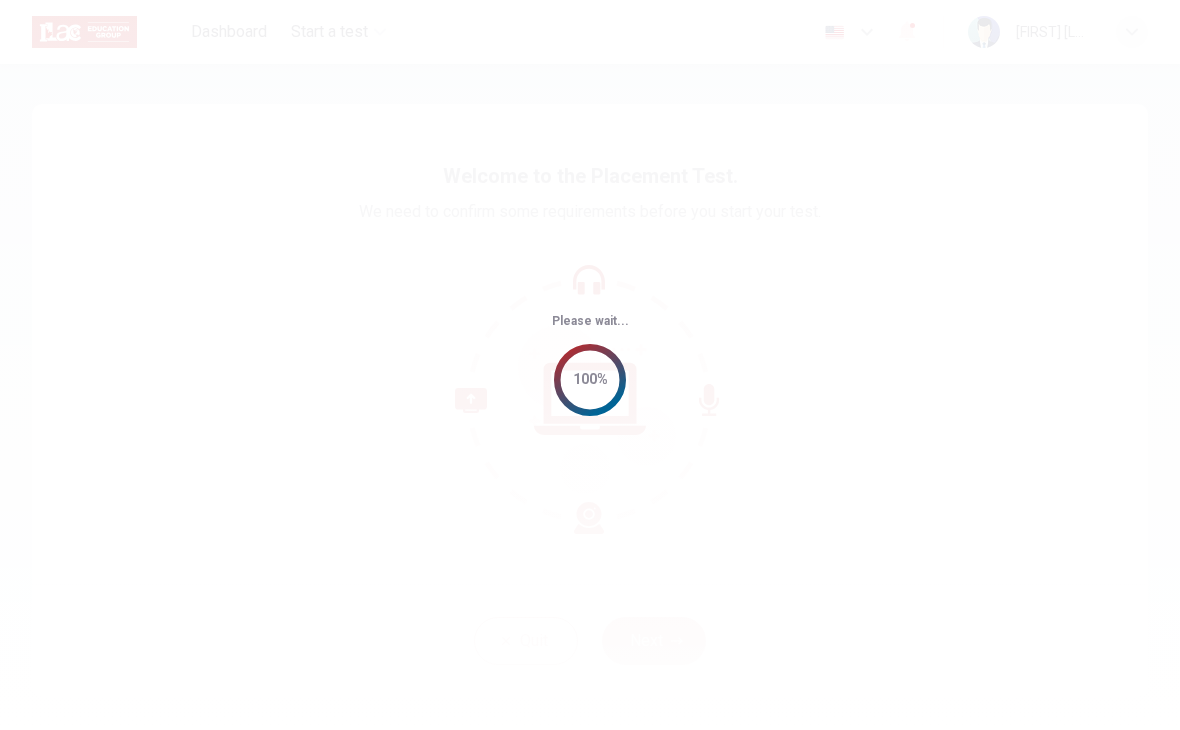 scroll, scrollTop: 0, scrollLeft: 0, axis: both 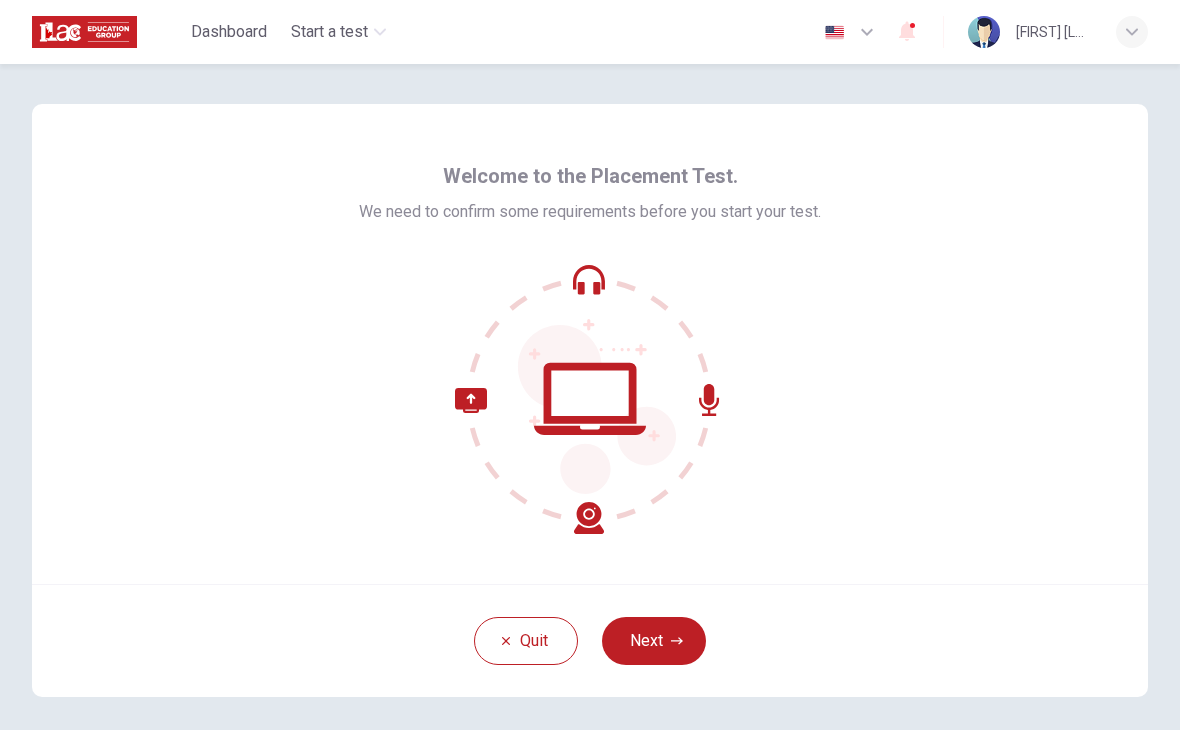 click on "Next" at bounding box center [654, 641] 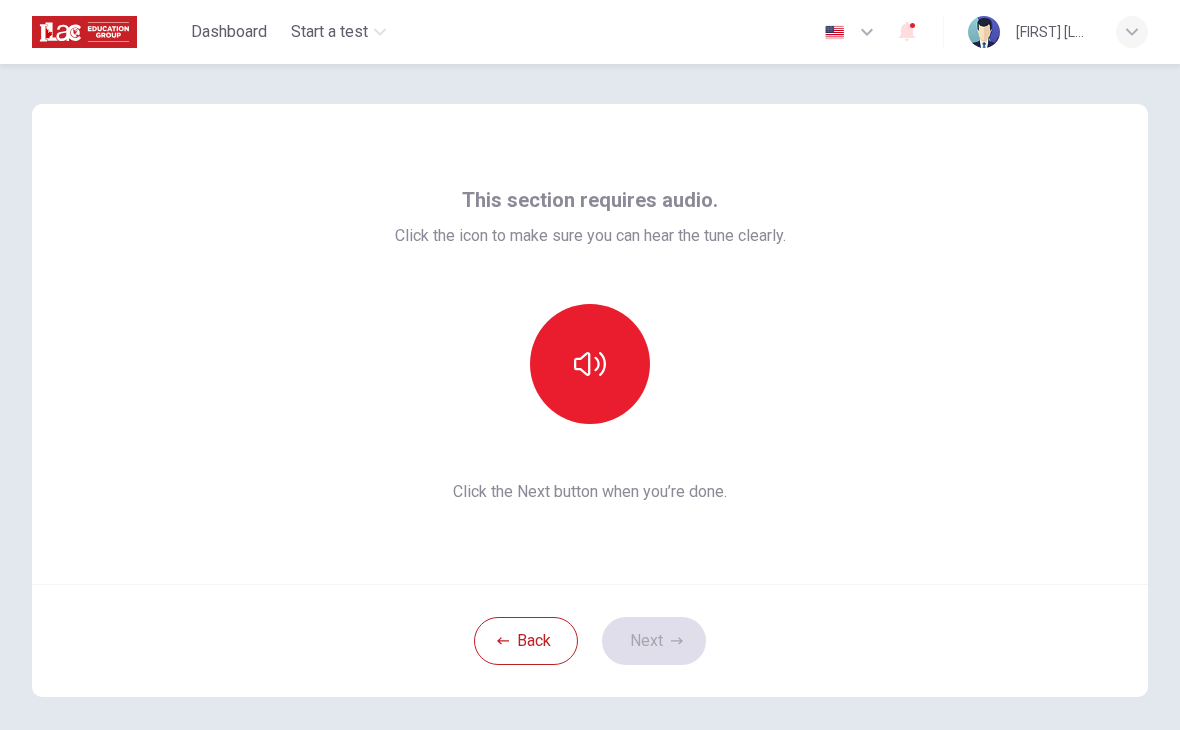 click at bounding box center (590, 364) 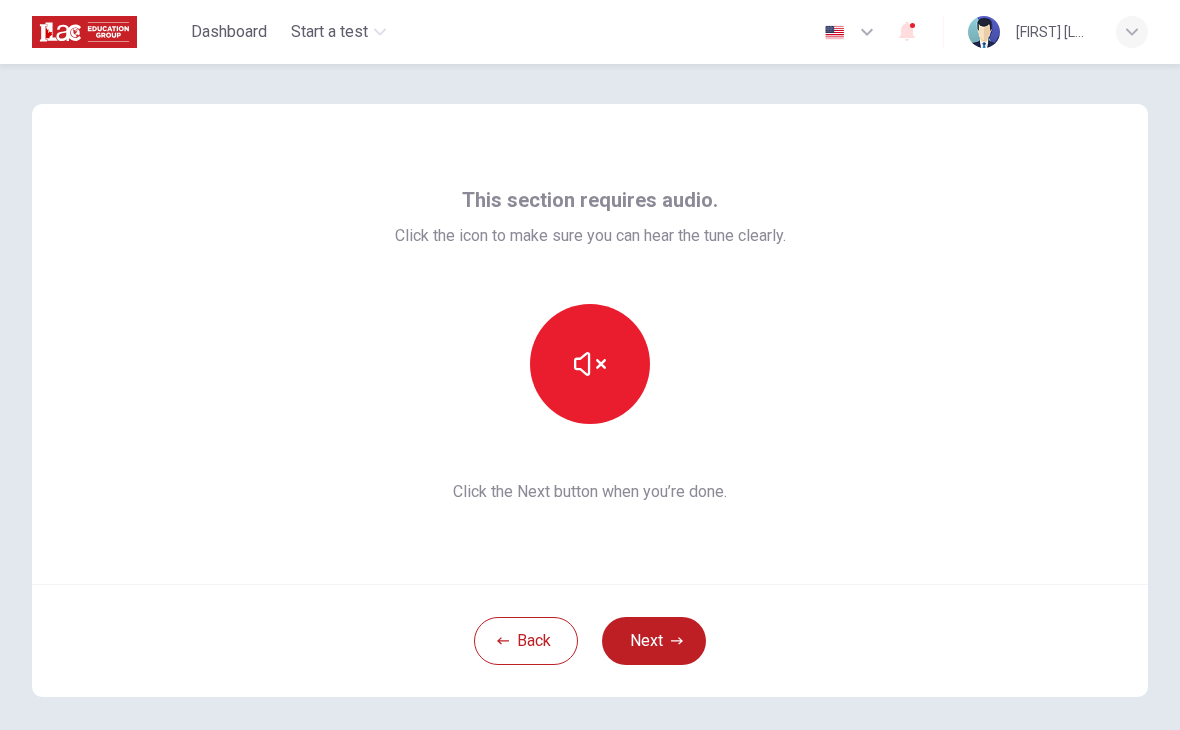 click on "Next" at bounding box center (654, 641) 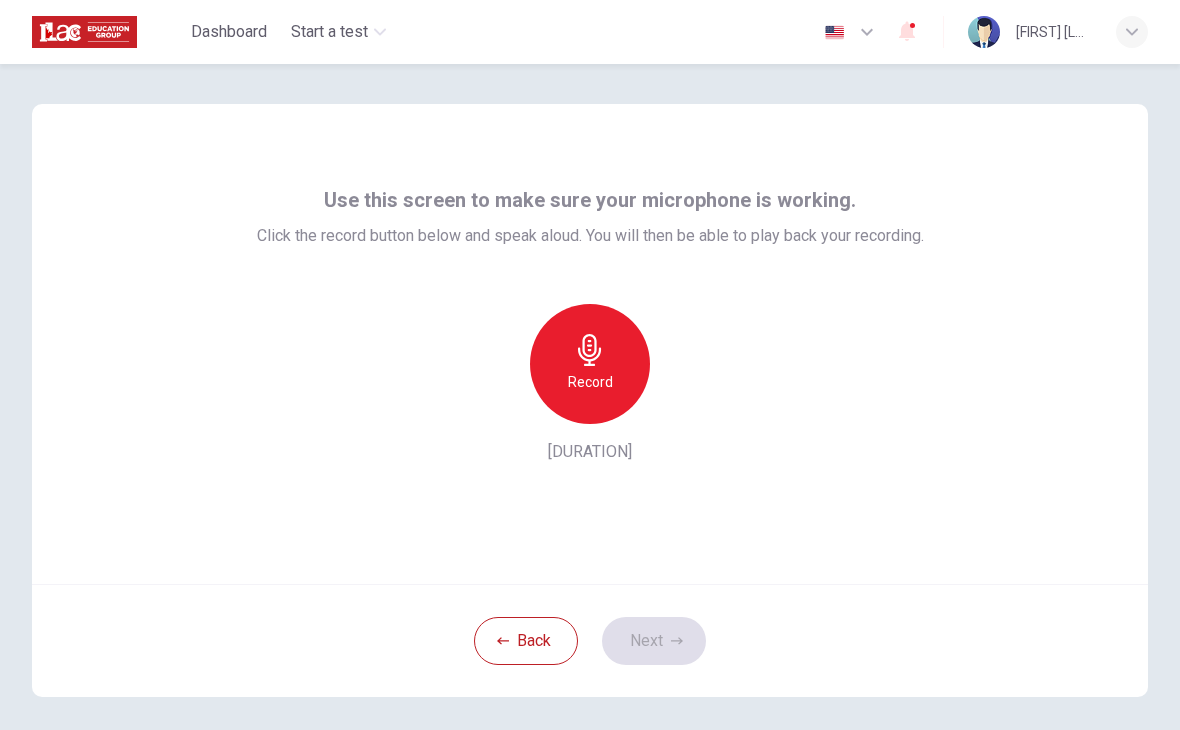 click on "Record" at bounding box center [590, 364] 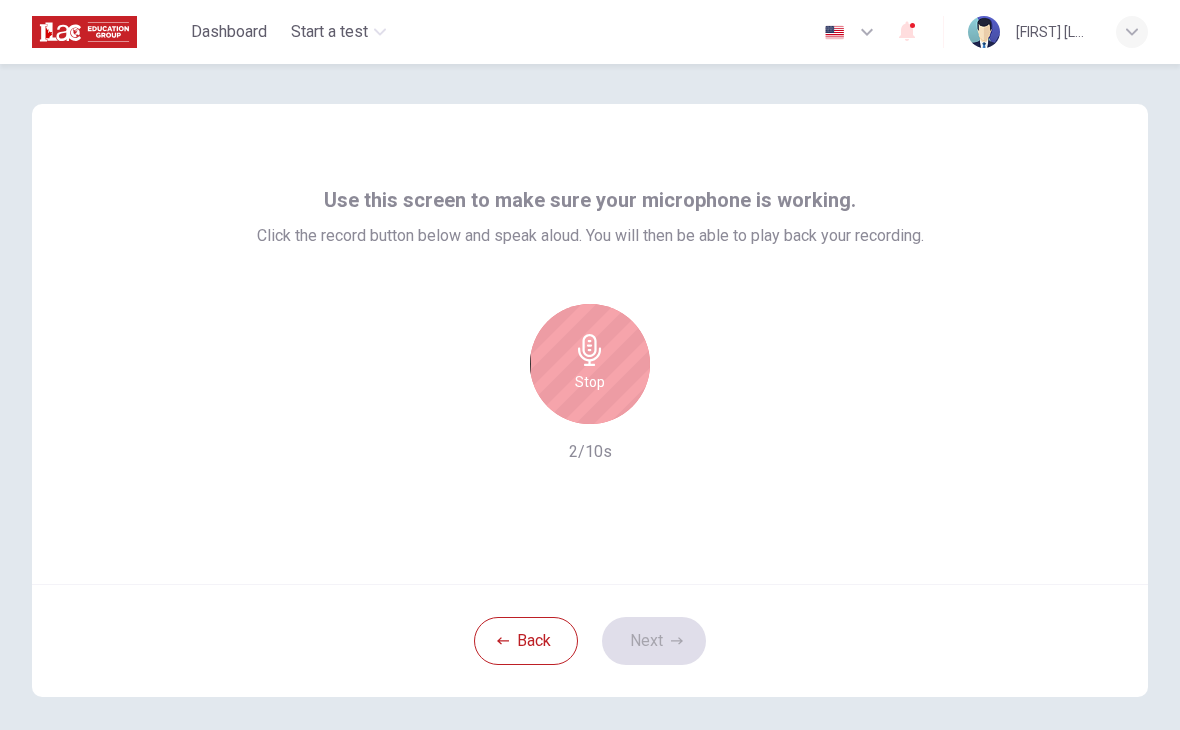 click on "Stop" at bounding box center (590, 364) 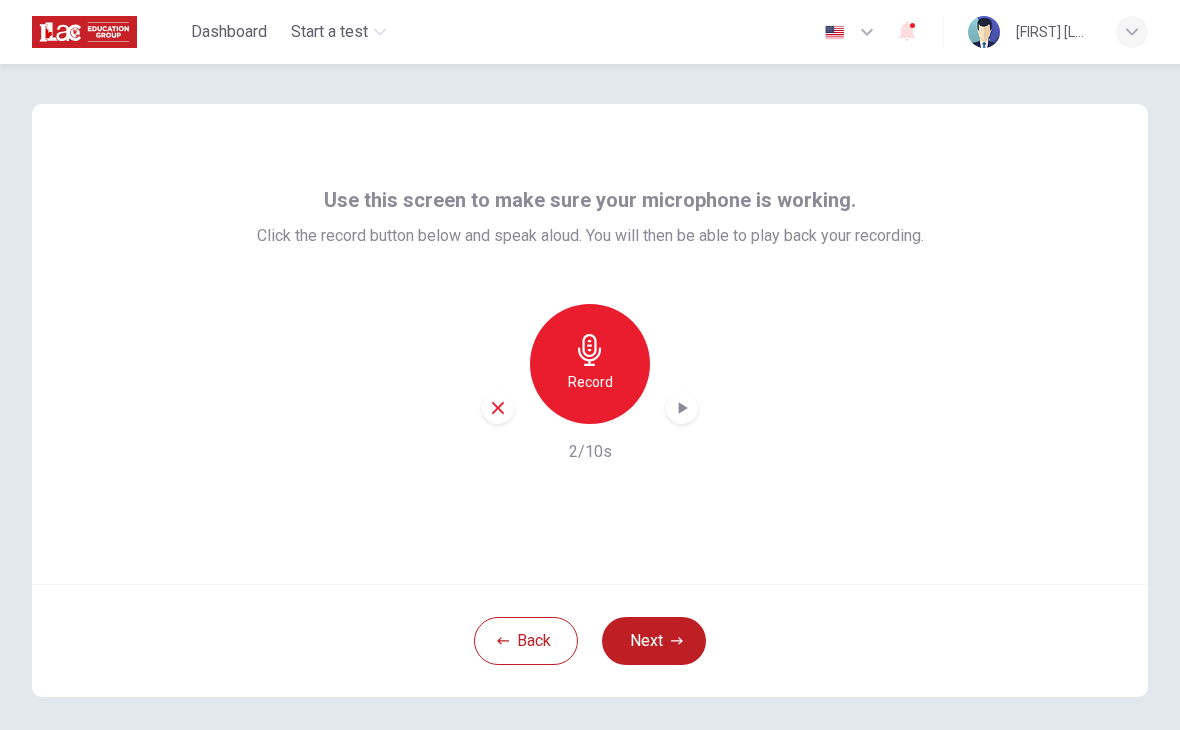 click on "Next" at bounding box center [654, 641] 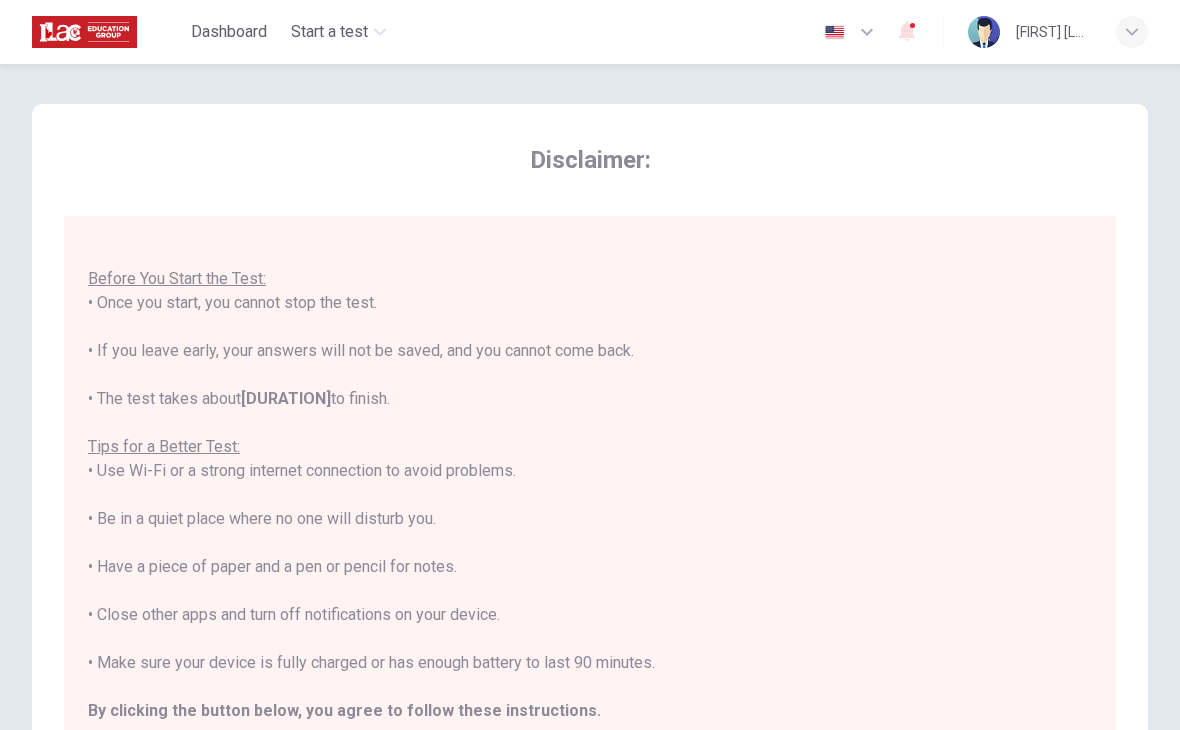 scroll, scrollTop: 21, scrollLeft: 0, axis: vertical 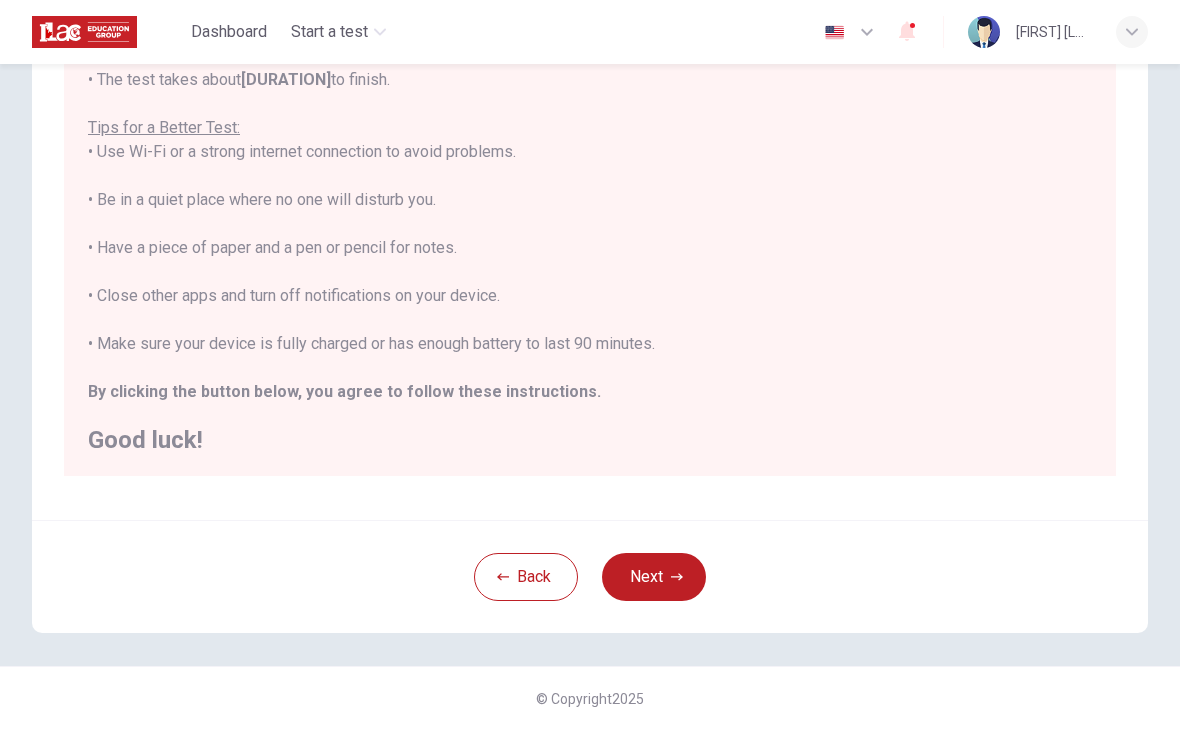 click on "Next" at bounding box center (654, 577) 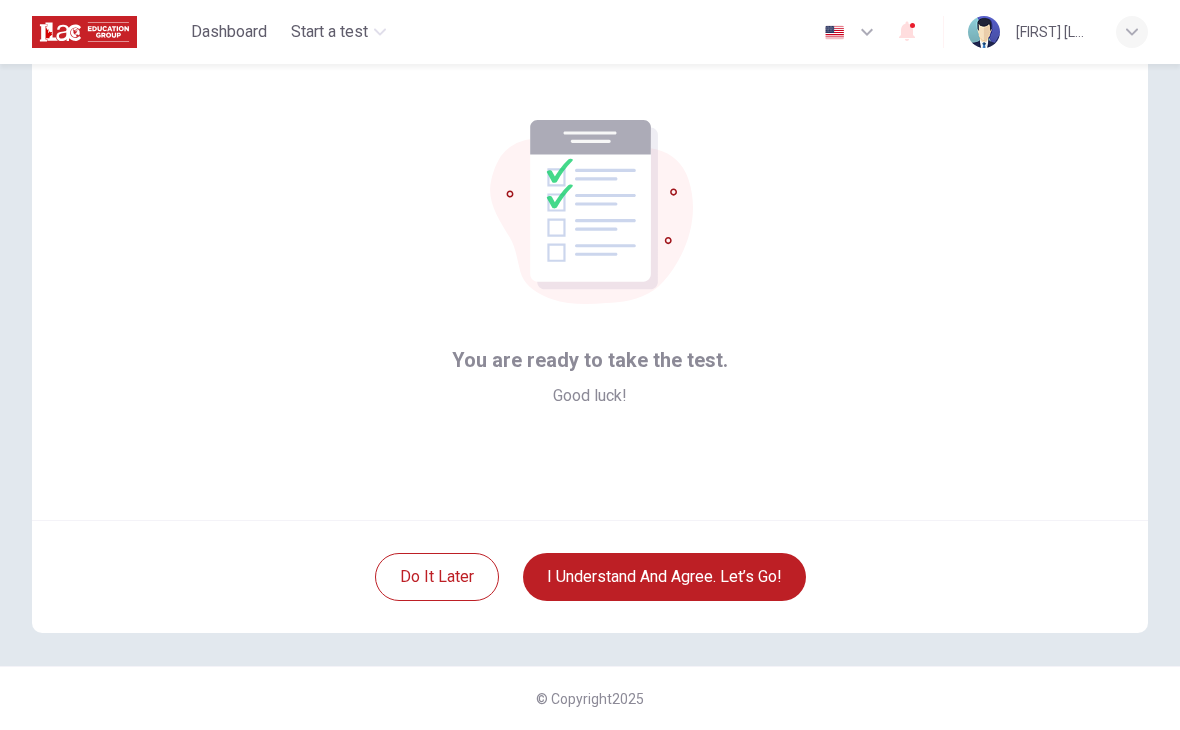 click on "I understand and agree. Let’s go!" at bounding box center [664, 577] 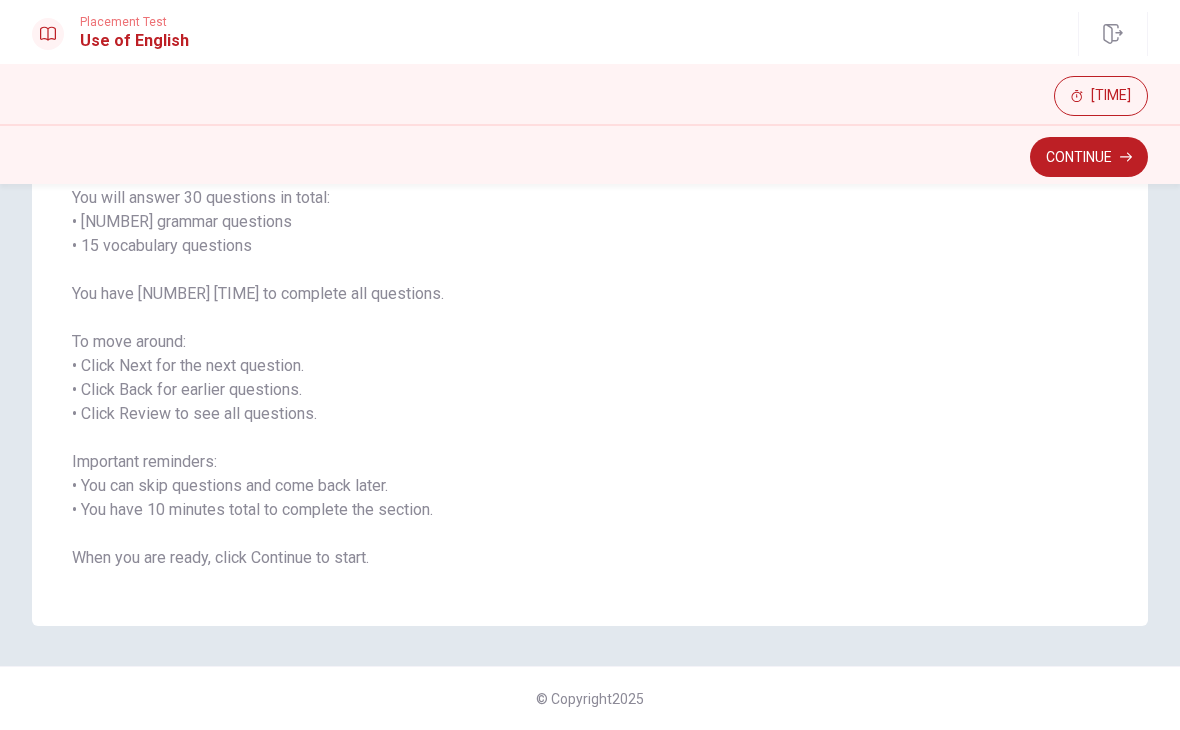 scroll, scrollTop: 150, scrollLeft: 0, axis: vertical 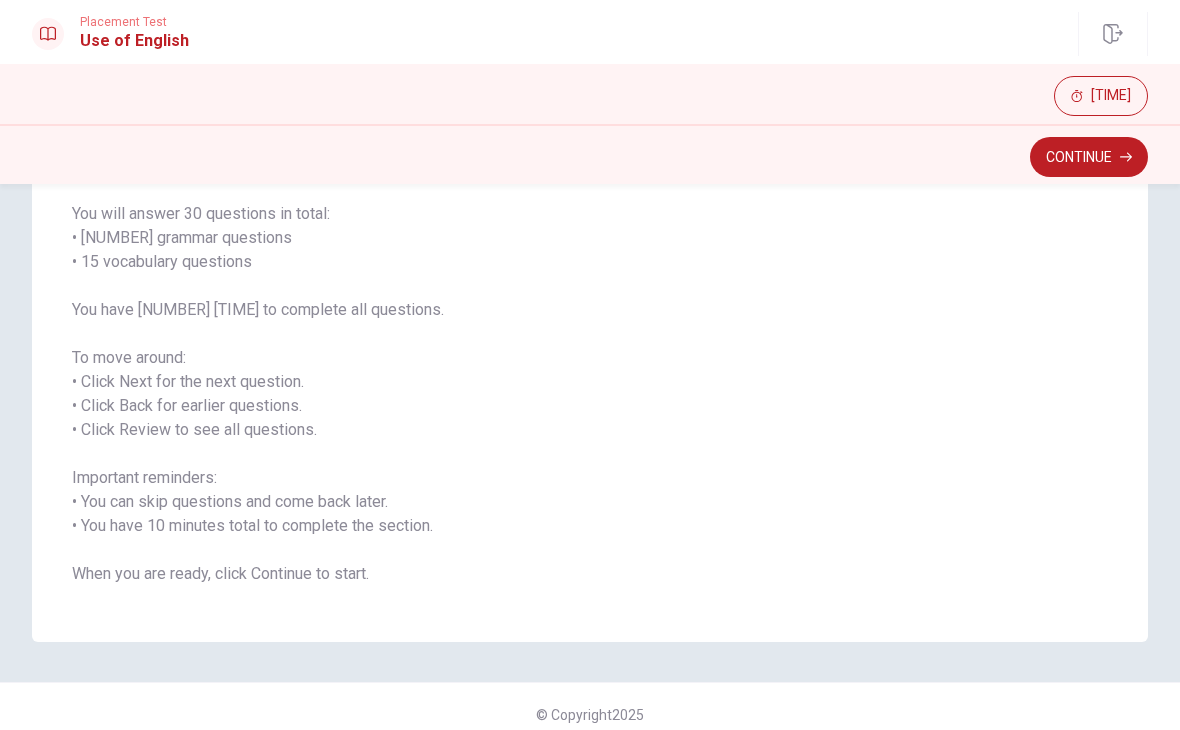 click on "Continue" at bounding box center [1089, 157] 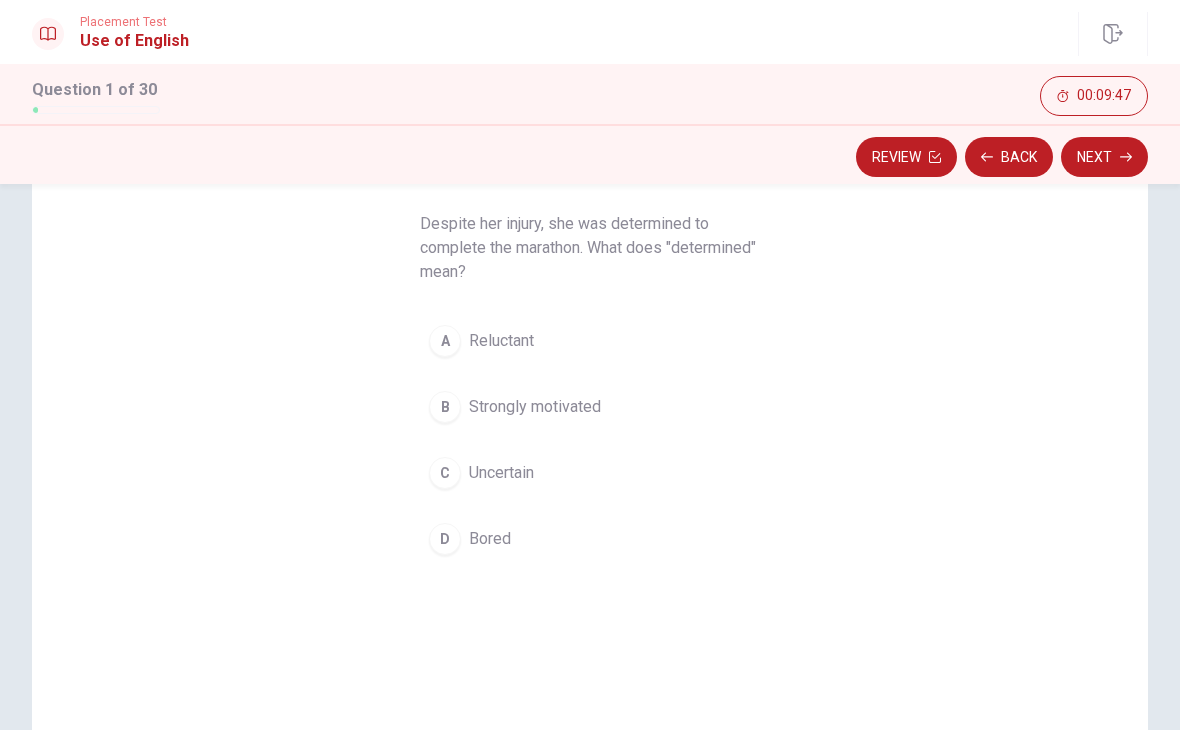 click on "A Reluctant" at bounding box center [590, 341] 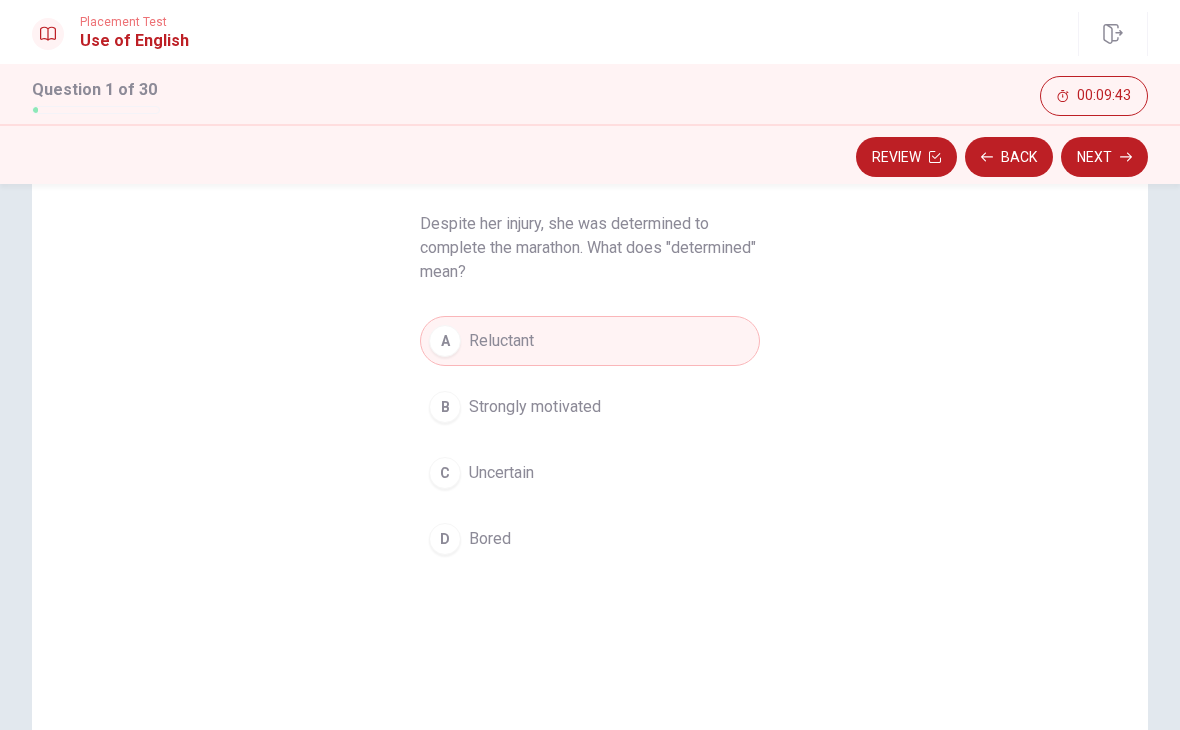click on "B Strongly motivated" at bounding box center [590, 407] 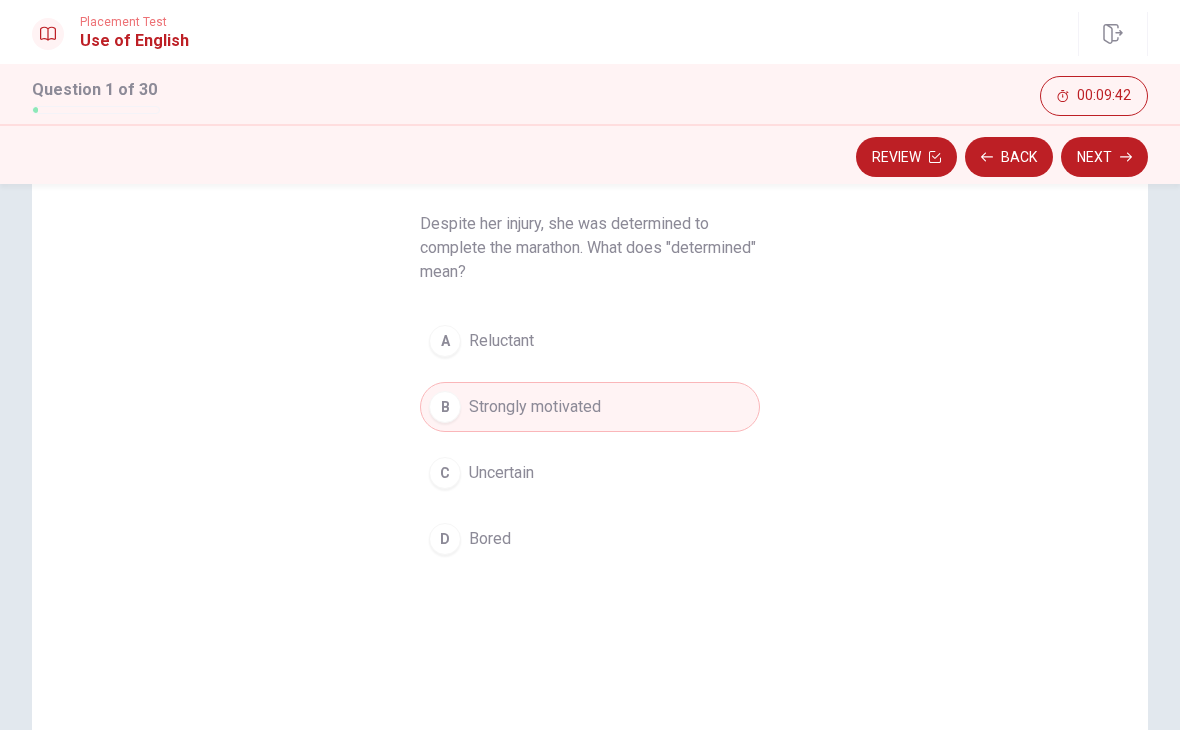 click on "Next" at bounding box center [1104, 157] 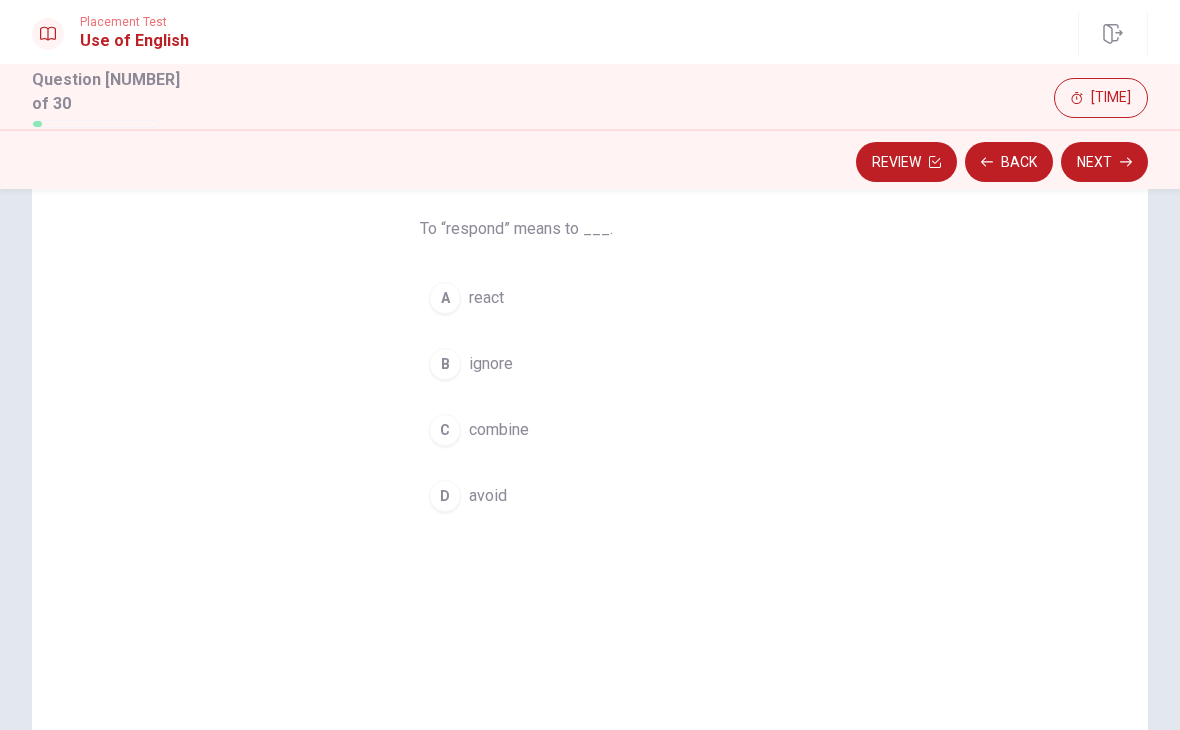 click on "A react" at bounding box center (590, 298) 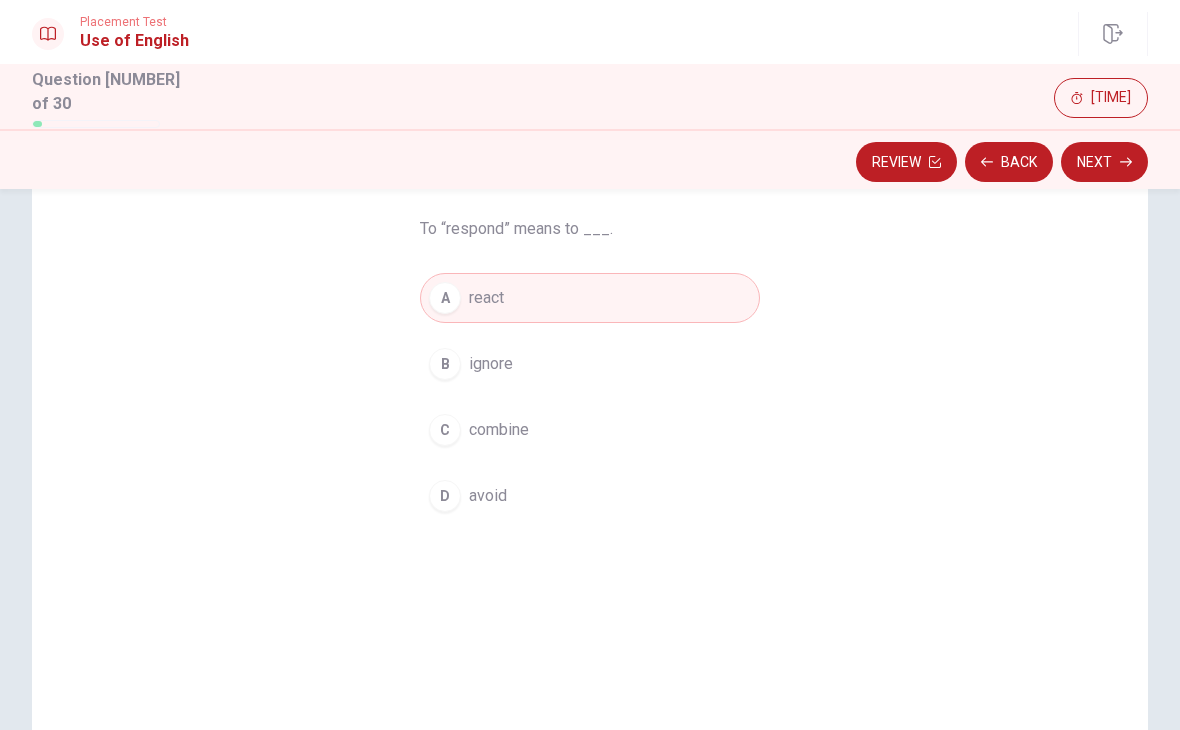 click on "Next" at bounding box center (1104, 162) 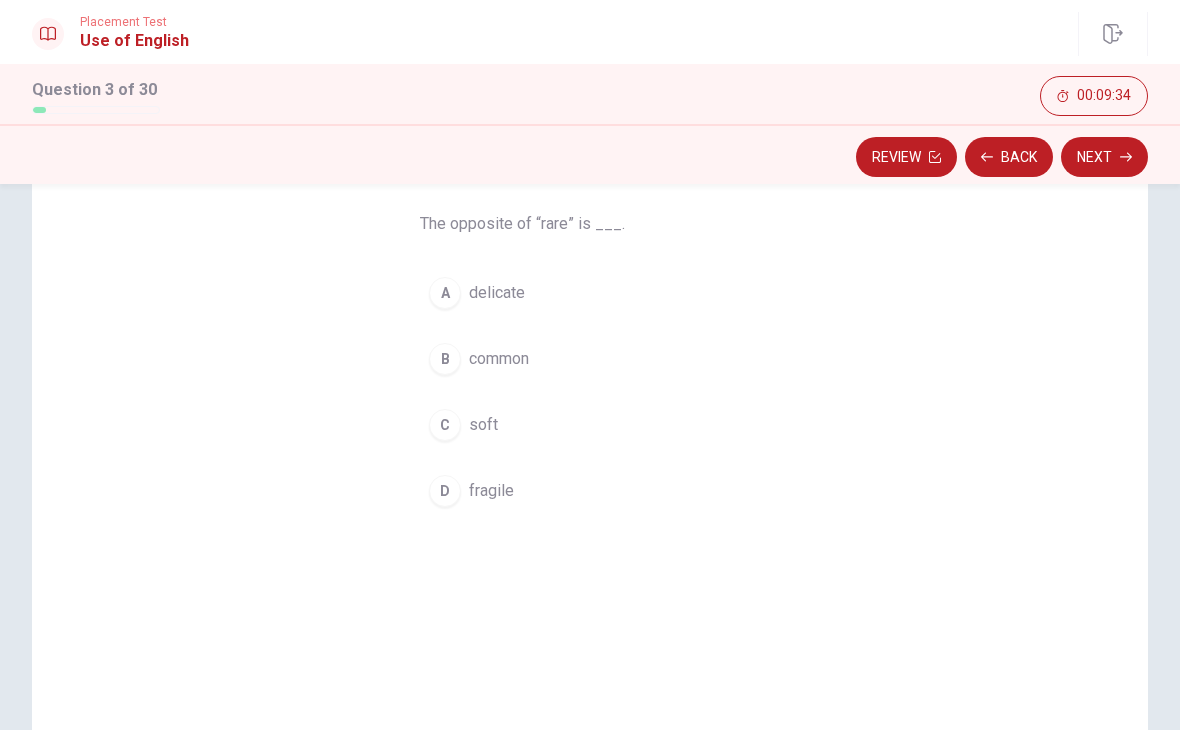 click on "D fragile" at bounding box center [590, 491] 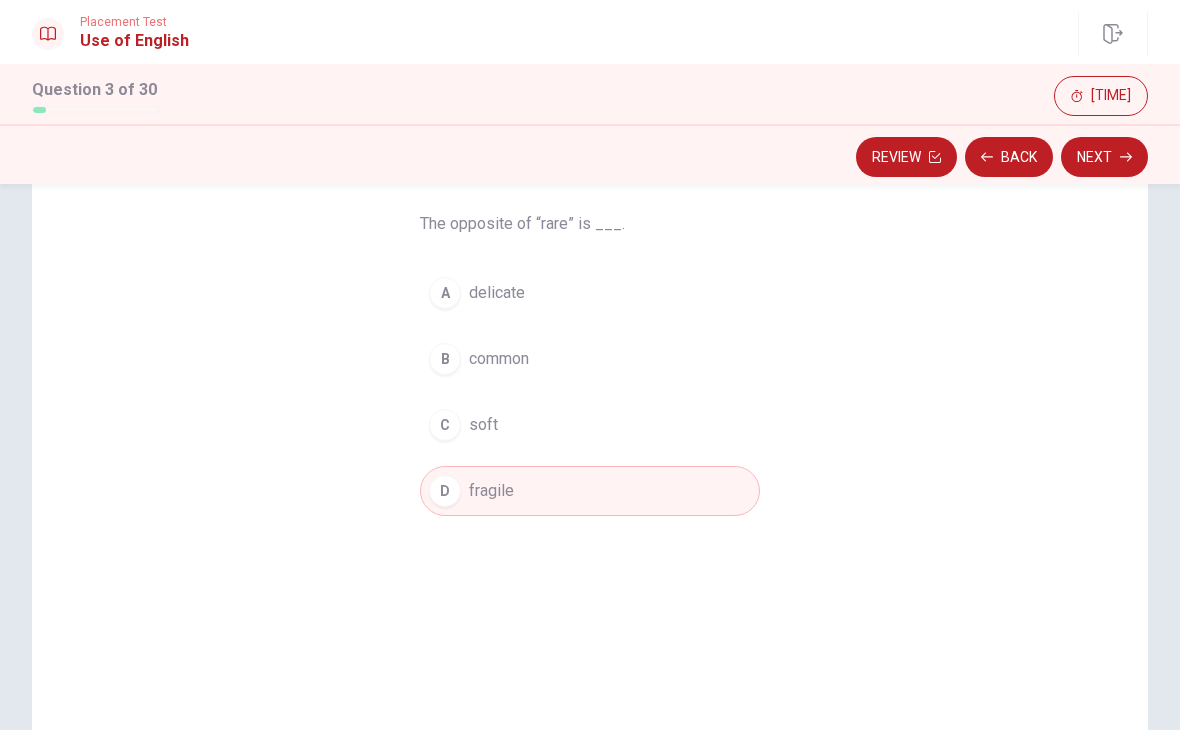 click on "Question [NUMBER] The opposite of “rare” is ___. A delicate B common C soft D fragile" at bounding box center (590, 336) 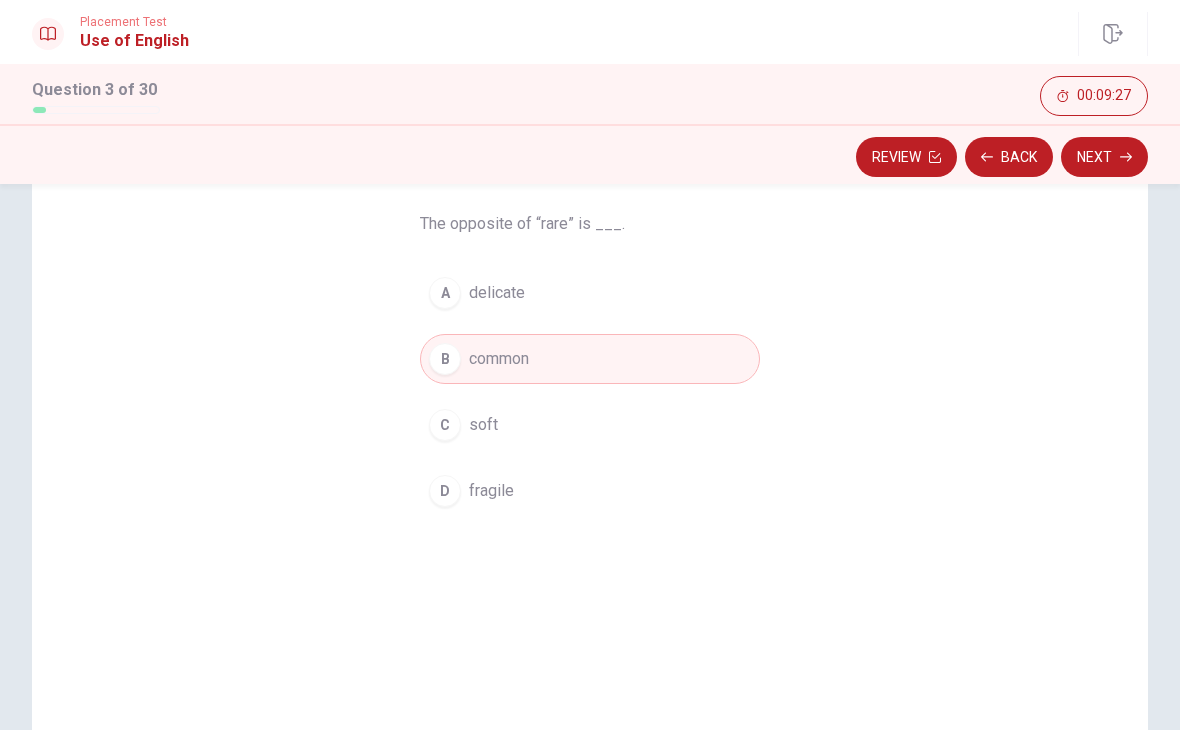 click on "Next" at bounding box center (1104, 157) 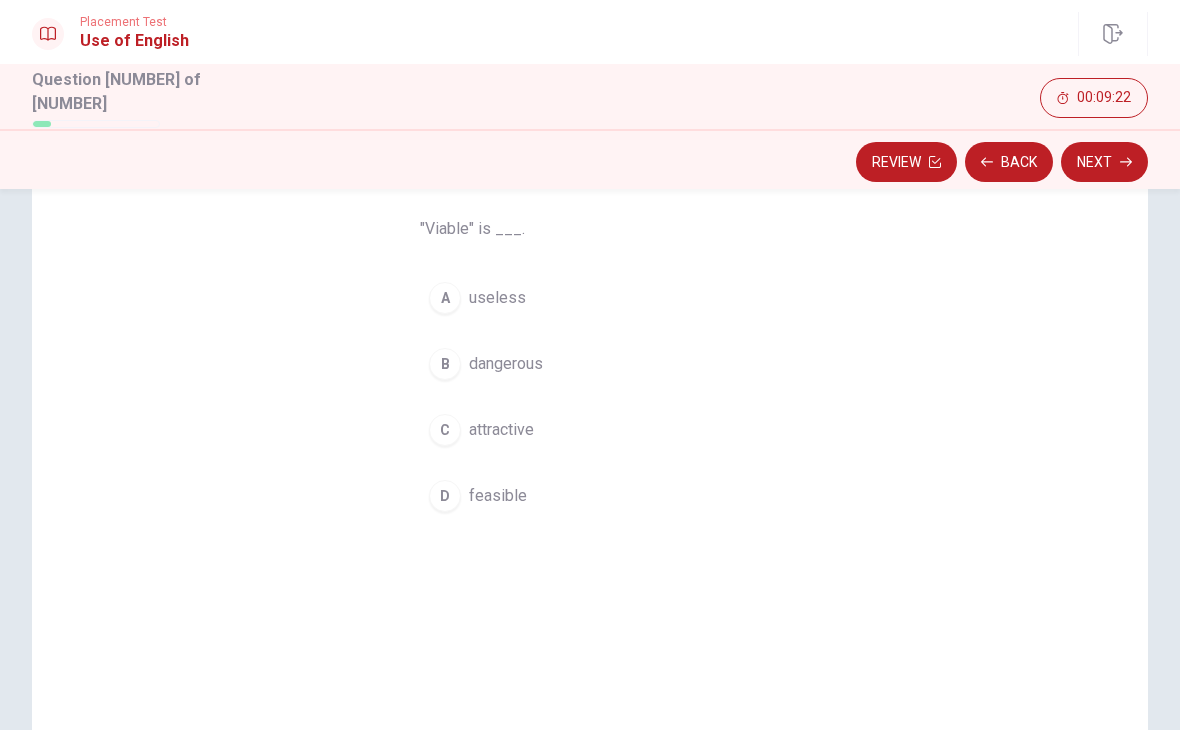 click on "D feasible" at bounding box center [590, 496] 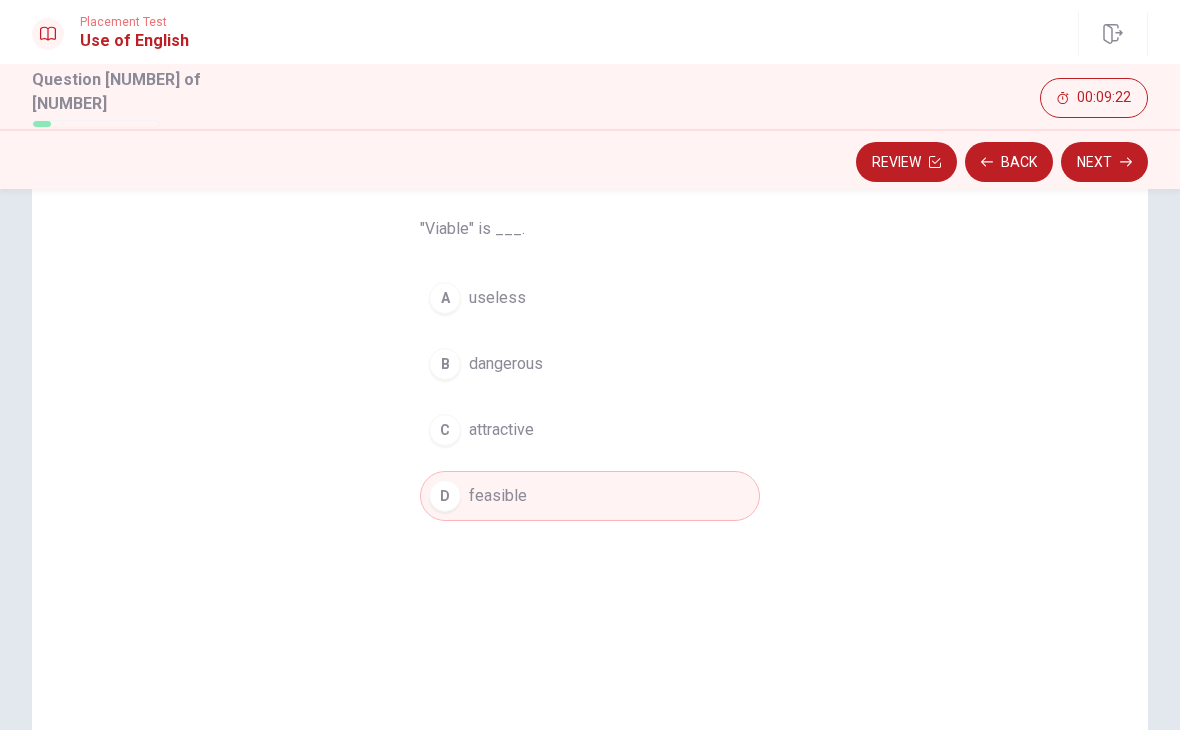 click on "Next" at bounding box center [1104, 162] 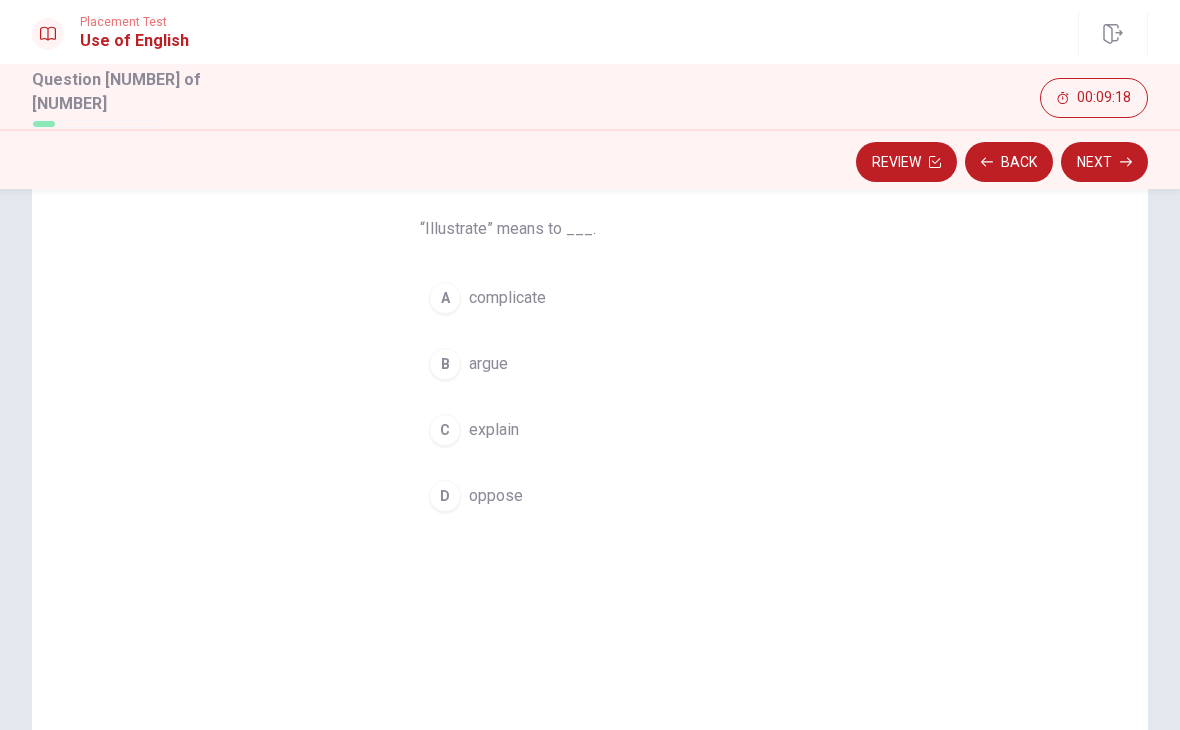 click on "C explain" at bounding box center [590, 430] 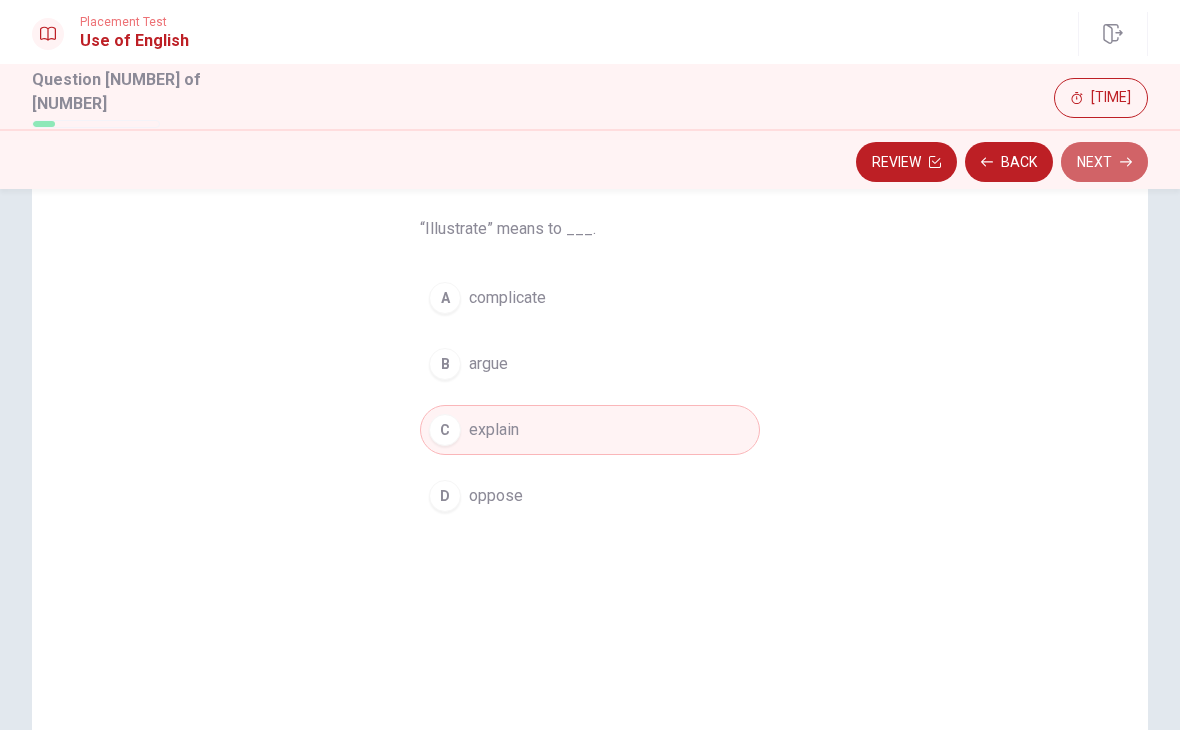 click on "Next" at bounding box center (1104, 162) 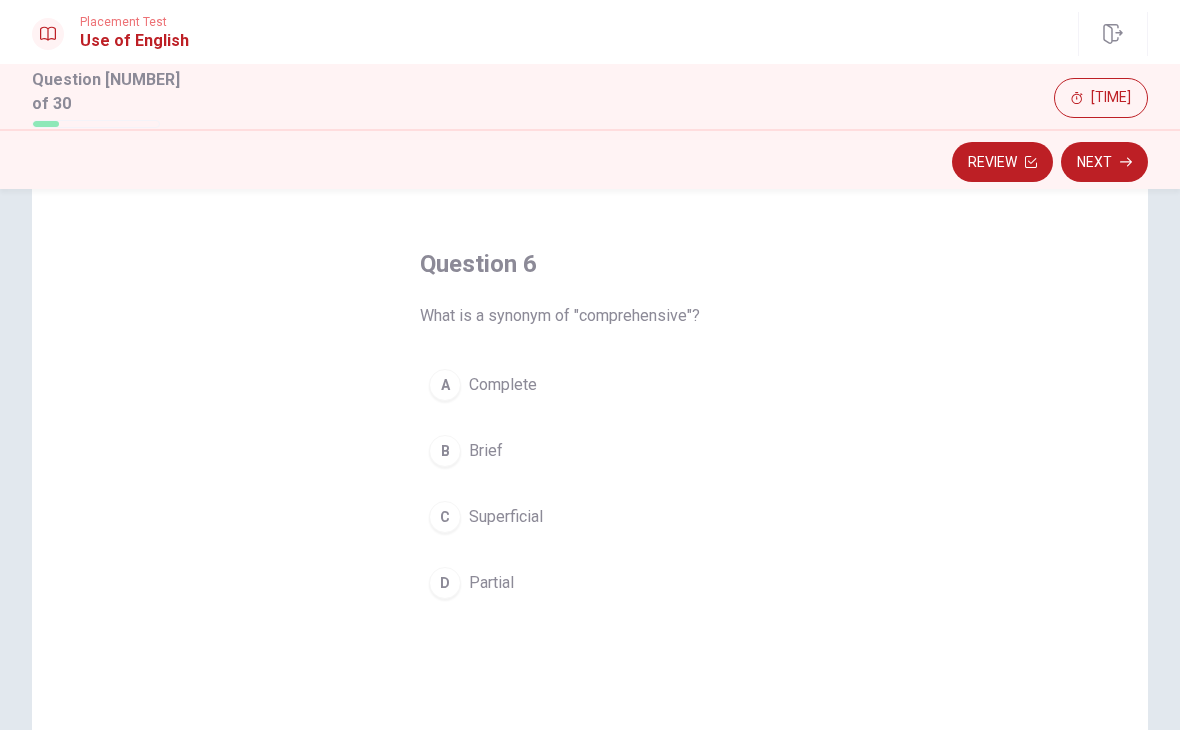 scroll, scrollTop: 65, scrollLeft: 0, axis: vertical 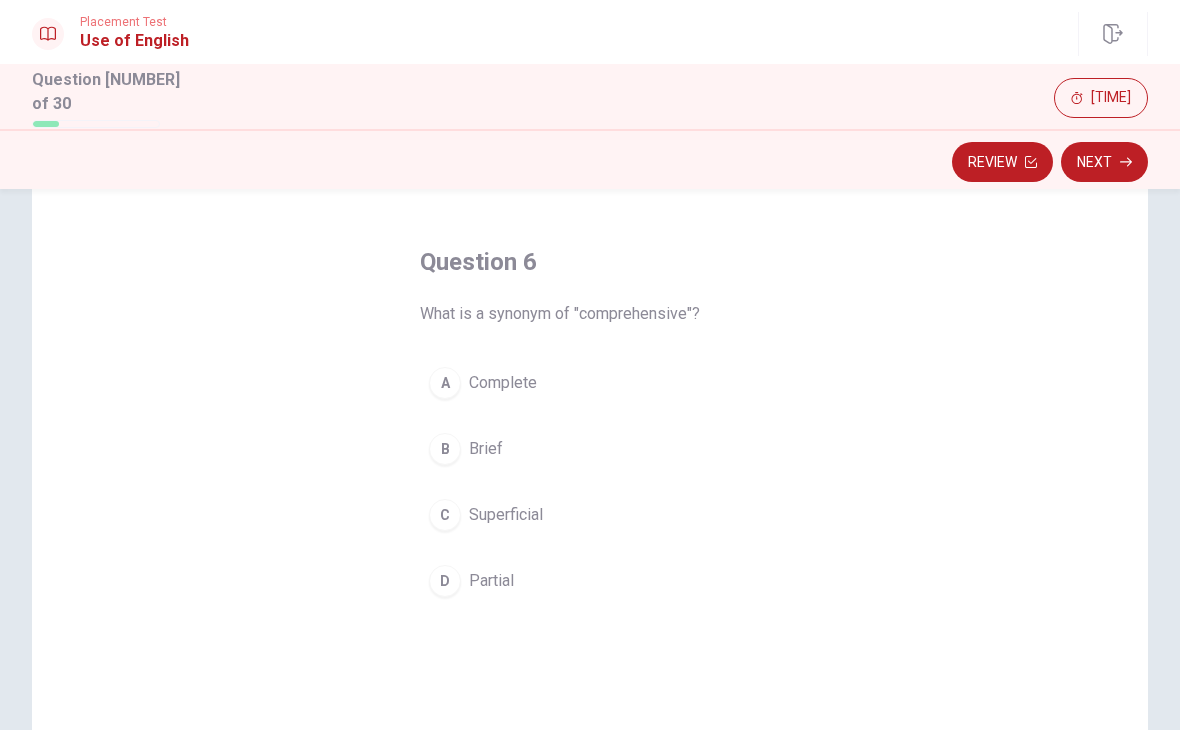 click on "A Complete" at bounding box center (590, 383) 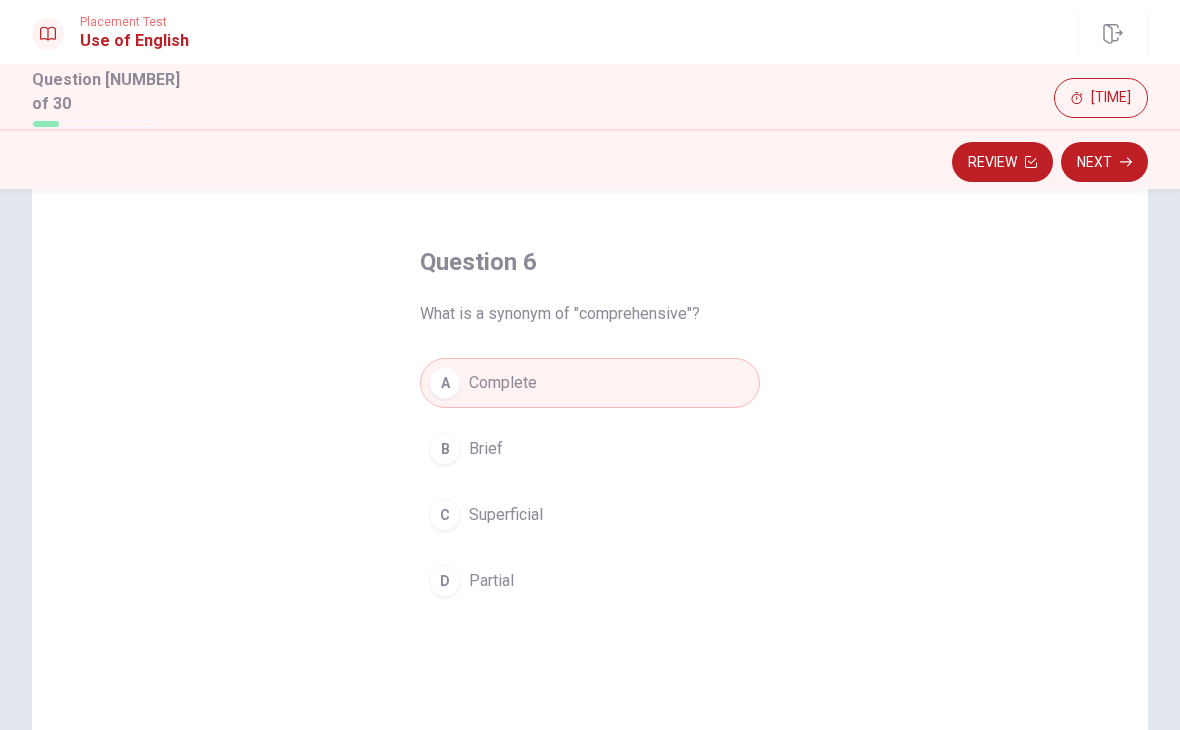 click on "Next" at bounding box center (1104, 162) 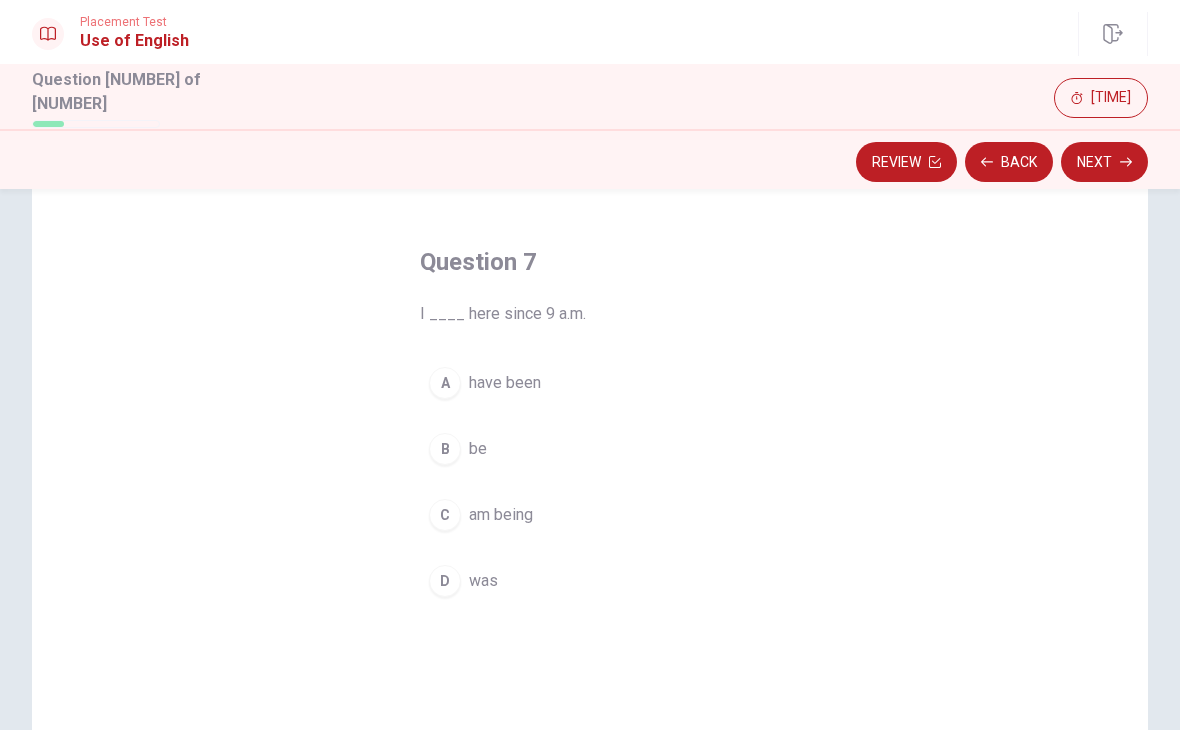 click on "A have been" at bounding box center (590, 383) 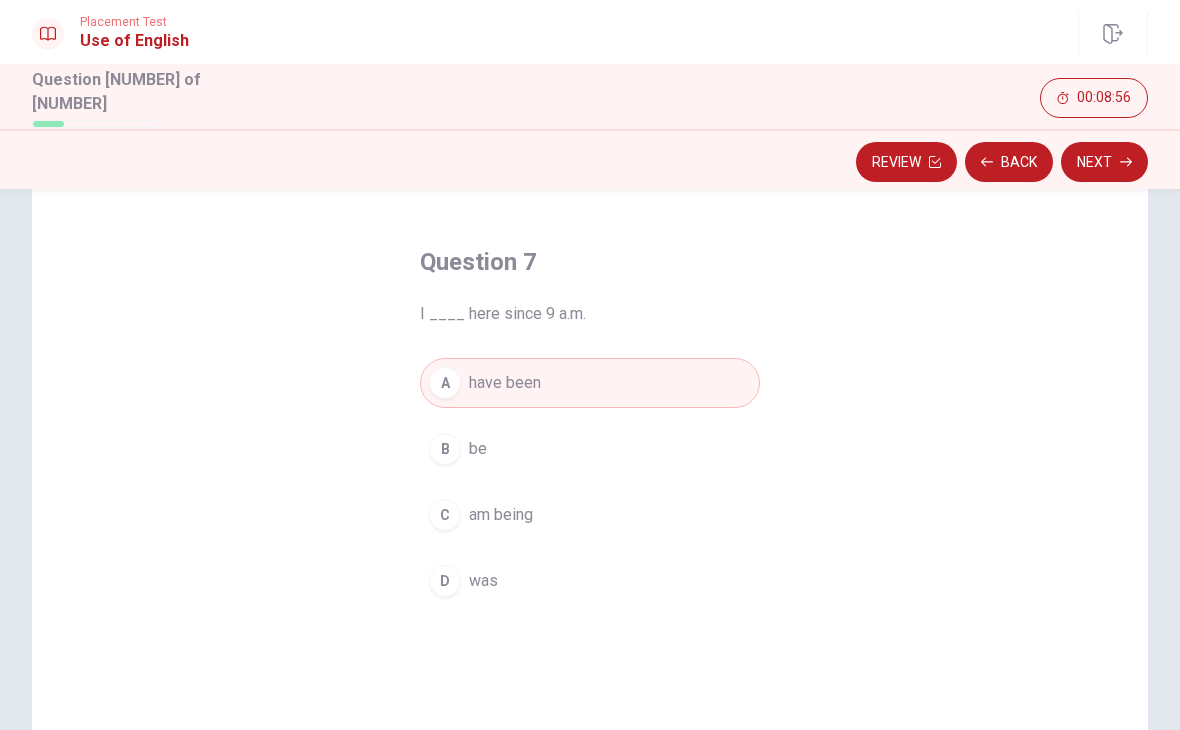 click on "Next" at bounding box center (1104, 162) 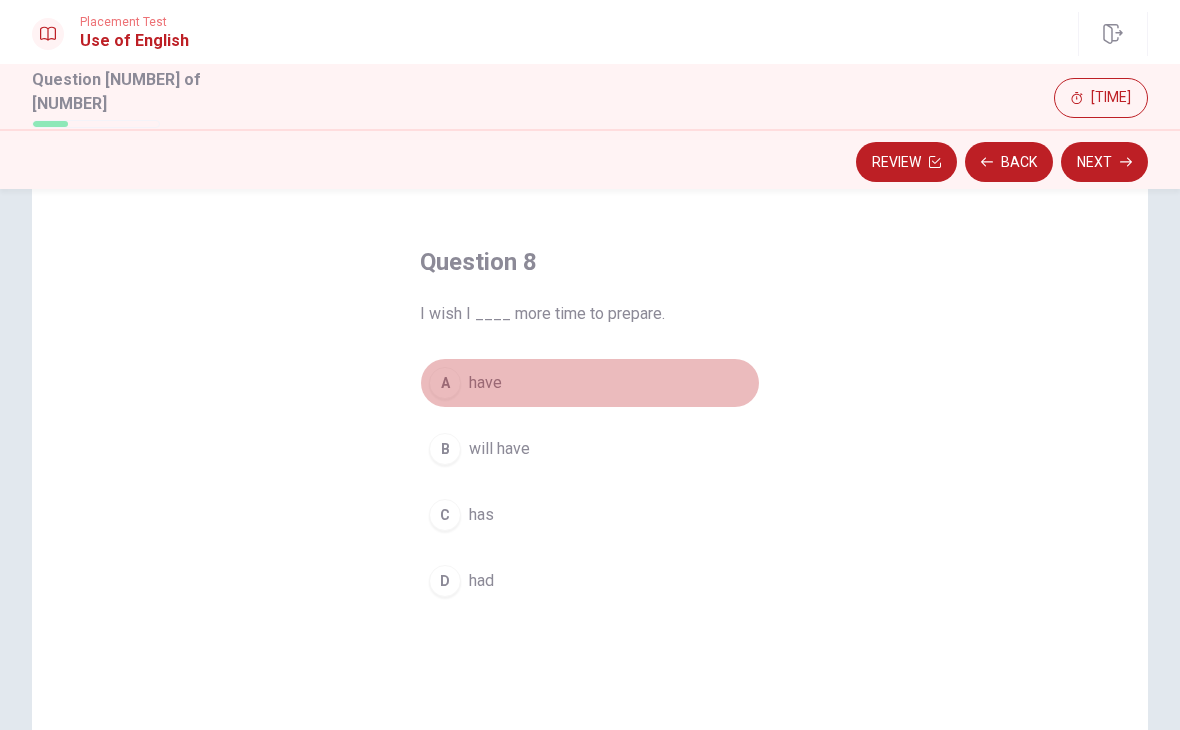 click on "A have" at bounding box center (590, 383) 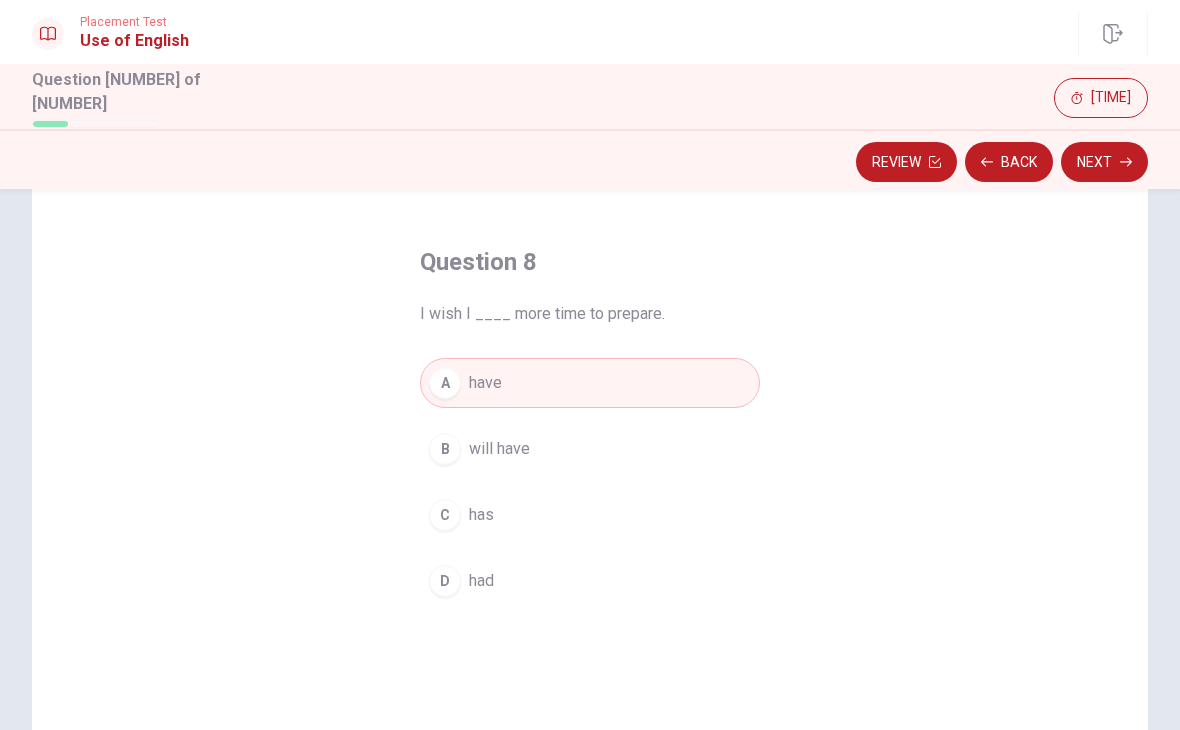 click on "D had" at bounding box center (590, 581) 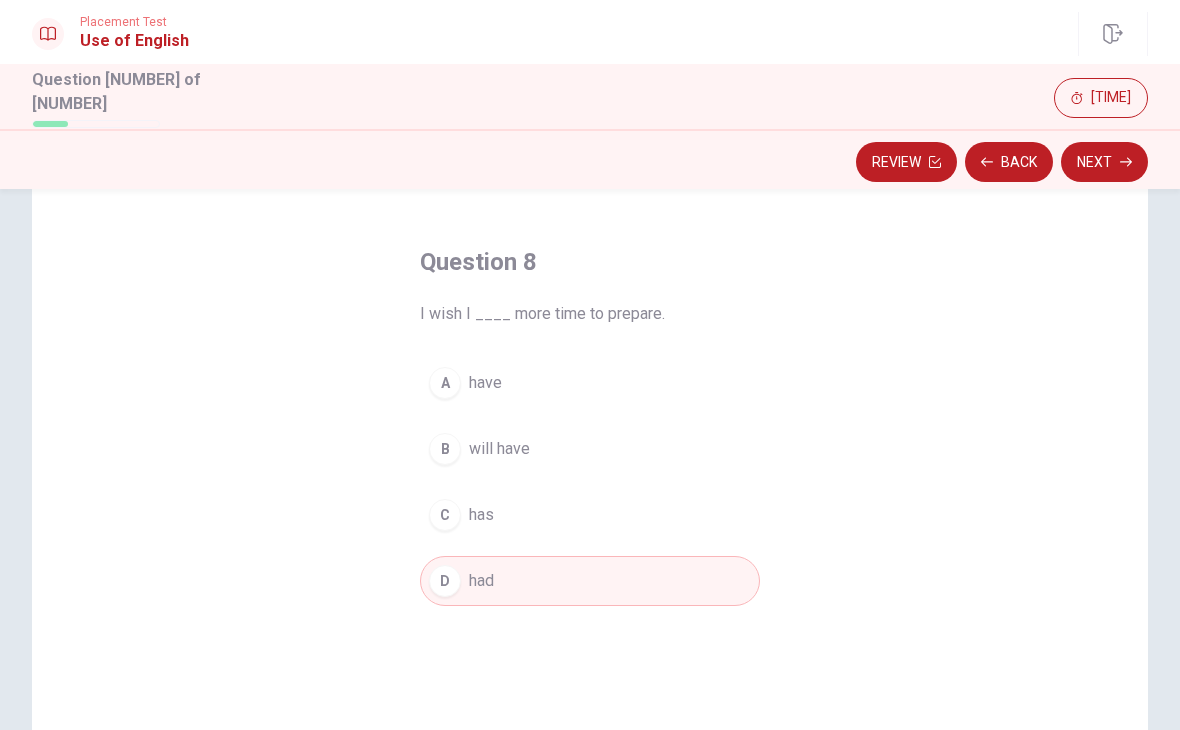 click on "Next" at bounding box center (1104, 162) 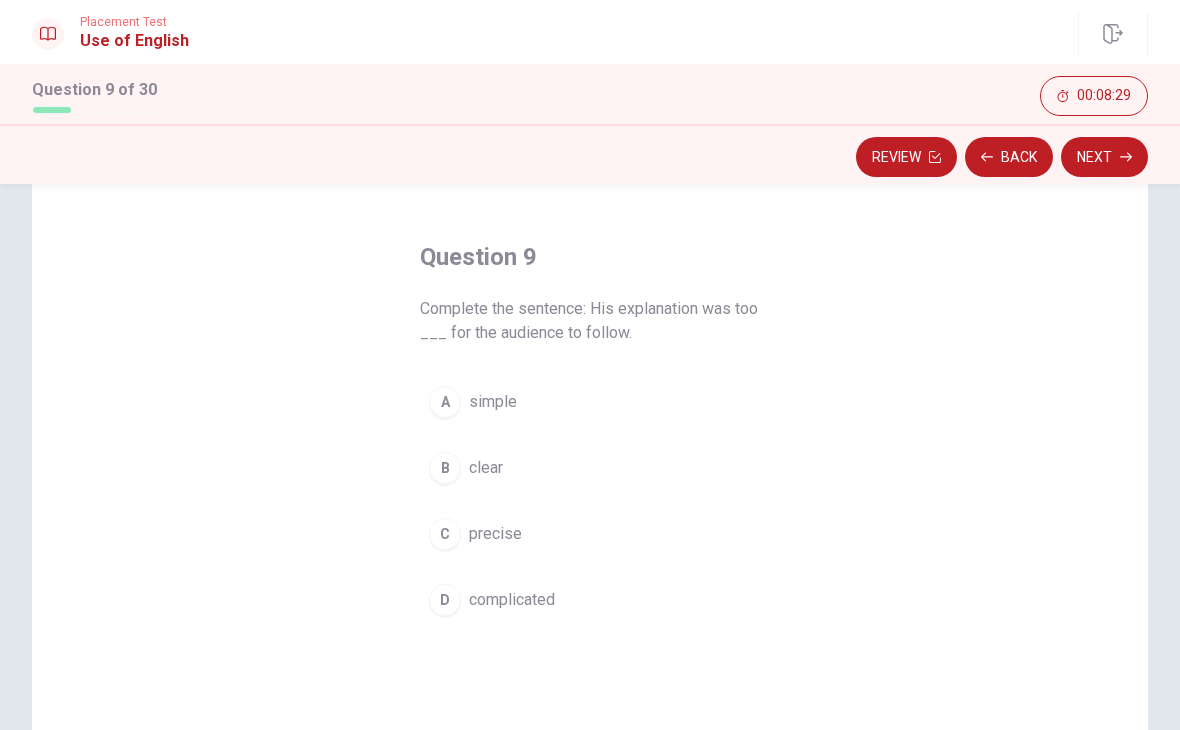 click on "D complicated" at bounding box center (590, 600) 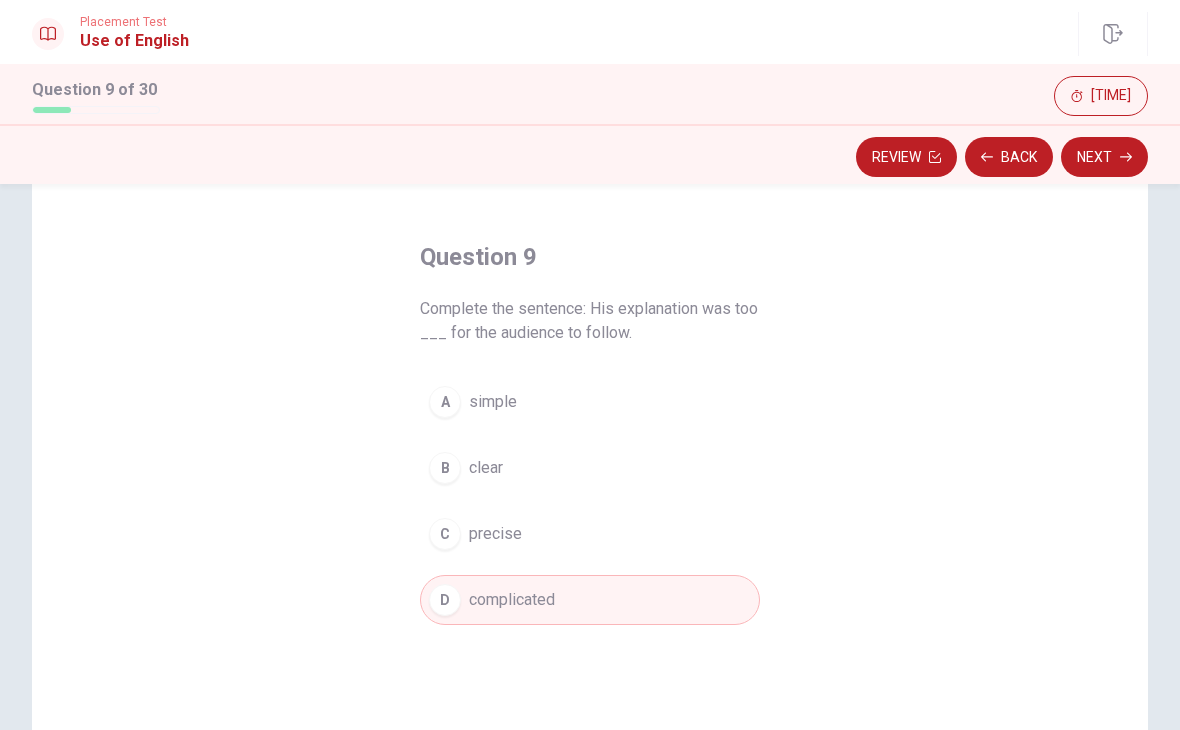 click on "Next" at bounding box center (1104, 157) 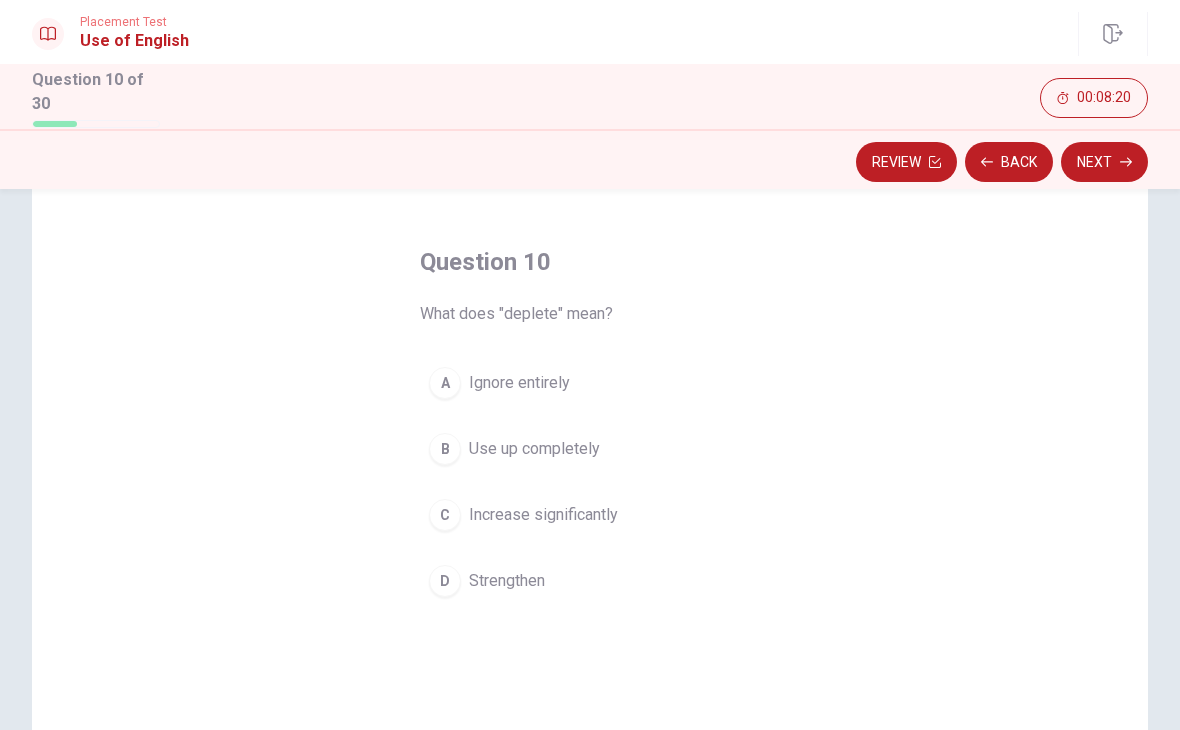 click on "B Use up completely" at bounding box center [590, 449] 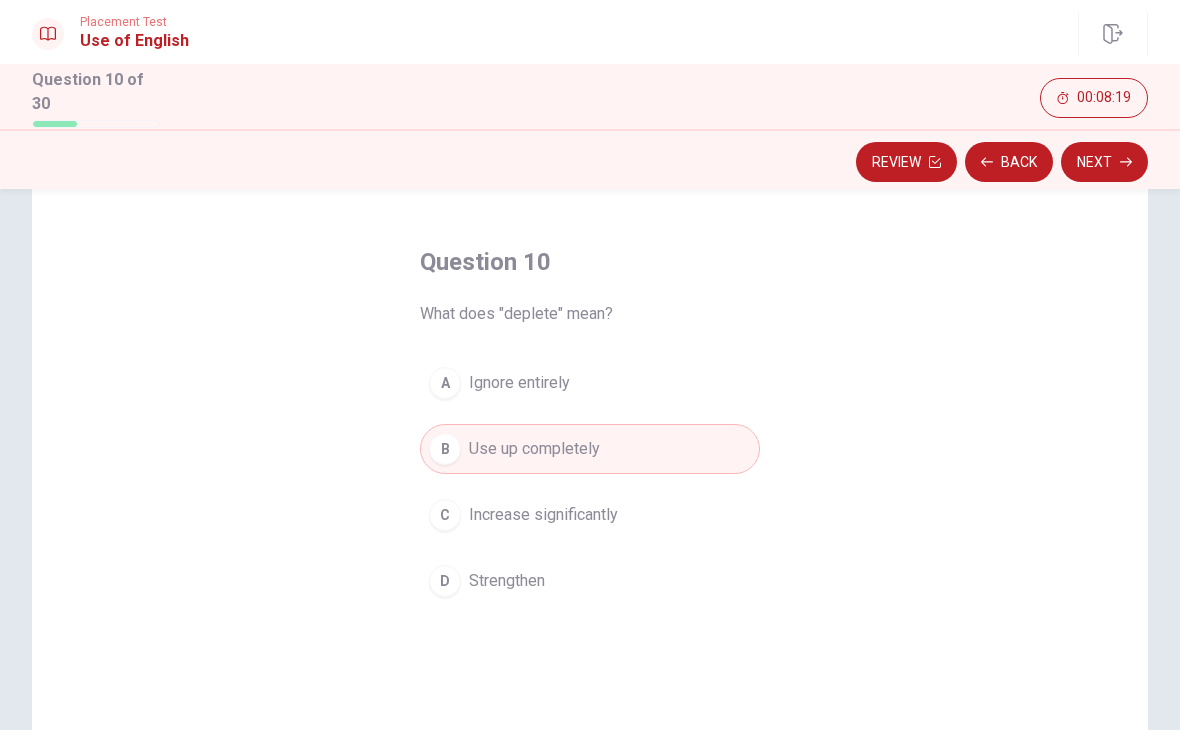 click on "Review Back Next" at bounding box center (590, 159) 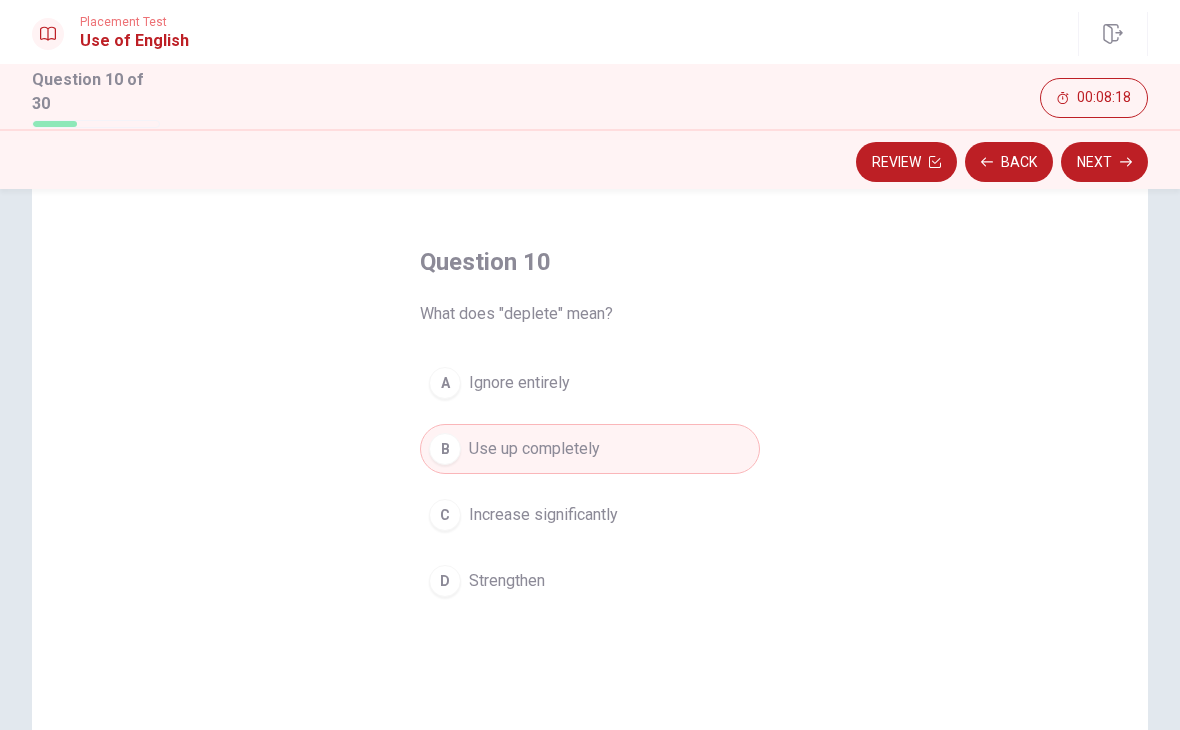 click on "Next" at bounding box center [1104, 162] 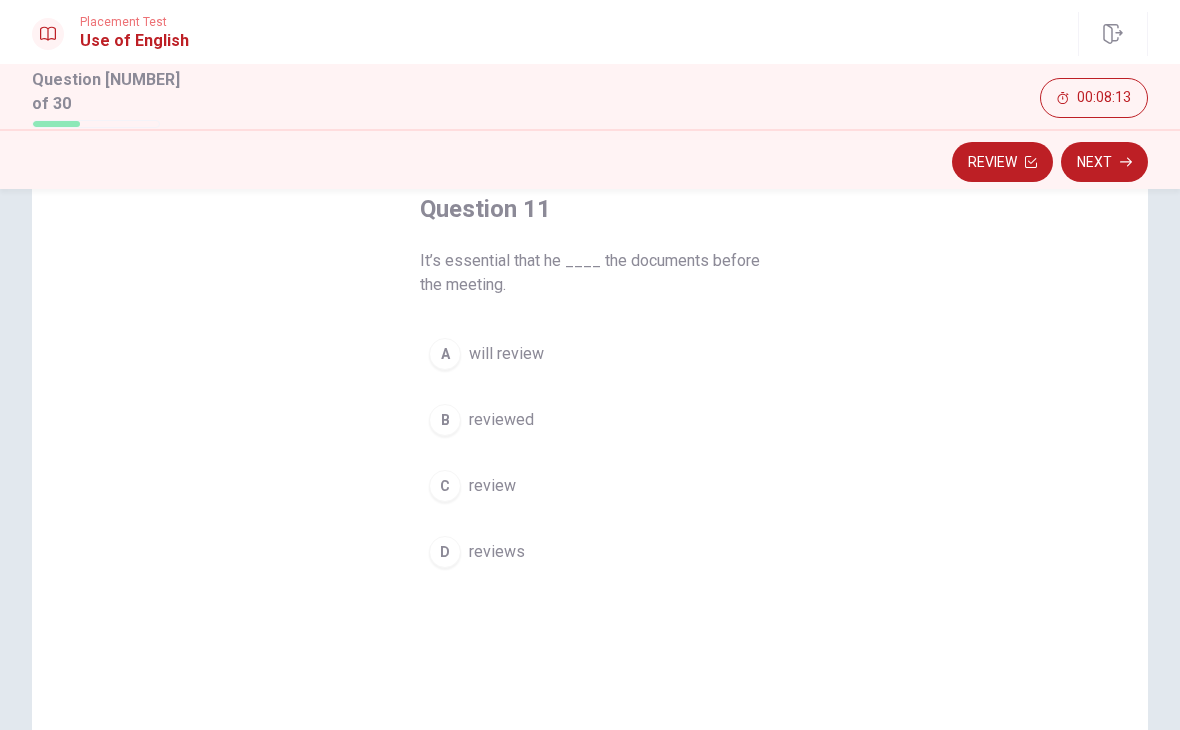 scroll, scrollTop: 119, scrollLeft: 0, axis: vertical 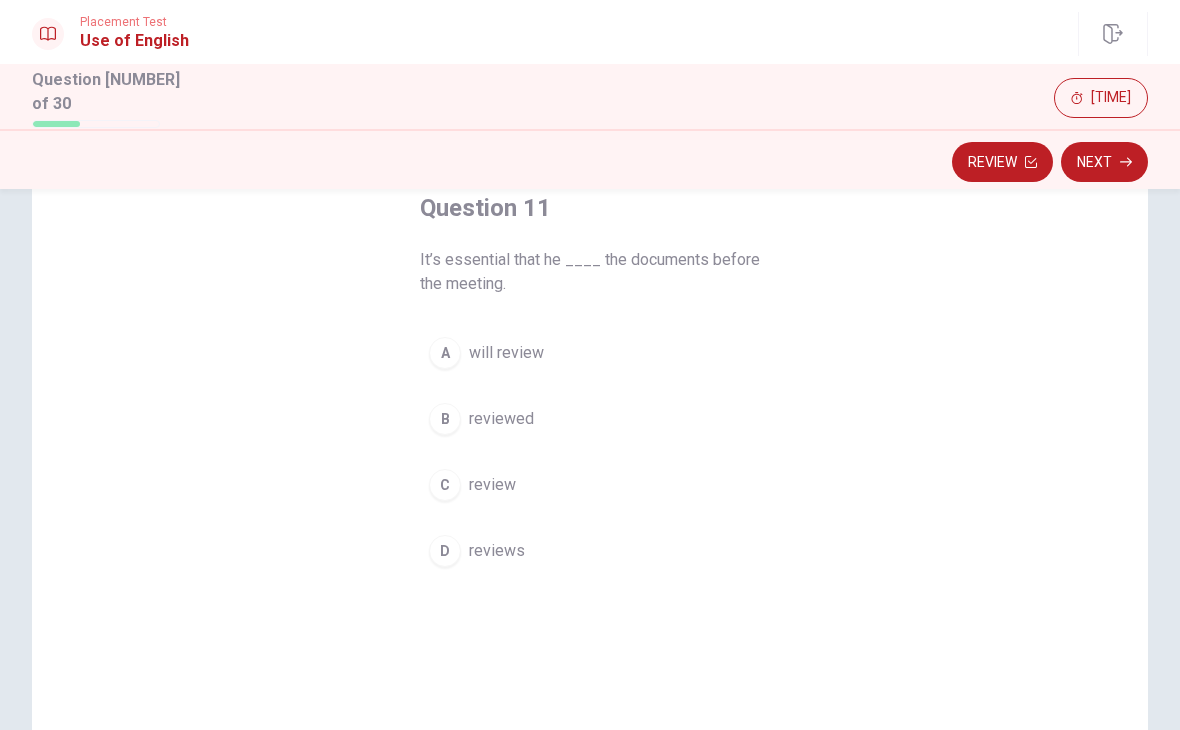 click on "D reviews" at bounding box center (590, 551) 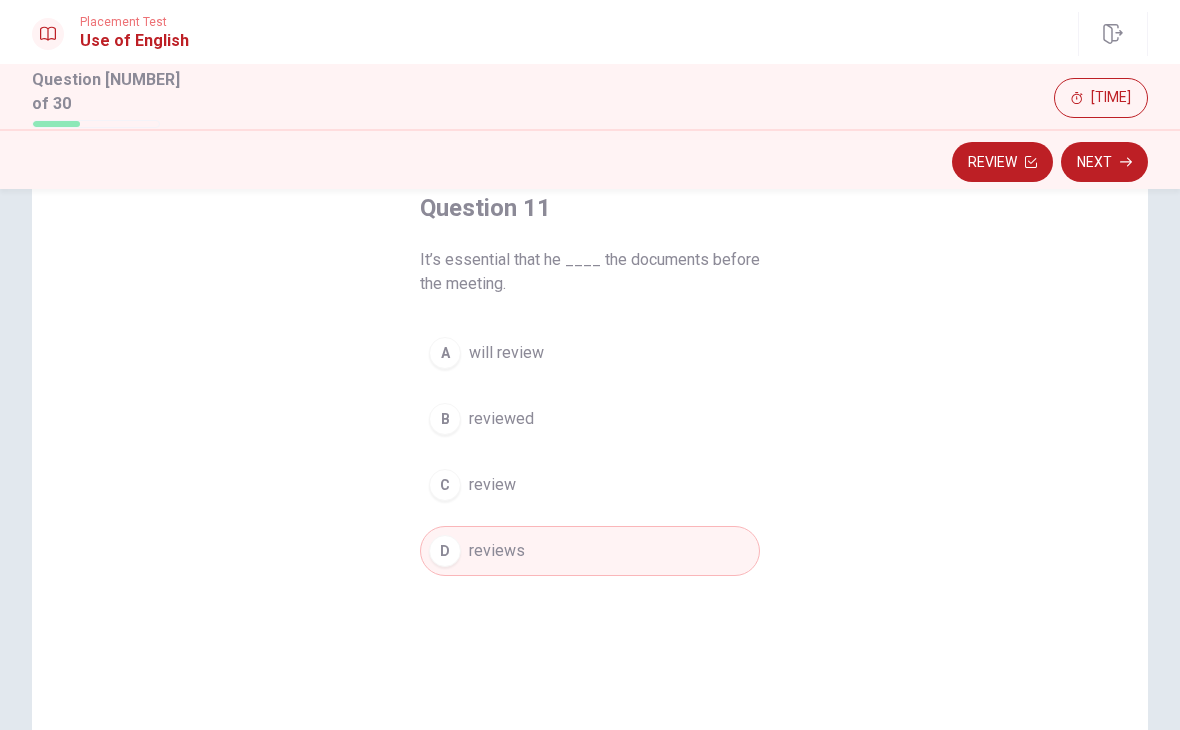 scroll, scrollTop: 117, scrollLeft: 0, axis: vertical 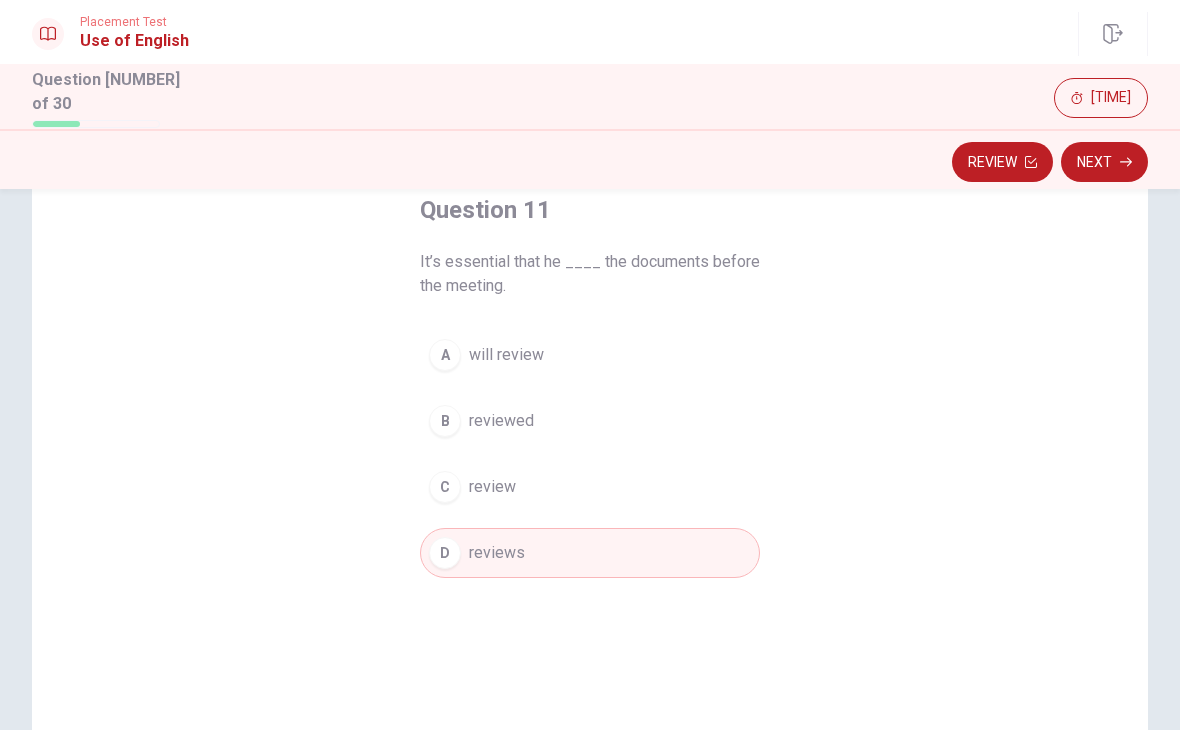 click on "B reviewed" at bounding box center [590, 421] 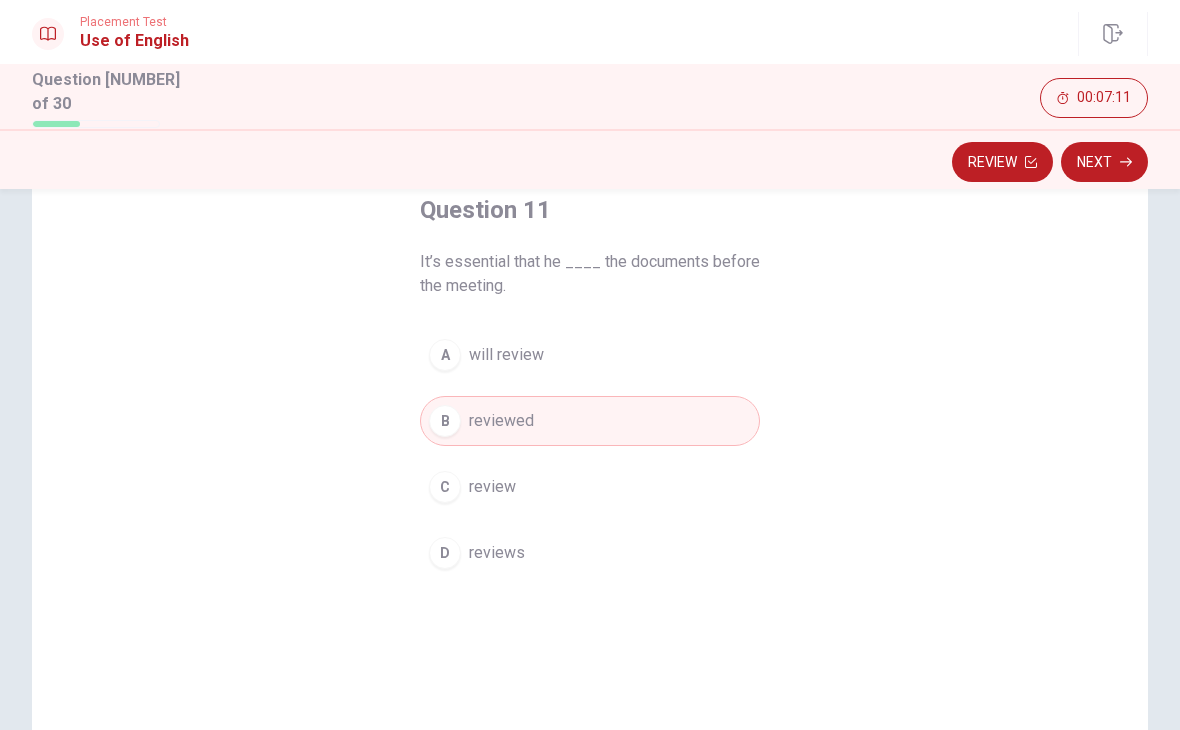 click on "Next" at bounding box center [1104, 162] 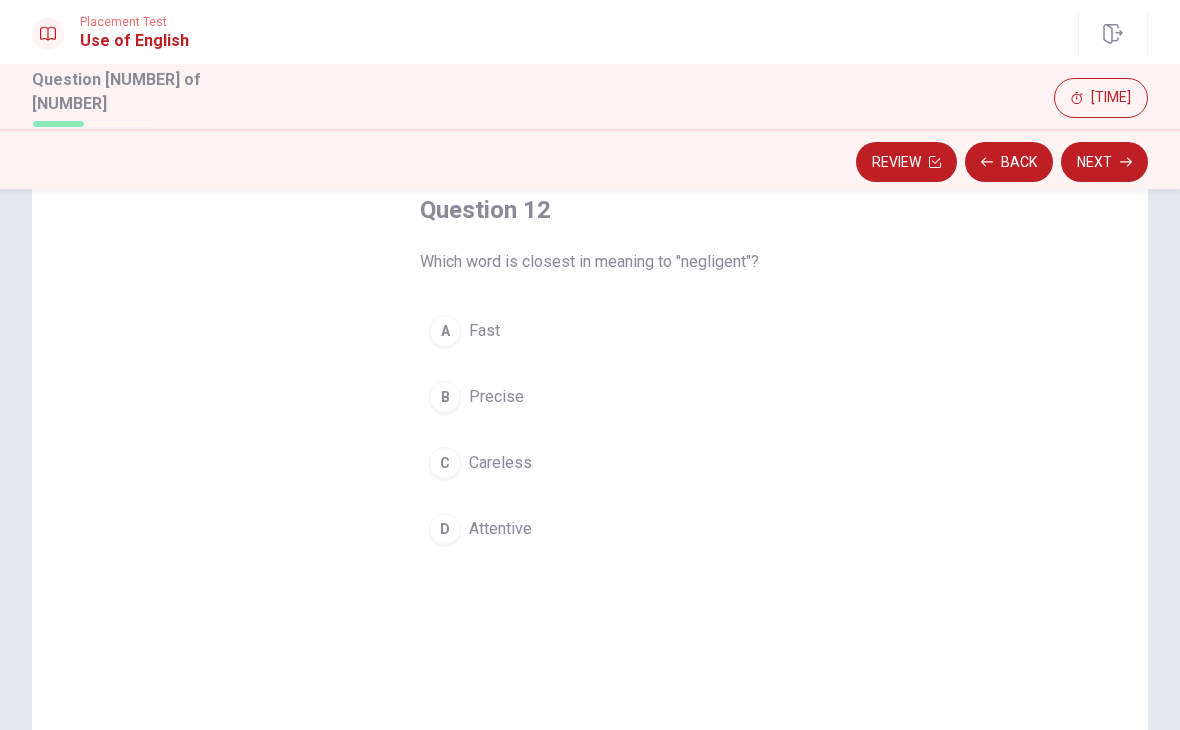 click on "Careless" at bounding box center [500, 463] 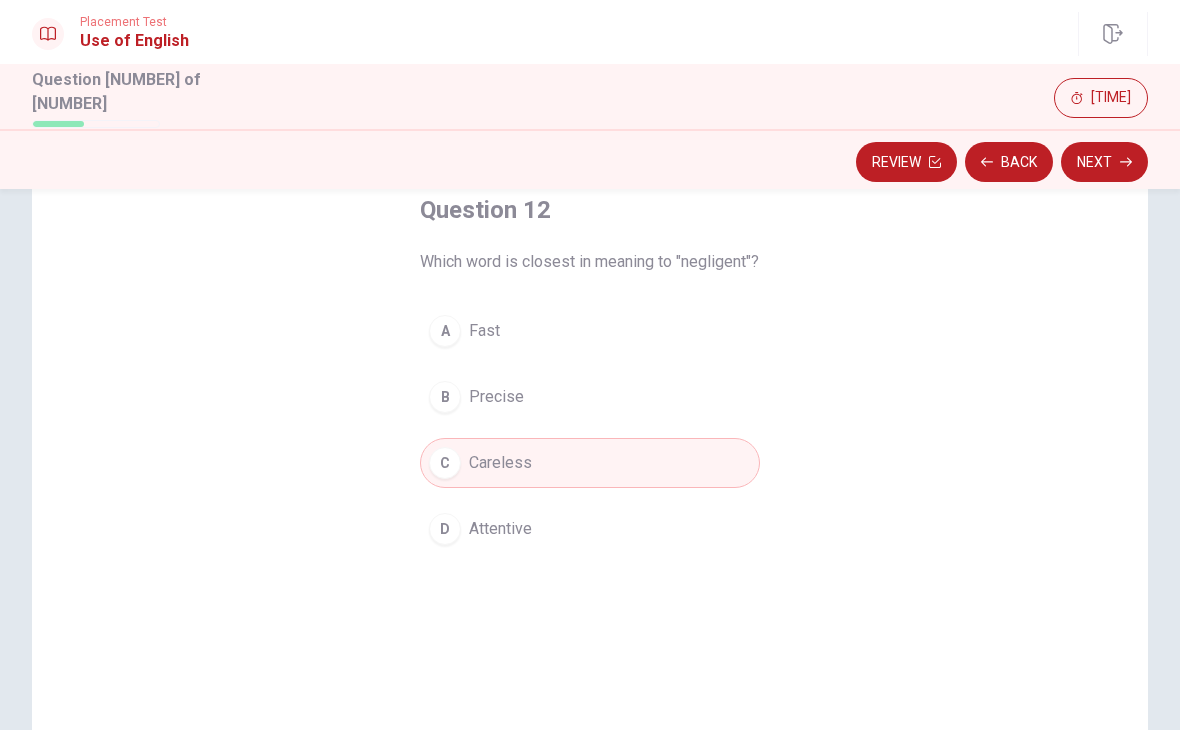 click on "Next" at bounding box center [1104, 162] 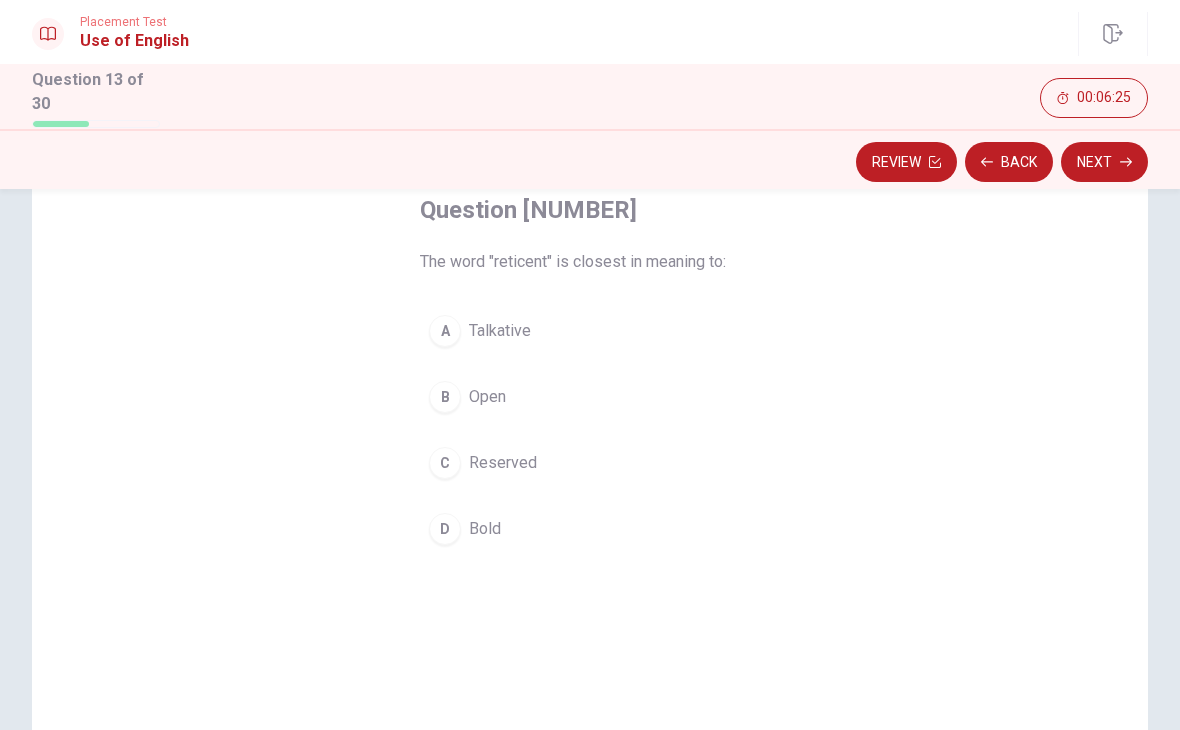 click on "C Reserved" at bounding box center (590, 463) 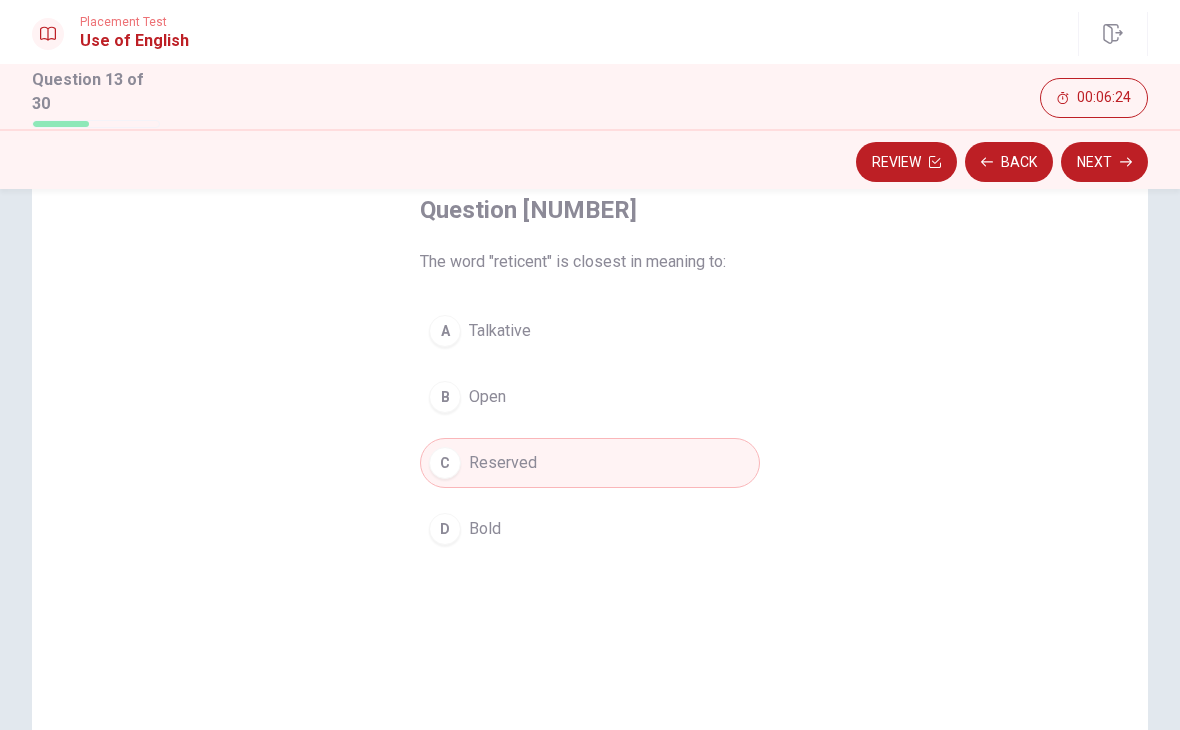 click on "Next" at bounding box center [1104, 162] 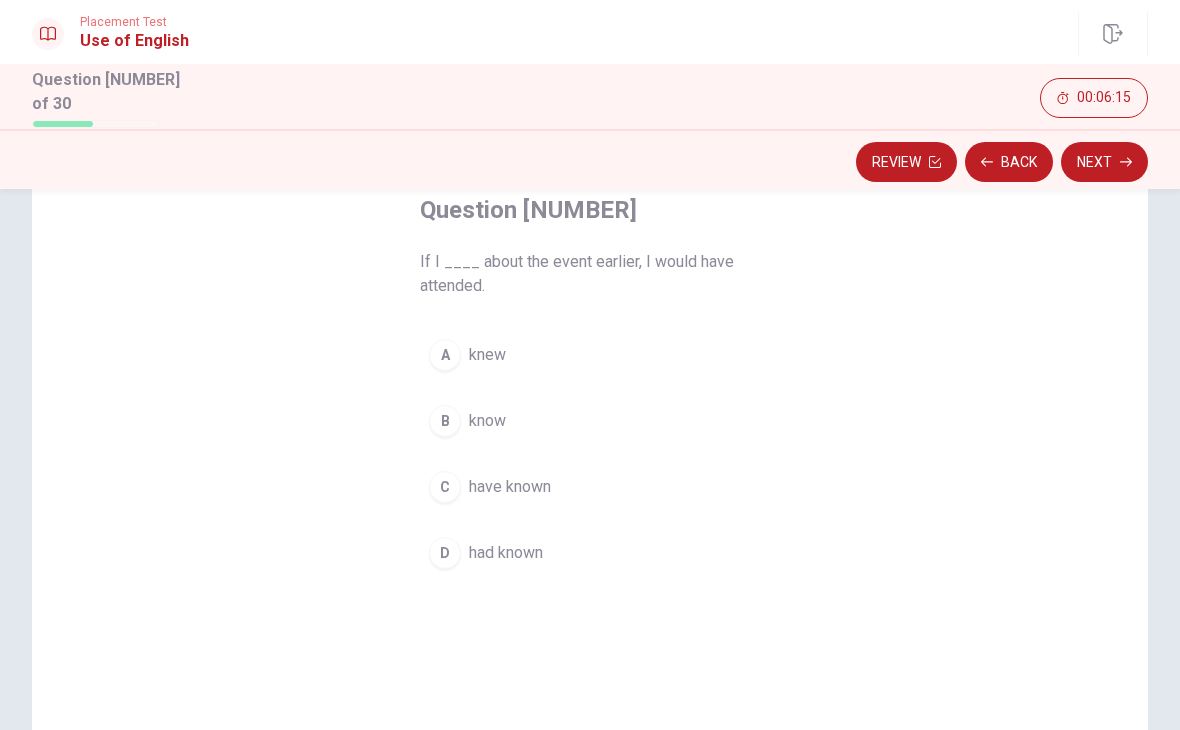 click on "D had known" at bounding box center [590, 553] 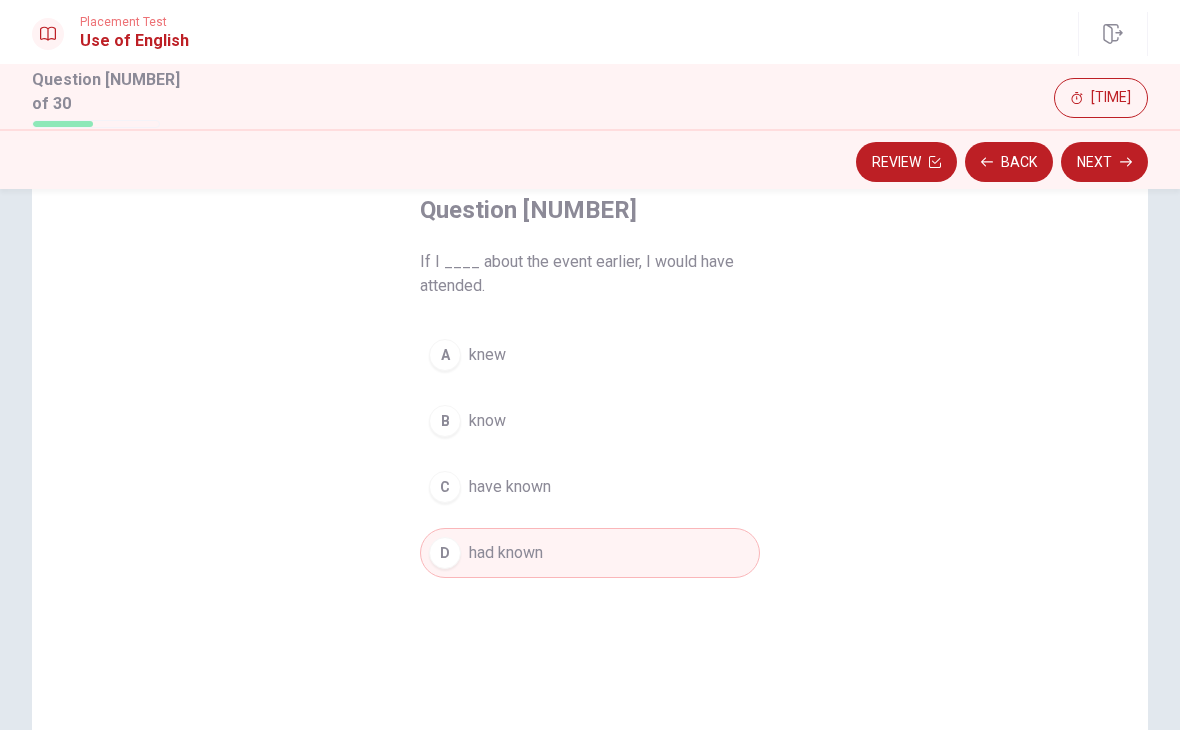 click on "Next" at bounding box center [1104, 162] 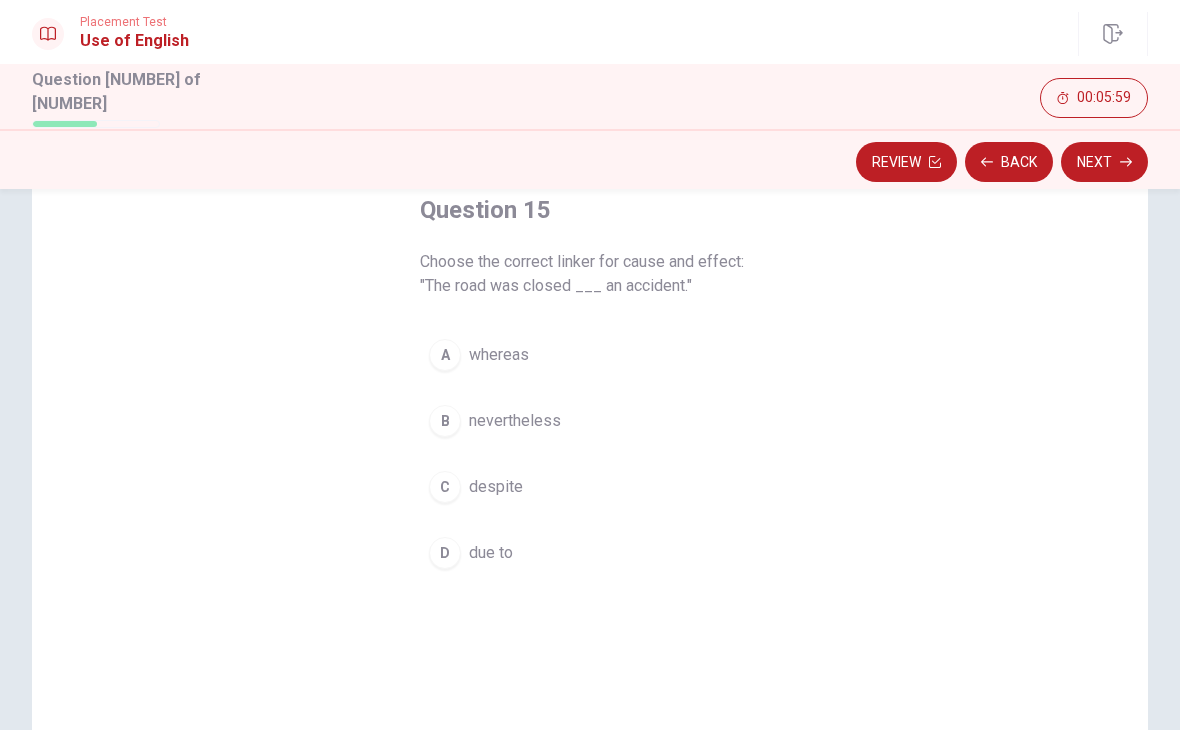click on "D due to" at bounding box center [590, 553] 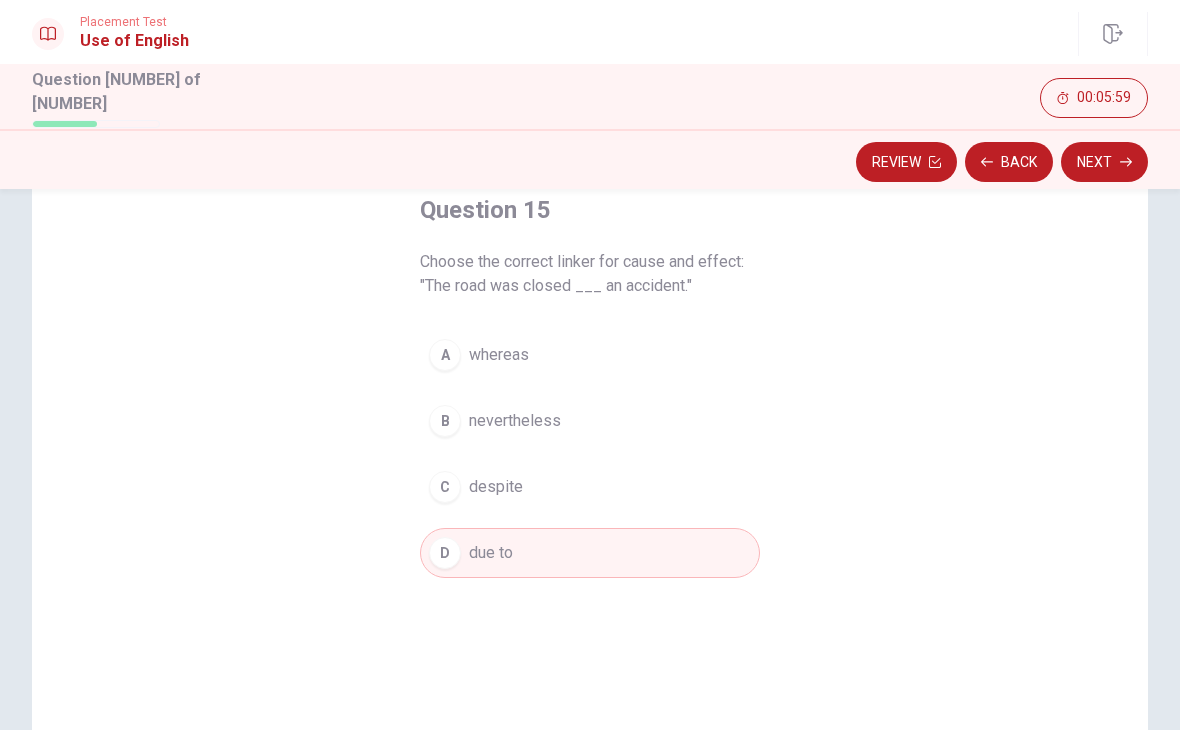 click on "Next" at bounding box center [1104, 162] 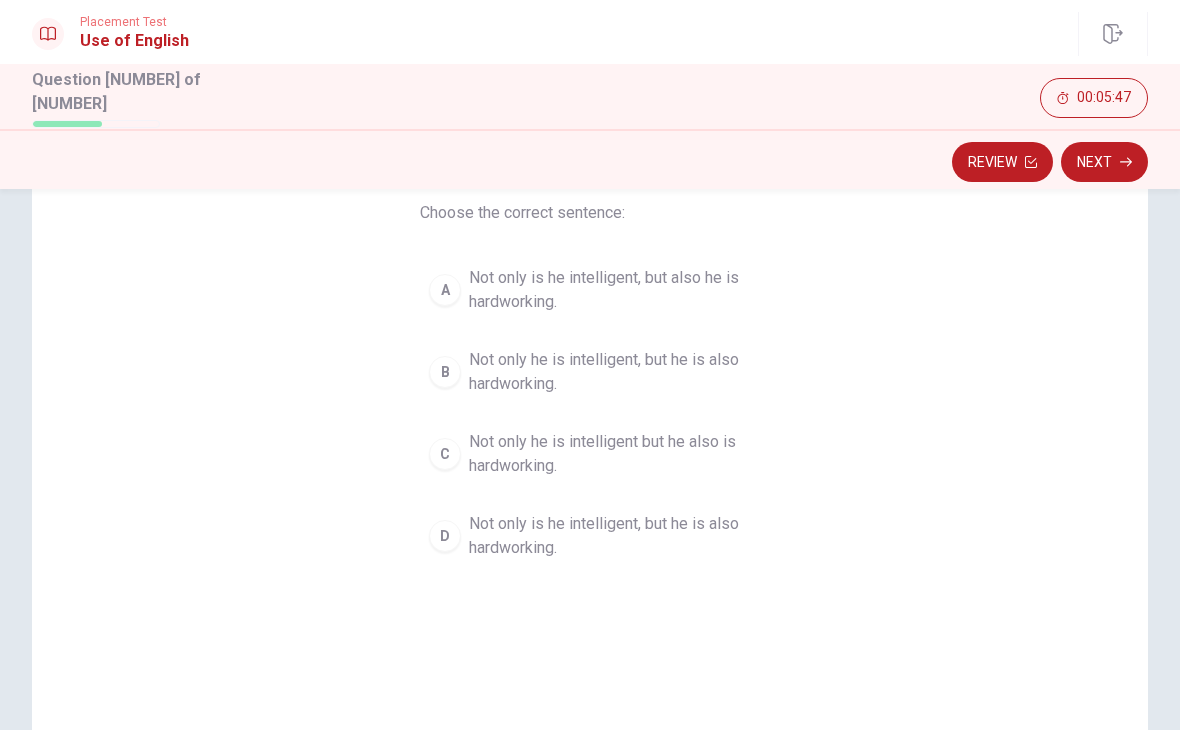 scroll, scrollTop: 159, scrollLeft: 0, axis: vertical 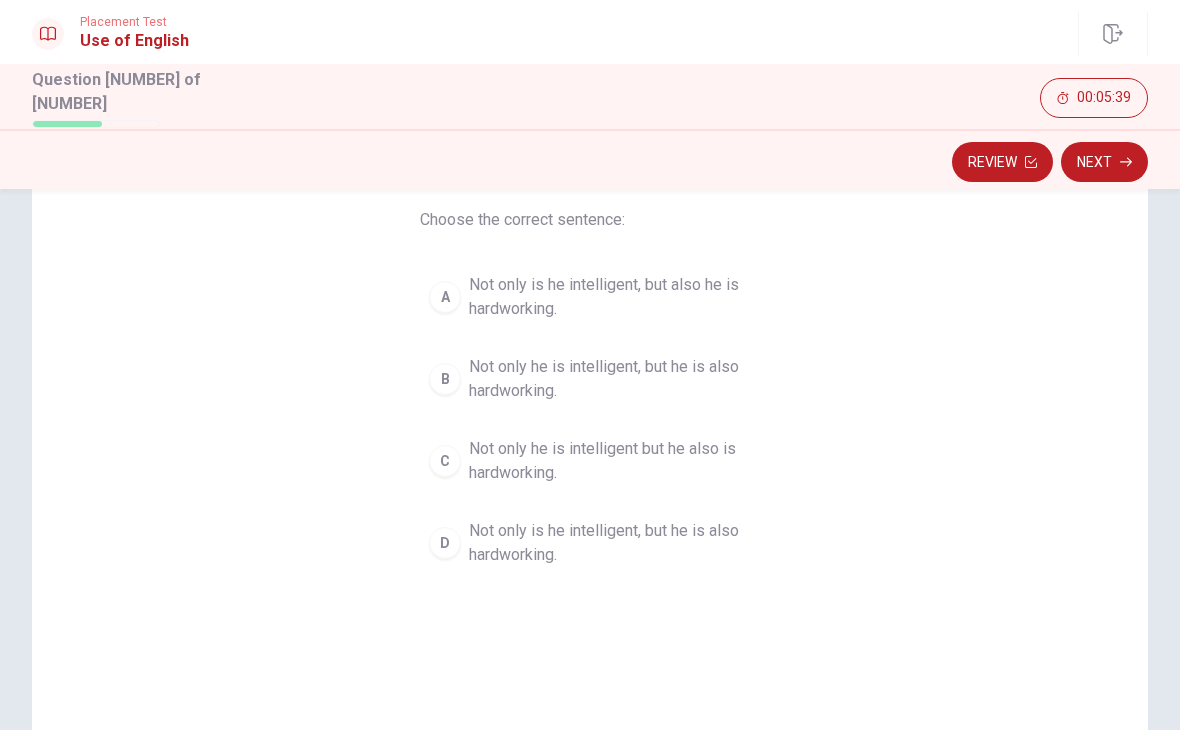 click on "Not only he is intelligent, but he is also hardworking." at bounding box center [610, 379] 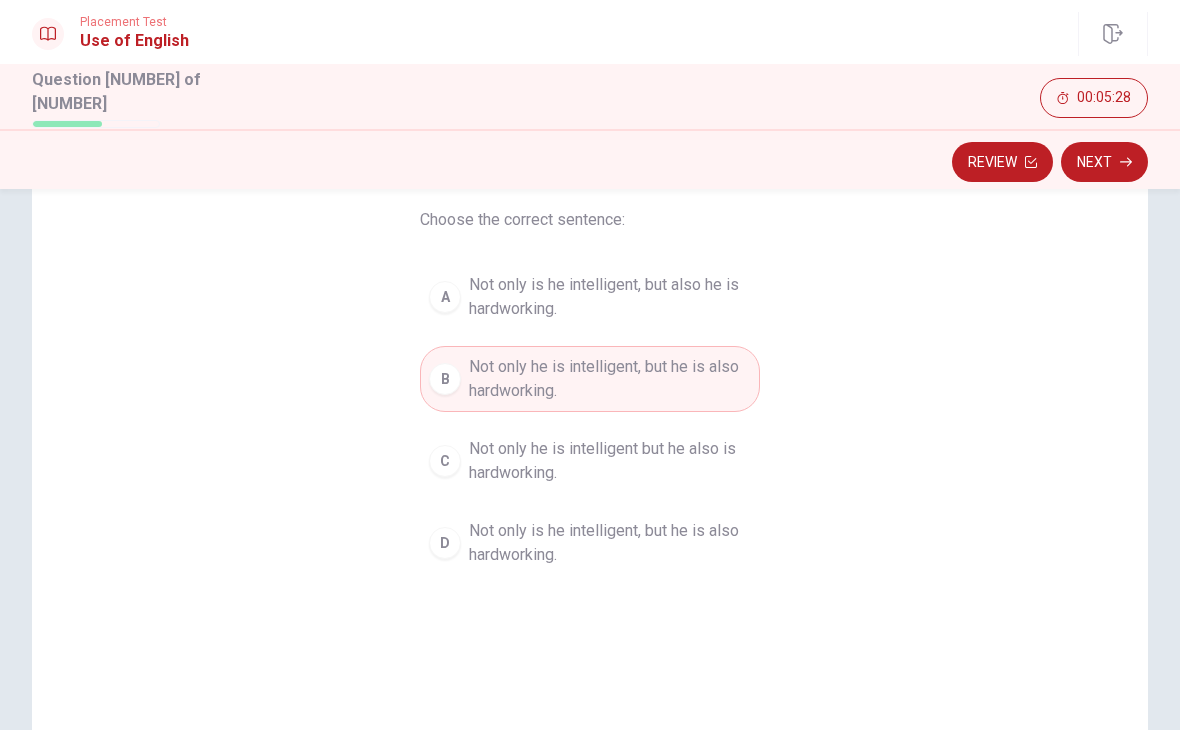 click on "Not only is he intelligent, but he is also hardworking." at bounding box center (610, 543) 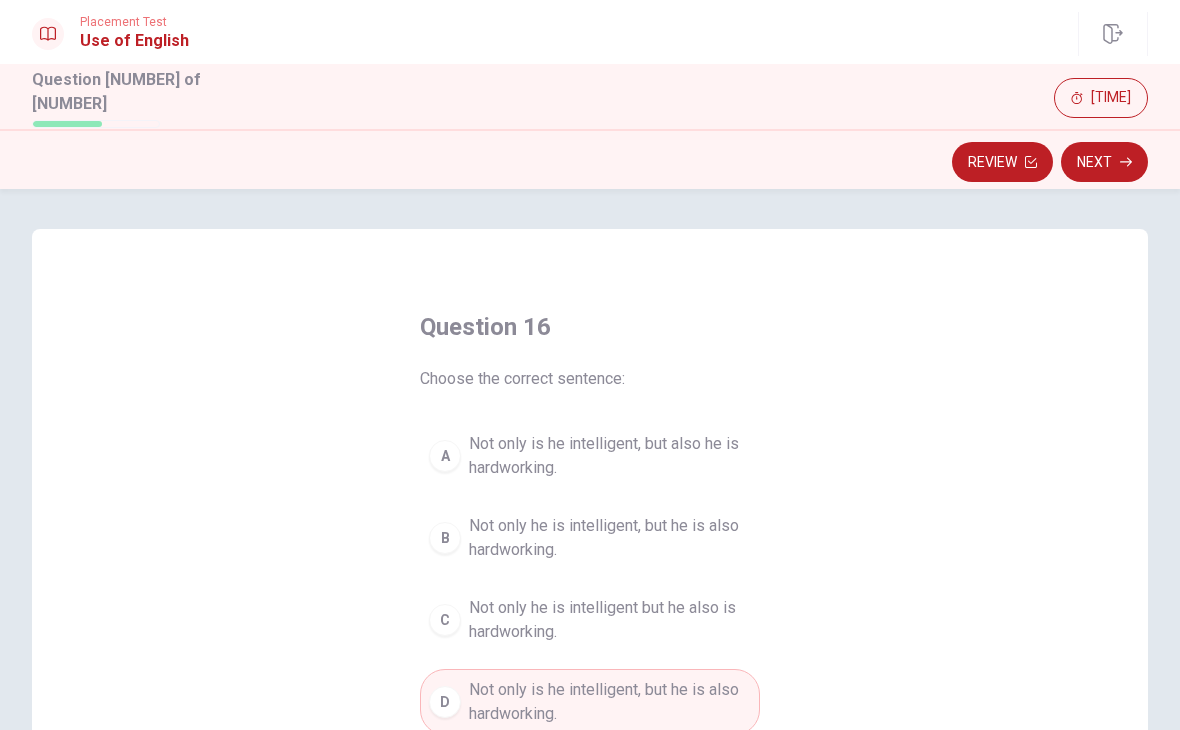 scroll, scrollTop: 0, scrollLeft: 0, axis: both 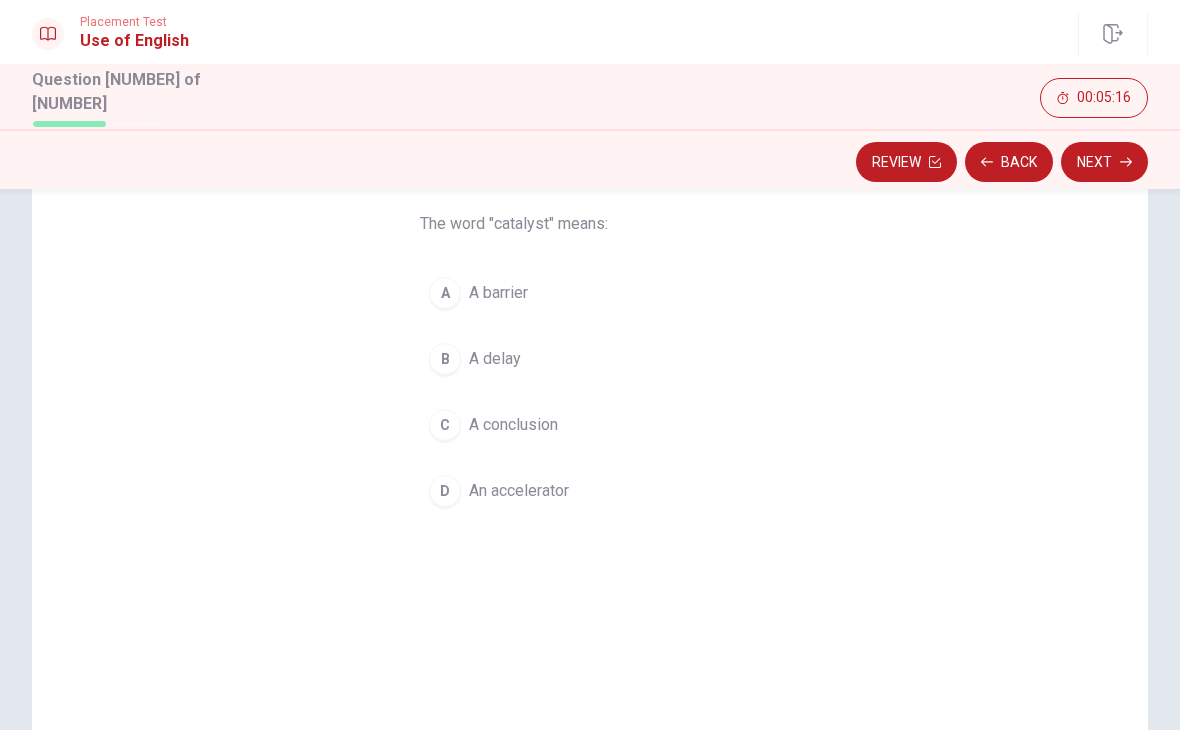 click on "D An accelerator" at bounding box center [590, 491] 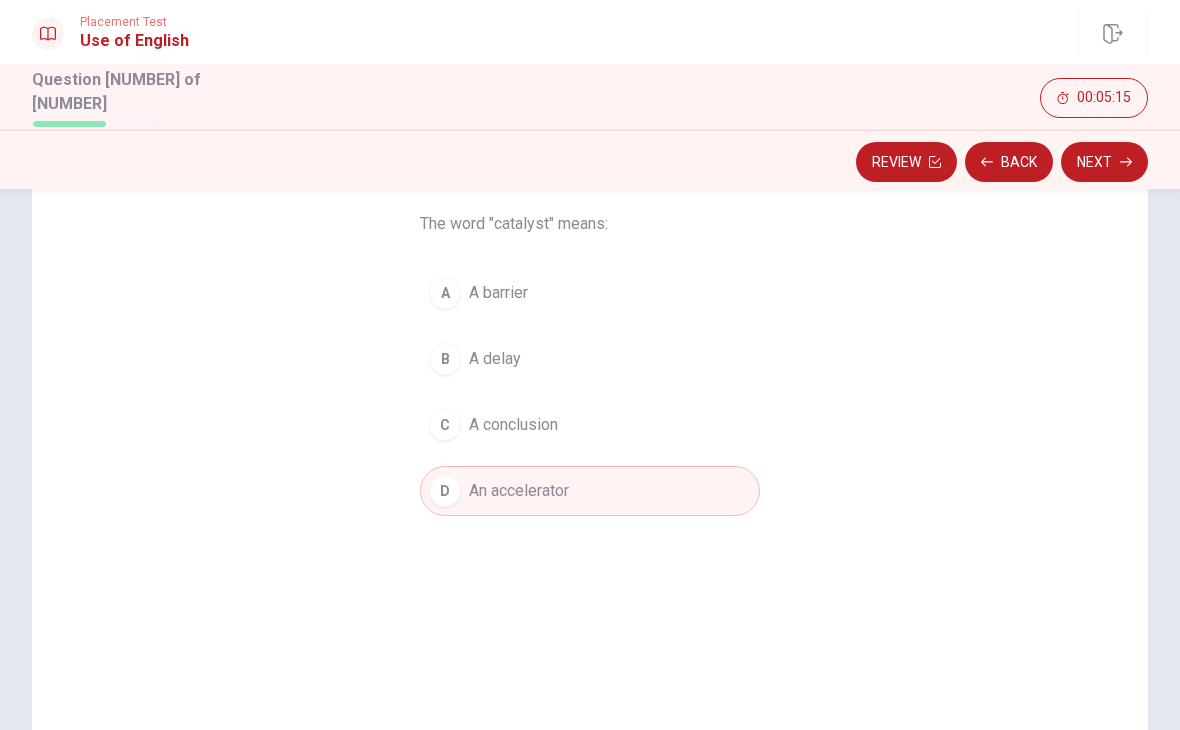 click on "Question 17 The word "catalyst" means: A A barrier B A delay C A conclusion D An accelerator" at bounding box center (590, 336) 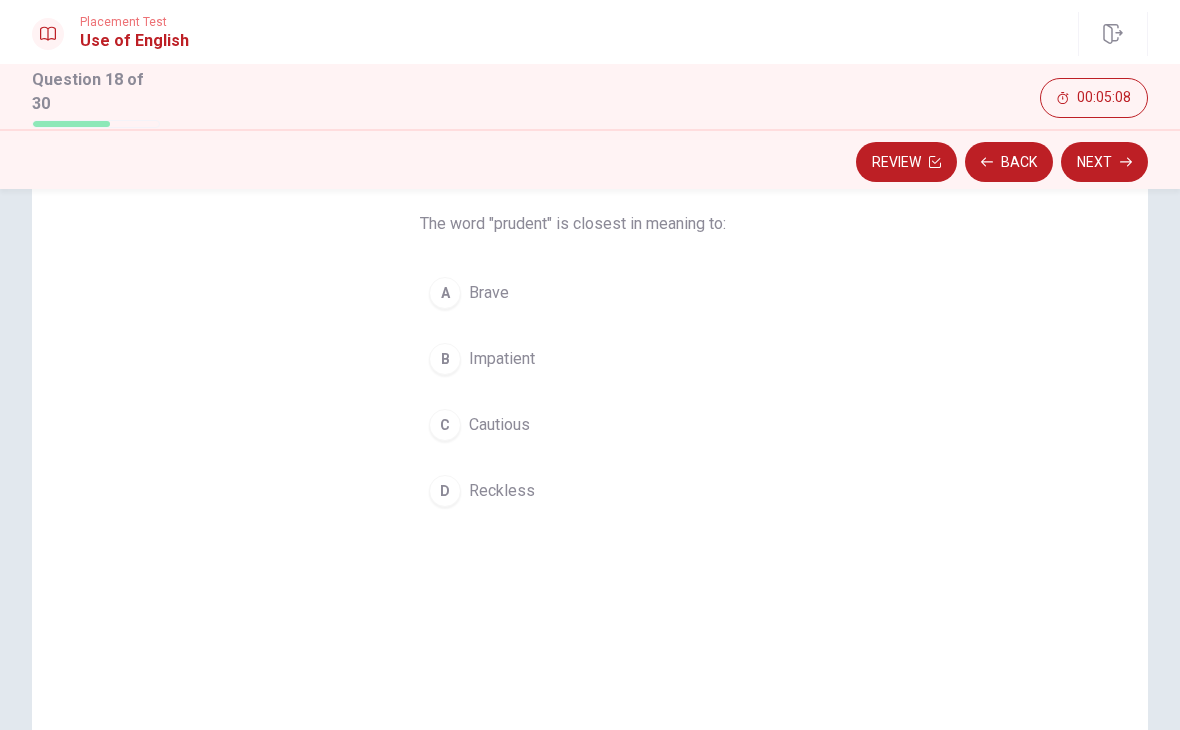 click on "B Impatient" at bounding box center (590, 359) 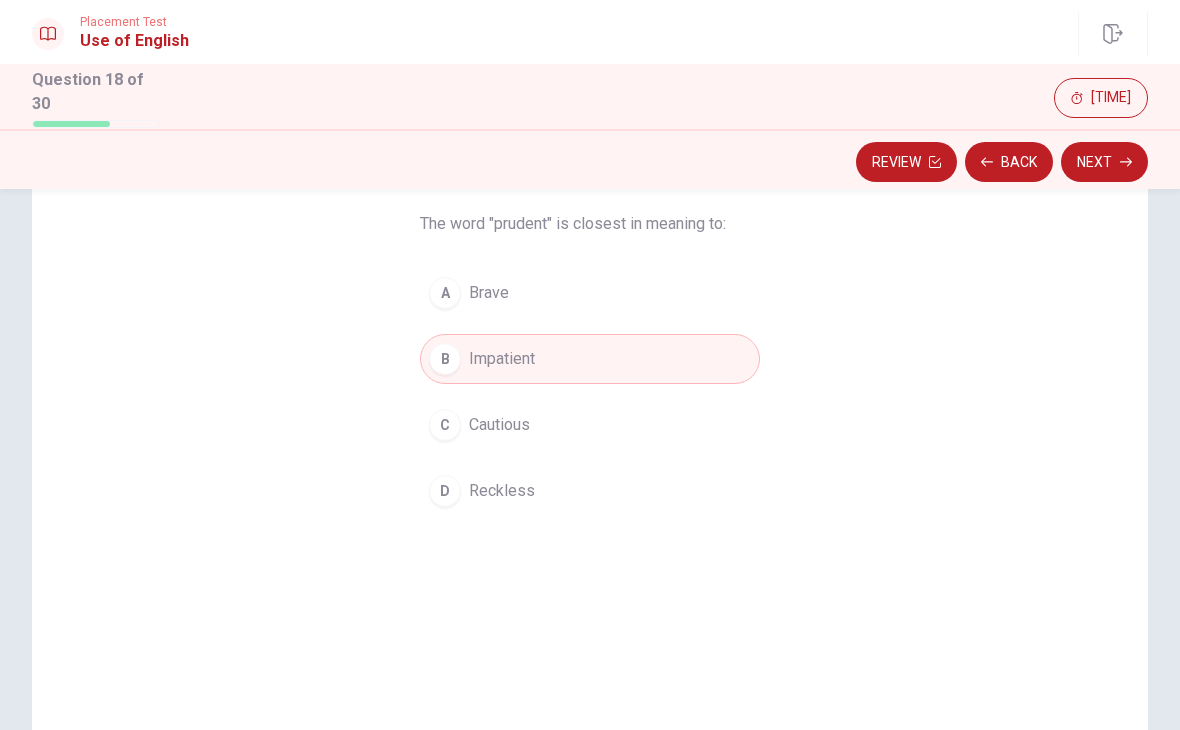 click 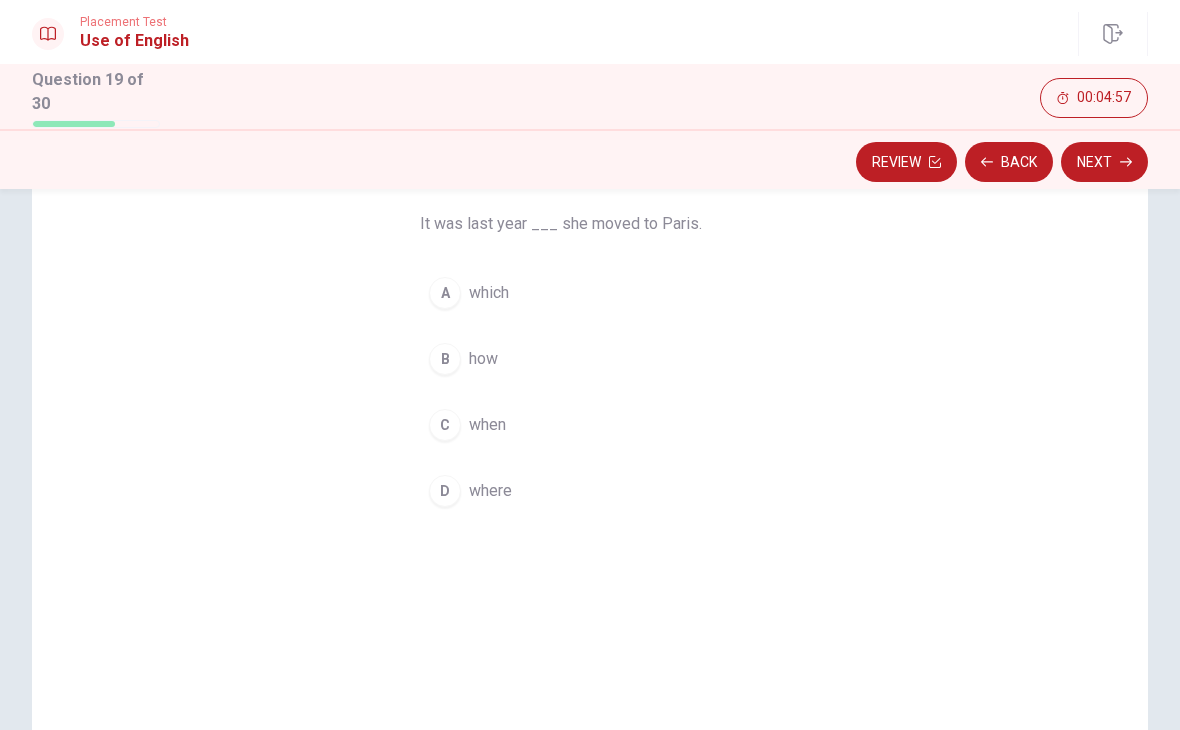 click on "A which" at bounding box center (590, 293) 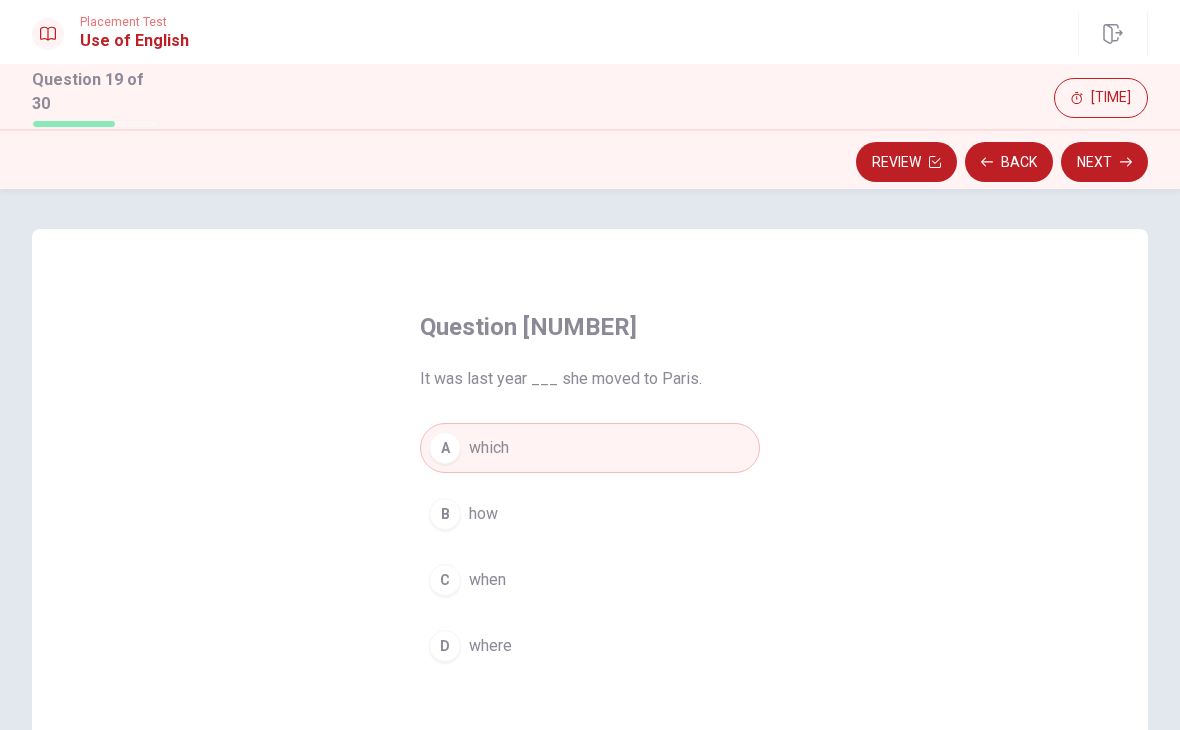 click on "Next" at bounding box center (1104, 162) 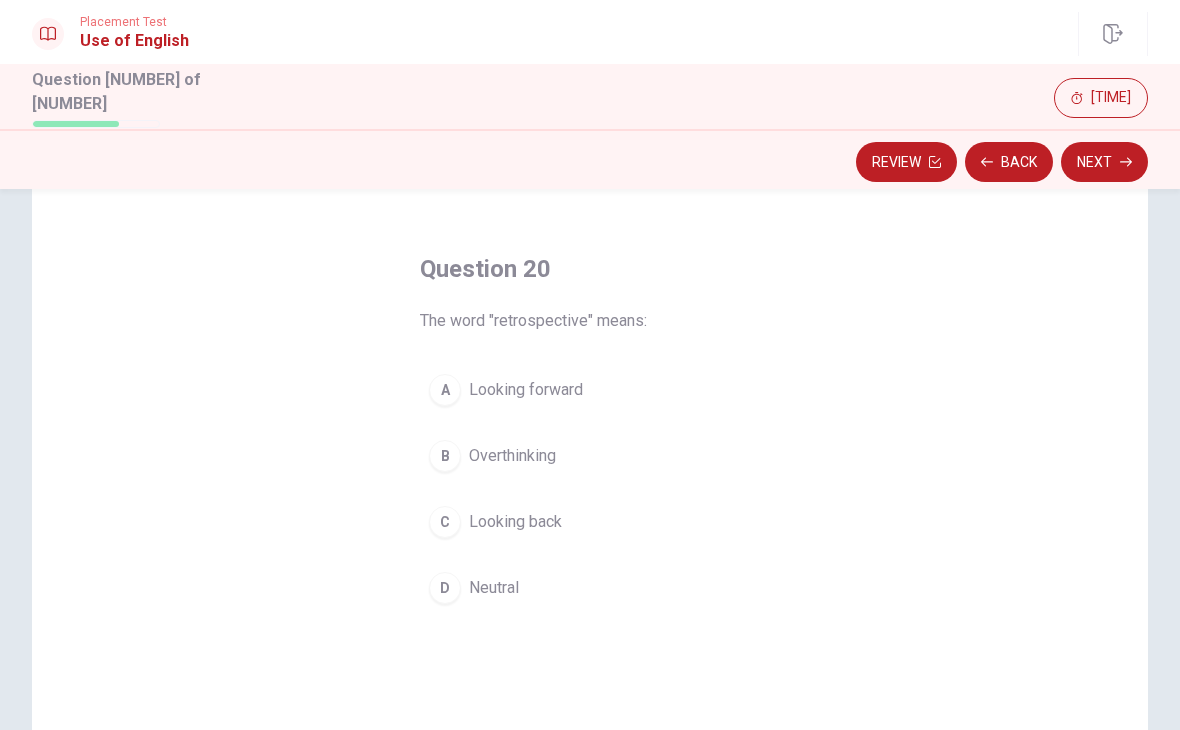 scroll, scrollTop: 63, scrollLeft: 0, axis: vertical 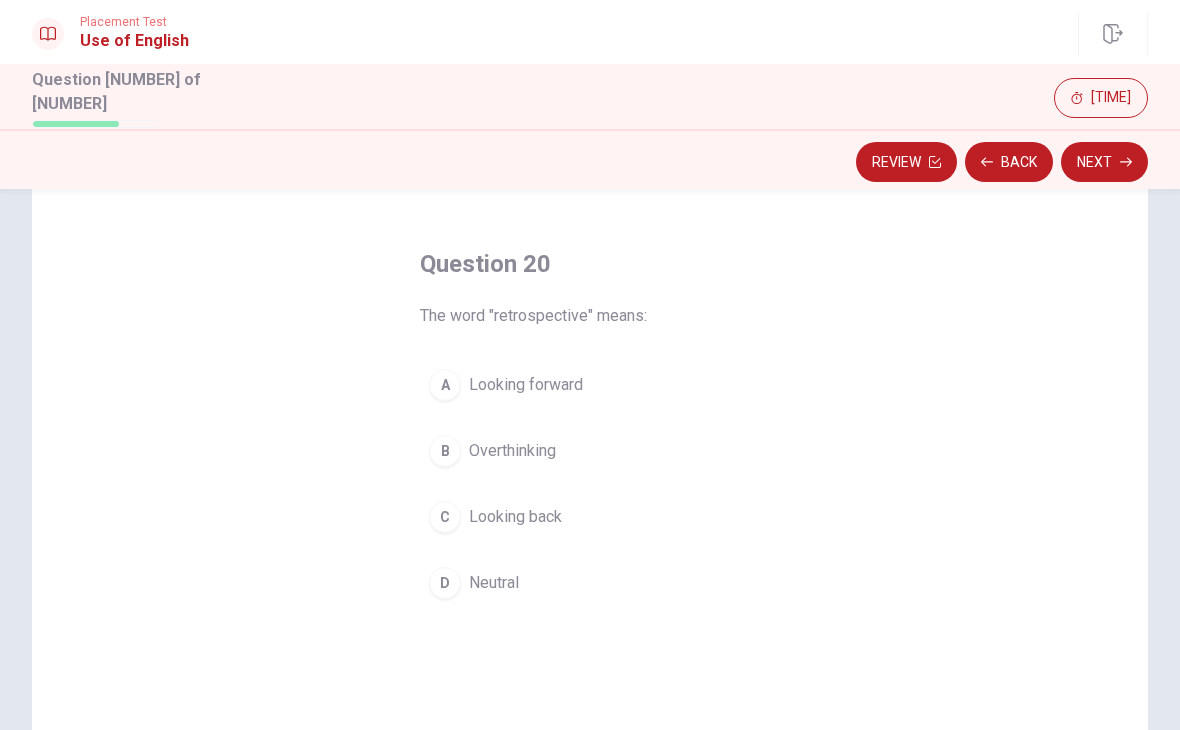 click on "B Overthinking" at bounding box center [590, 451] 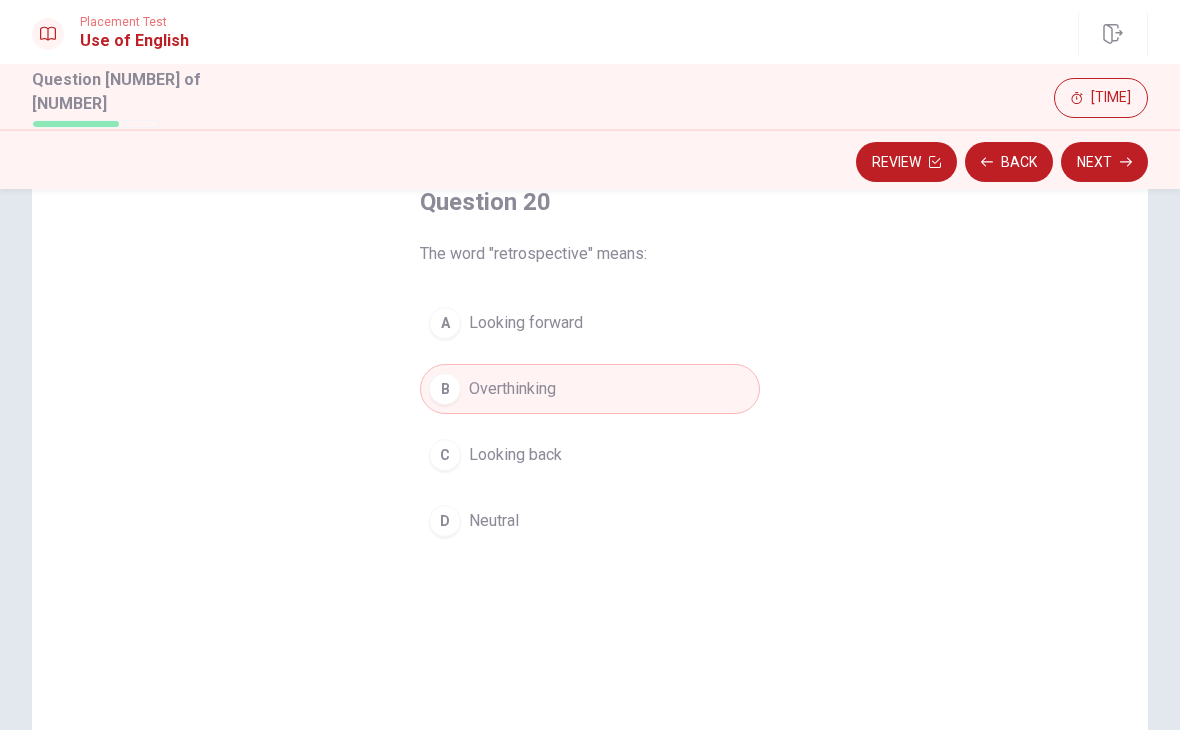 scroll, scrollTop: 127, scrollLeft: 0, axis: vertical 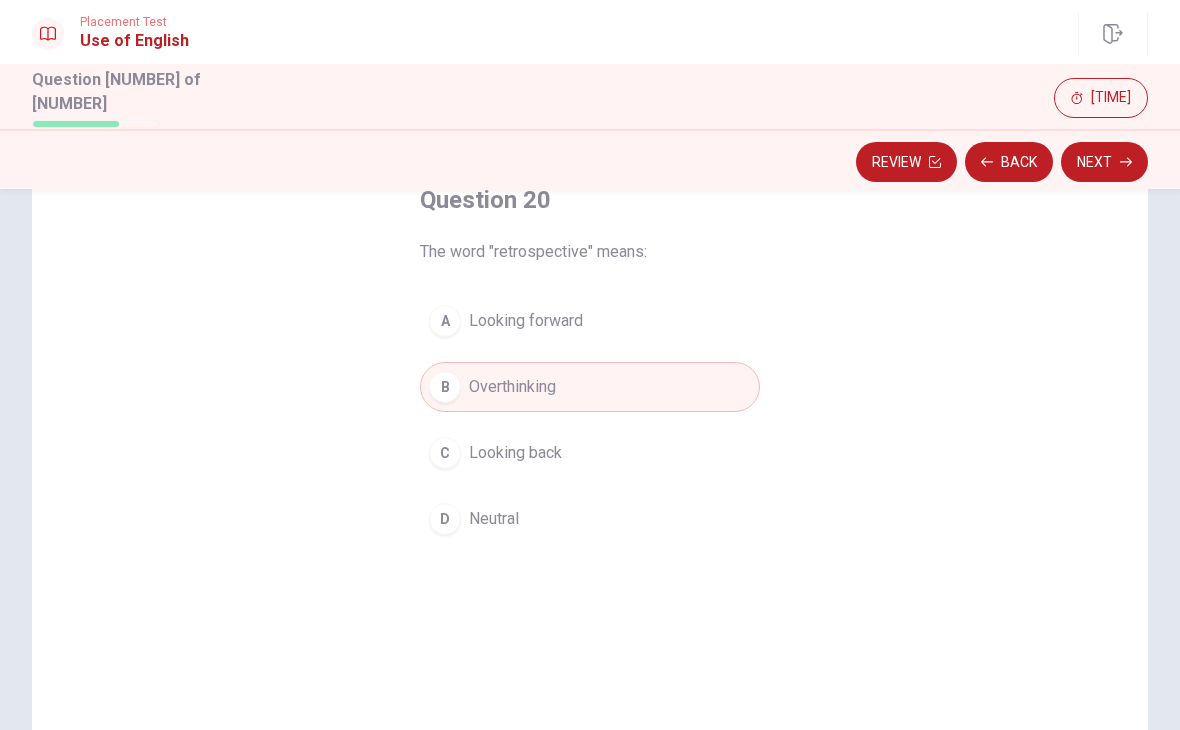 click on "Next" at bounding box center (1104, 162) 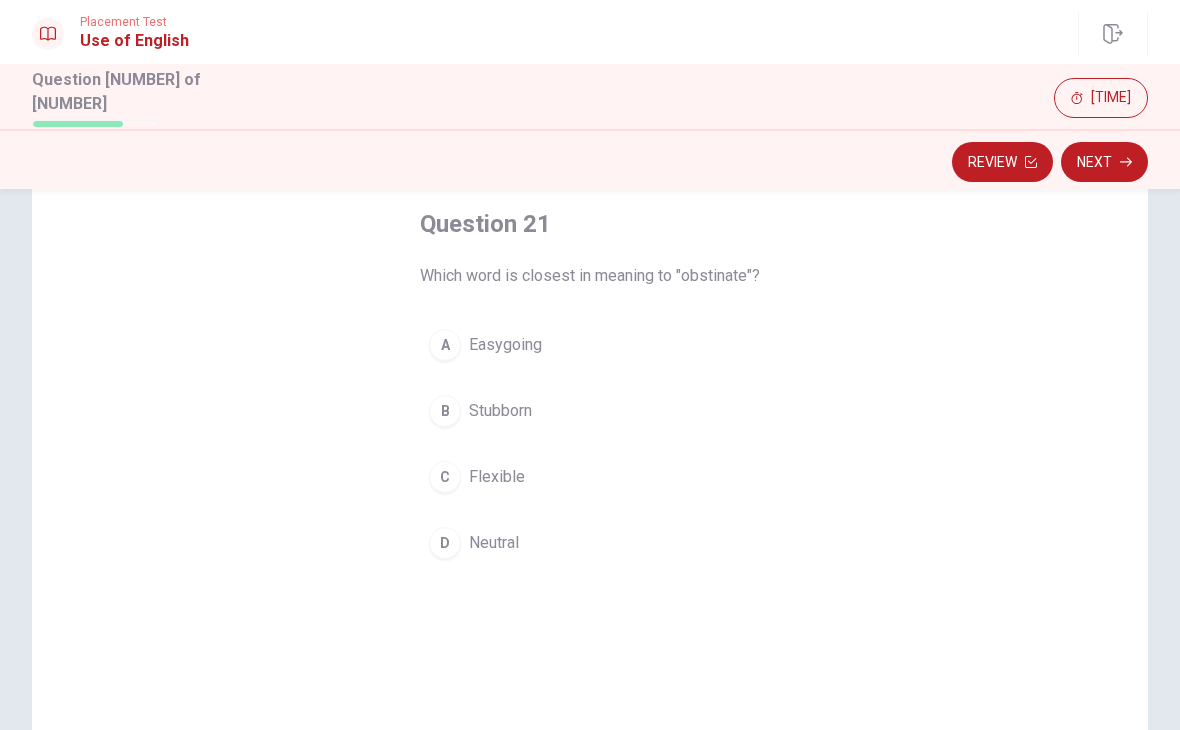 scroll, scrollTop: 107, scrollLeft: 0, axis: vertical 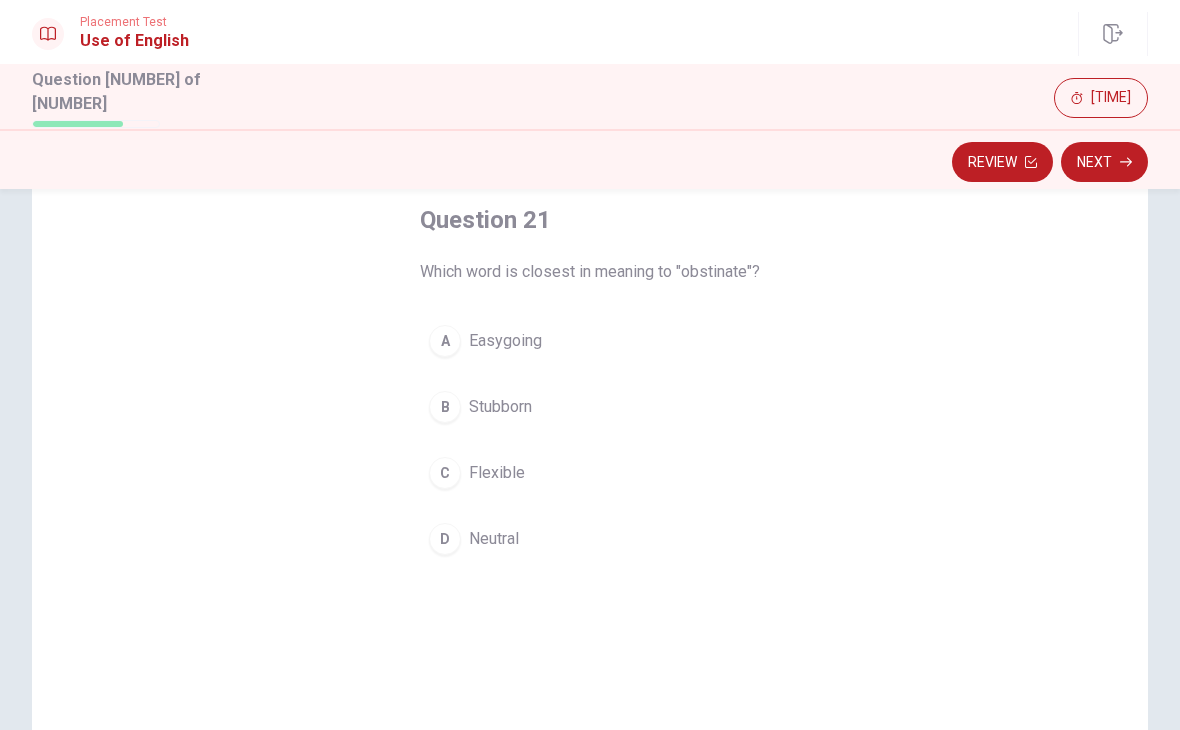 click on "B Stubborn" at bounding box center [590, 407] 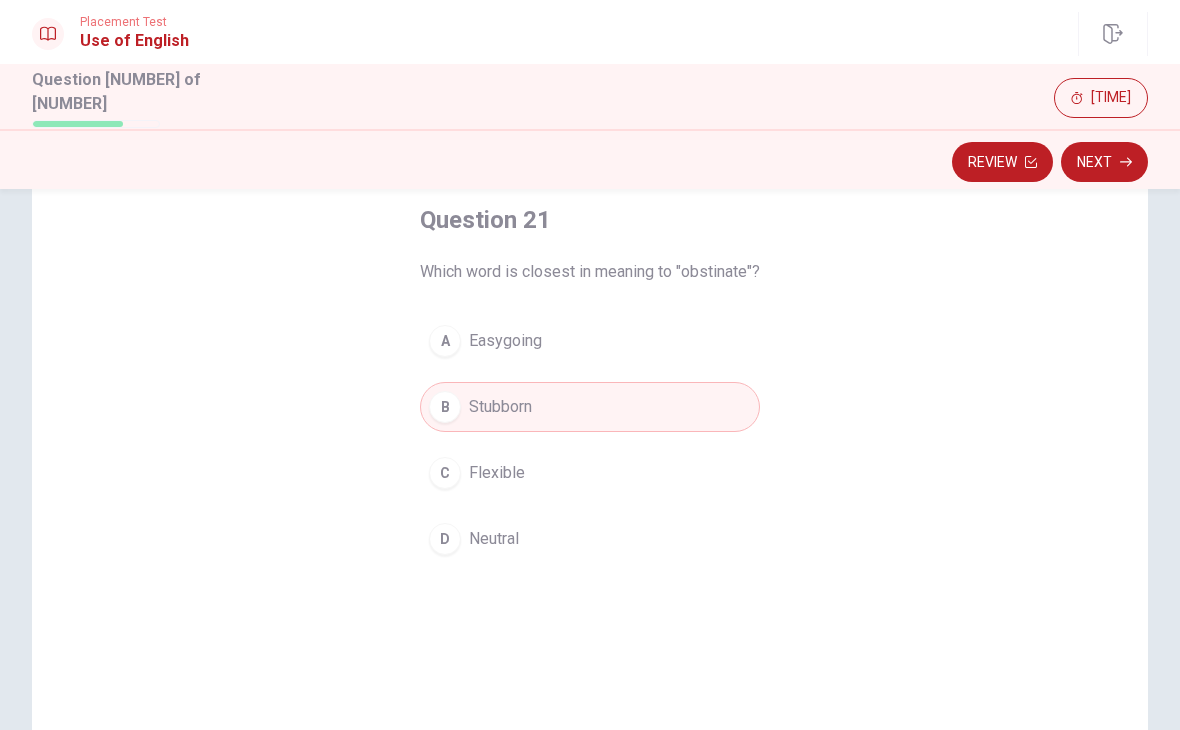 click on "Next" at bounding box center [1104, 162] 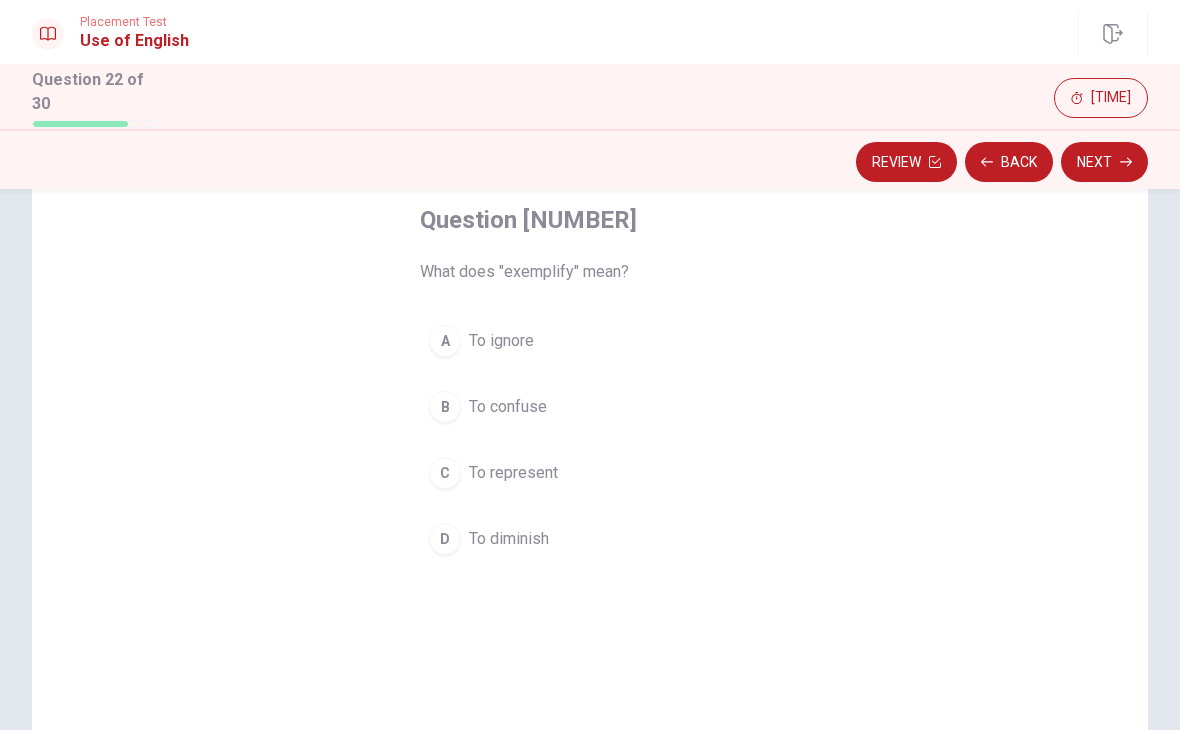click on "Question [NUMBER] What does "exemplify" mean? A To ignore B To confuse C To represent D To diminish" at bounding box center (590, 384) 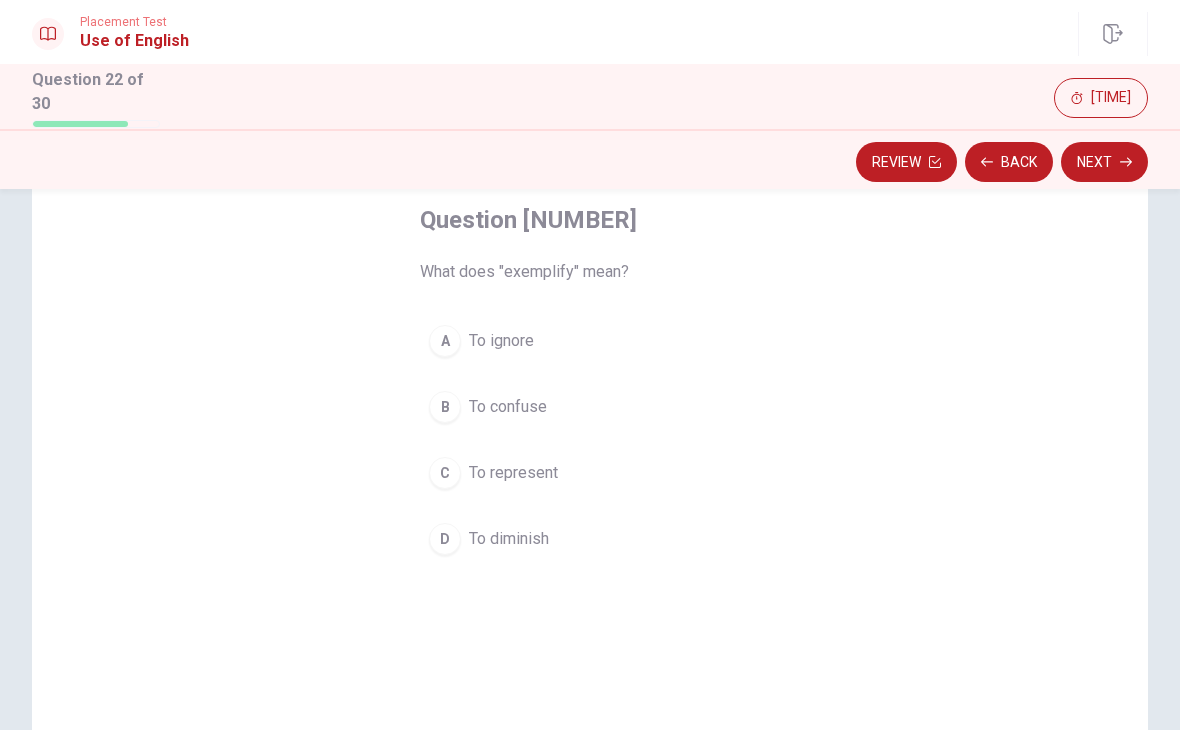 click on "C To represent" at bounding box center (590, 473) 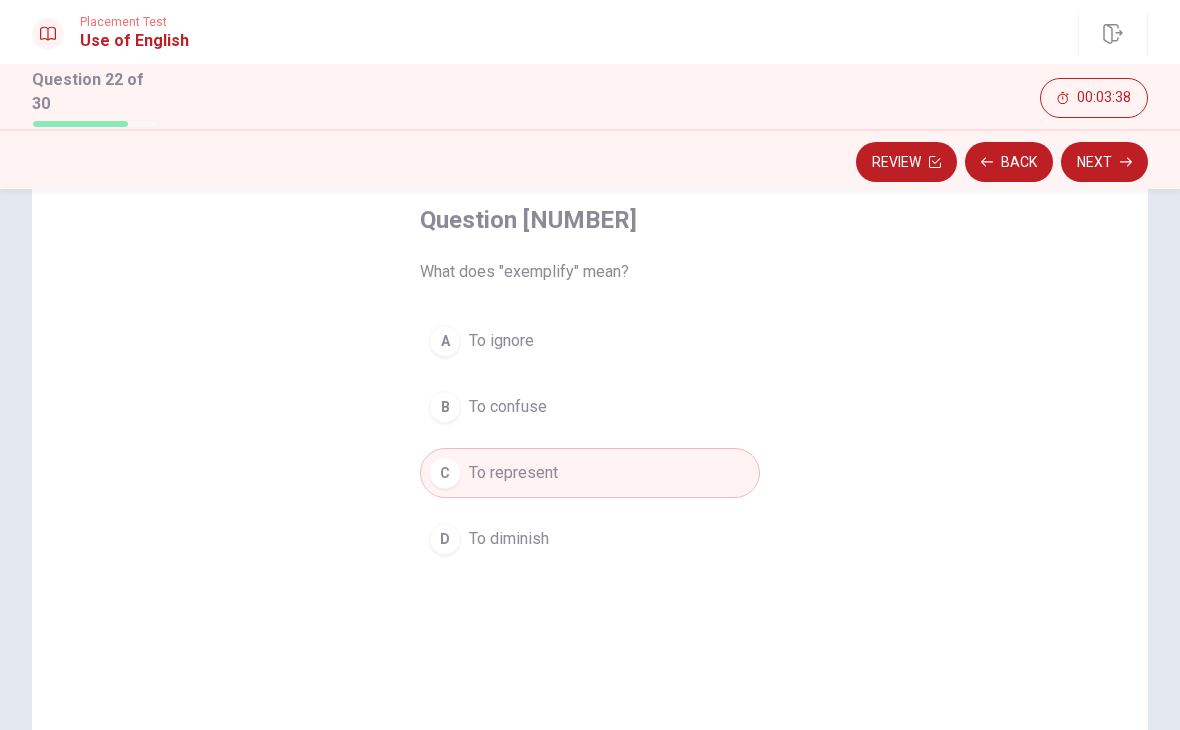 click on "Next" at bounding box center [1104, 162] 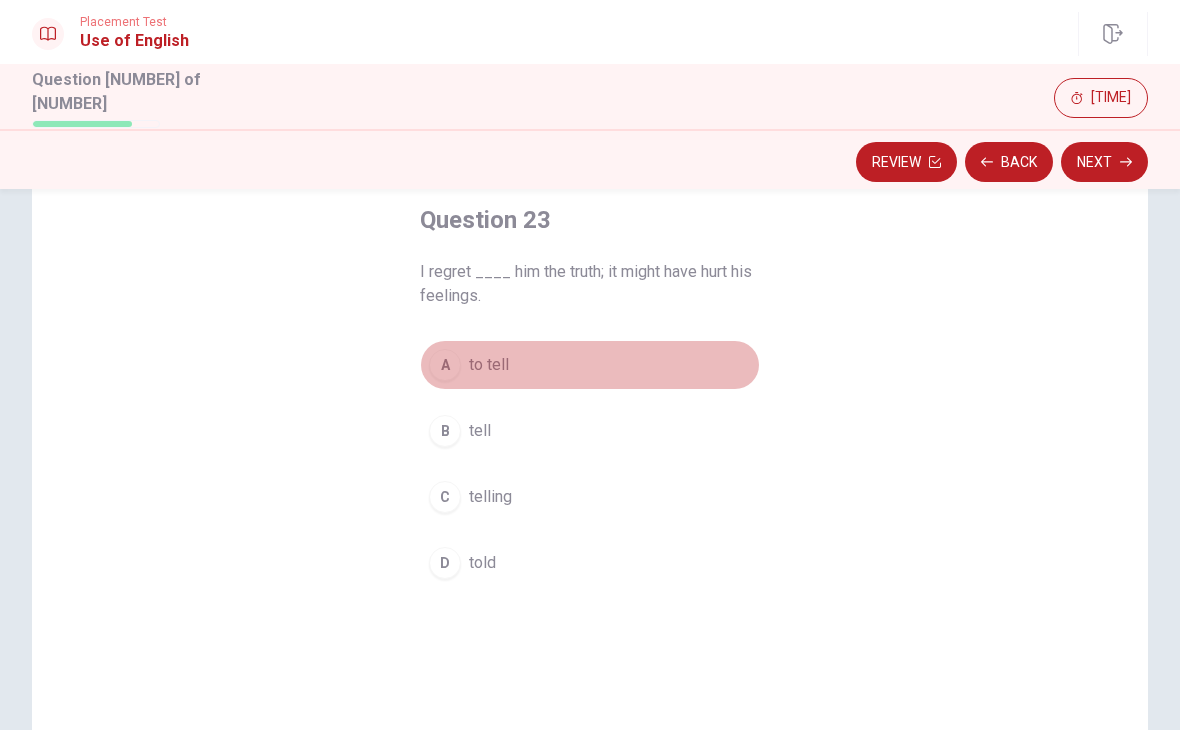click on "A to tell" at bounding box center (590, 365) 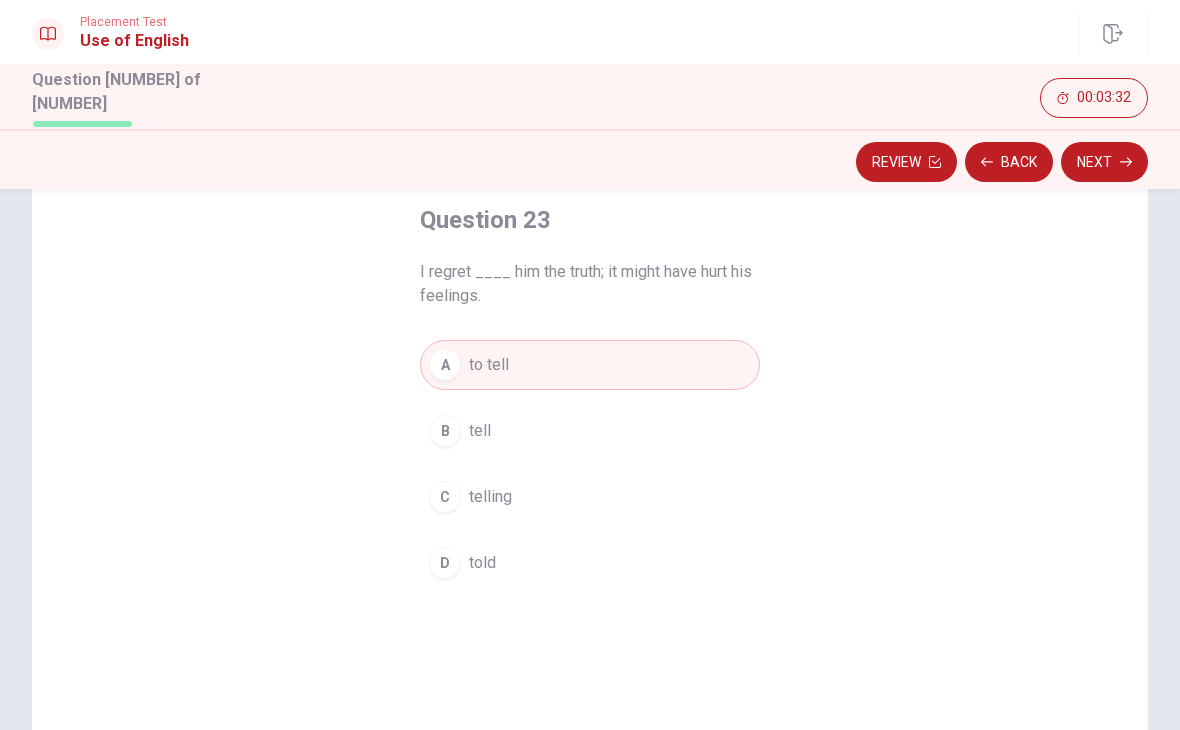 click on "Next" at bounding box center [1104, 162] 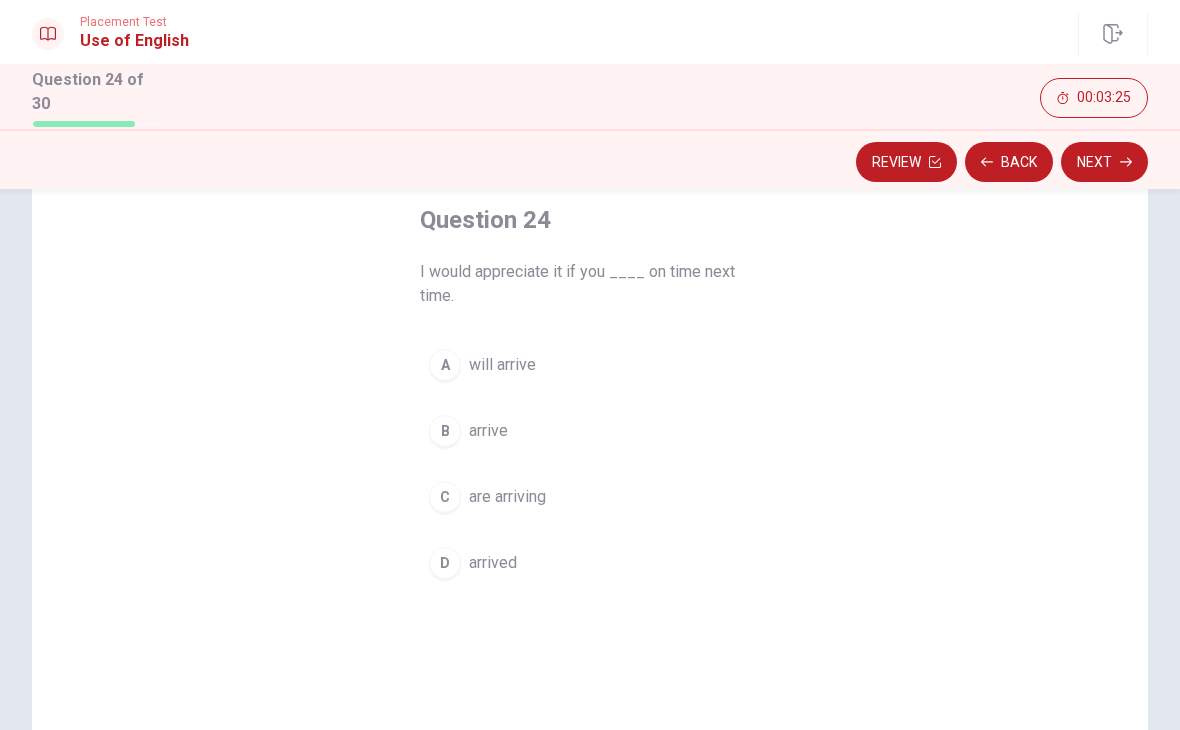 click on "B arrive" at bounding box center (590, 431) 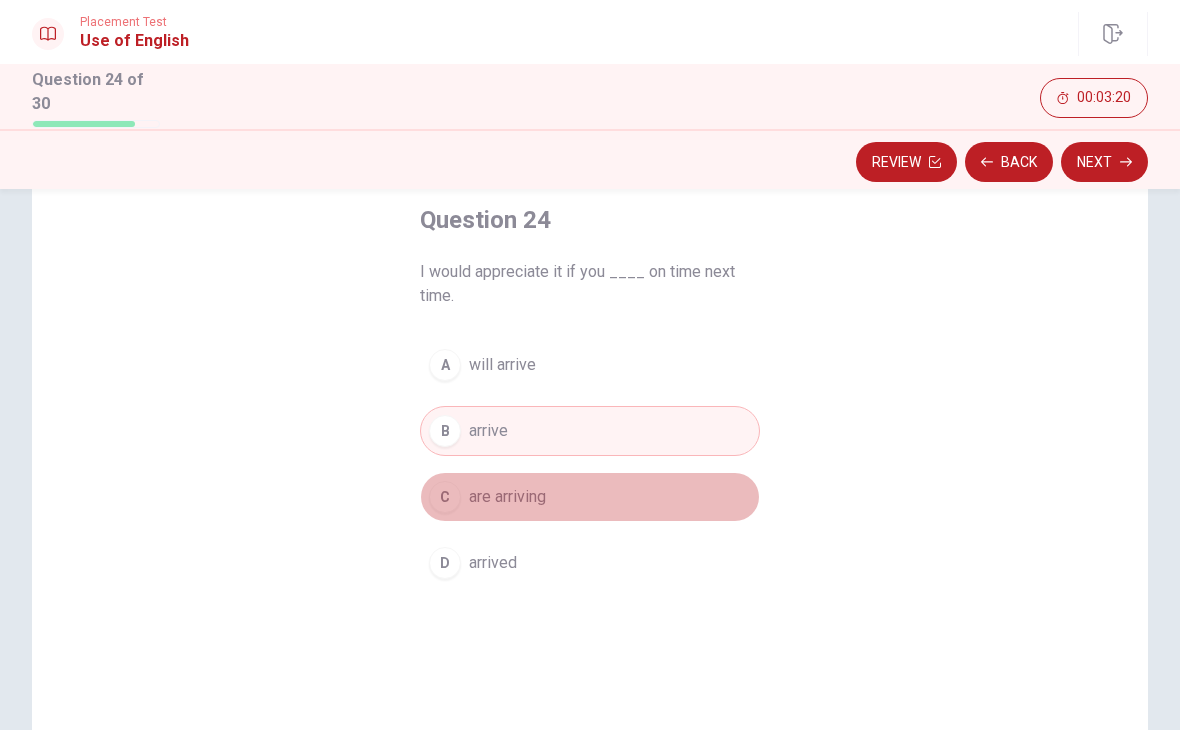 click on "C are arriving" at bounding box center (590, 497) 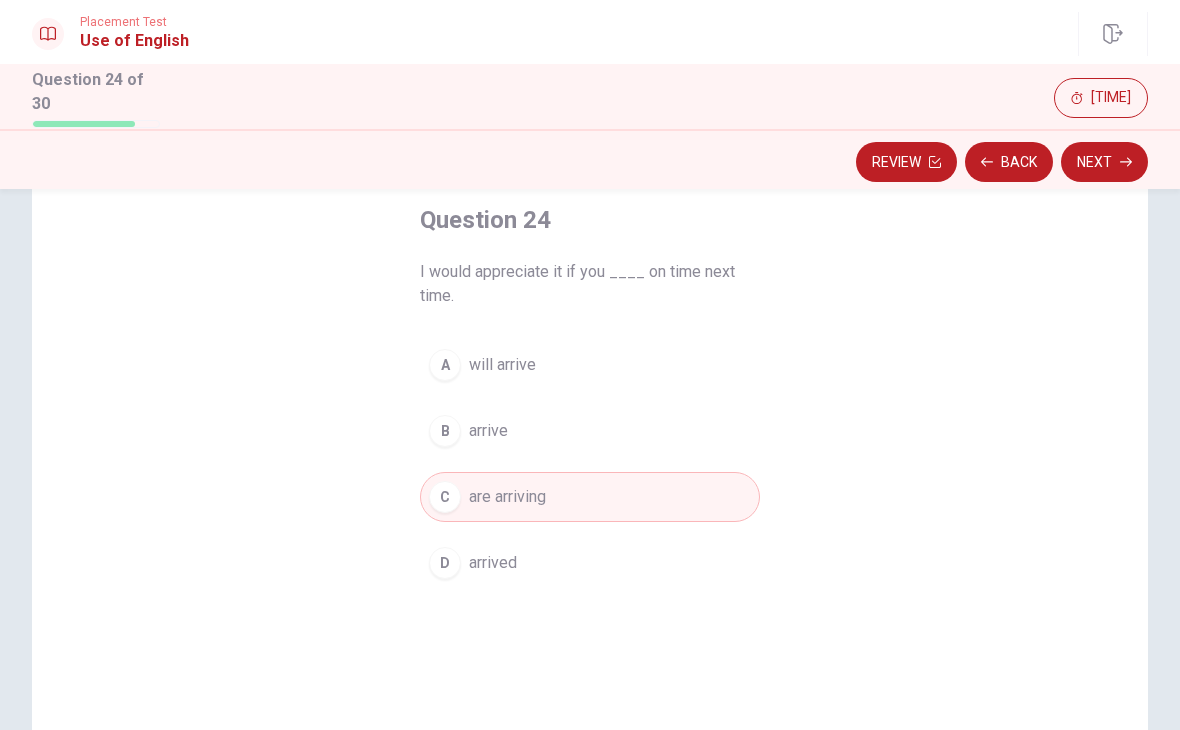 click on "B arrive" at bounding box center (590, 431) 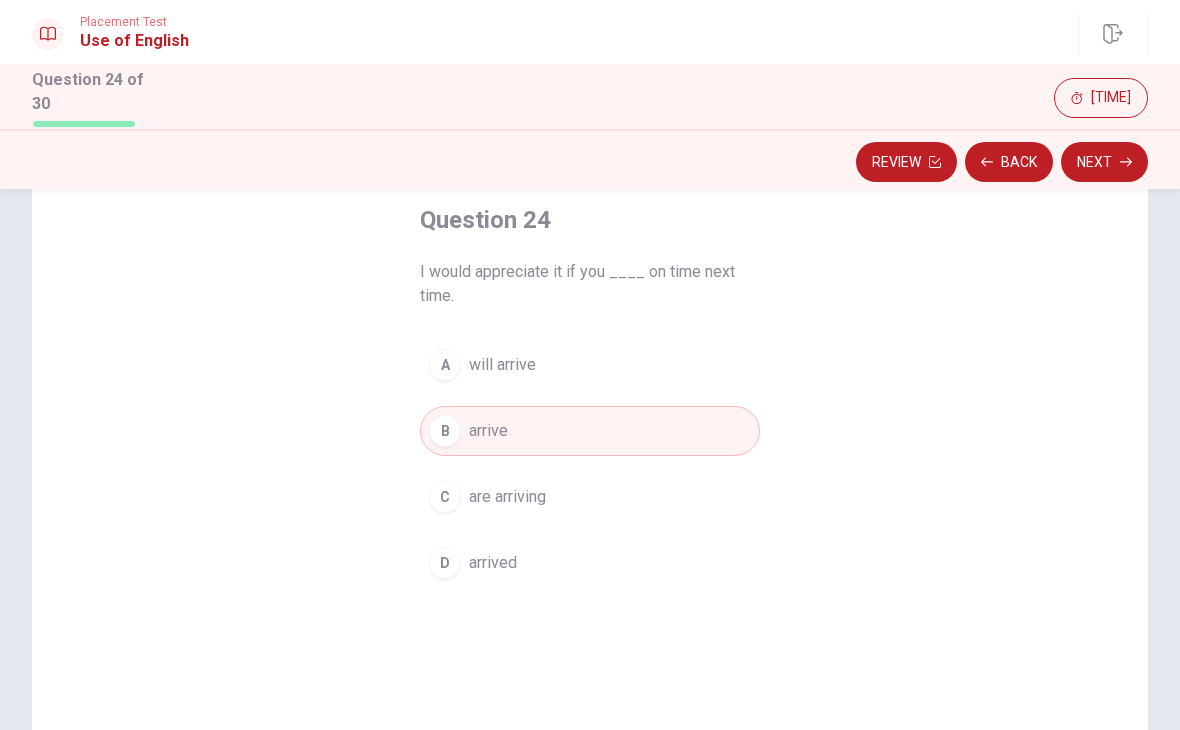 click on "Next" at bounding box center (1104, 162) 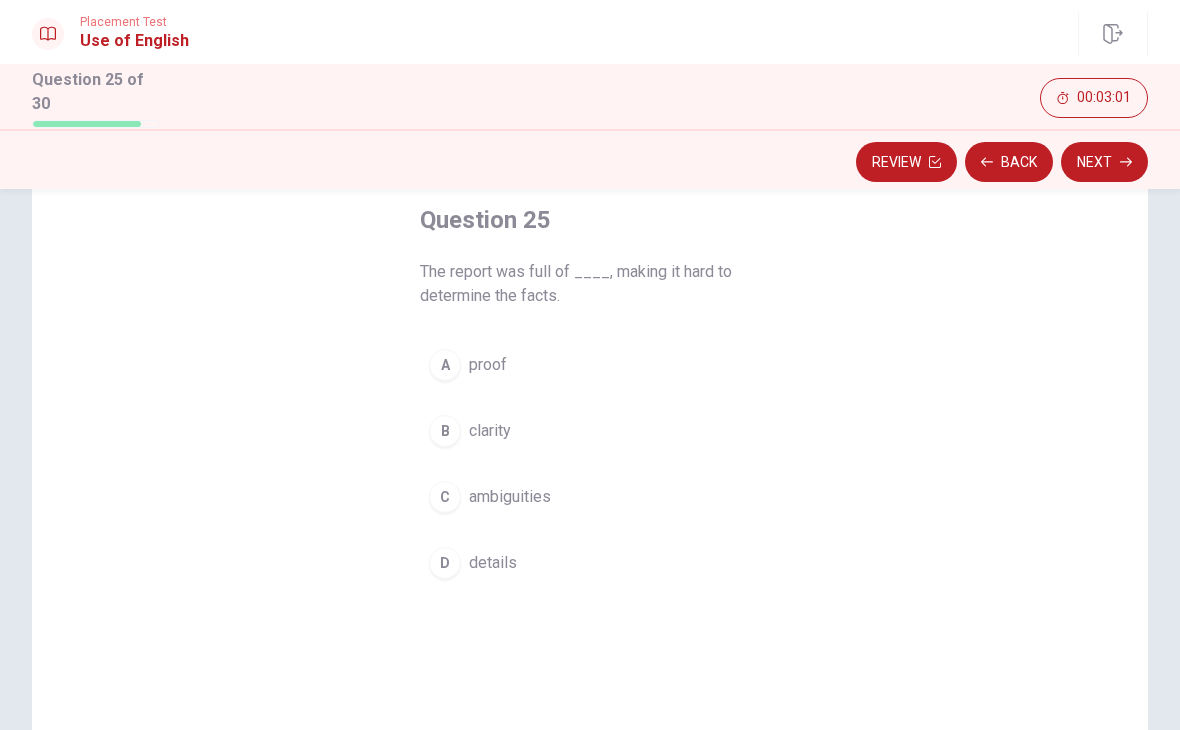 click on "C ambiguities" at bounding box center [590, 497] 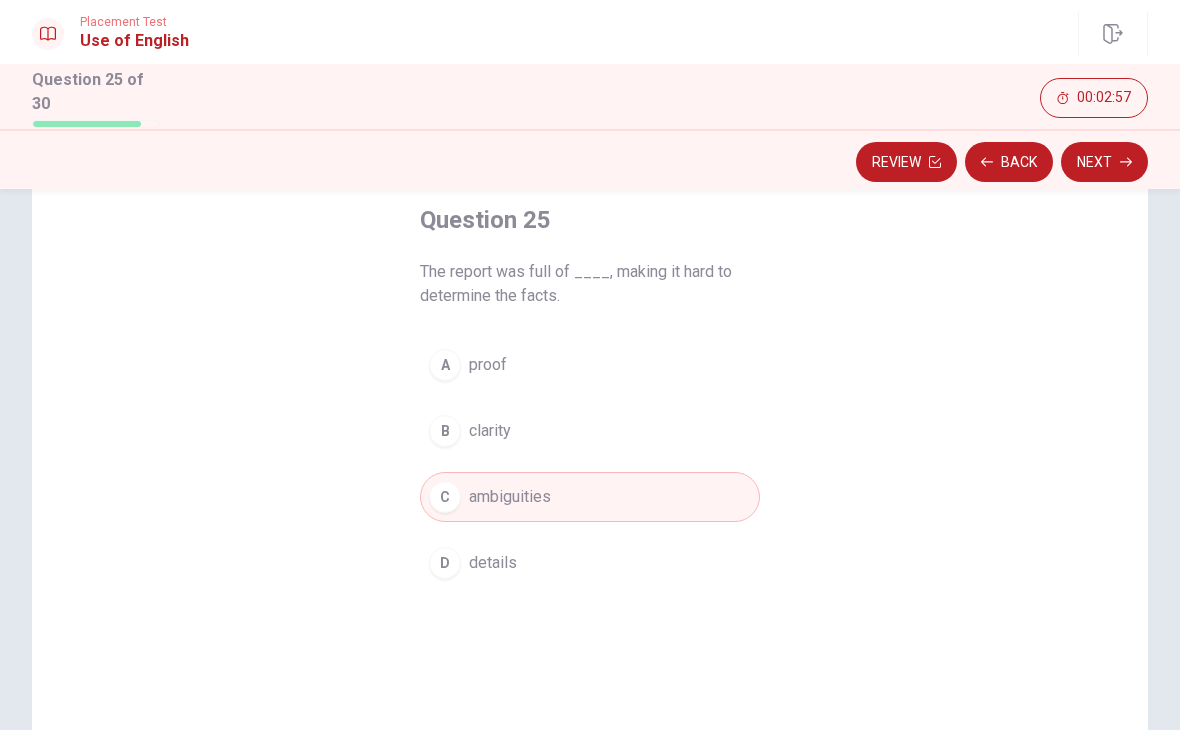 click on "Next" at bounding box center (1104, 162) 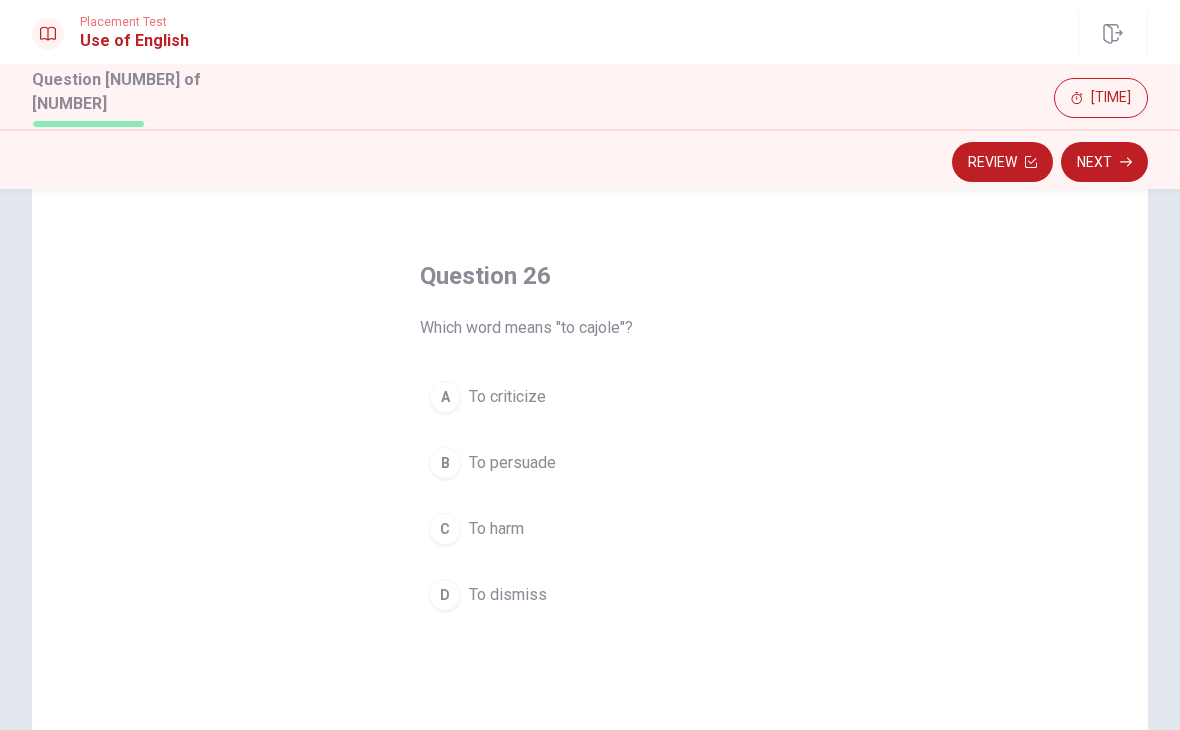 scroll, scrollTop: 53, scrollLeft: 0, axis: vertical 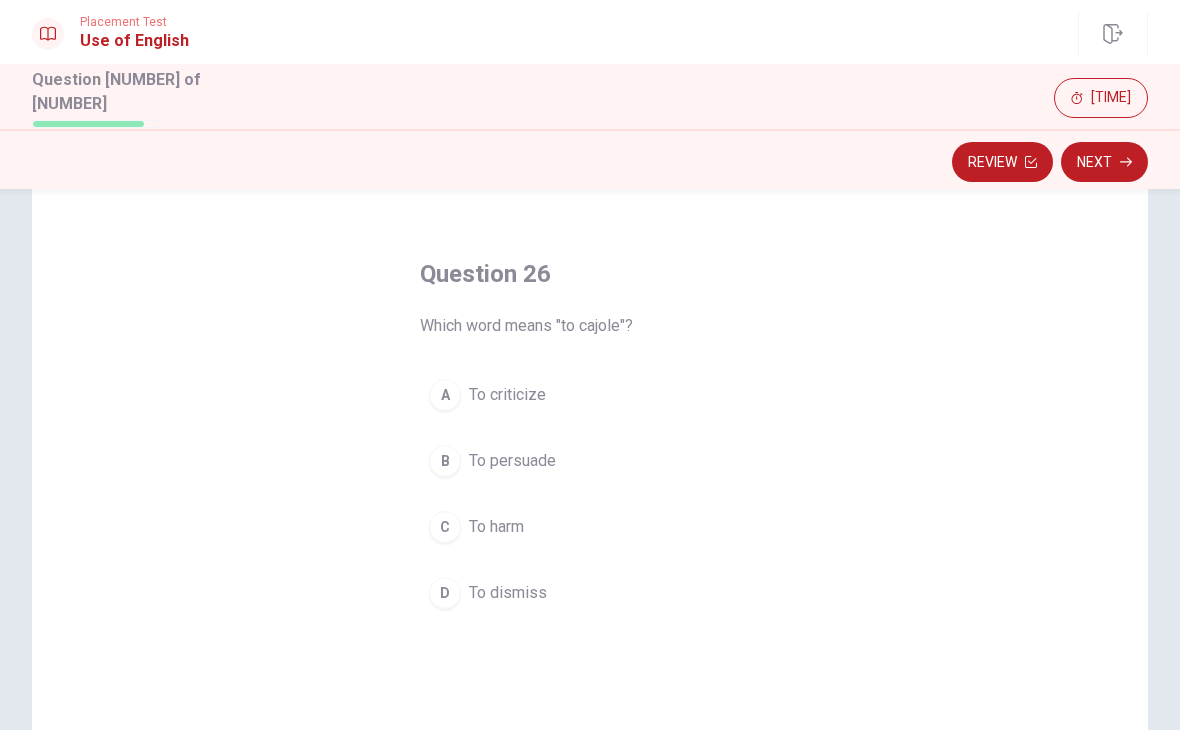click on "D To dismiss" at bounding box center (590, 593) 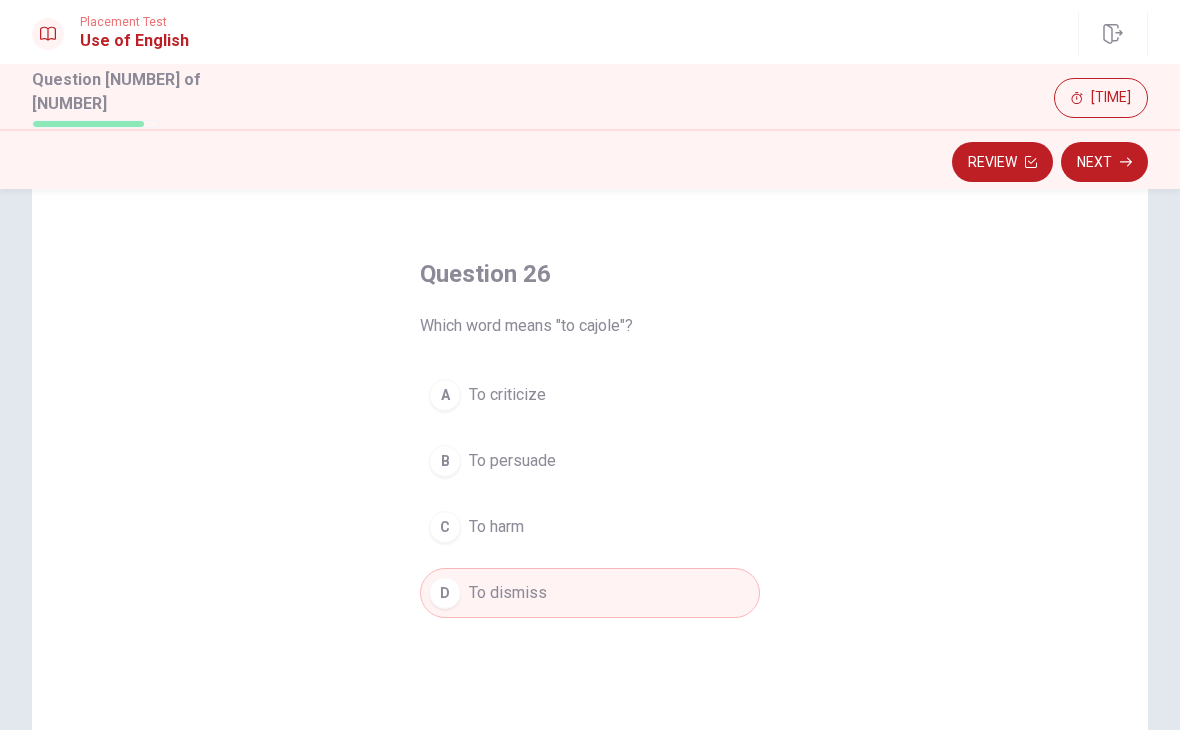 click on "Next" at bounding box center (1104, 162) 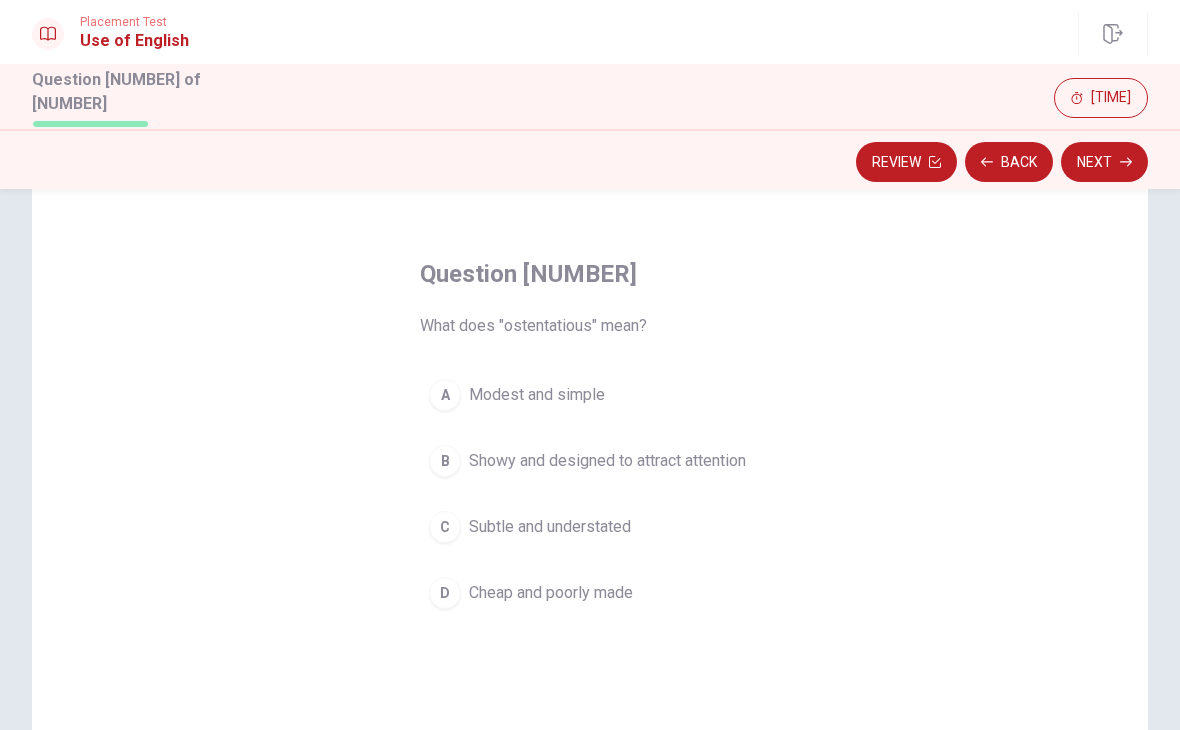 click on "C Subtle and understated" at bounding box center (590, 527) 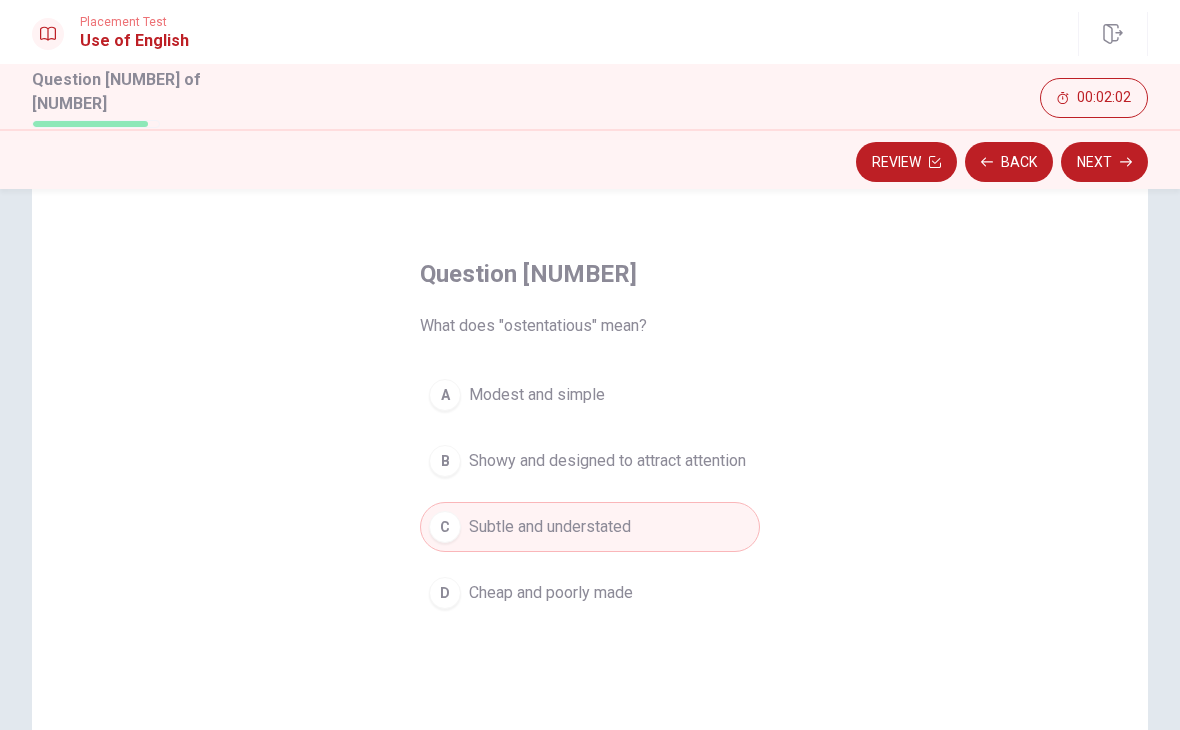click on "Showy and designed to attract attention" at bounding box center [607, 461] 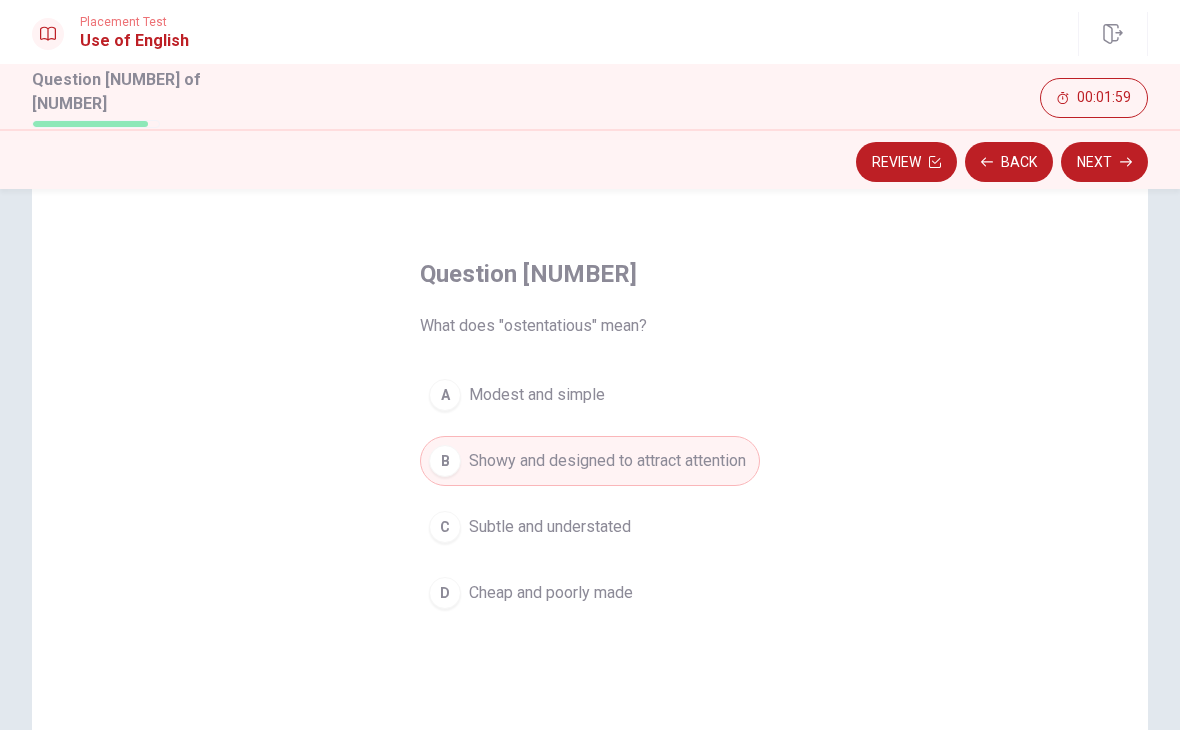 click on "Next" at bounding box center (1104, 162) 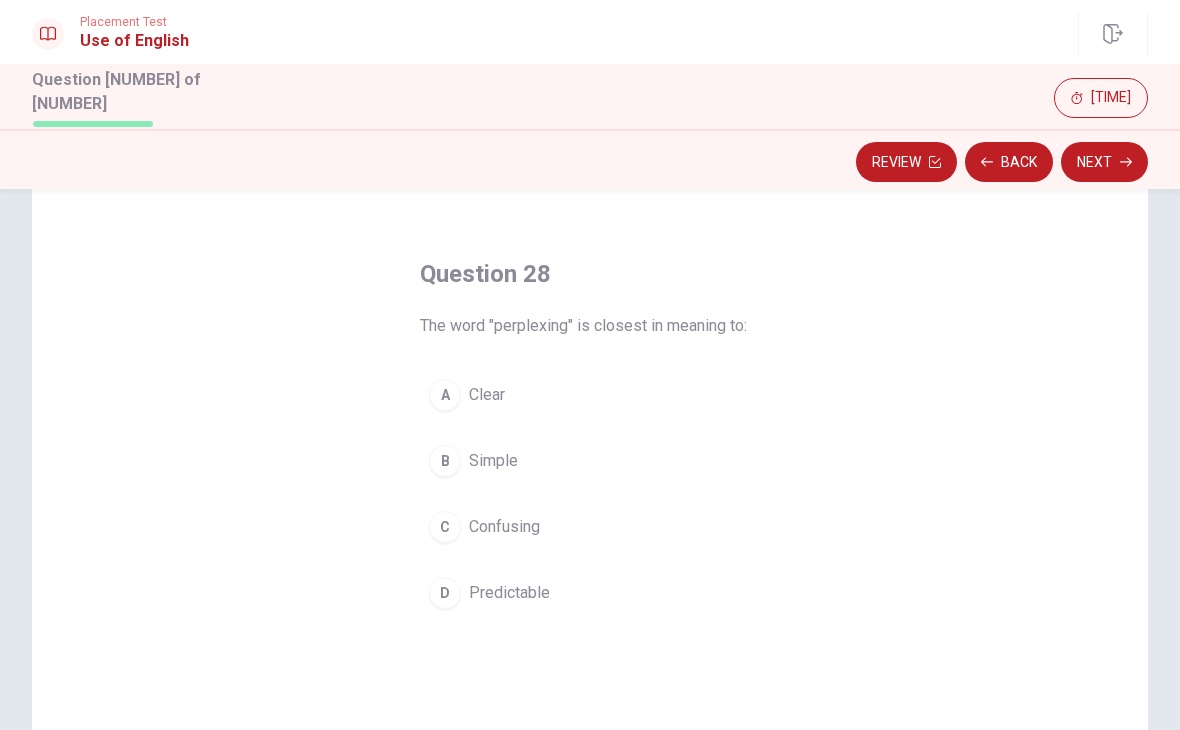 click on "Question 28 The word "perplexing" is closest in meaning to: A Clear
B Simple
C  Confusing
D Predictable" at bounding box center (590, 523) 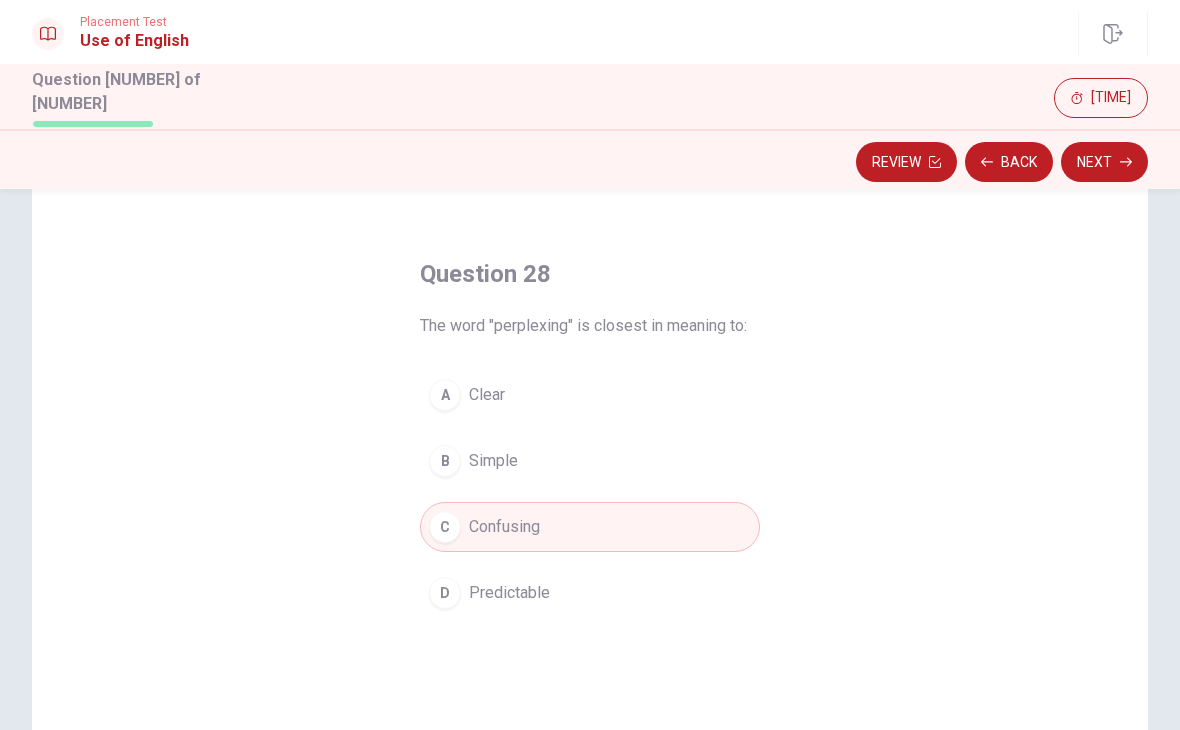click on "Next" at bounding box center [1104, 162] 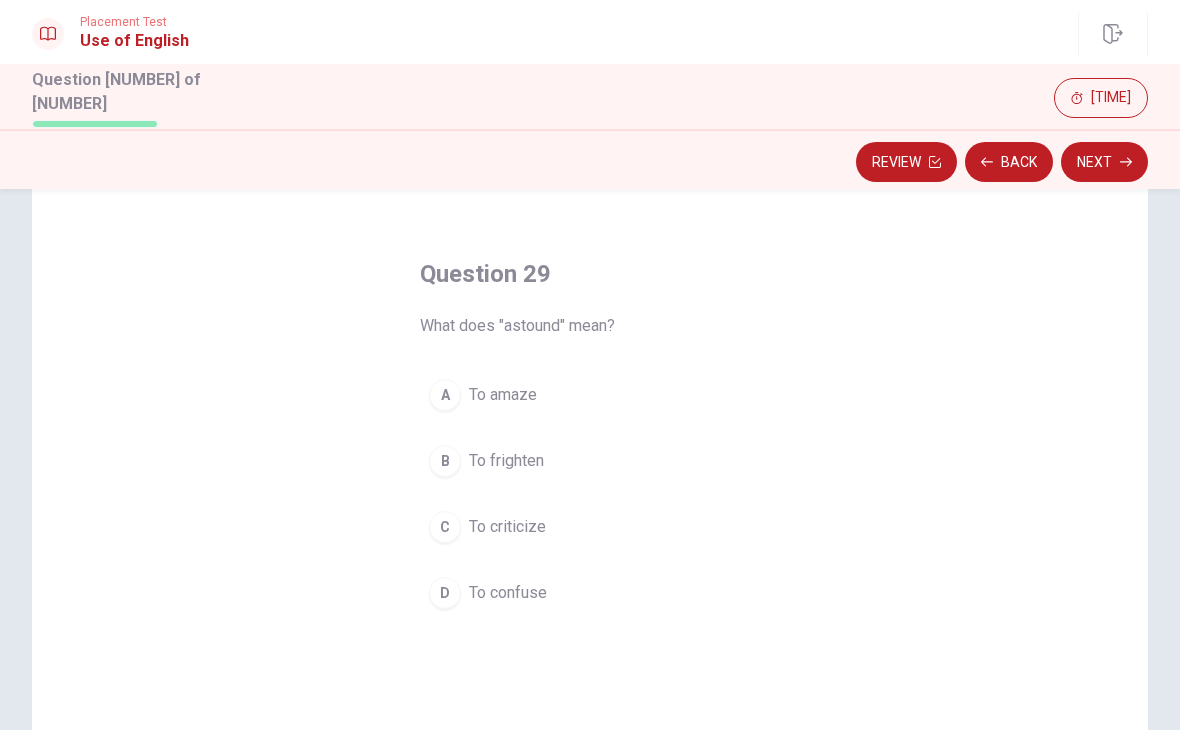 click on "Question 29 What does "astound" mean? A To amaze B To frighten C To criticize D To confuse" at bounding box center [590, 523] 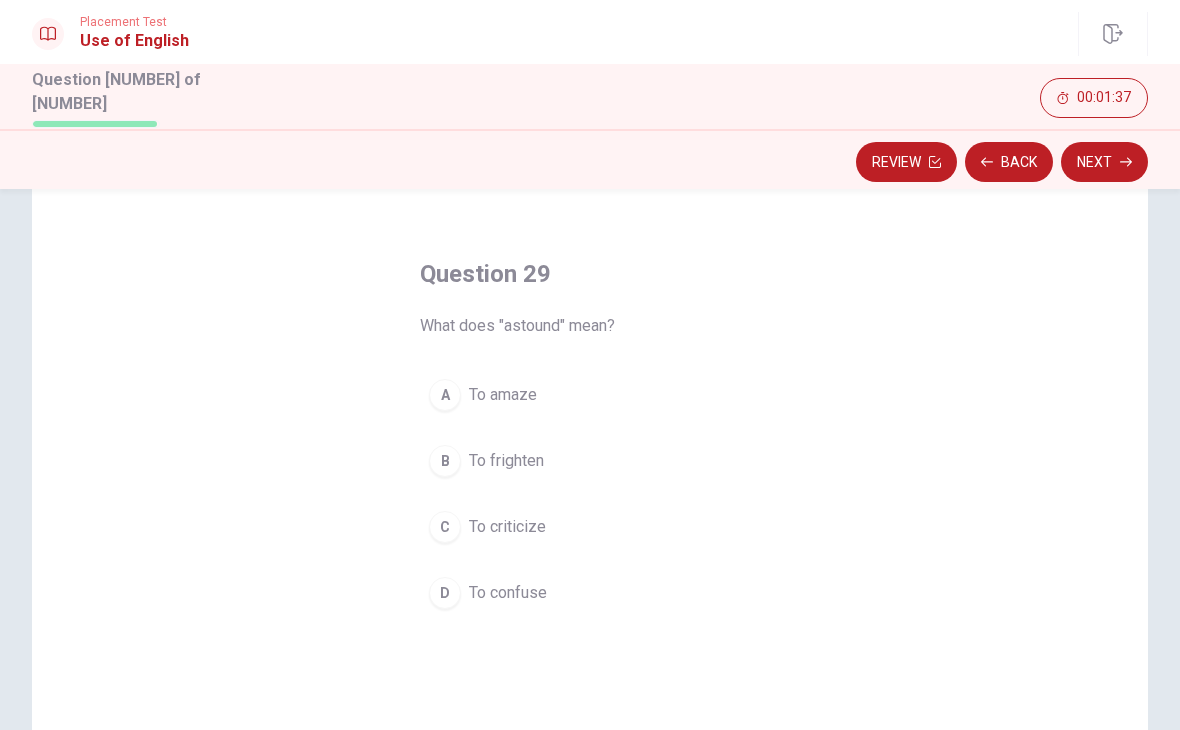 click on "Question 29 What does "astound" mean? A To amaze B To frighten C To criticize D To confuse" at bounding box center (590, 523) 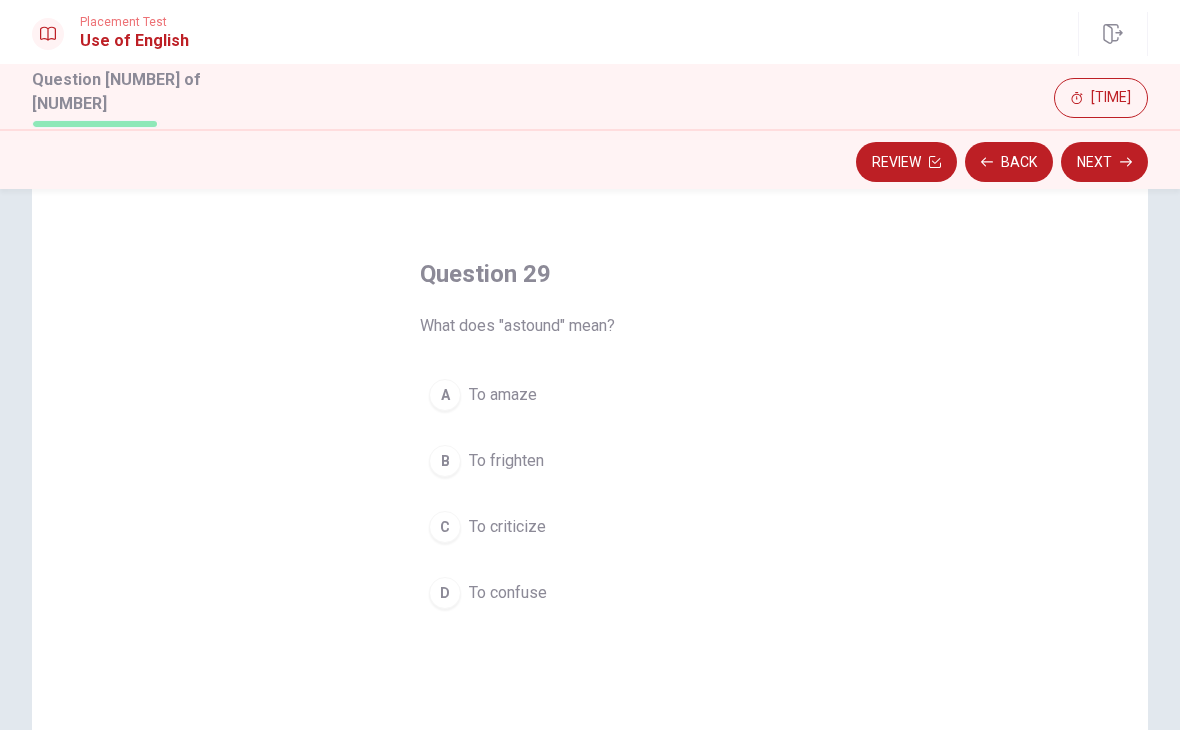scroll, scrollTop: 54, scrollLeft: 0, axis: vertical 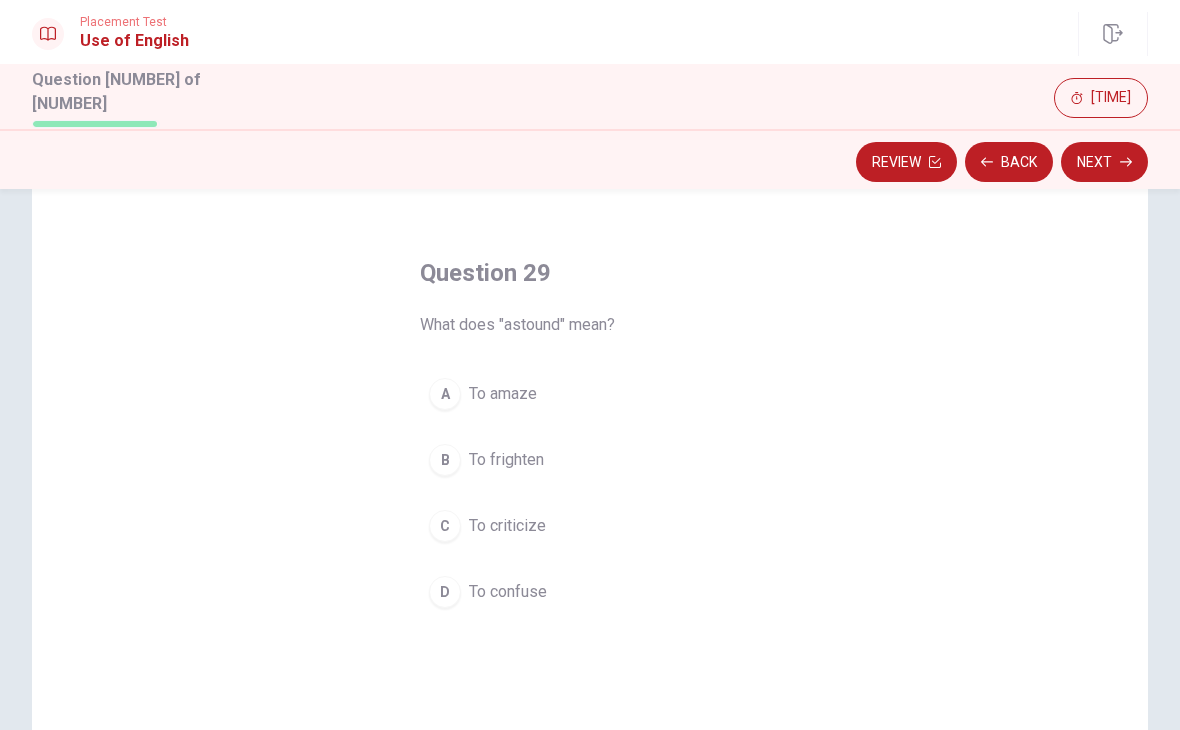 click on "A To amaze" at bounding box center (590, 394) 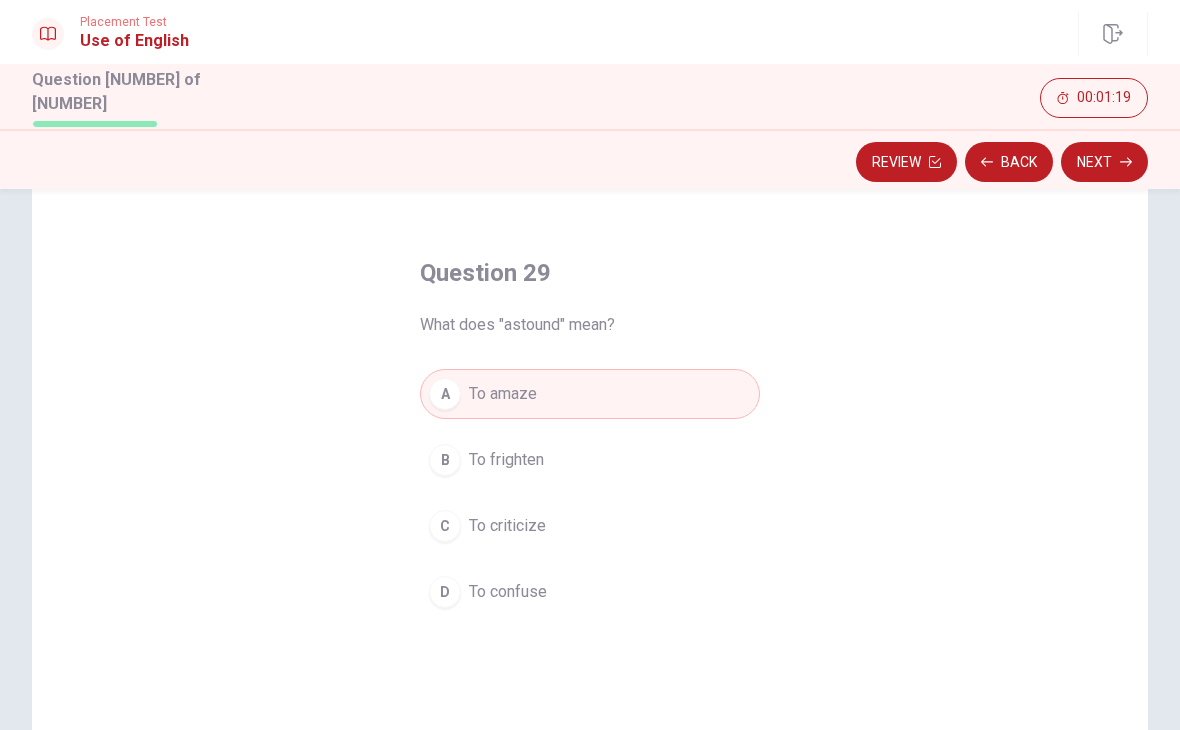 click on "Next" at bounding box center [1104, 162] 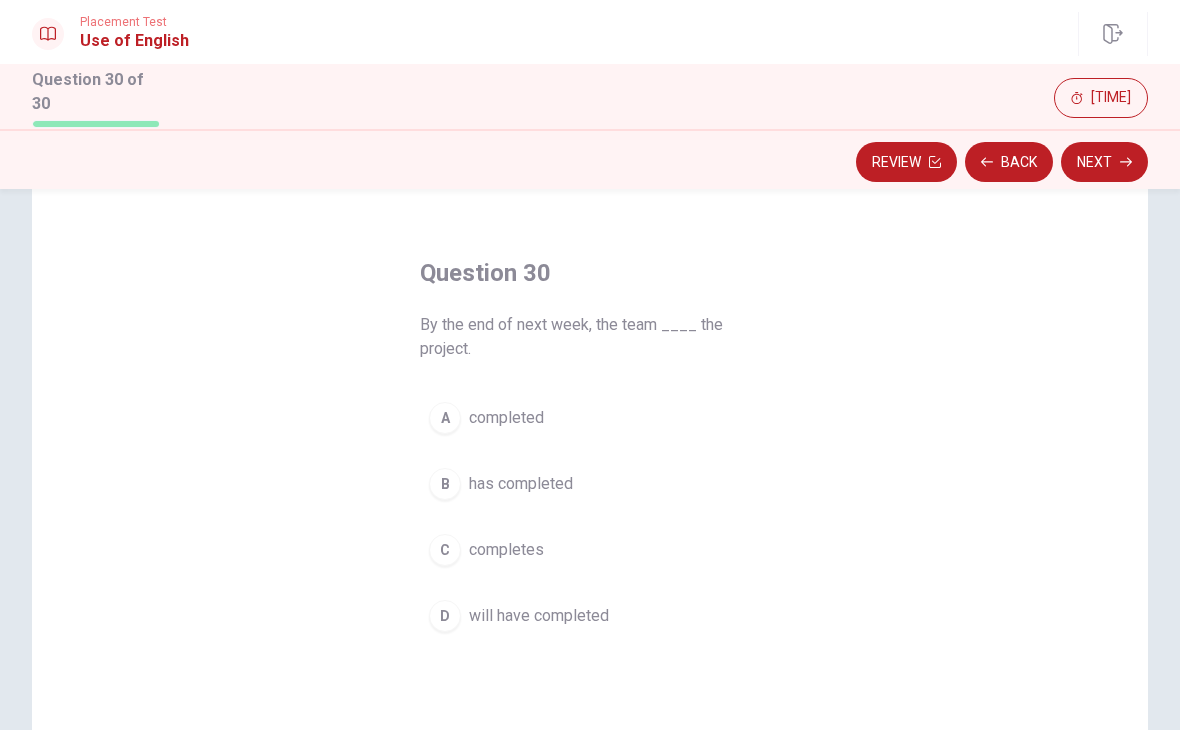 click on "D will have completed" at bounding box center (590, 616) 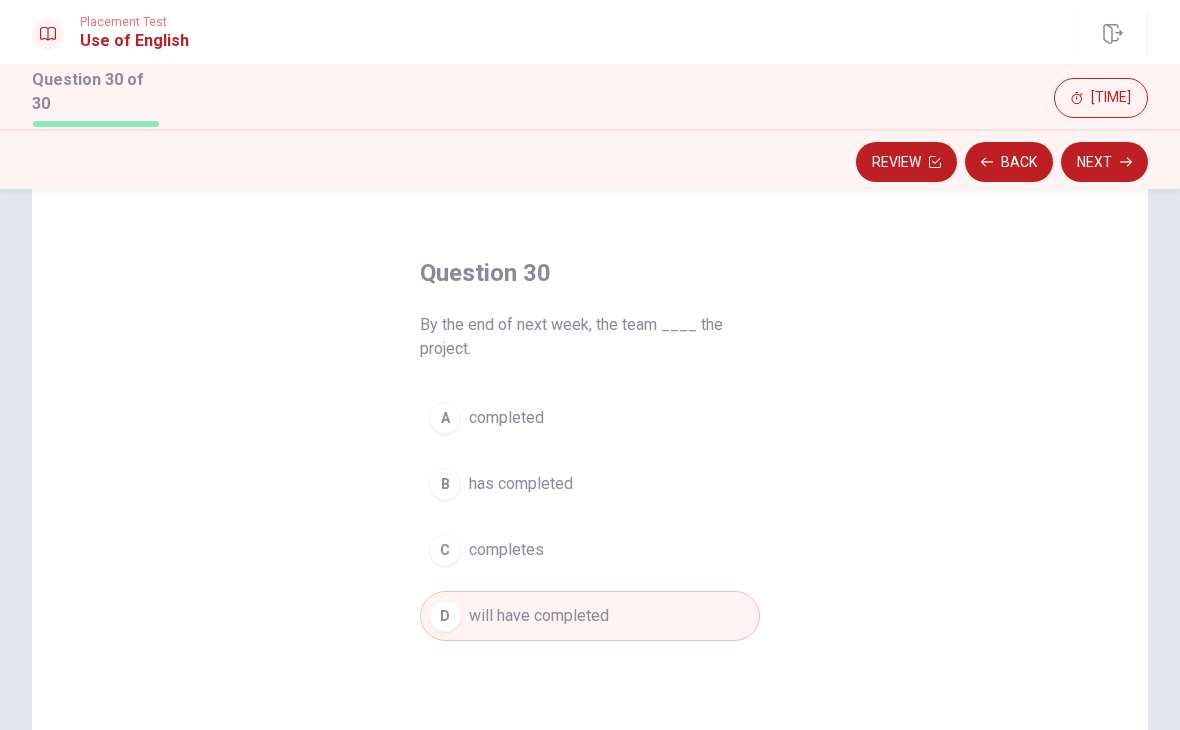 click on "Next" at bounding box center (1104, 162) 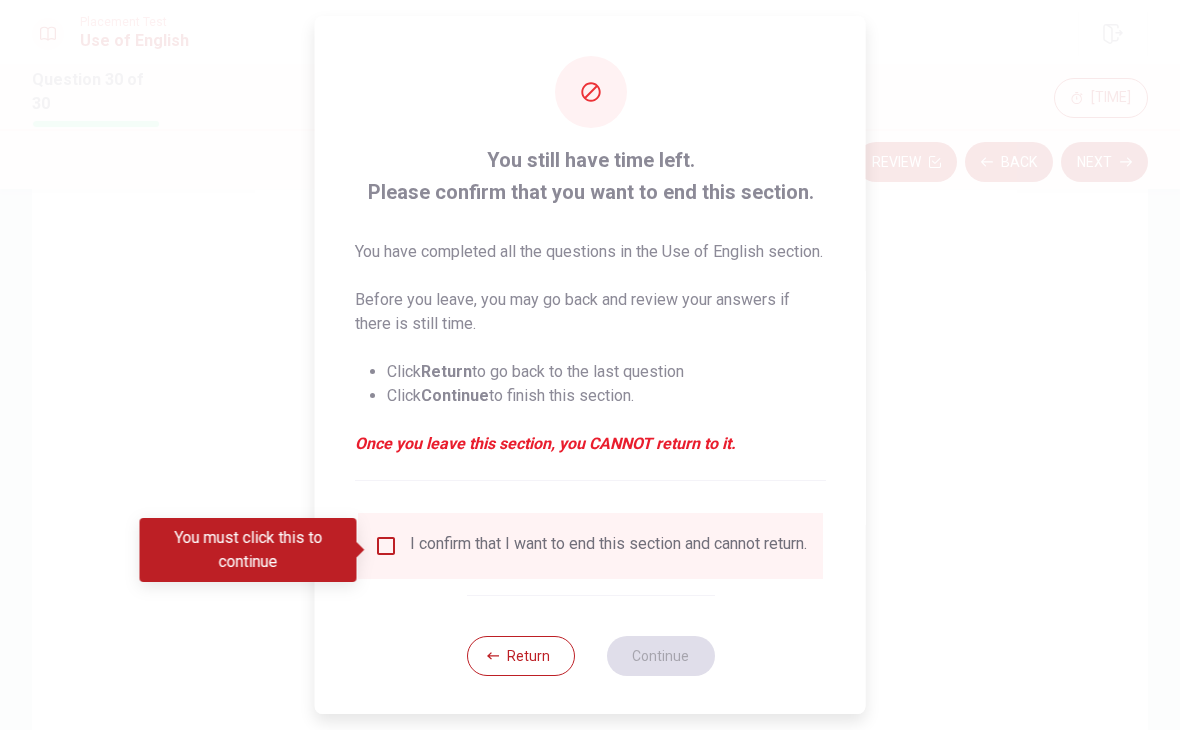 click at bounding box center (362, 550) 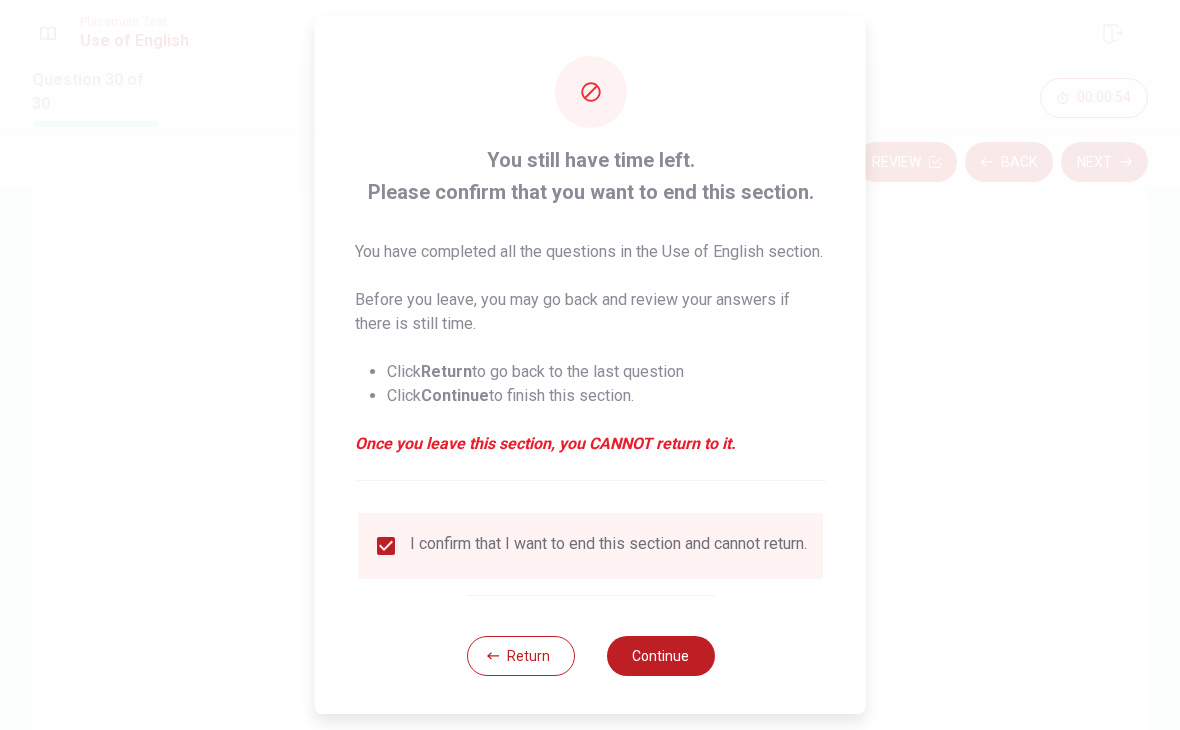 click on "Continue" at bounding box center [660, 656] 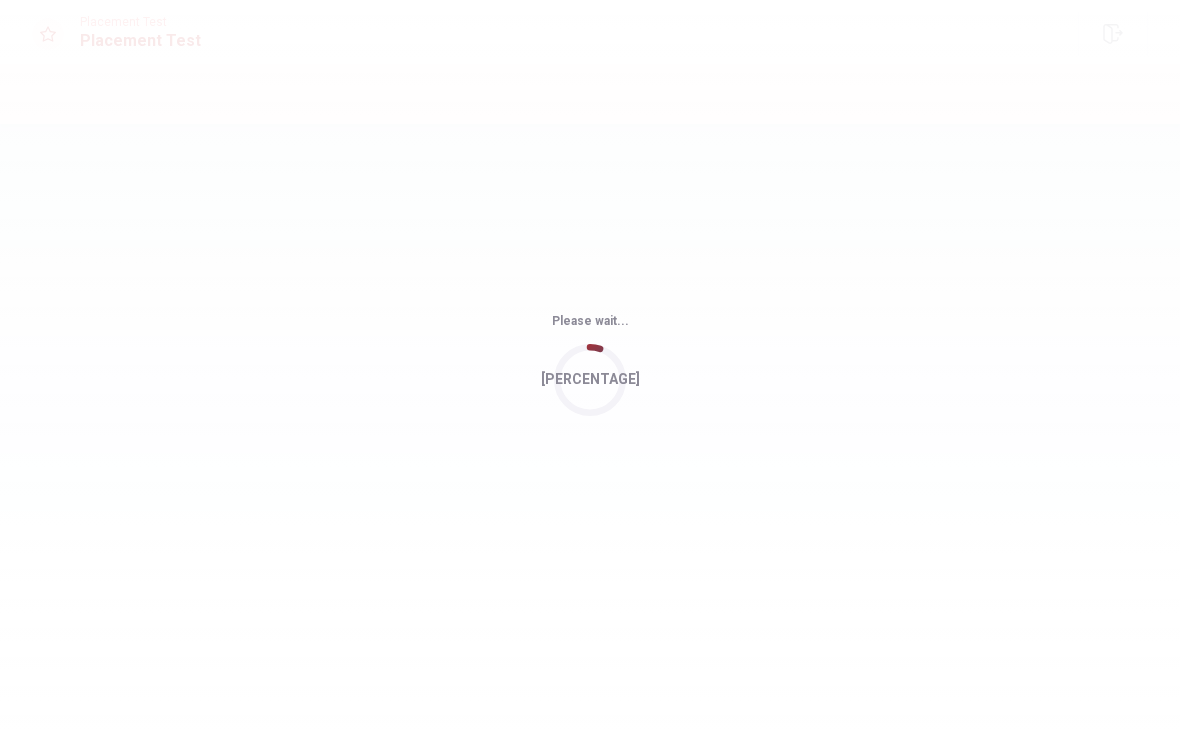 scroll, scrollTop: 0, scrollLeft: 0, axis: both 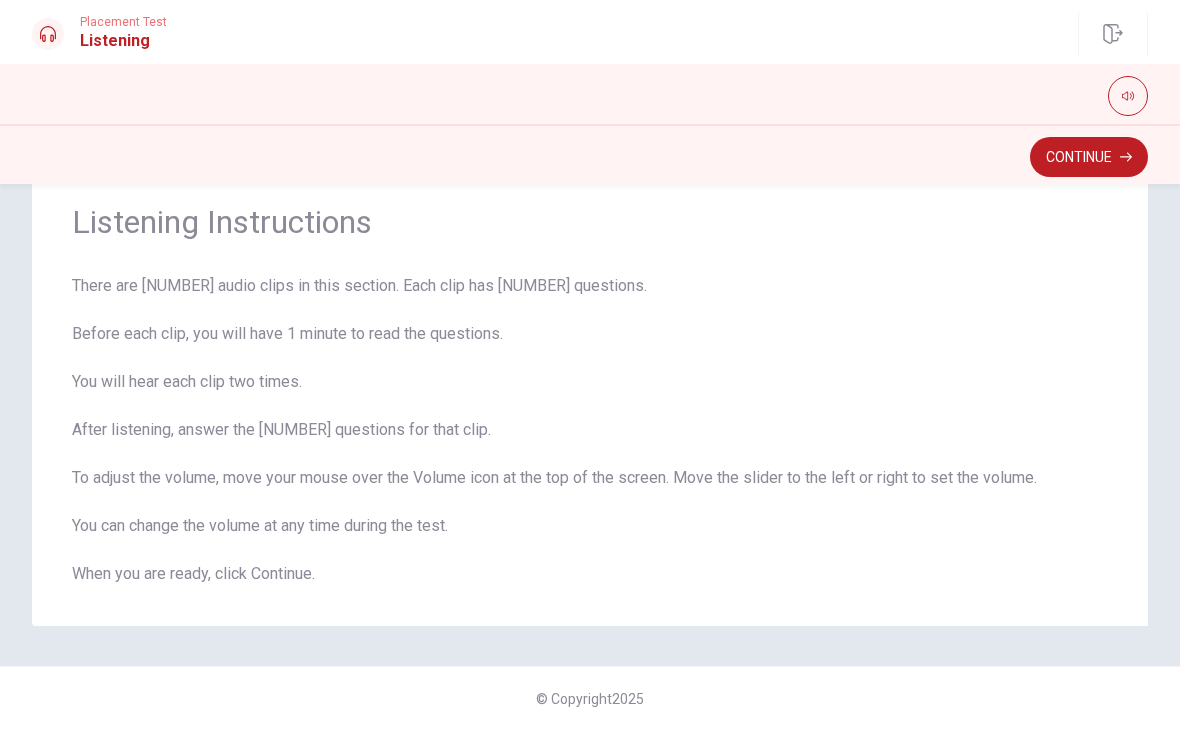 click on "Continue" at bounding box center [1089, 157] 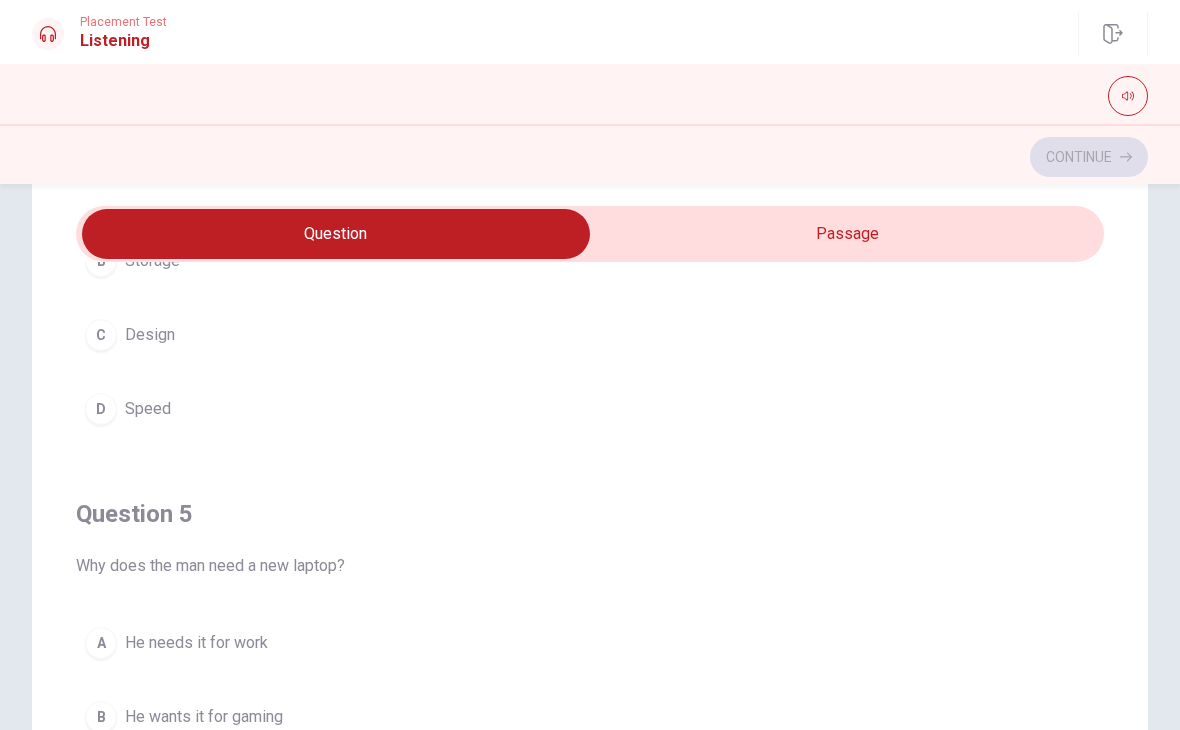 scroll, scrollTop: 1620, scrollLeft: 0, axis: vertical 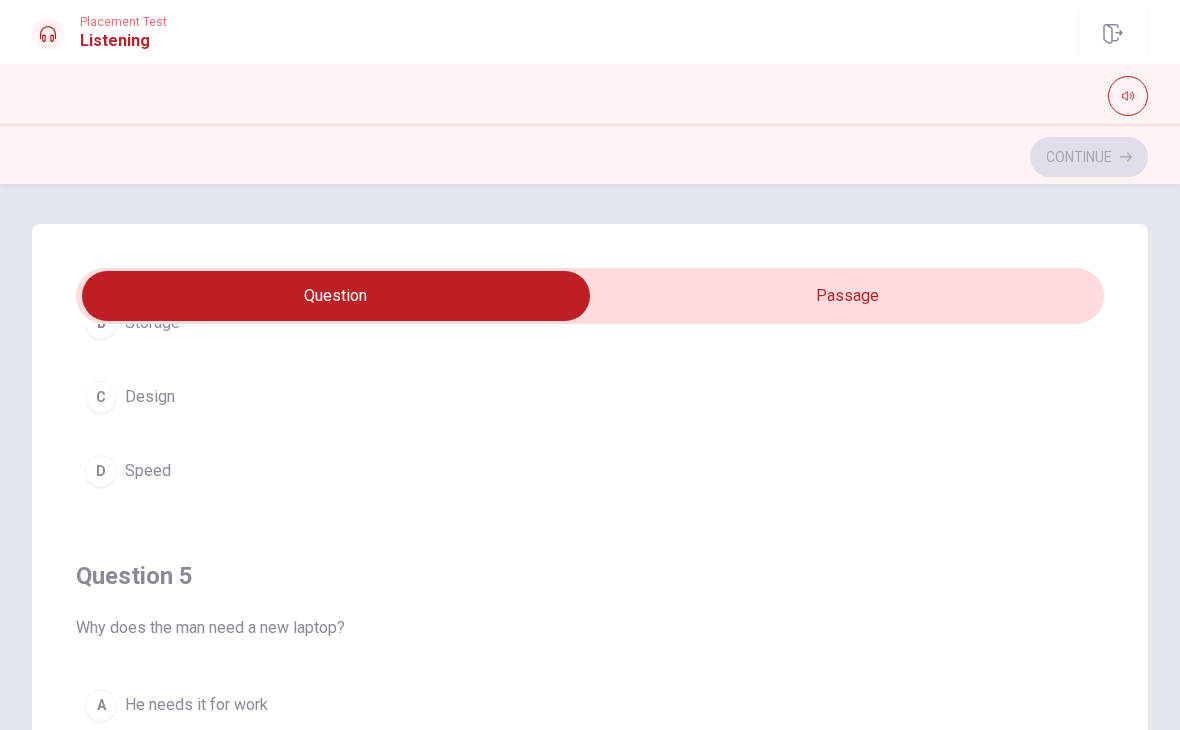 click on "D Speed" at bounding box center (590, 471) 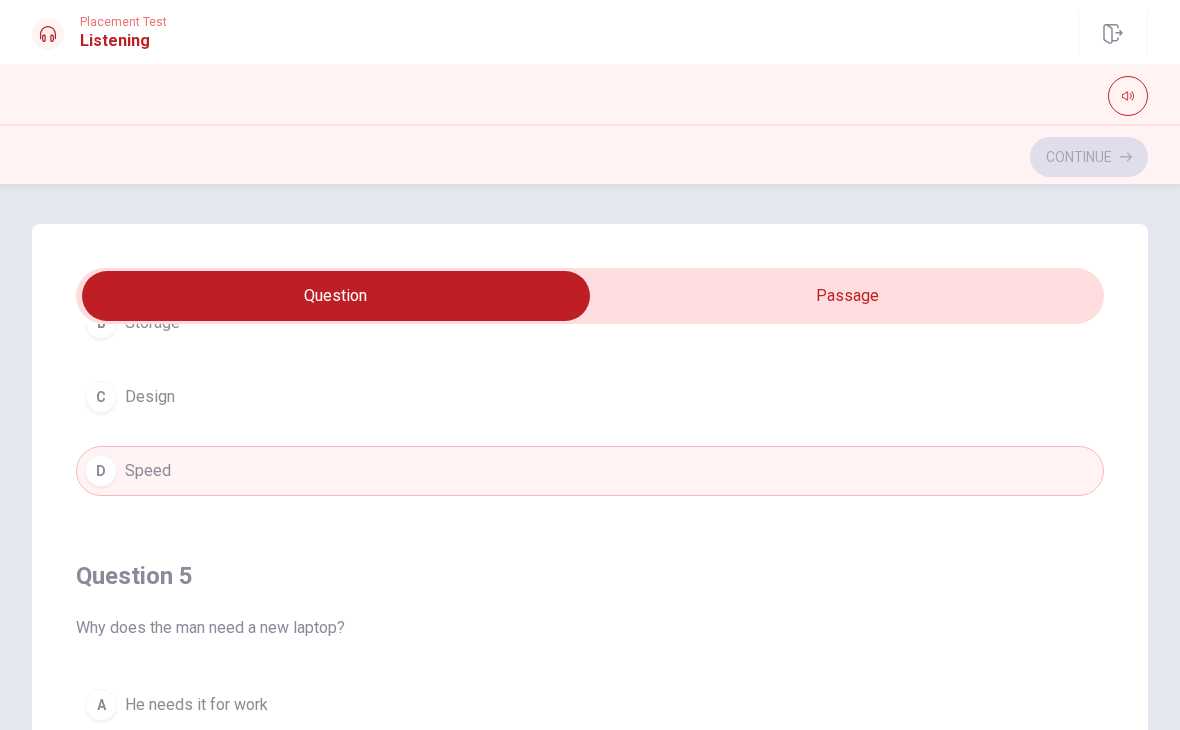 scroll, scrollTop: 0, scrollLeft: 0, axis: both 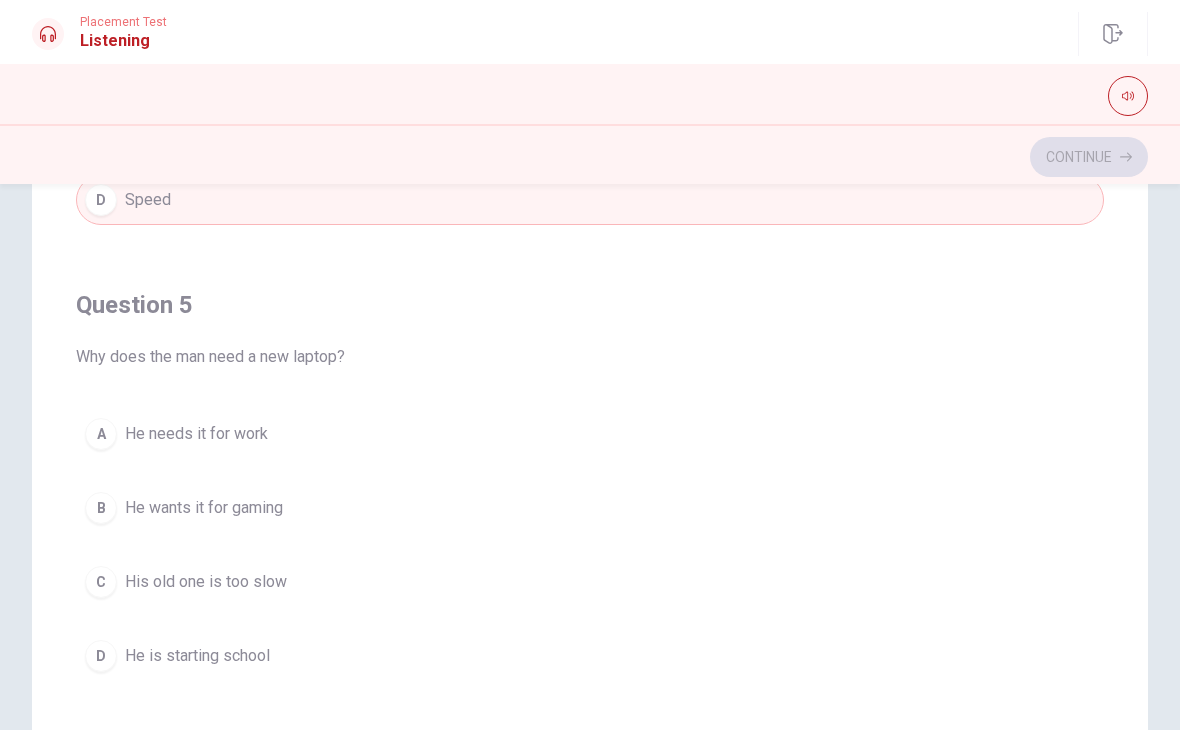 click on "A He needs it for work" at bounding box center [590, 434] 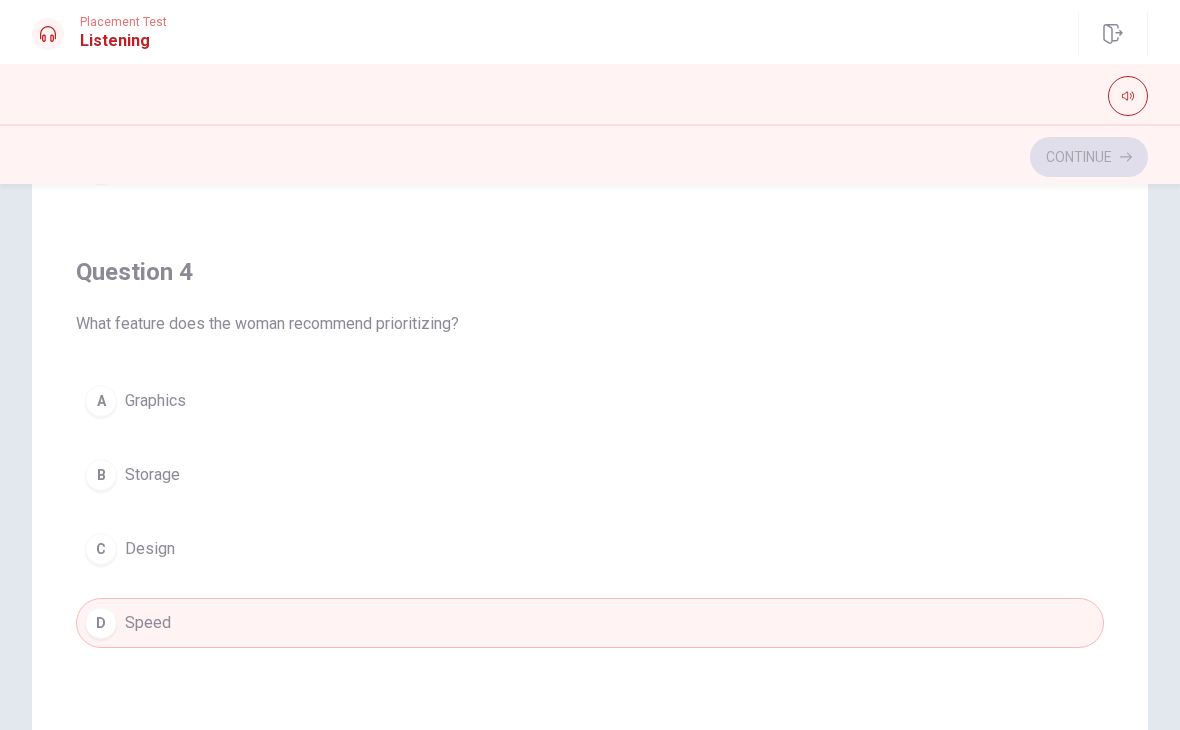 scroll, scrollTop: 1196, scrollLeft: 0, axis: vertical 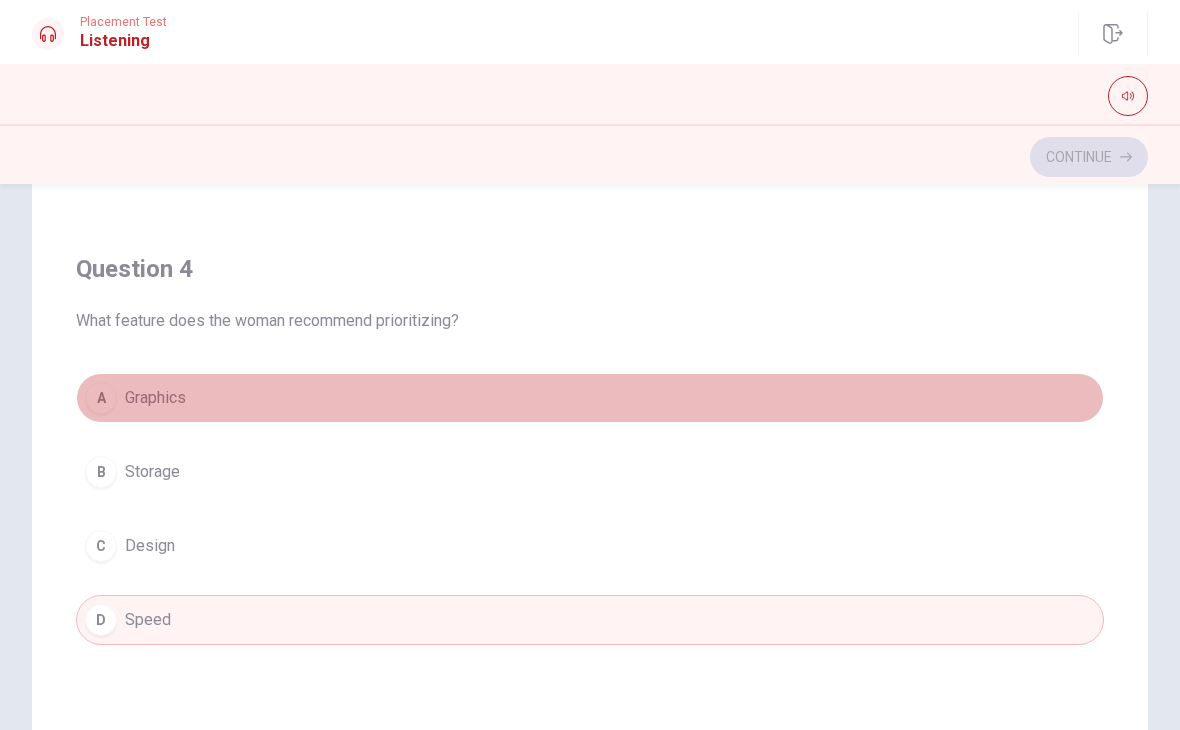 click on "A Graphics" at bounding box center [590, 398] 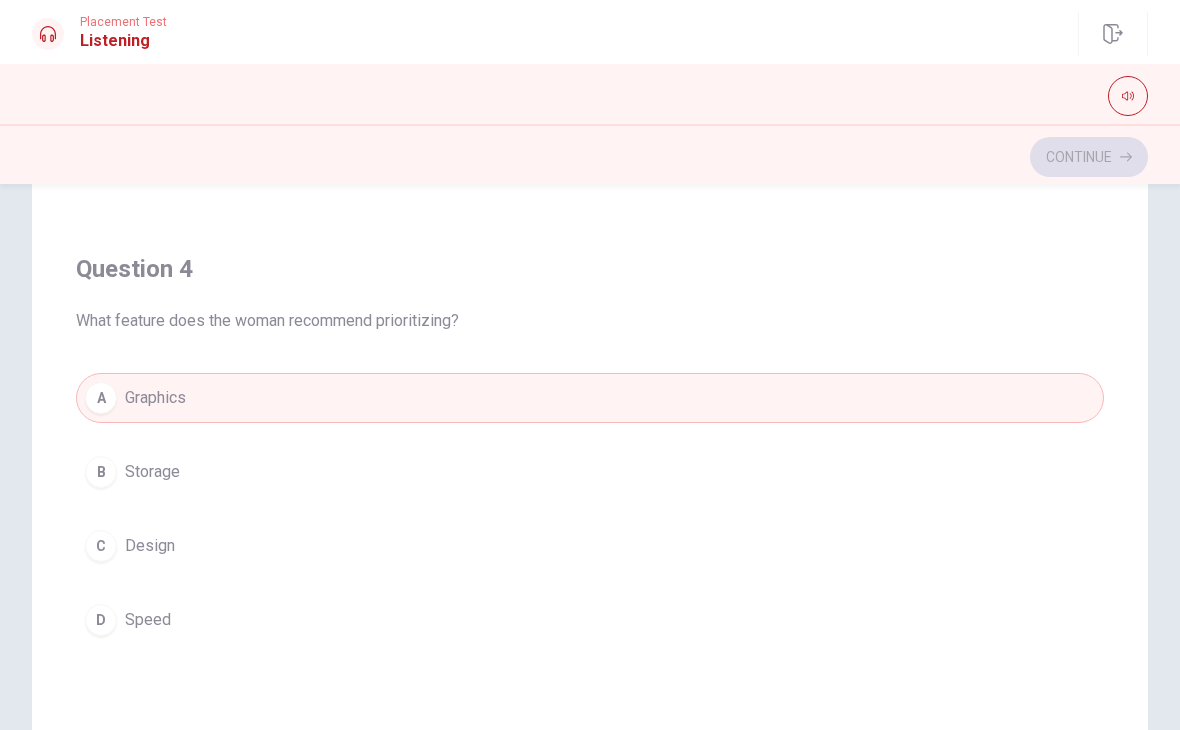click on "D Speed" at bounding box center (590, 620) 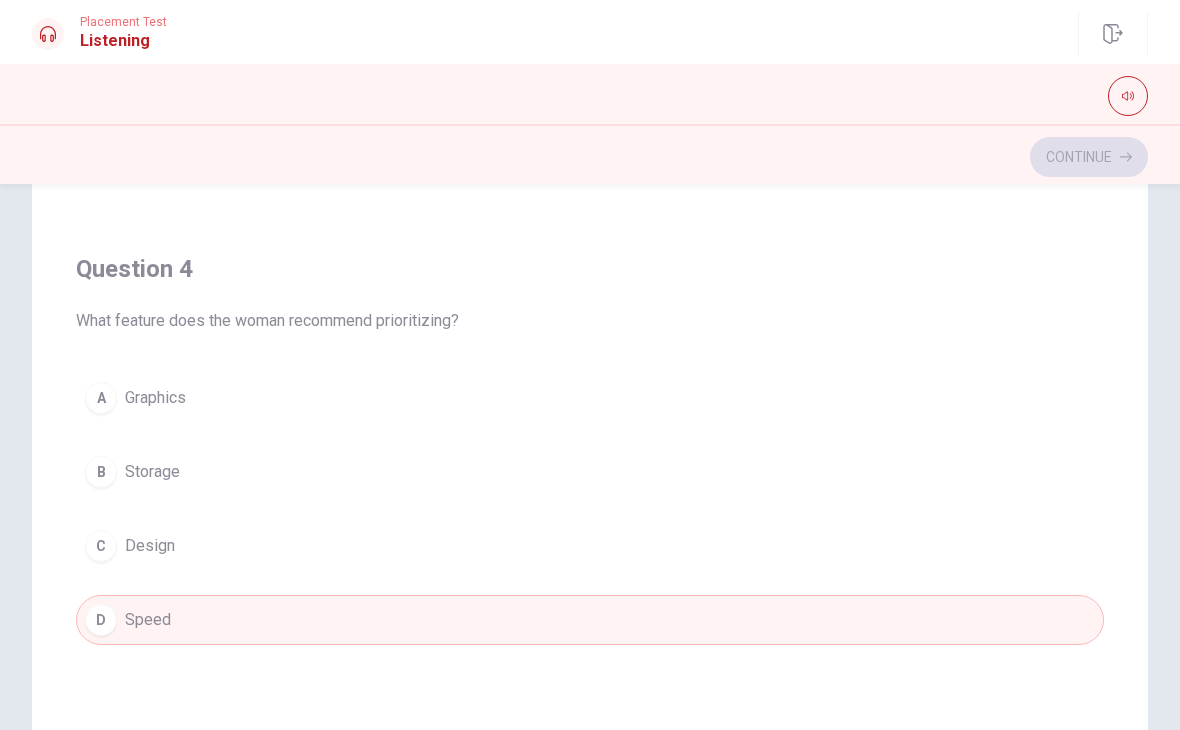 click on "C Design" at bounding box center (590, 546) 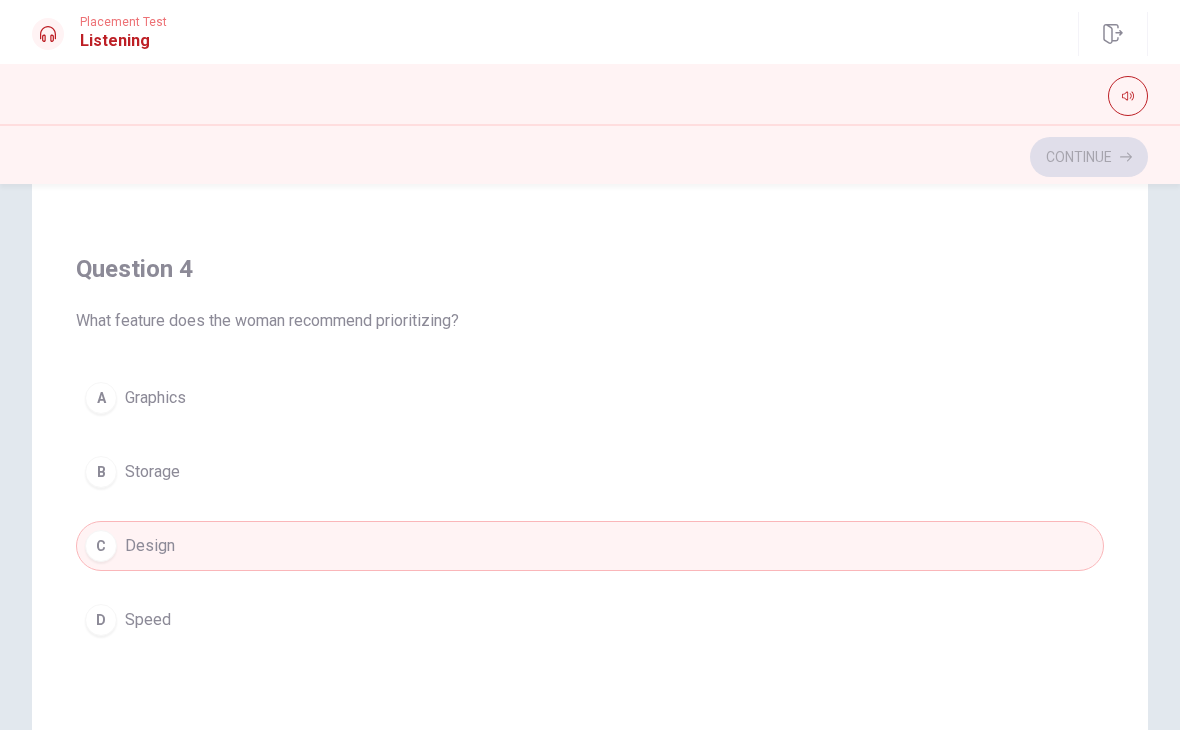 click on "B Storage" at bounding box center [590, 472] 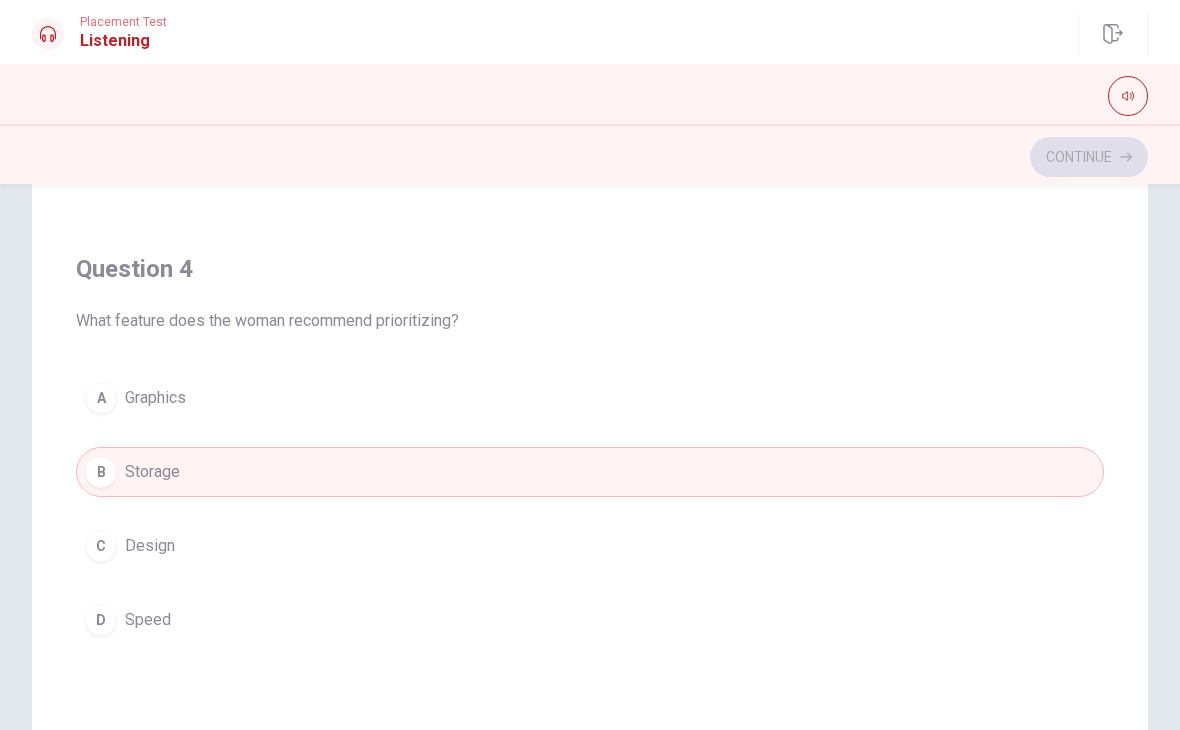 click on "D Speed" at bounding box center [590, 620] 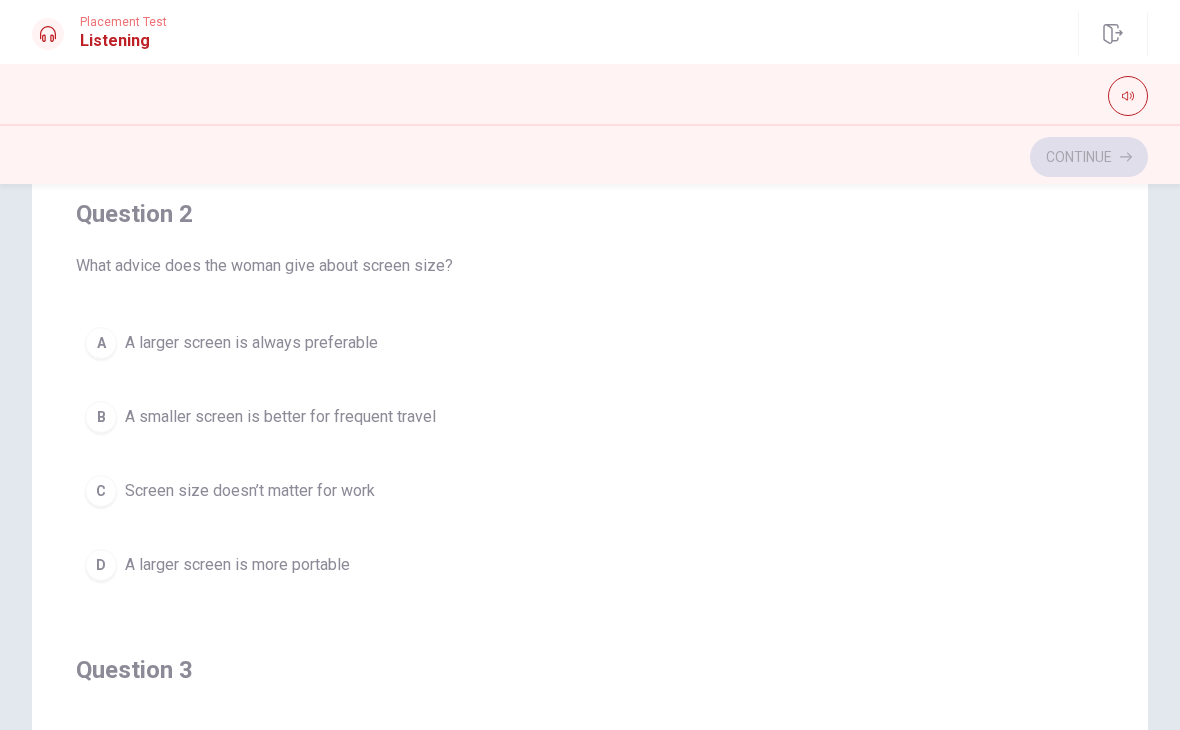 scroll, scrollTop: 338, scrollLeft: 0, axis: vertical 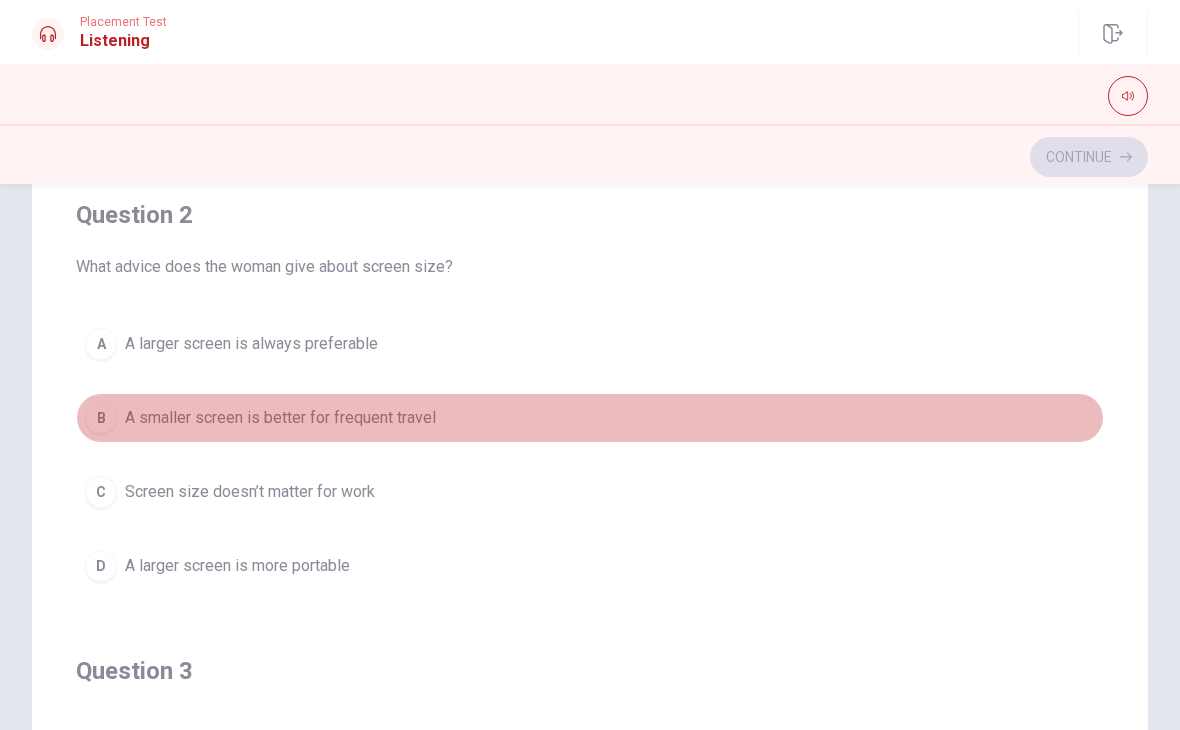 click on "B A smaller screen is better for frequent travel" at bounding box center [590, 418] 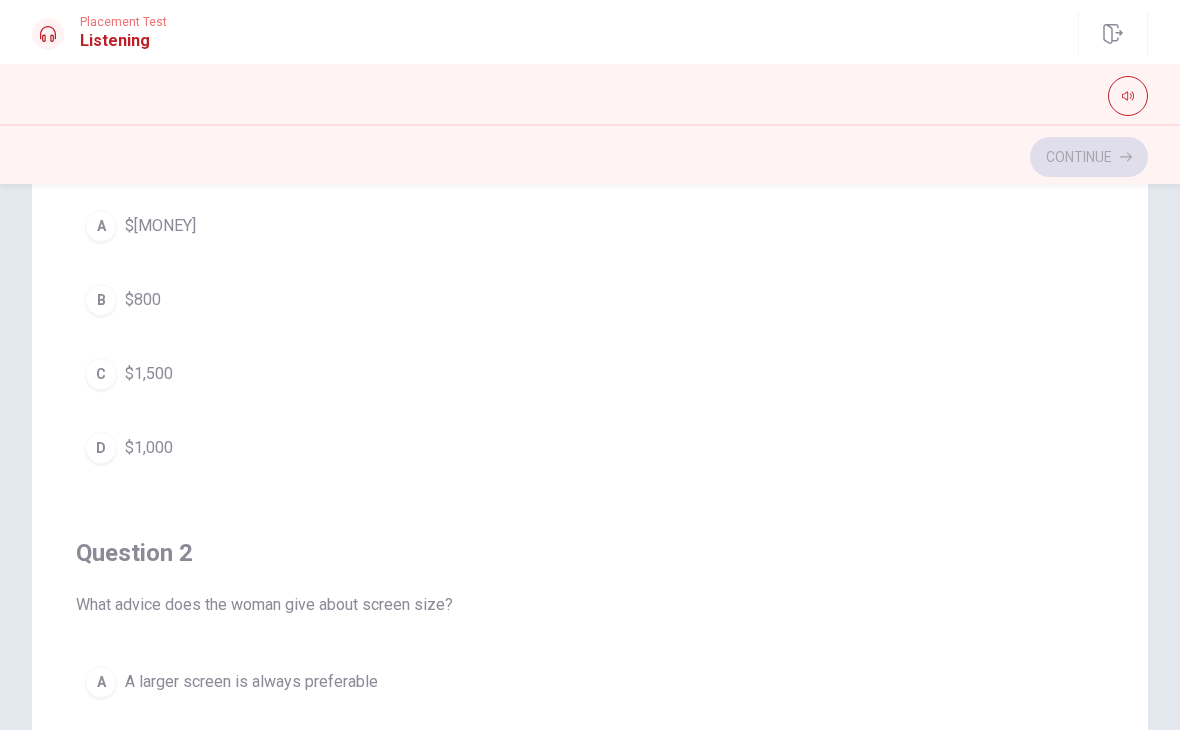 scroll, scrollTop: 0, scrollLeft: 0, axis: both 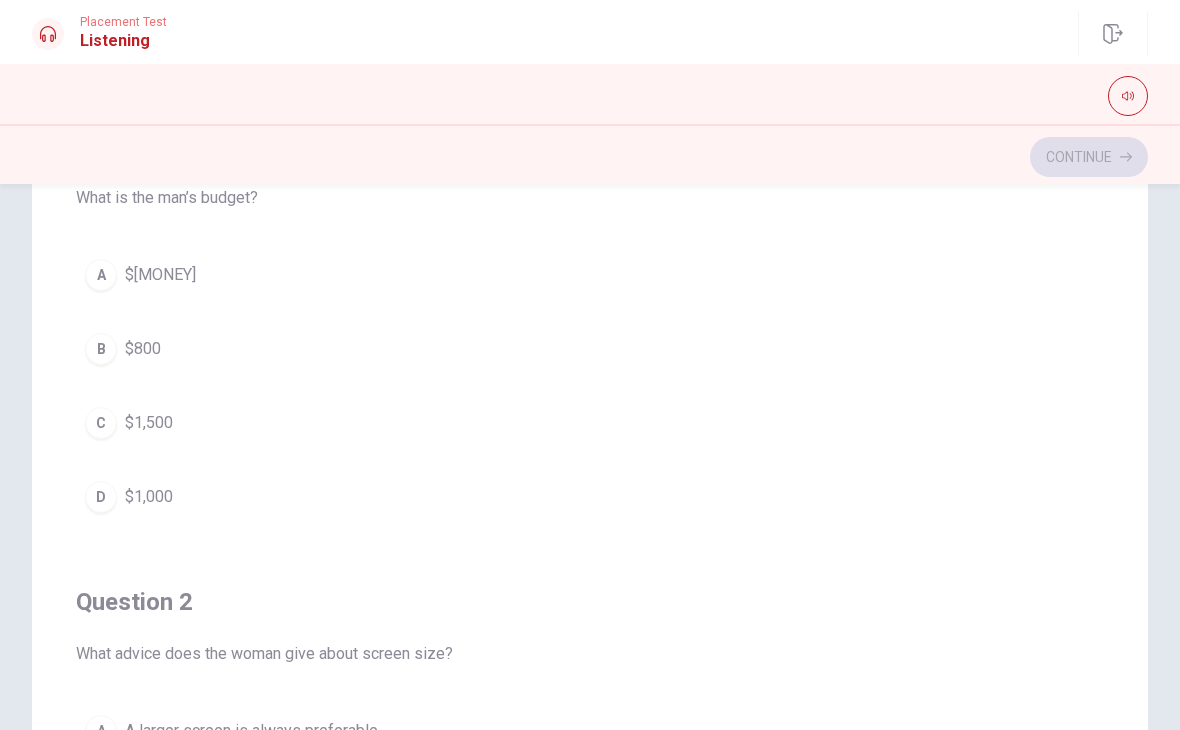 click on "D $[NUMBER]" at bounding box center [590, 497] 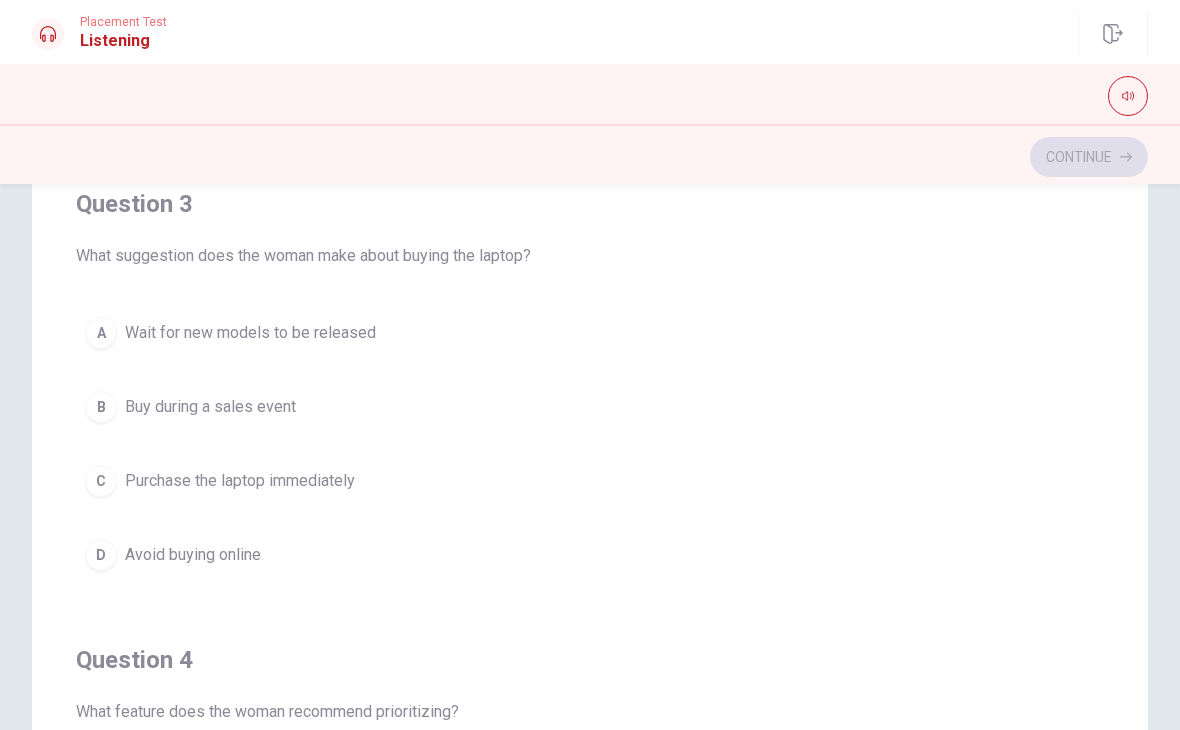 scroll, scrollTop: 861, scrollLeft: 0, axis: vertical 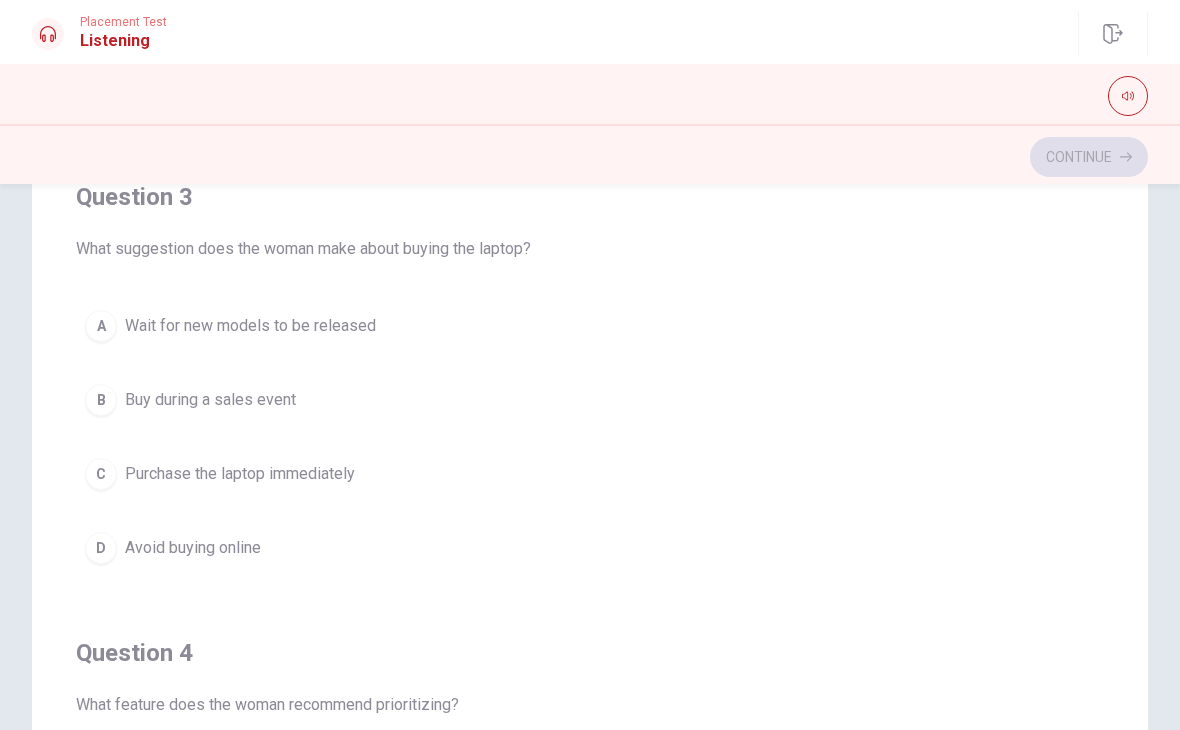 click on "B Buy during a sales event" at bounding box center [590, 400] 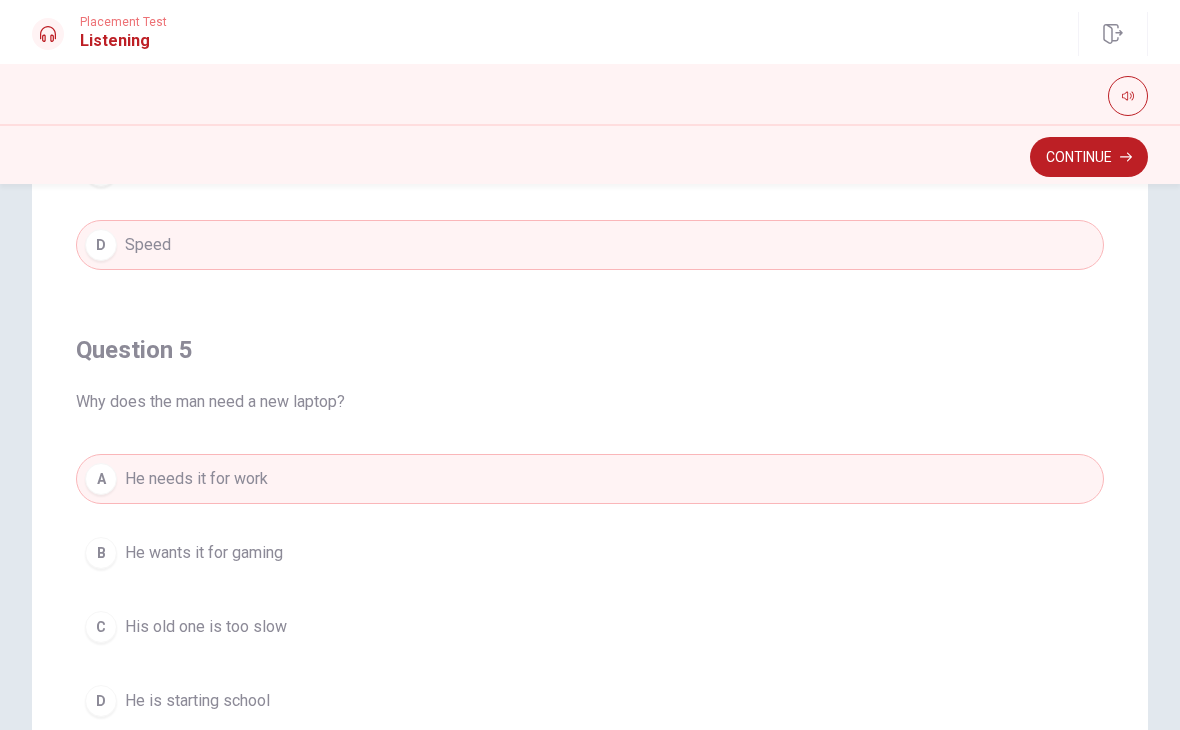 scroll, scrollTop: 1620, scrollLeft: 0, axis: vertical 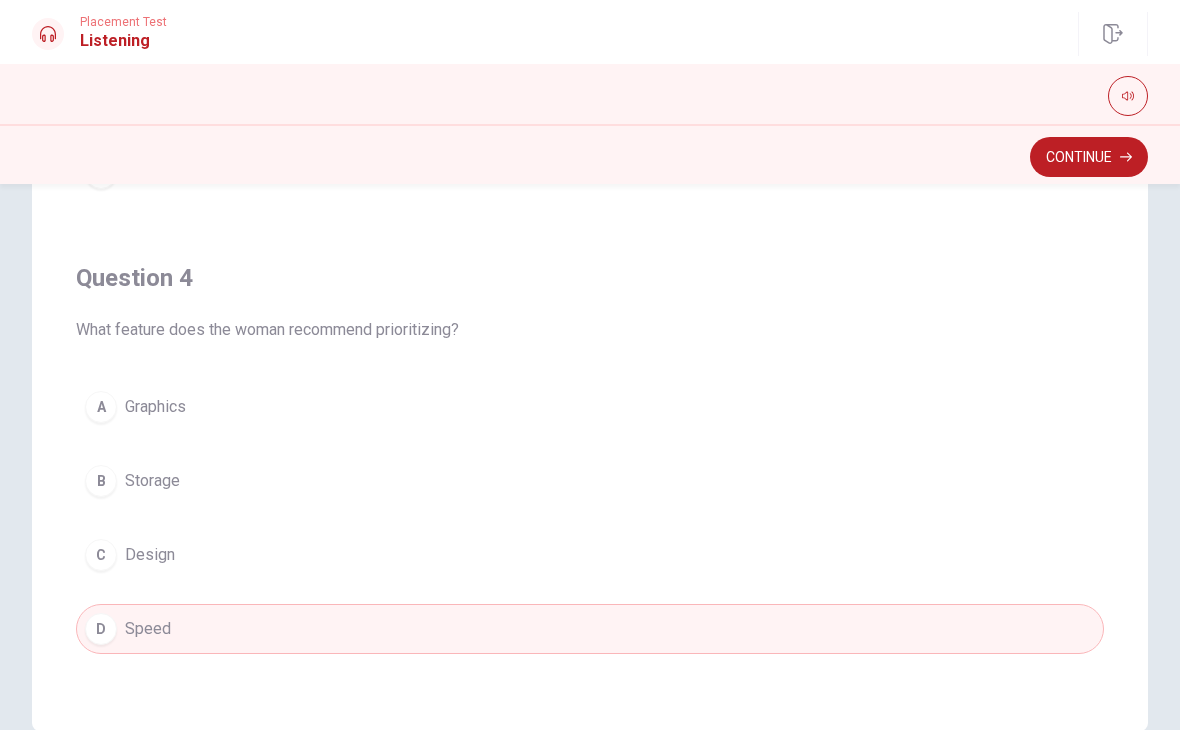 checkbox on "true" 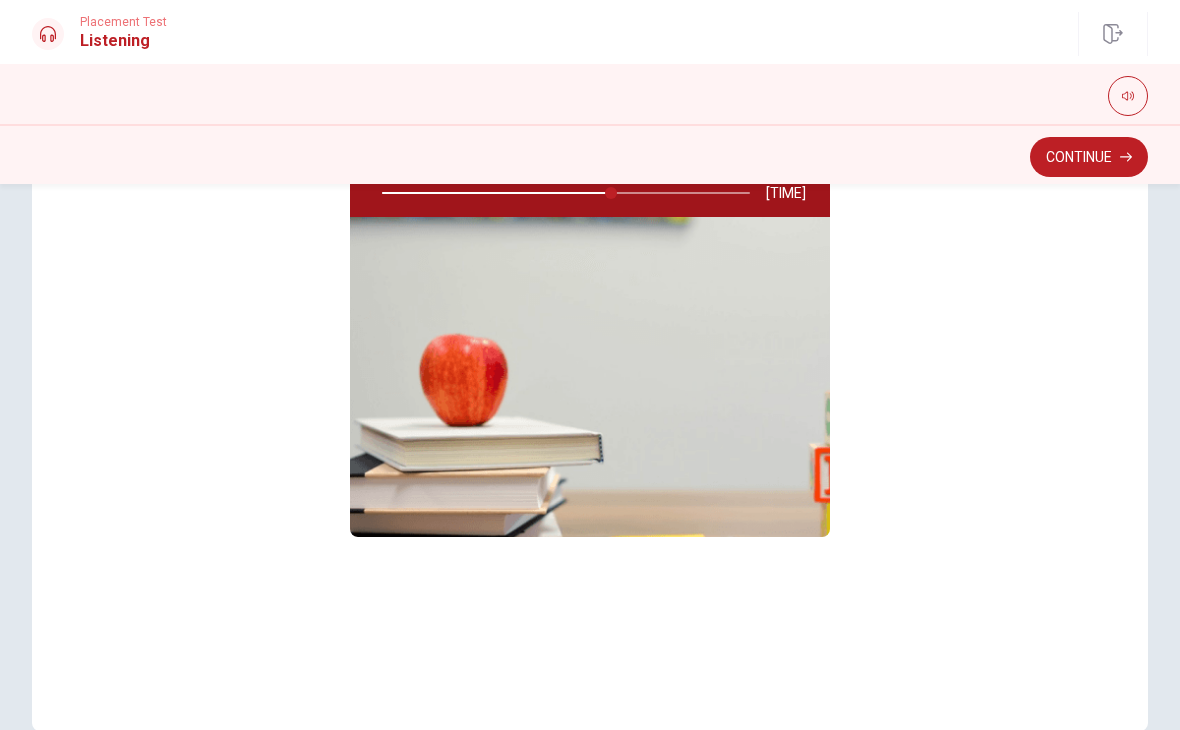 scroll, scrollTop: 315, scrollLeft: 0, axis: vertical 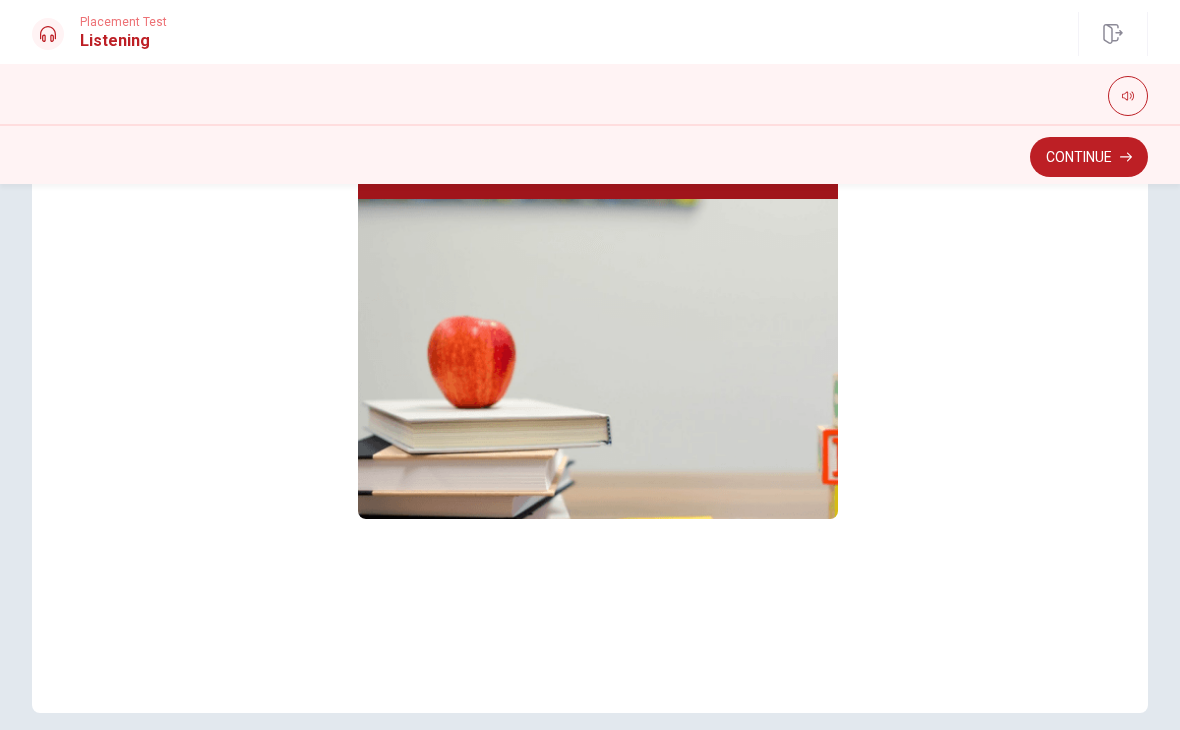 type on "63" 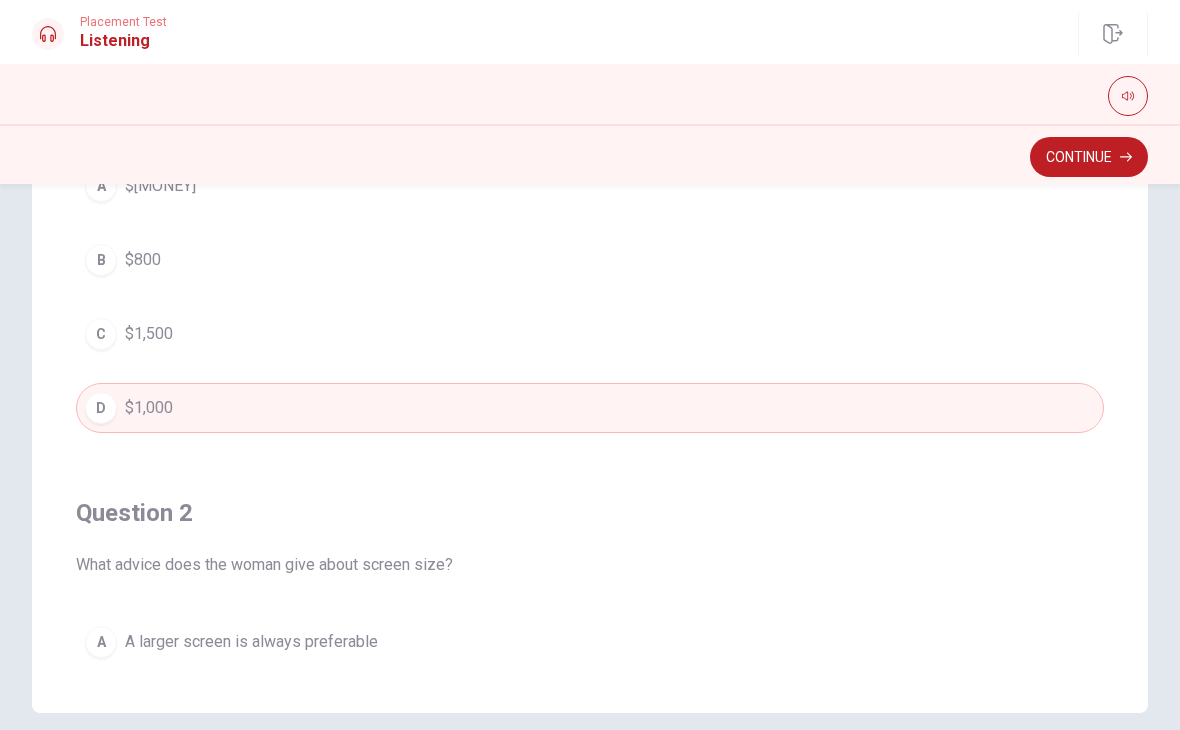 scroll, scrollTop: 0, scrollLeft: 0, axis: both 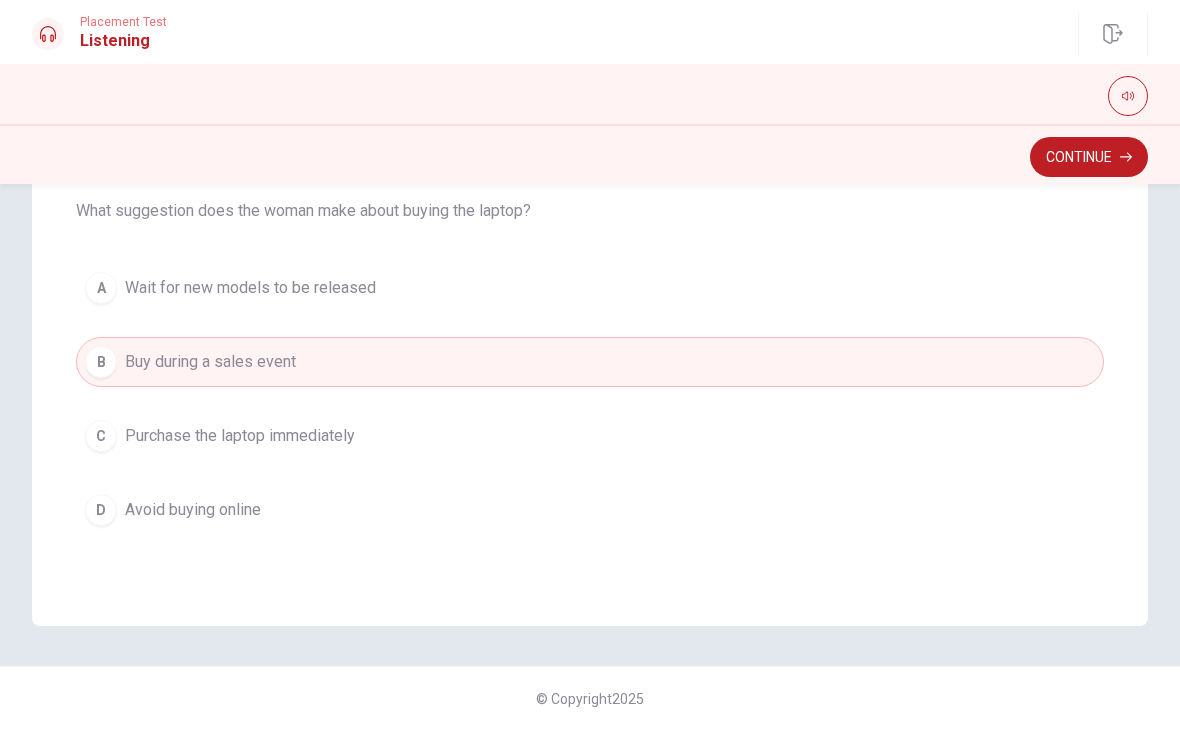 click on "Continue" at bounding box center [1089, 157] 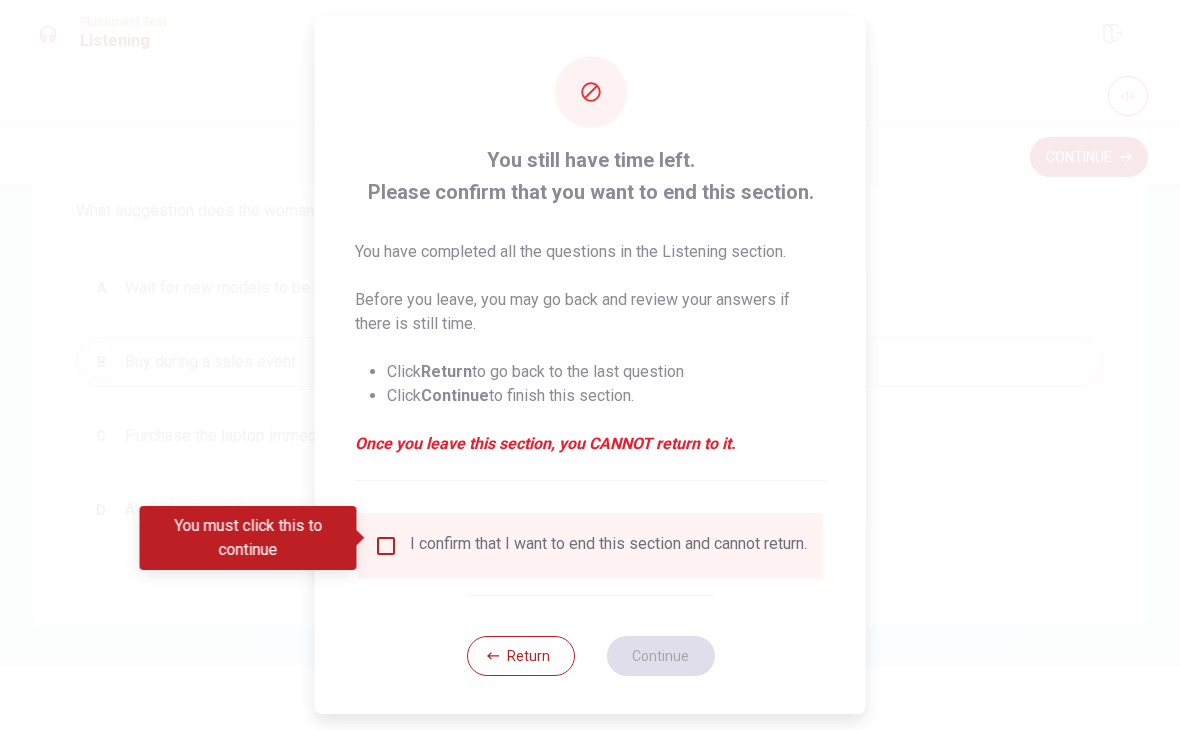 click on "I confirm that I want to end this section and cannot return." at bounding box center [590, 546] 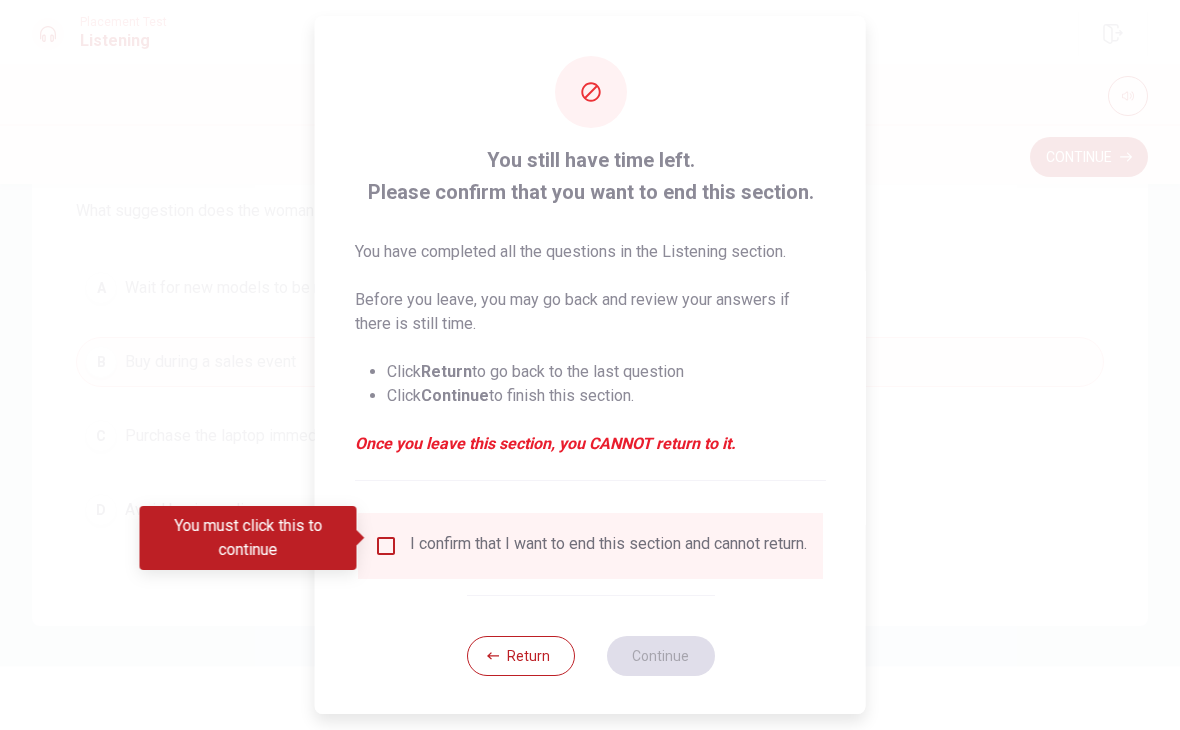 click at bounding box center (386, 546) 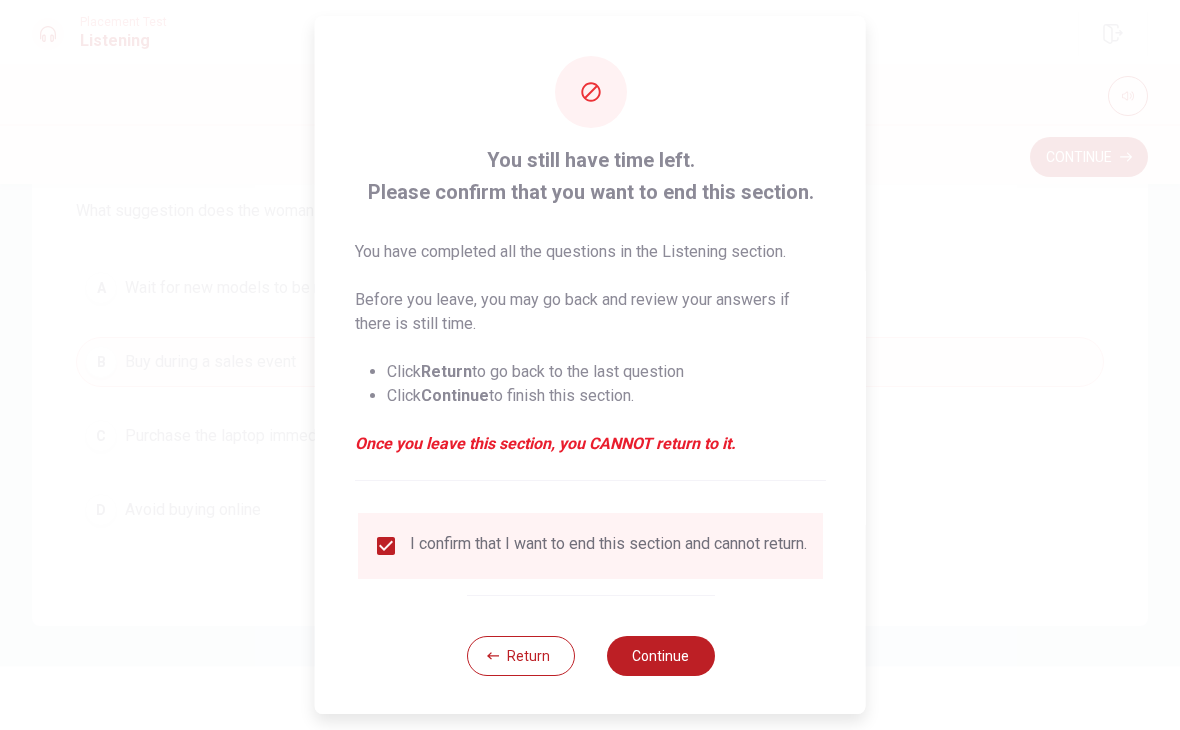 click on "Continue" at bounding box center (660, 656) 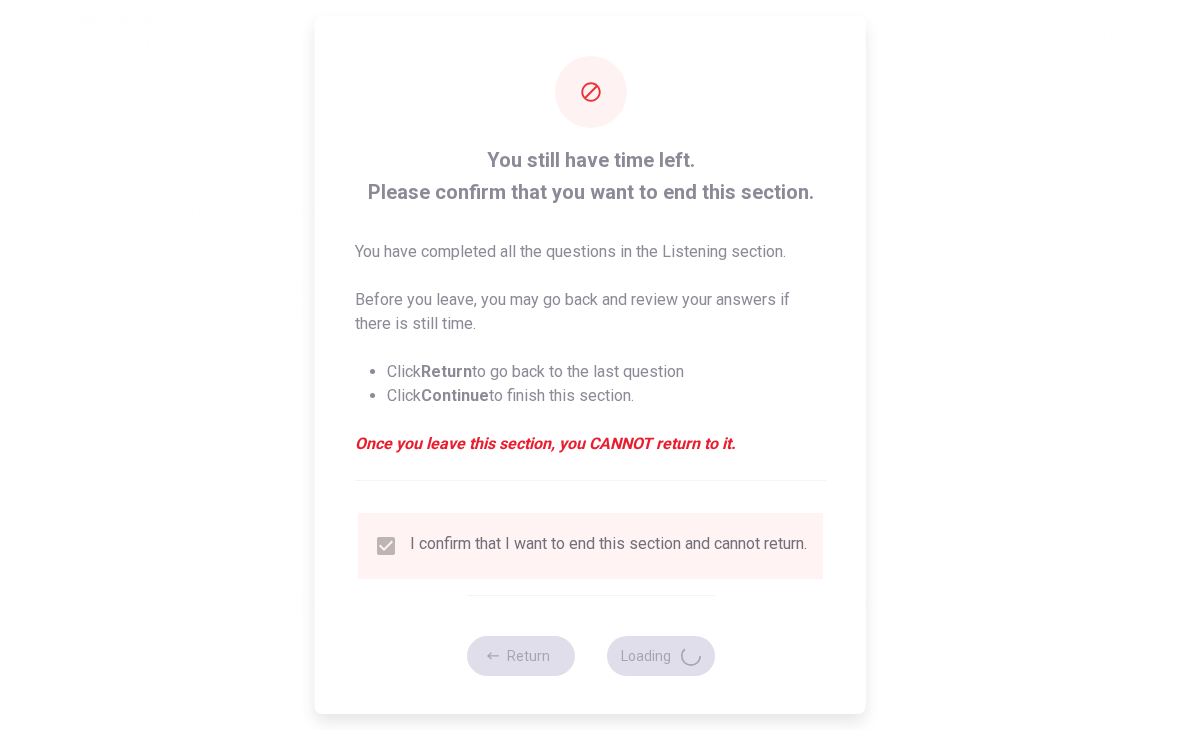 scroll, scrollTop: 0, scrollLeft: 0, axis: both 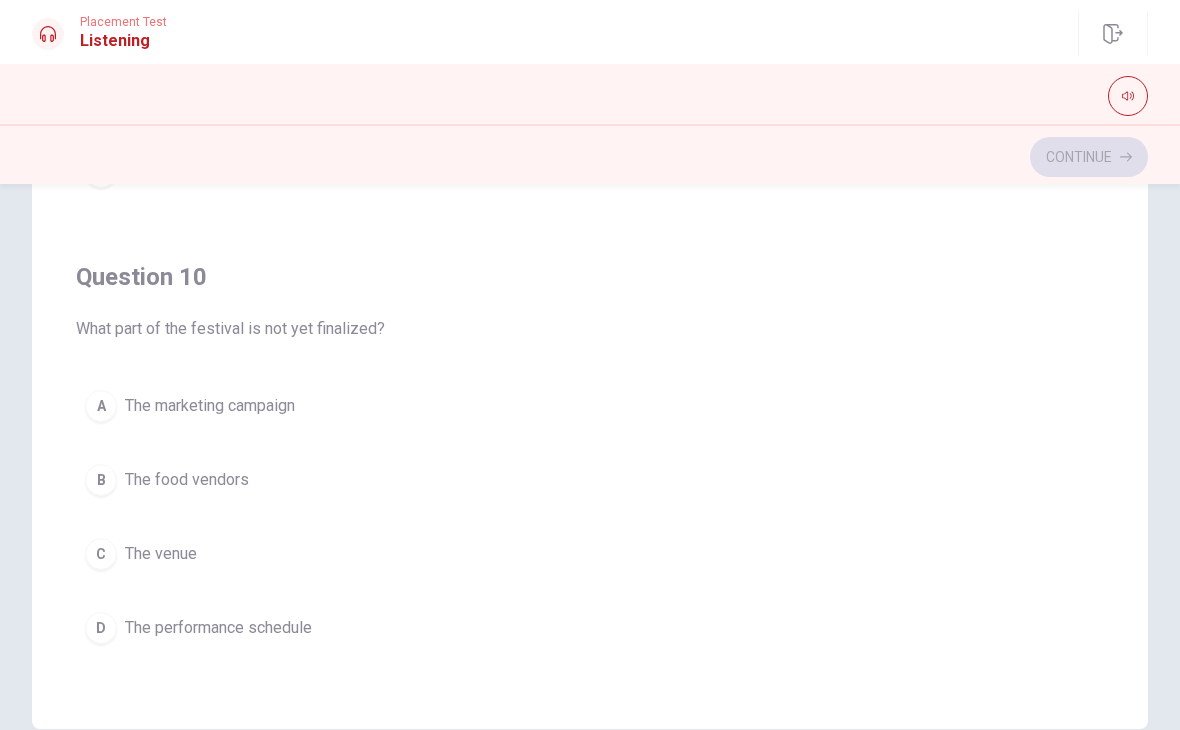 click on "D The performance schedule" at bounding box center (590, 628) 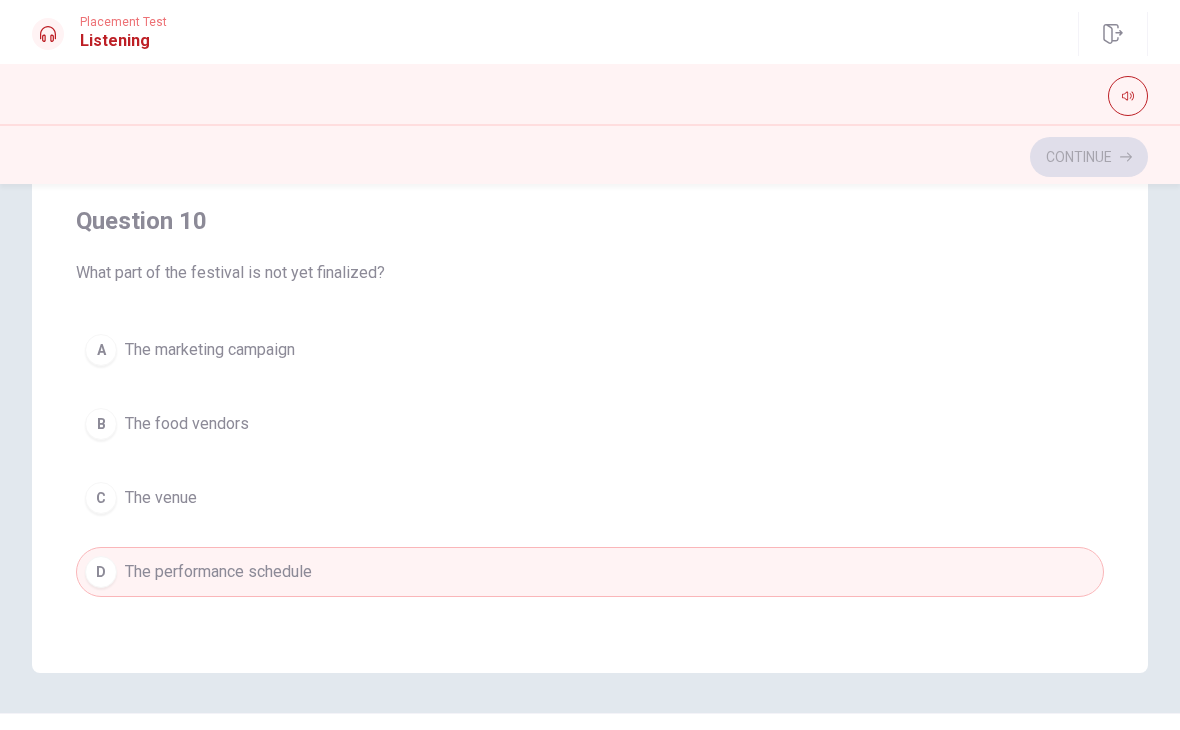 scroll, scrollTop: 362, scrollLeft: 0, axis: vertical 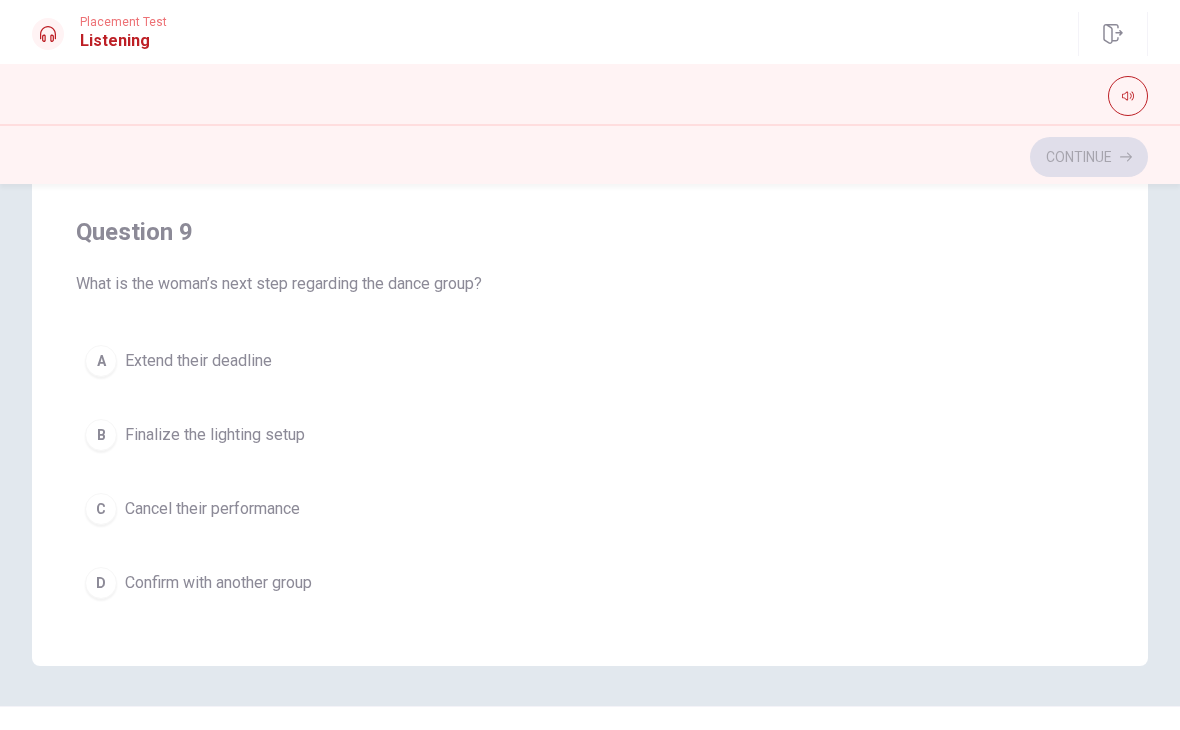 click on "D Confirm with another group" at bounding box center [590, 583] 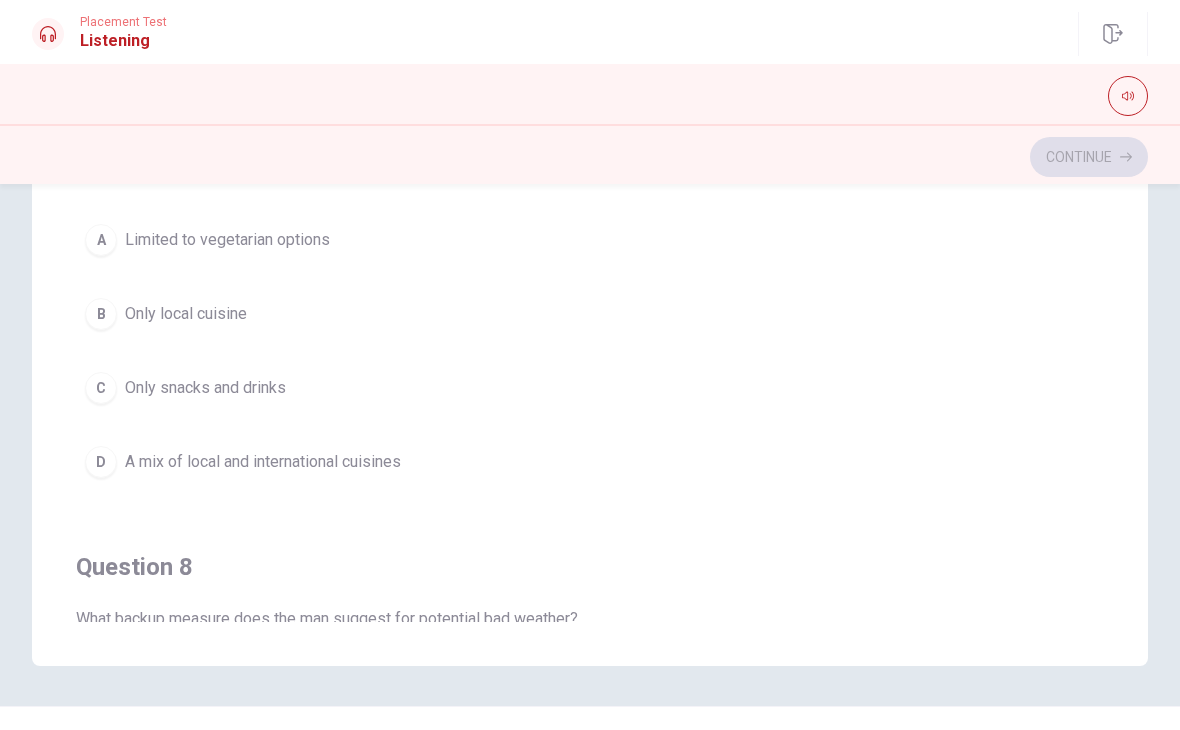 scroll, scrollTop: 354, scrollLeft: 0, axis: vertical 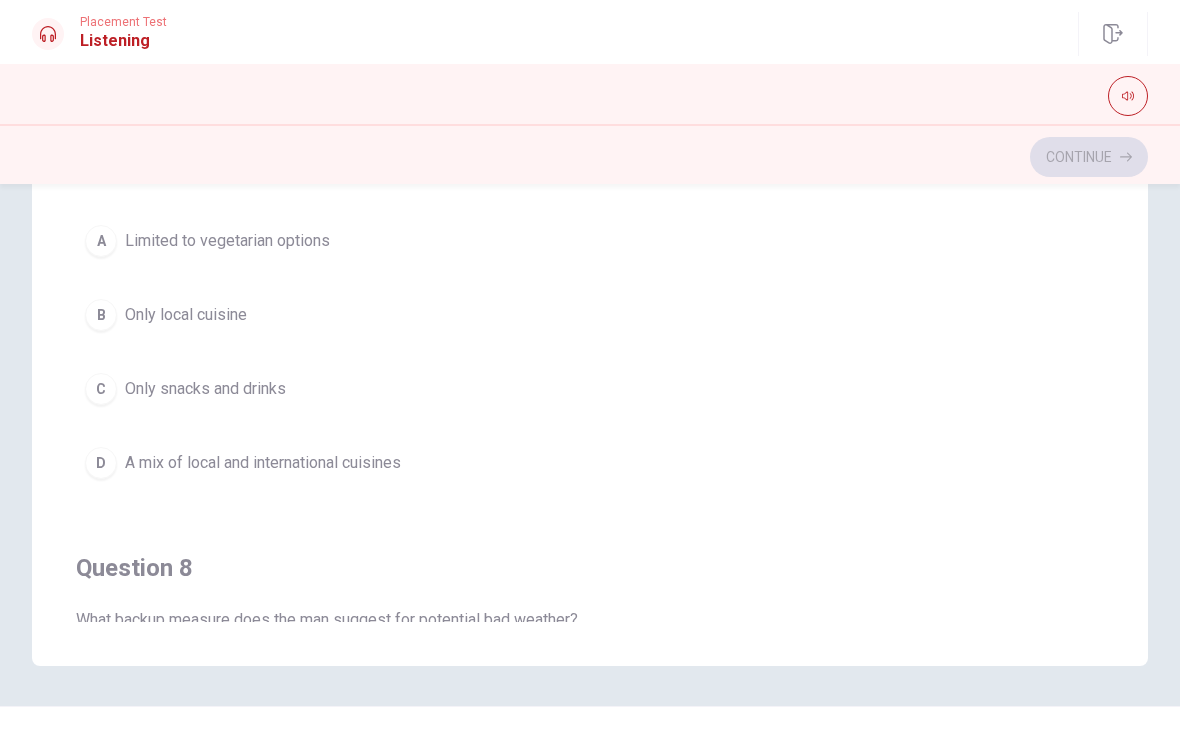 click on "D A mix of local and international cuisines" at bounding box center (590, 463) 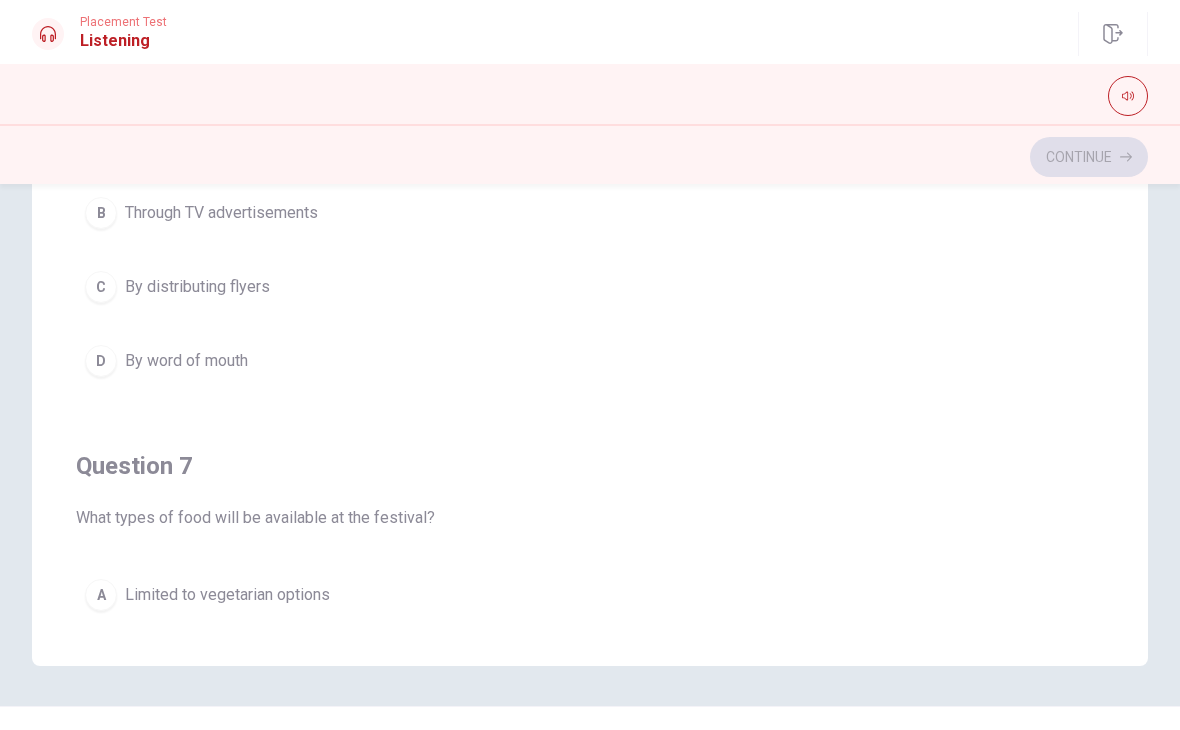 scroll, scrollTop: 0, scrollLeft: 0, axis: both 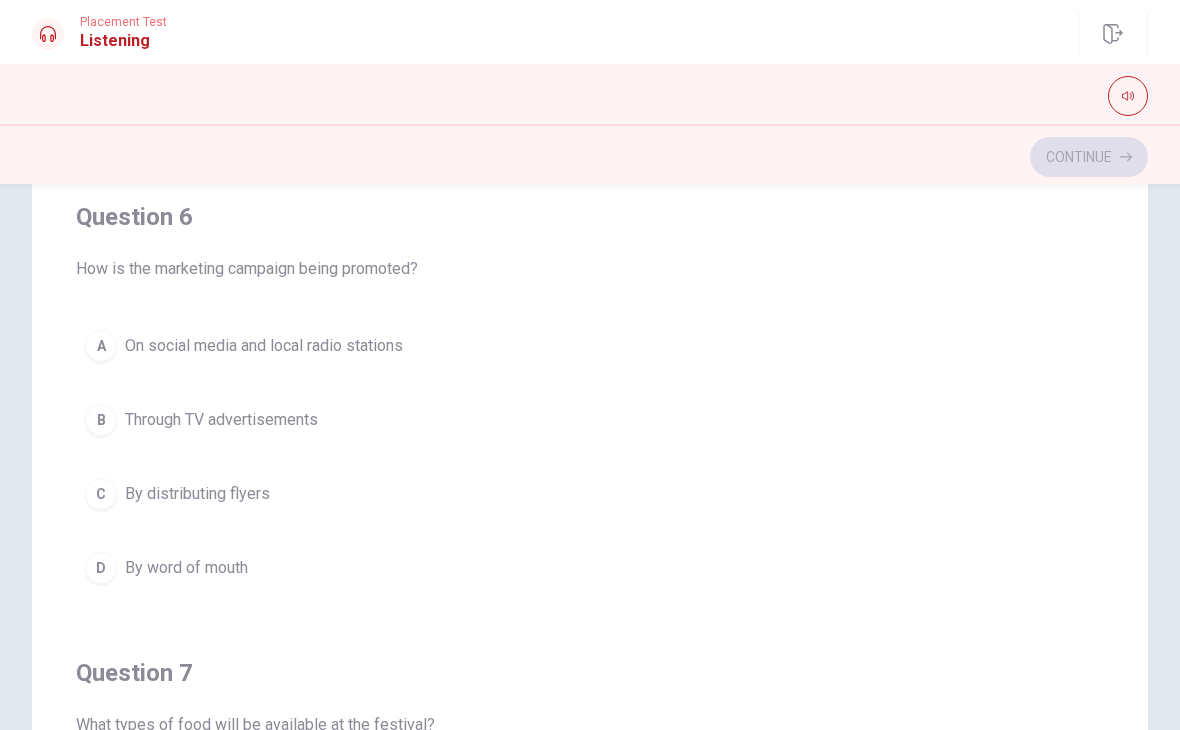 click on "C By distributing flyers" at bounding box center [590, 494] 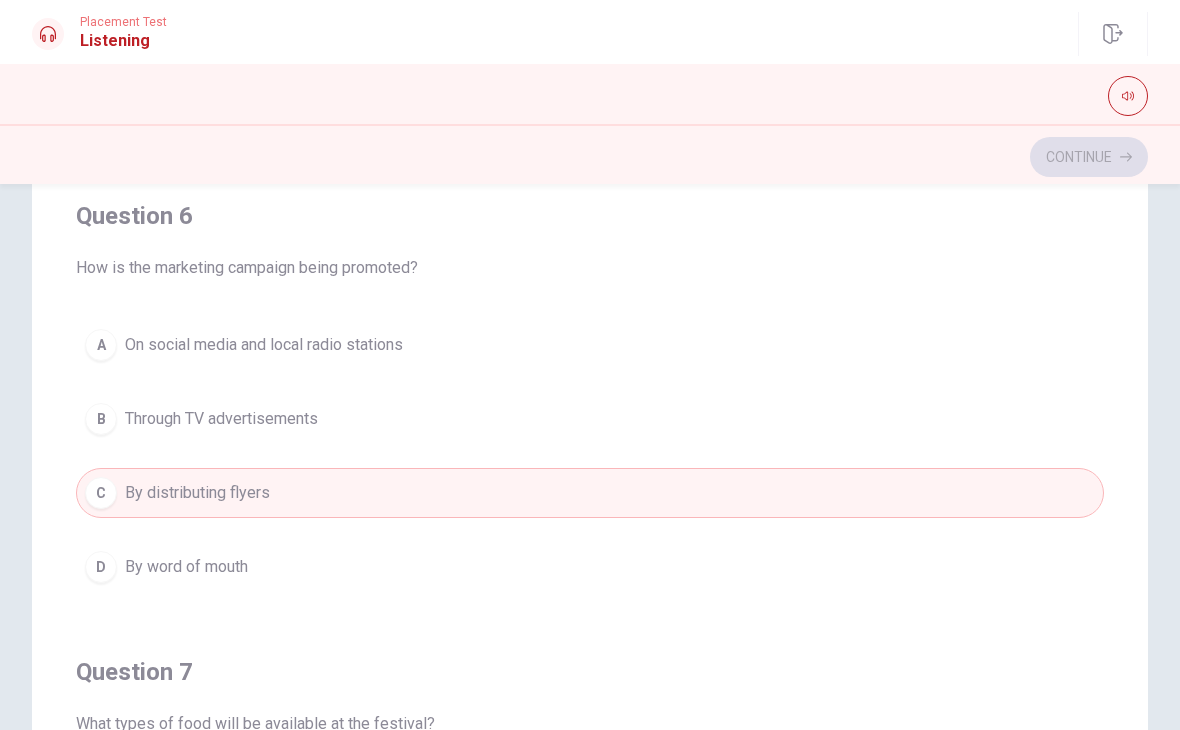 click on "A On social media and local radio stations" at bounding box center (590, 345) 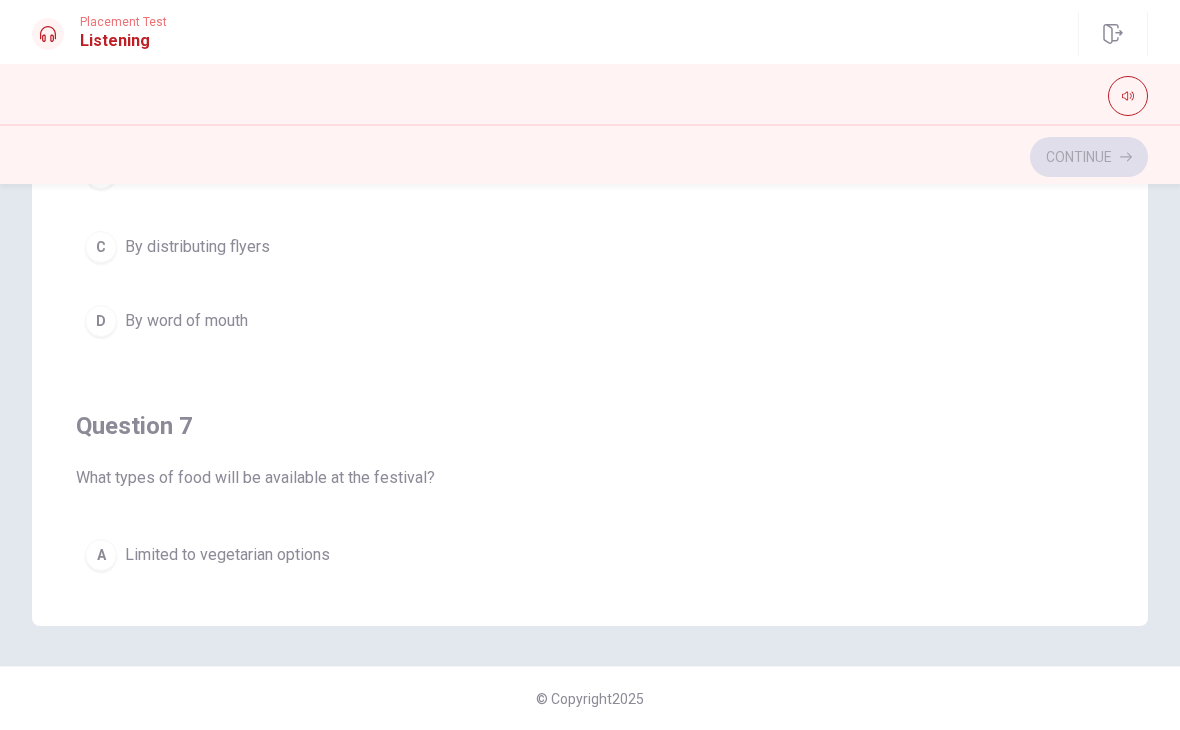 scroll, scrollTop: 402, scrollLeft: 0, axis: vertical 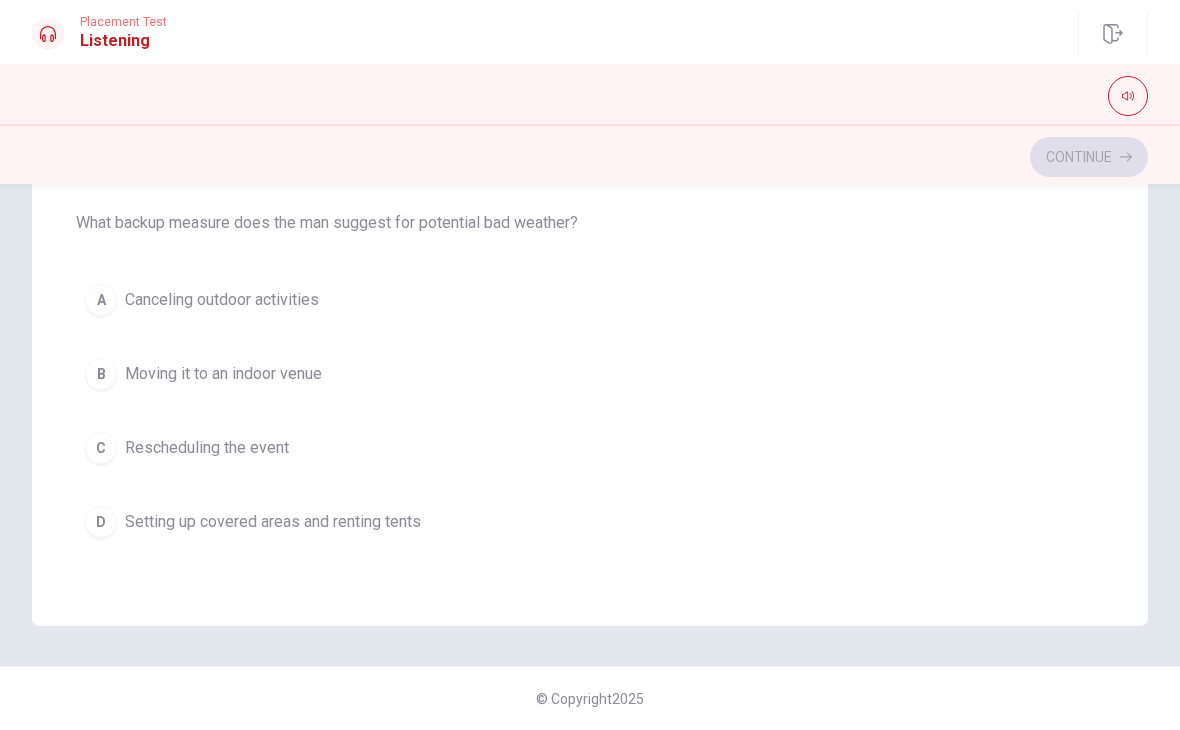 click on "Setting up covered areas and renting tents" at bounding box center [273, 522] 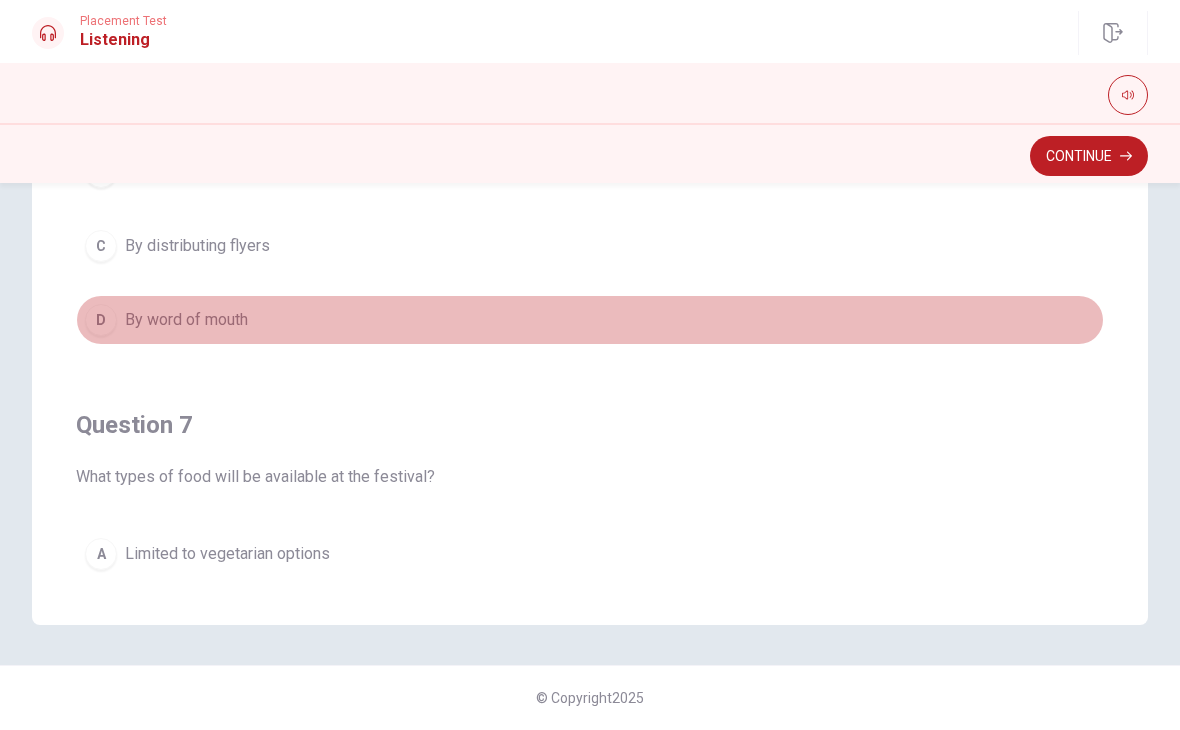 scroll, scrollTop: 0, scrollLeft: 0, axis: both 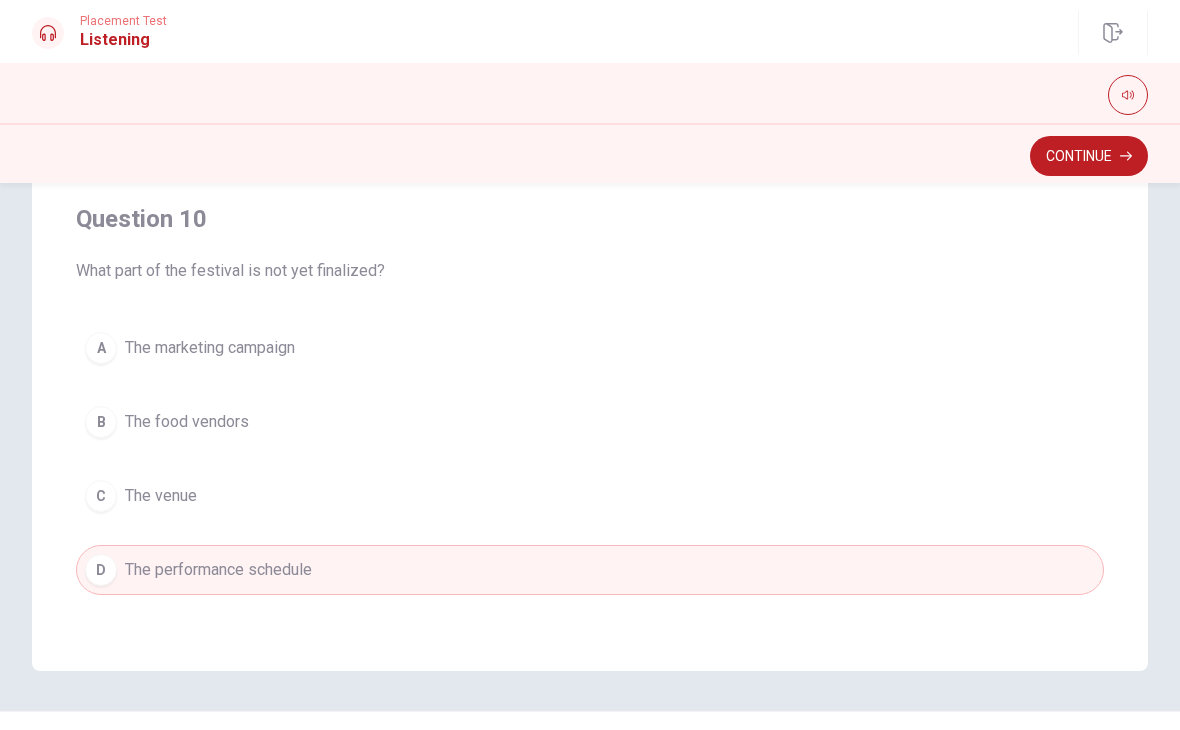 click on "Continue" at bounding box center (1089, 157) 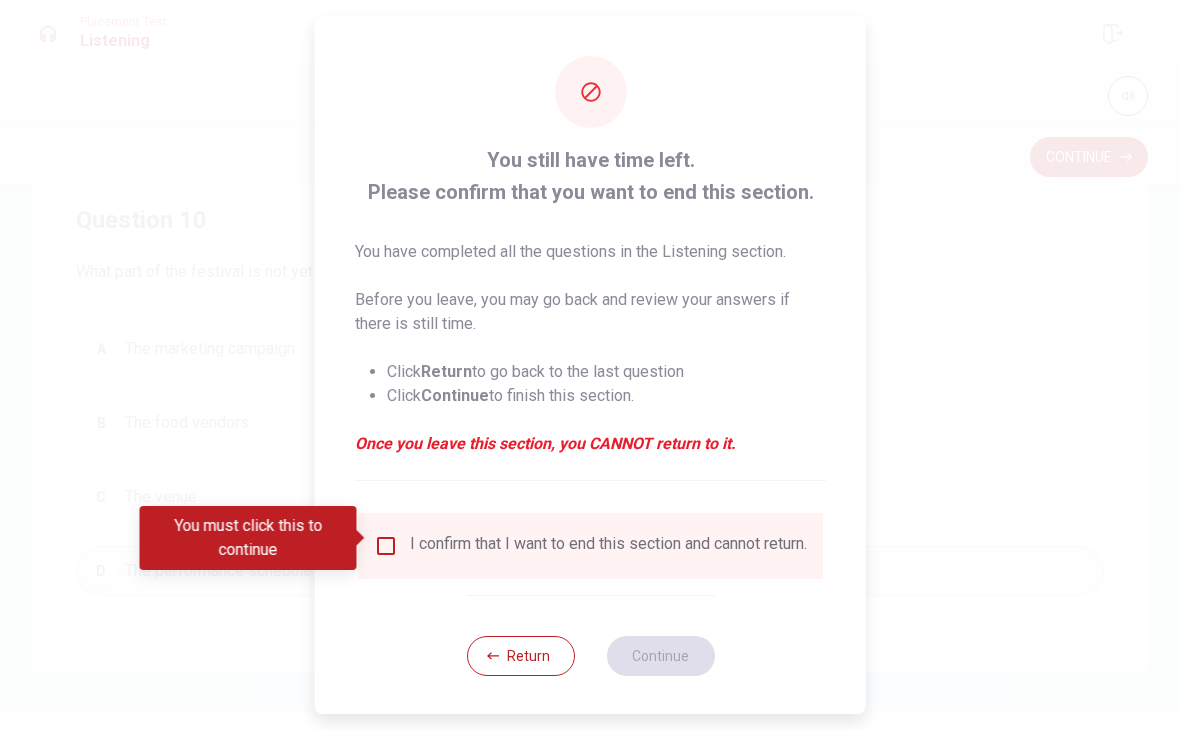 click on "You must click this to continue" at bounding box center [248, 538] 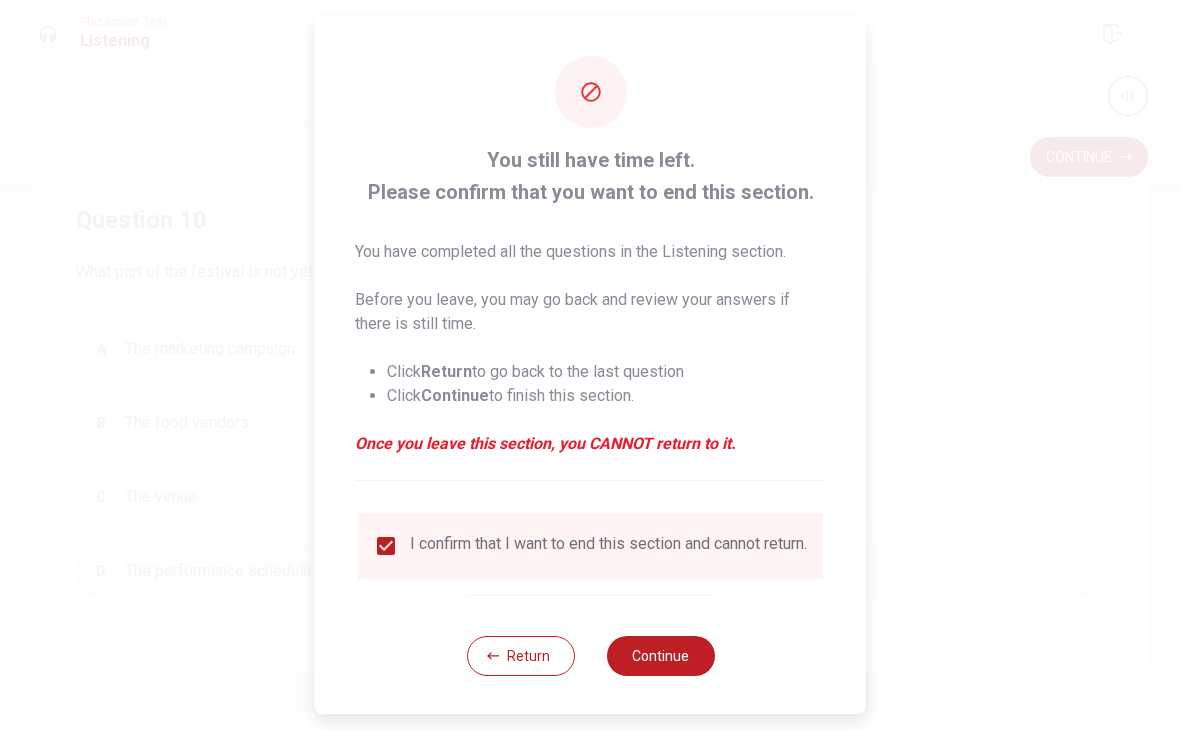 click on "Continue" at bounding box center [660, 656] 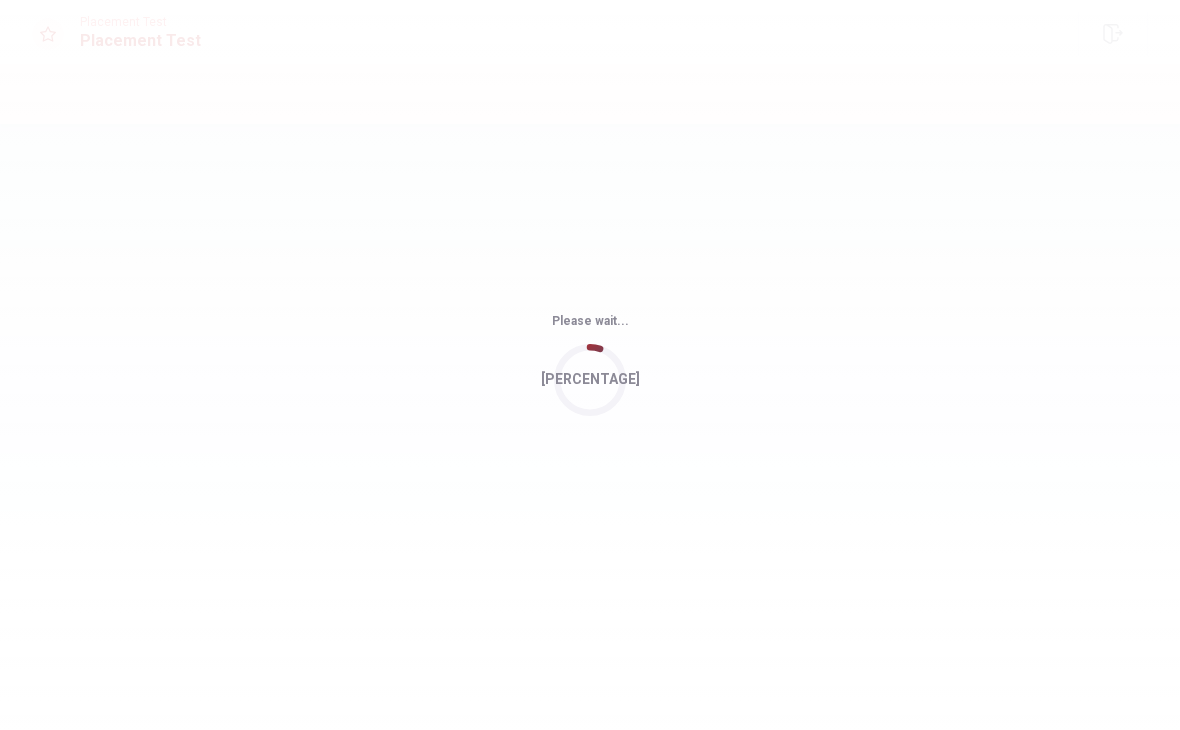 scroll, scrollTop: 0, scrollLeft: 0, axis: both 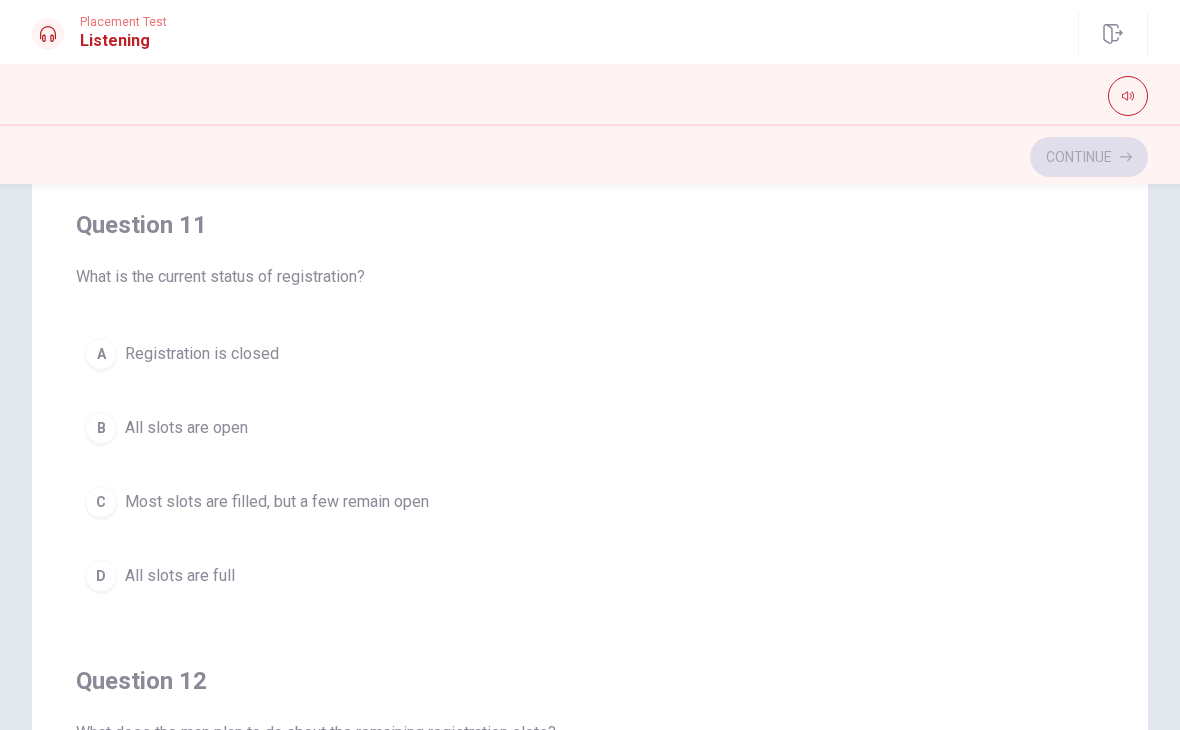 click on "C Most slots are filled, but a few remain open" at bounding box center [590, 502] 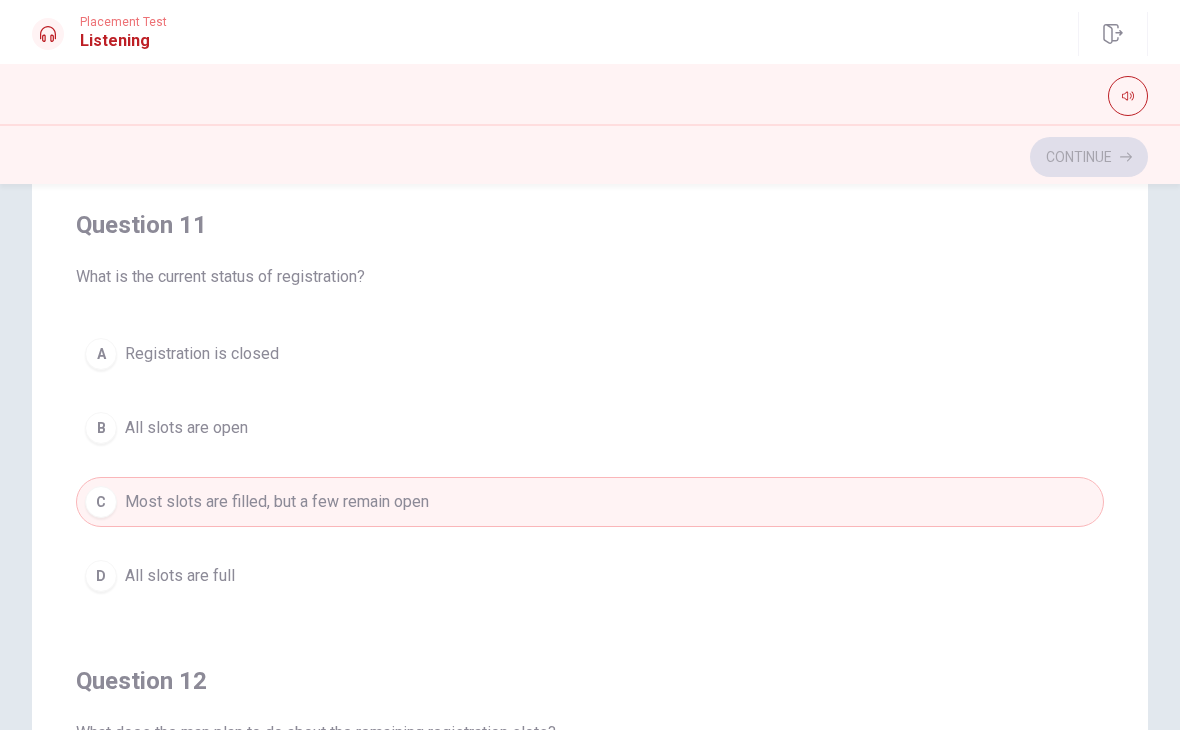 click on "C Most slots are filled, but a few remain open" at bounding box center [590, 502] 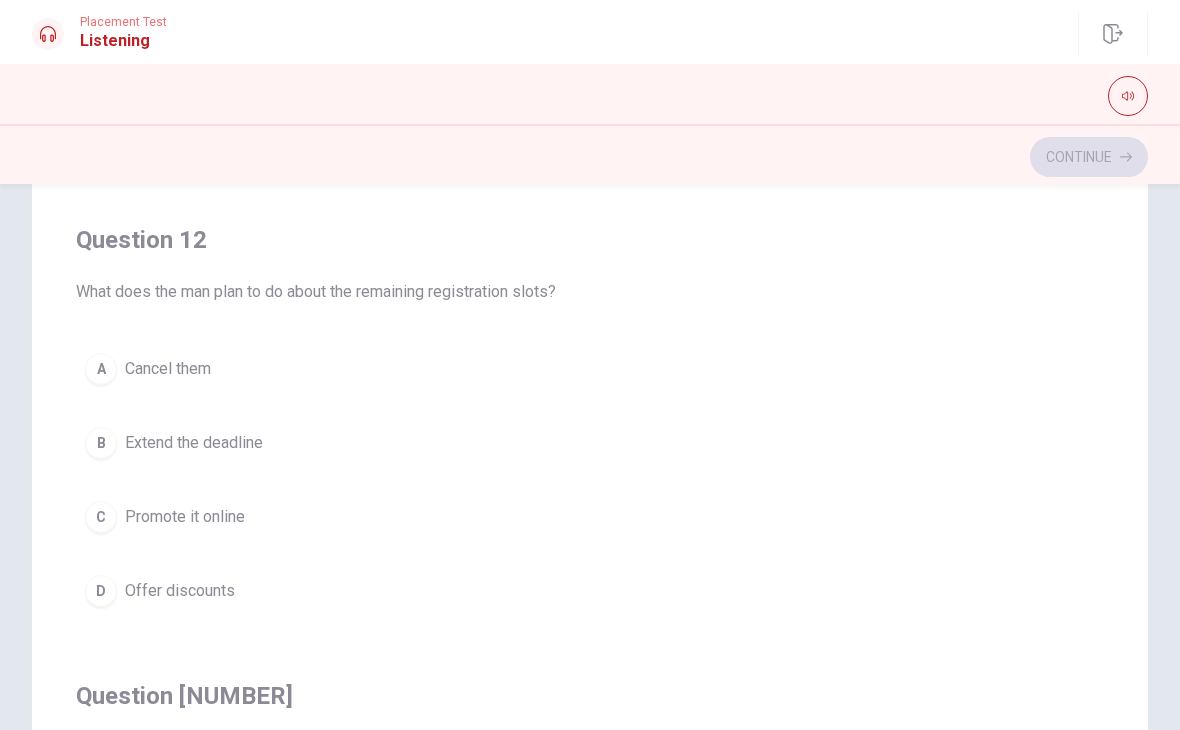 scroll, scrollTop: 452, scrollLeft: 0, axis: vertical 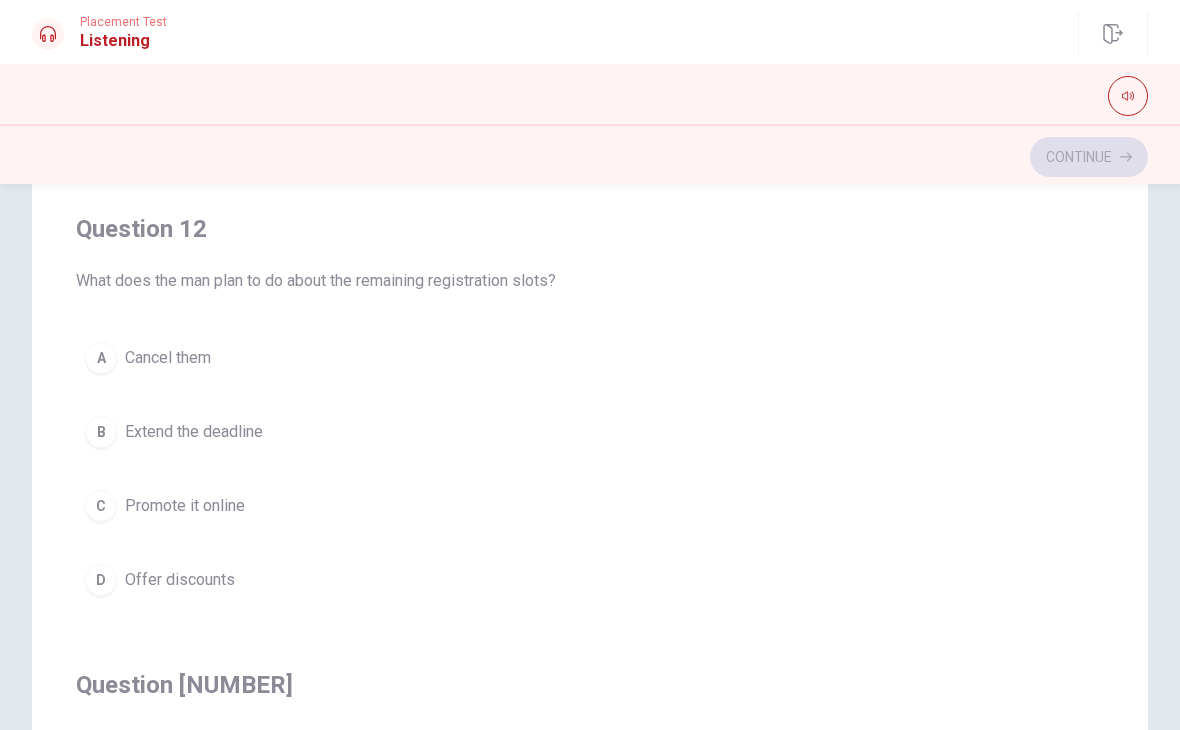 click on "C Promote it online" at bounding box center [590, 506] 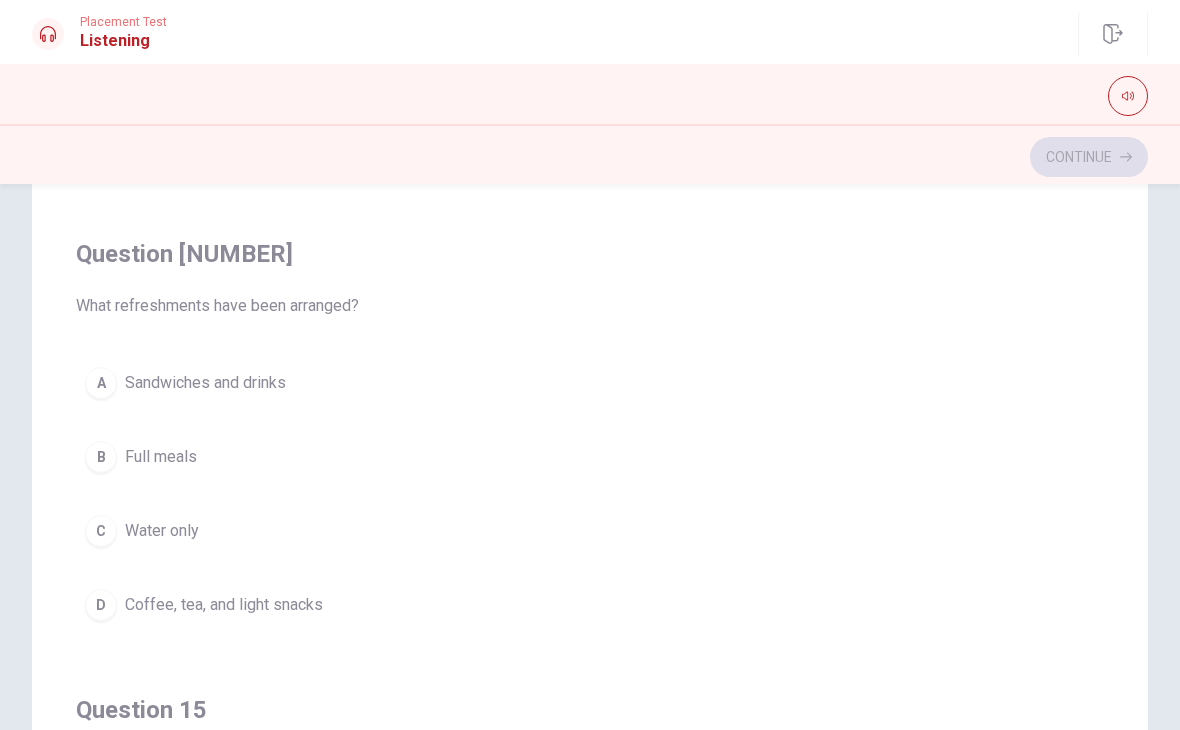 scroll, scrollTop: 1341, scrollLeft: 0, axis: vertical 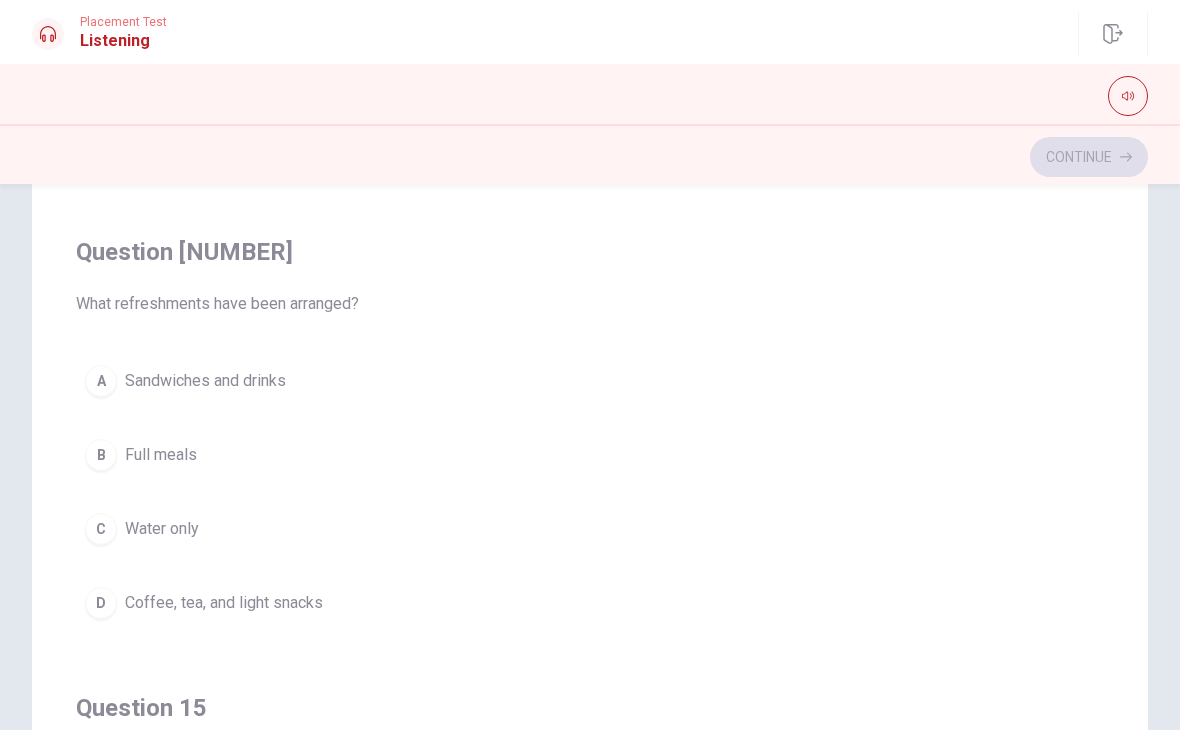 click on "D Coffee, tea, and light snacks" at bounding box center (590, 603) 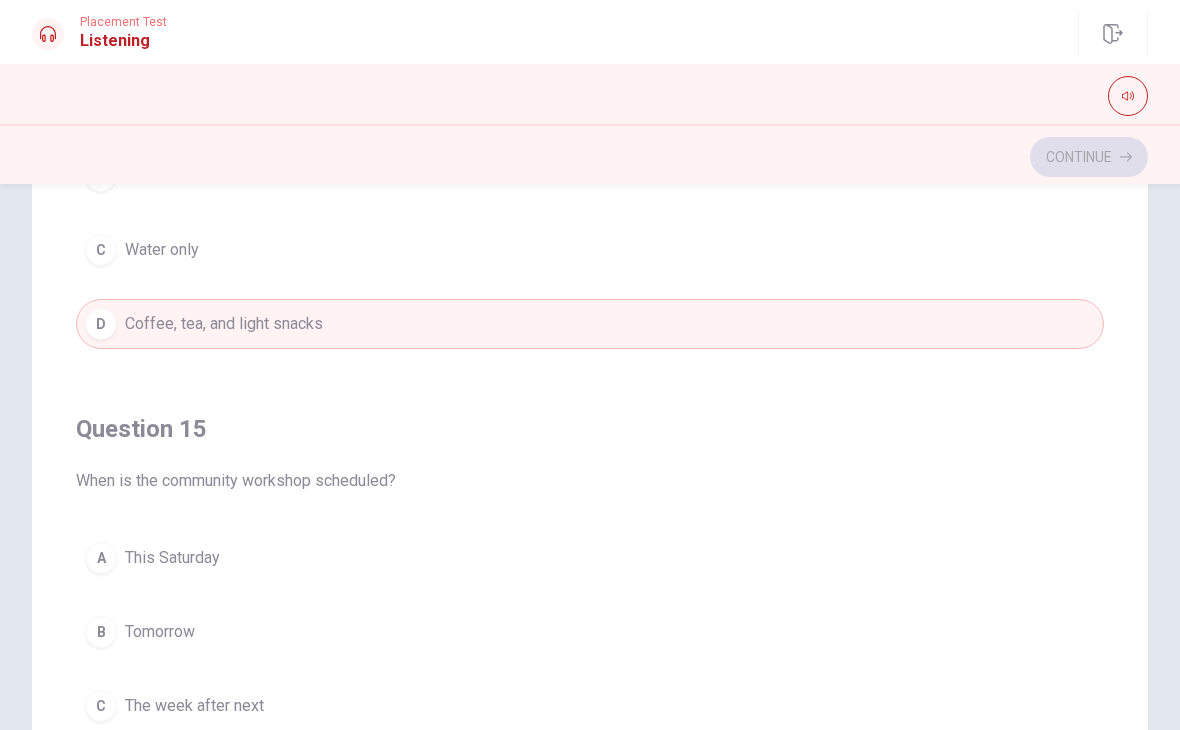 scroll, scrollTop: 1620, scrollLeft: 0, axis: vertical 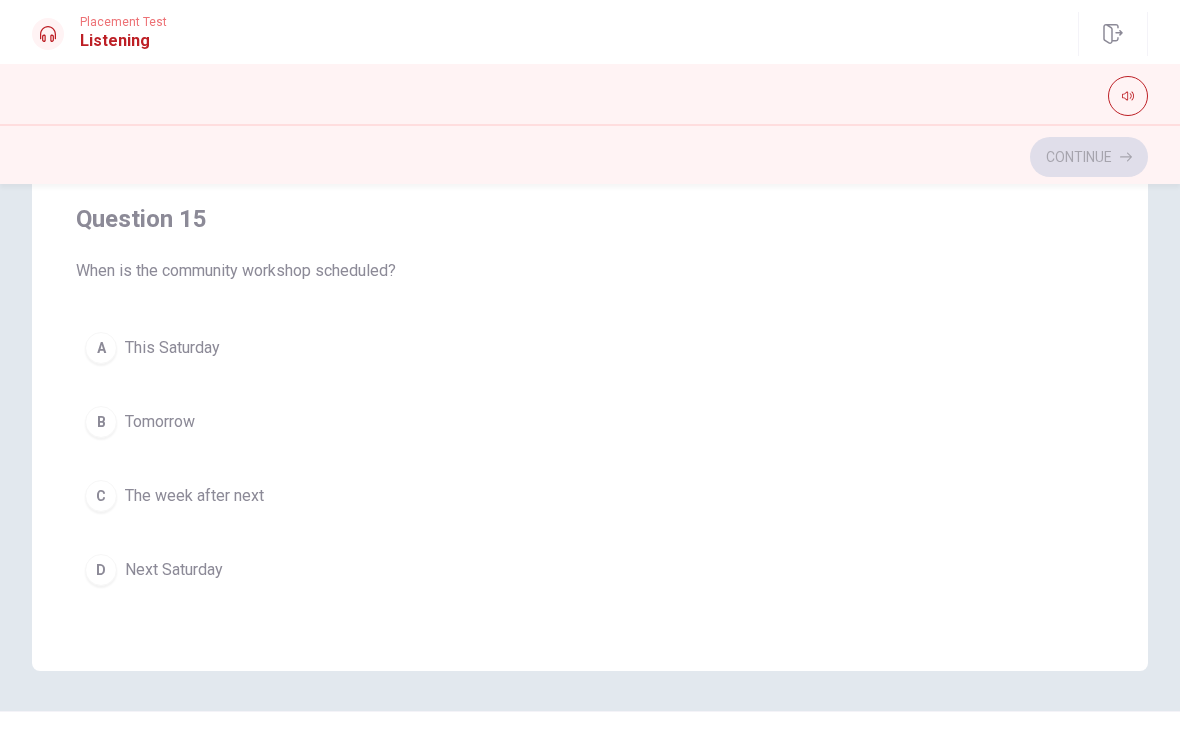 click on "Next Saturday" at bounding box center [174, 570] 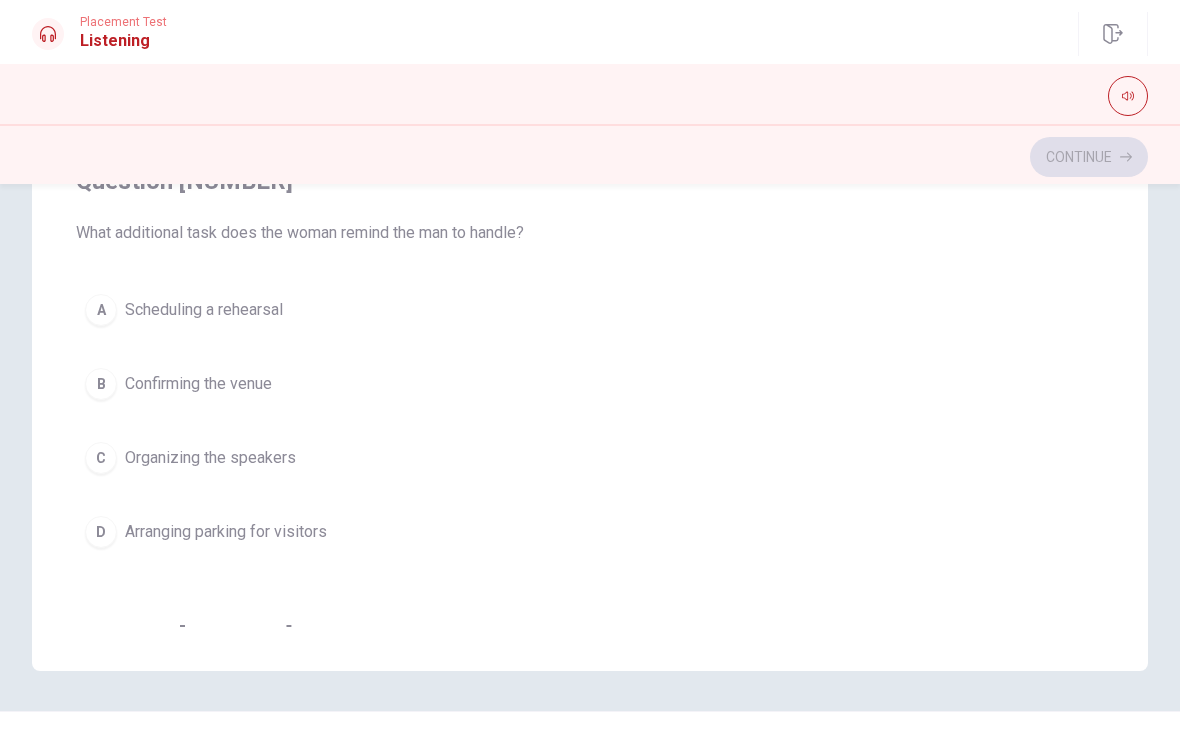 scroll, scrollTop: 751, scrollLeft: 0, axis: vertical 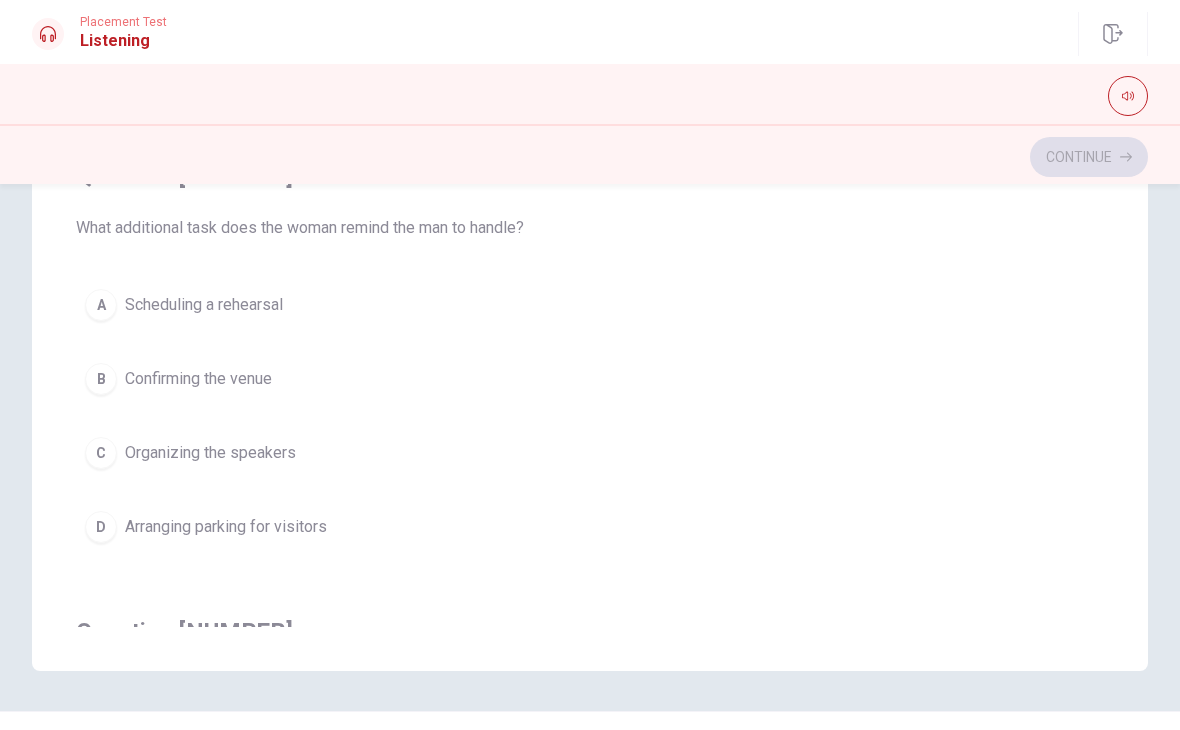 click on "D Arranging parking for visitors" at bounding box center [590, 527] 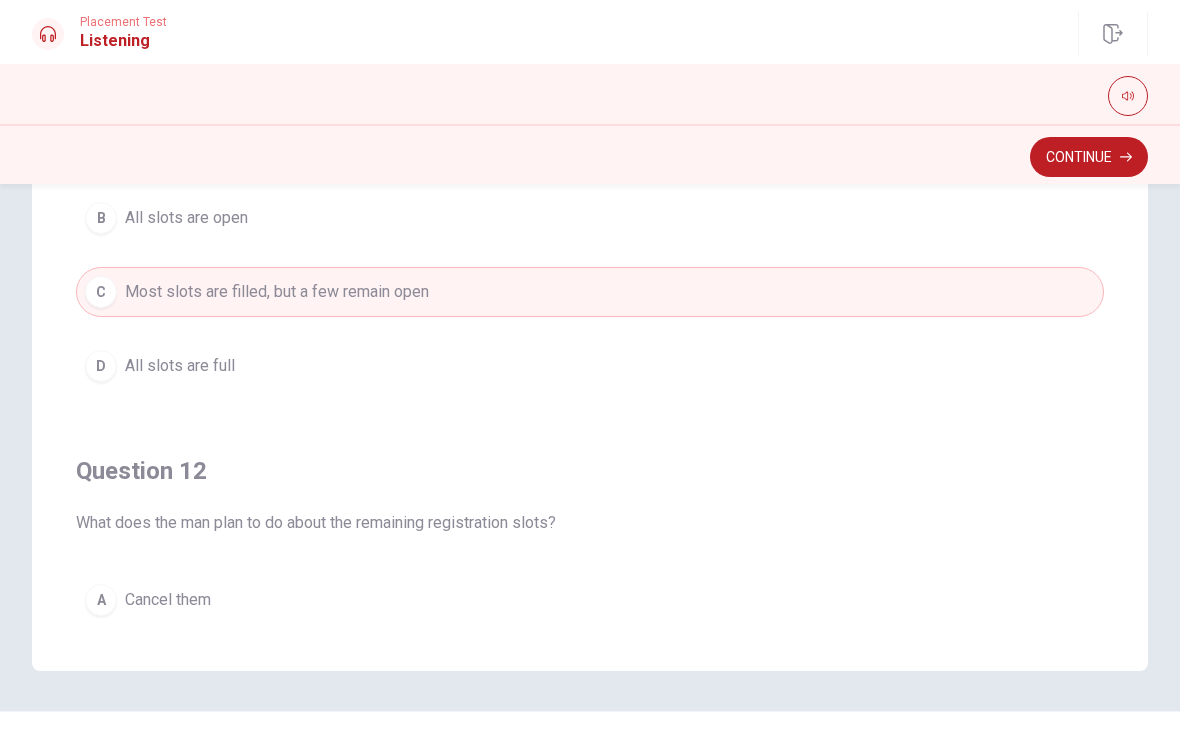 scroll, scrollTop: 0, scrollLeft: 0, axis: both 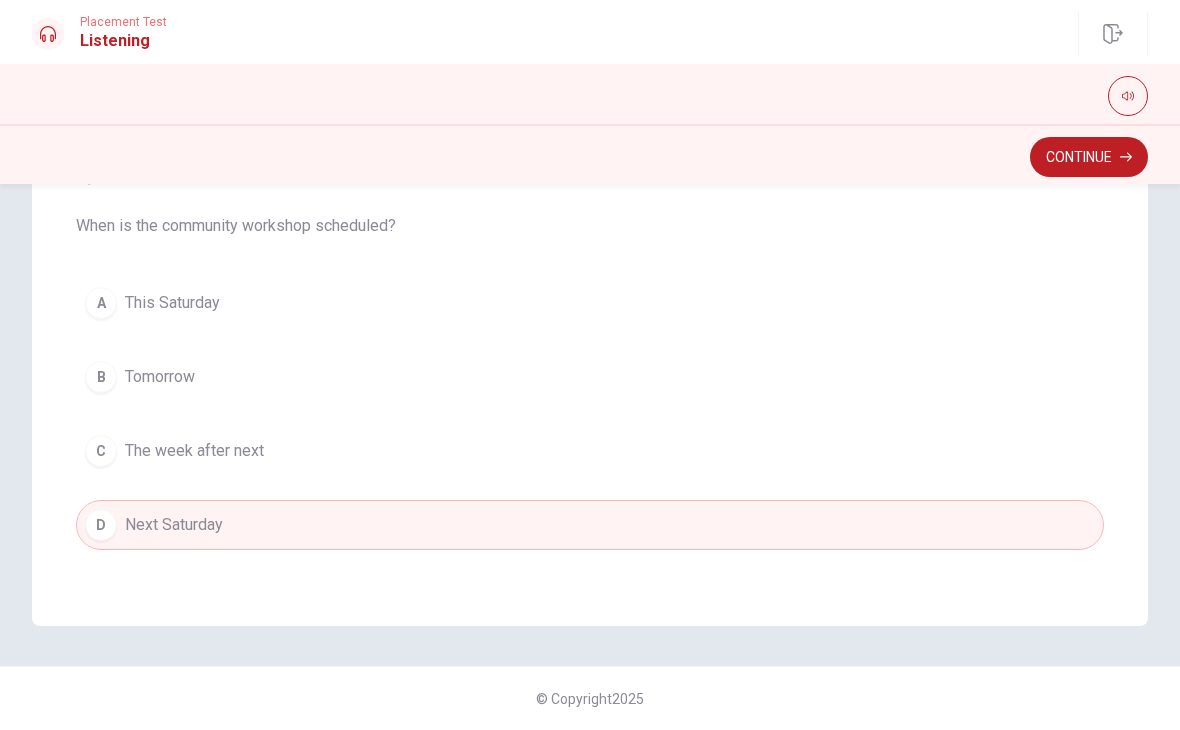 click on "Continue" at bounding box center (1089, 157) 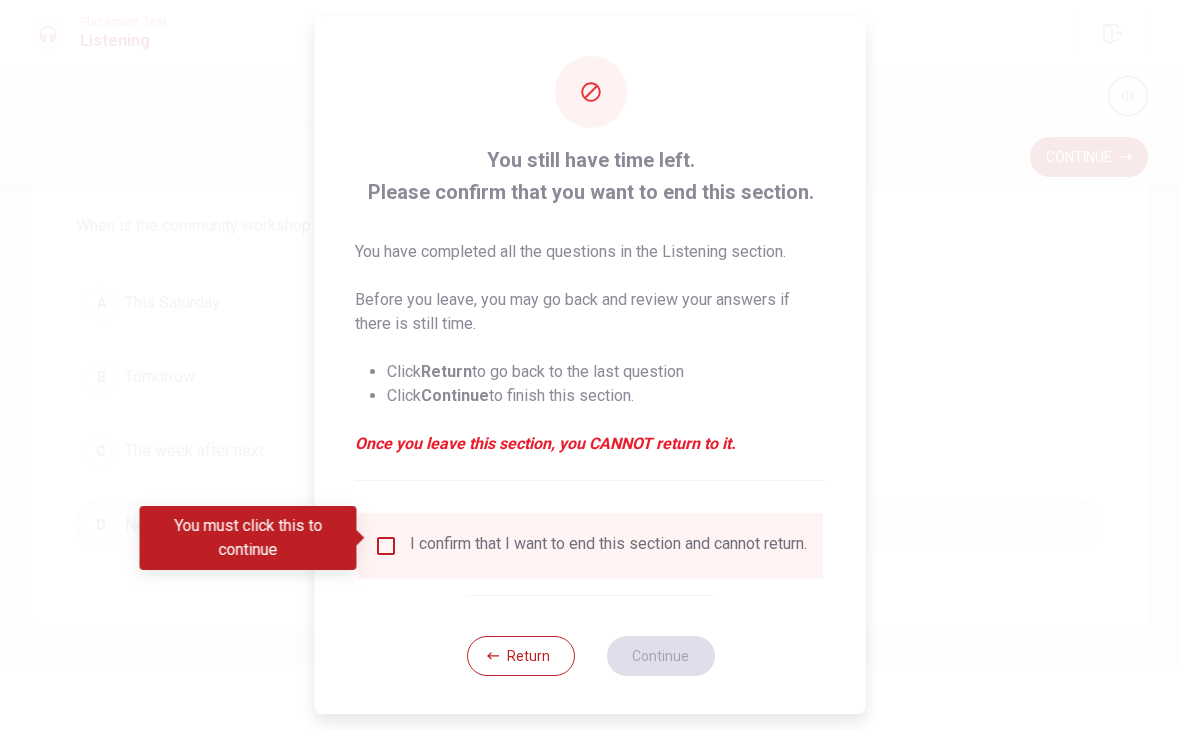 click at bounding box center [386, 546] 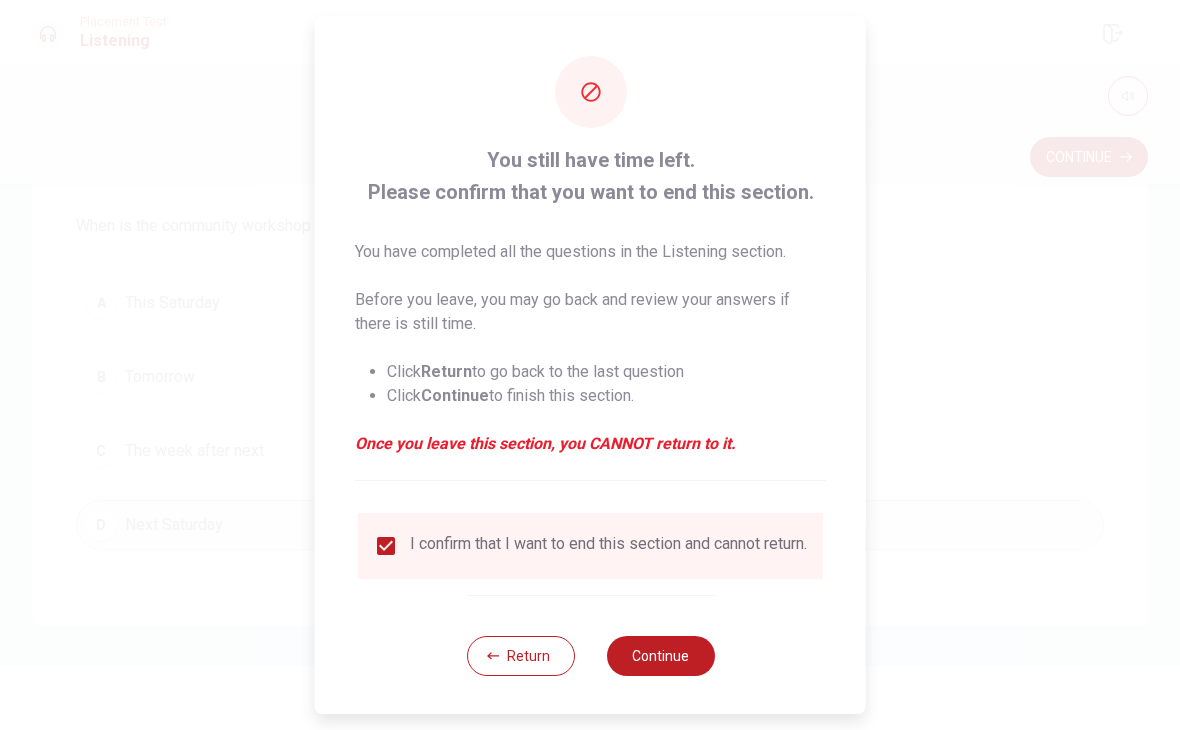 click on "Continue" at bounding box center [660, 656] 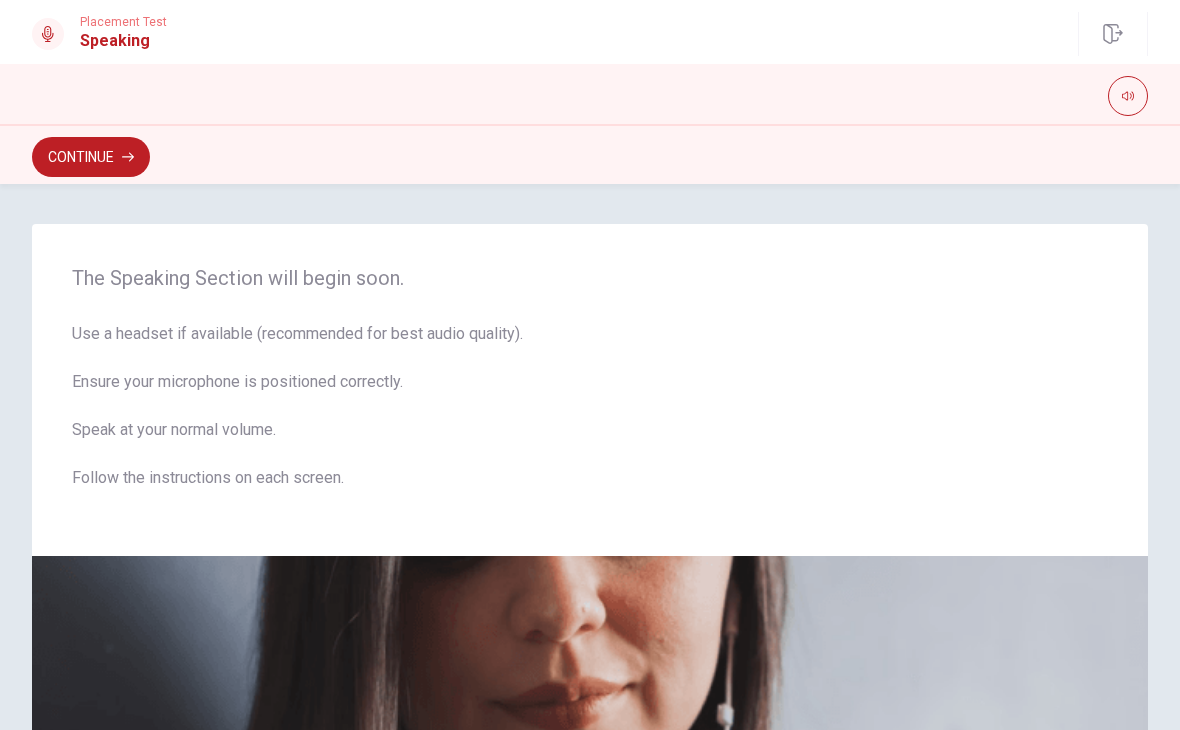 scroll, scrollTop: 0, scrollLeft: 0, axis: both 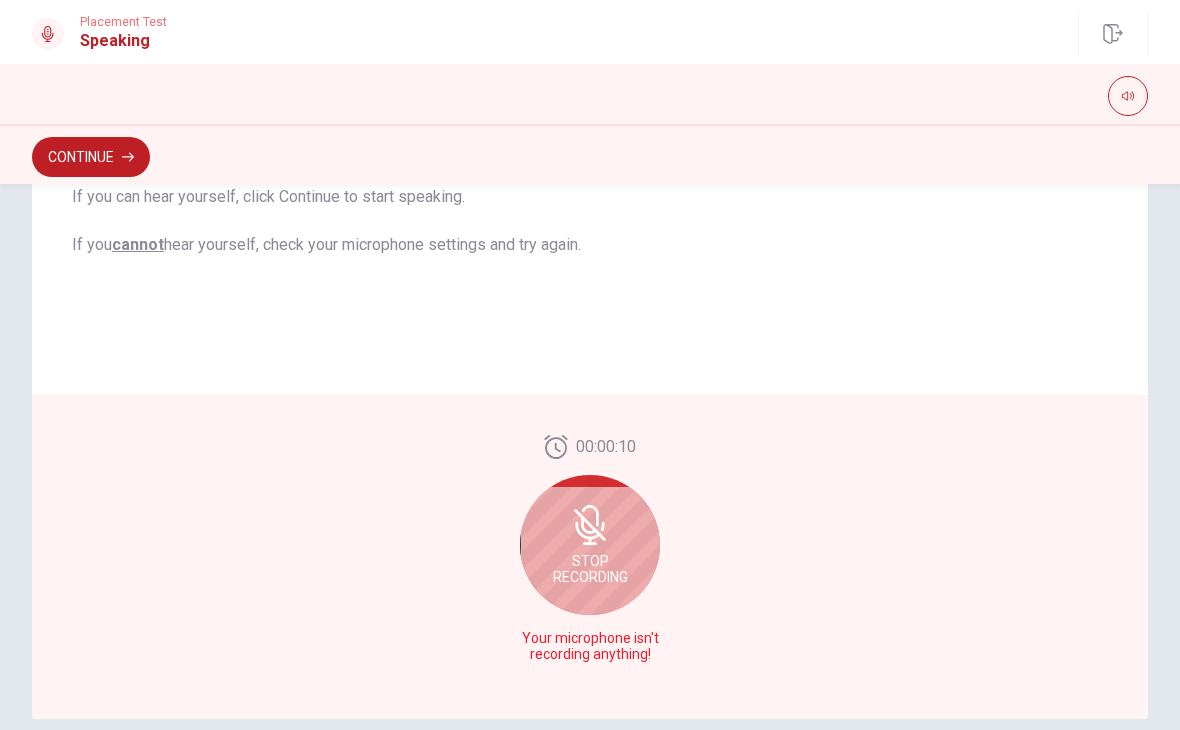 click on "Stop   Recording" at bounding box center (590, 569) 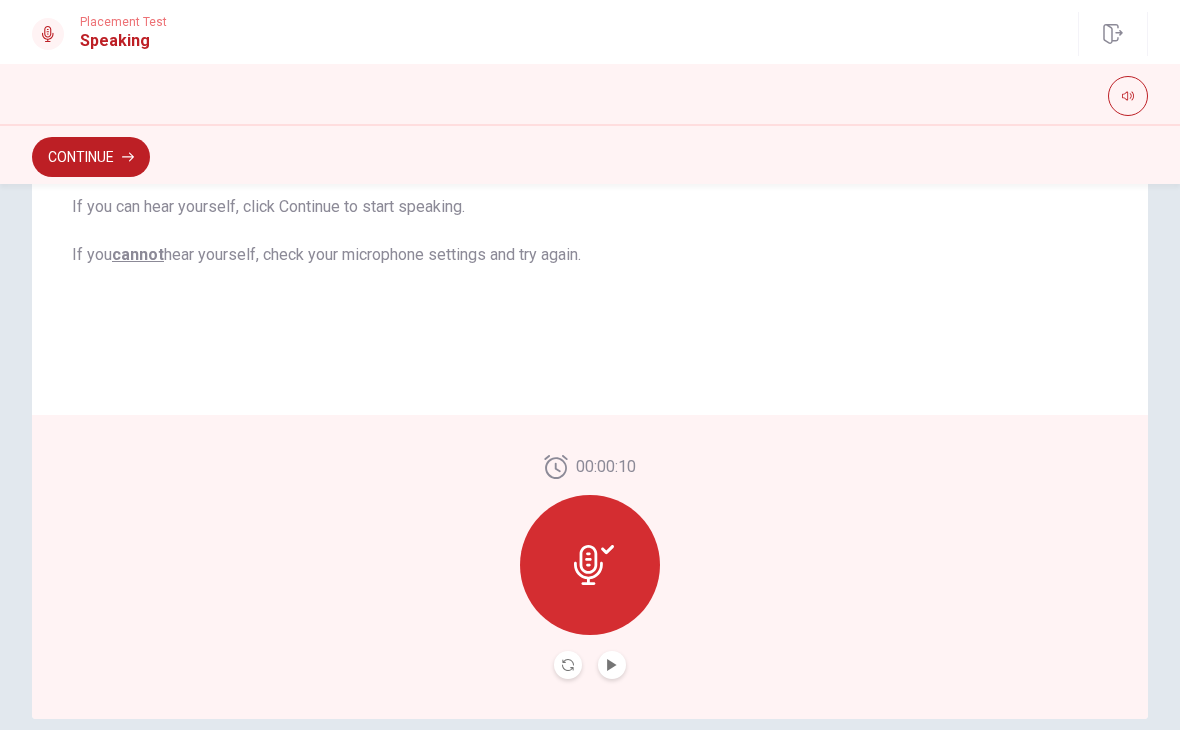 click at bounding box center (612, 665) 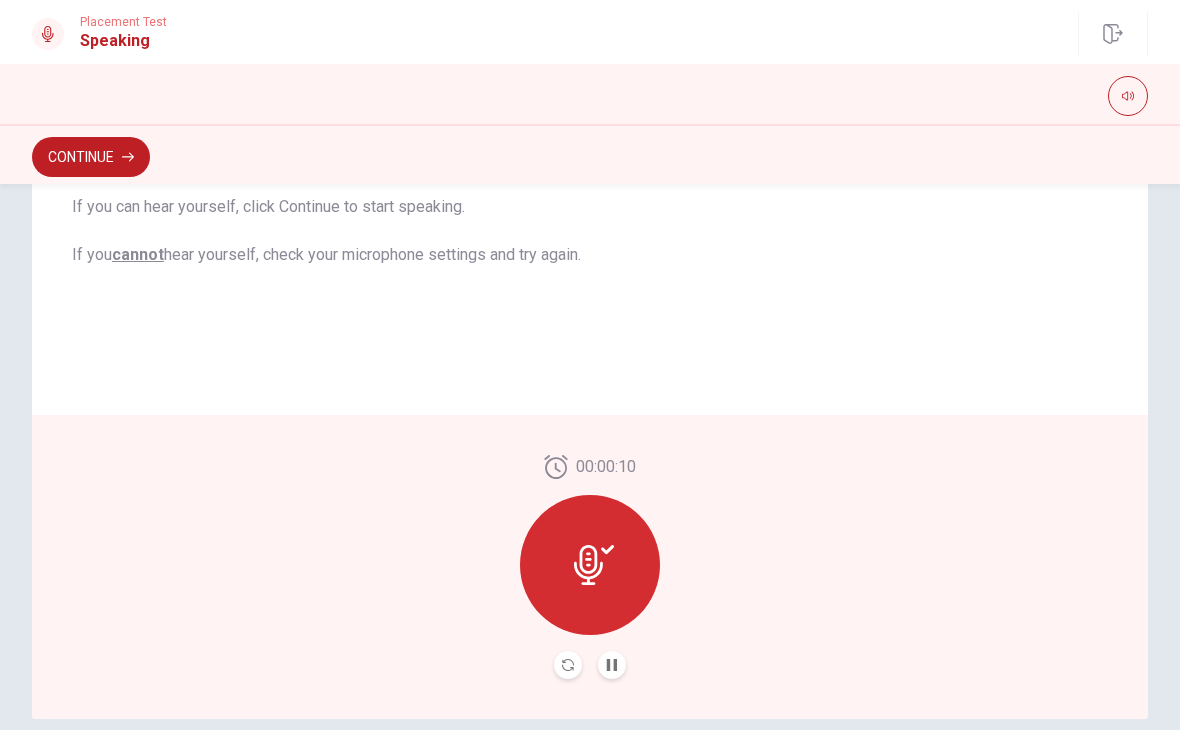 click at bounding box center [568, 665] 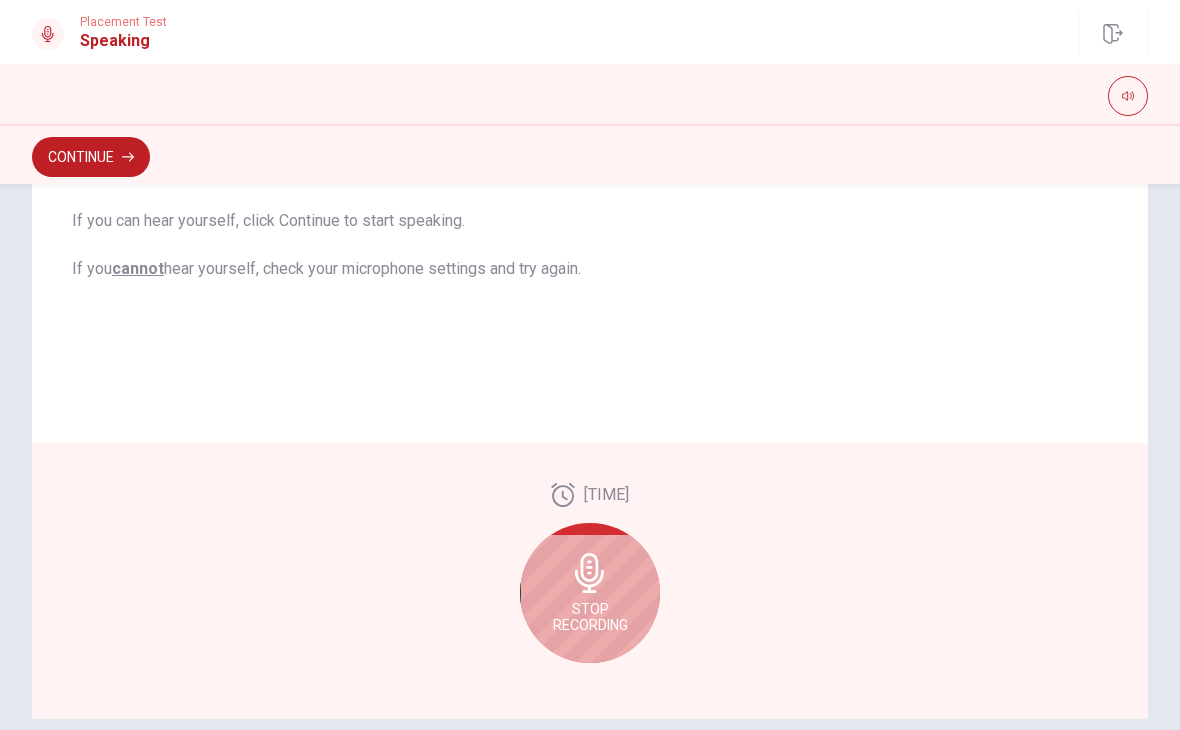 click on "Stop   Recording" at bounding box center (590, 593) 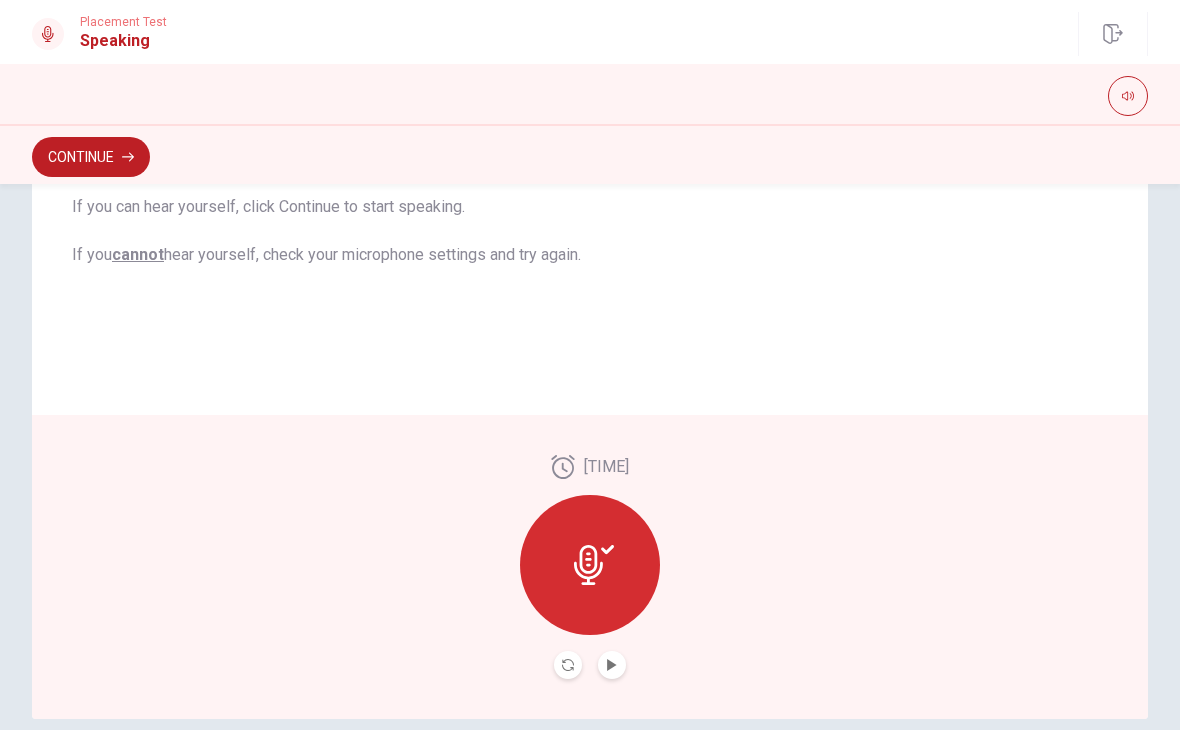 click 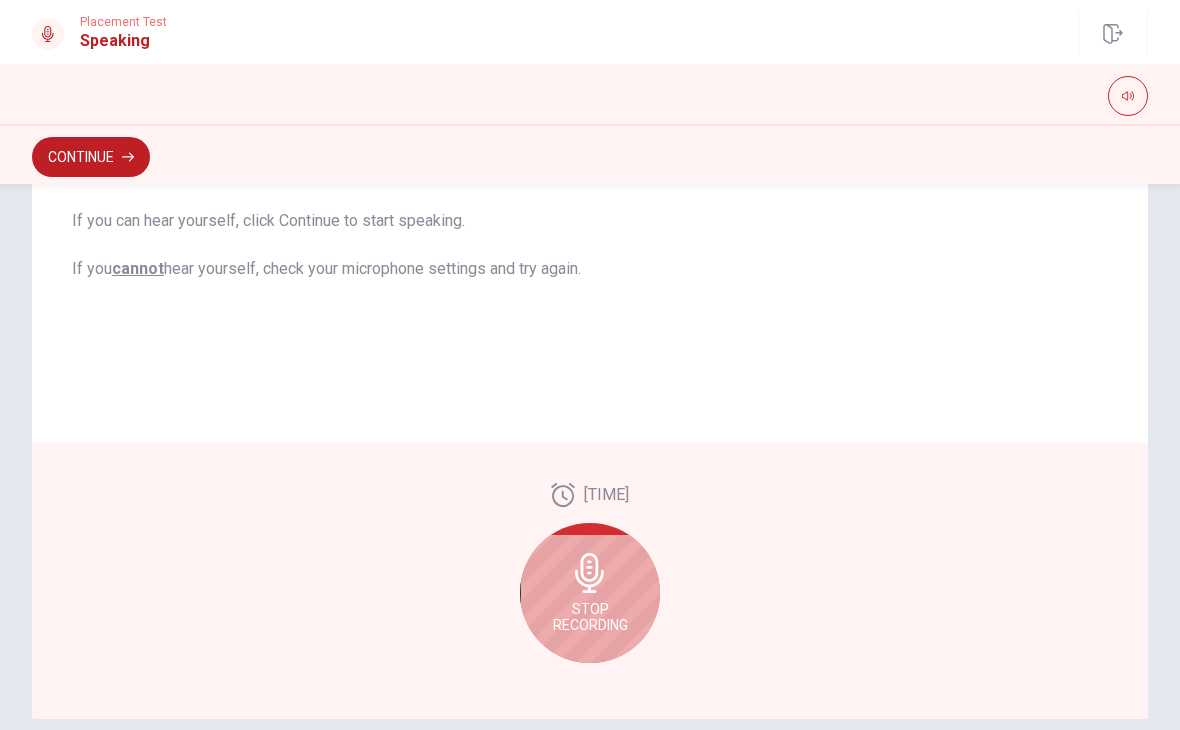 click on "Stop   Recording" at bounding box center [590, 617] 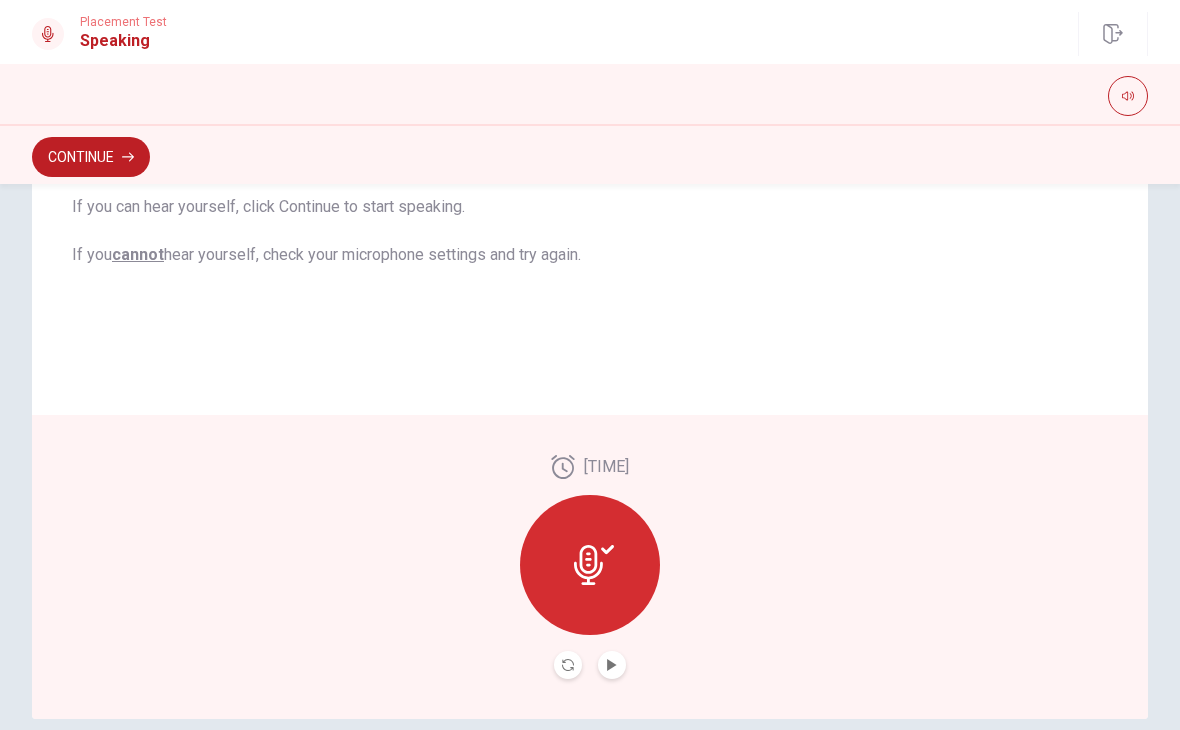click at bounding box center (612, 665) 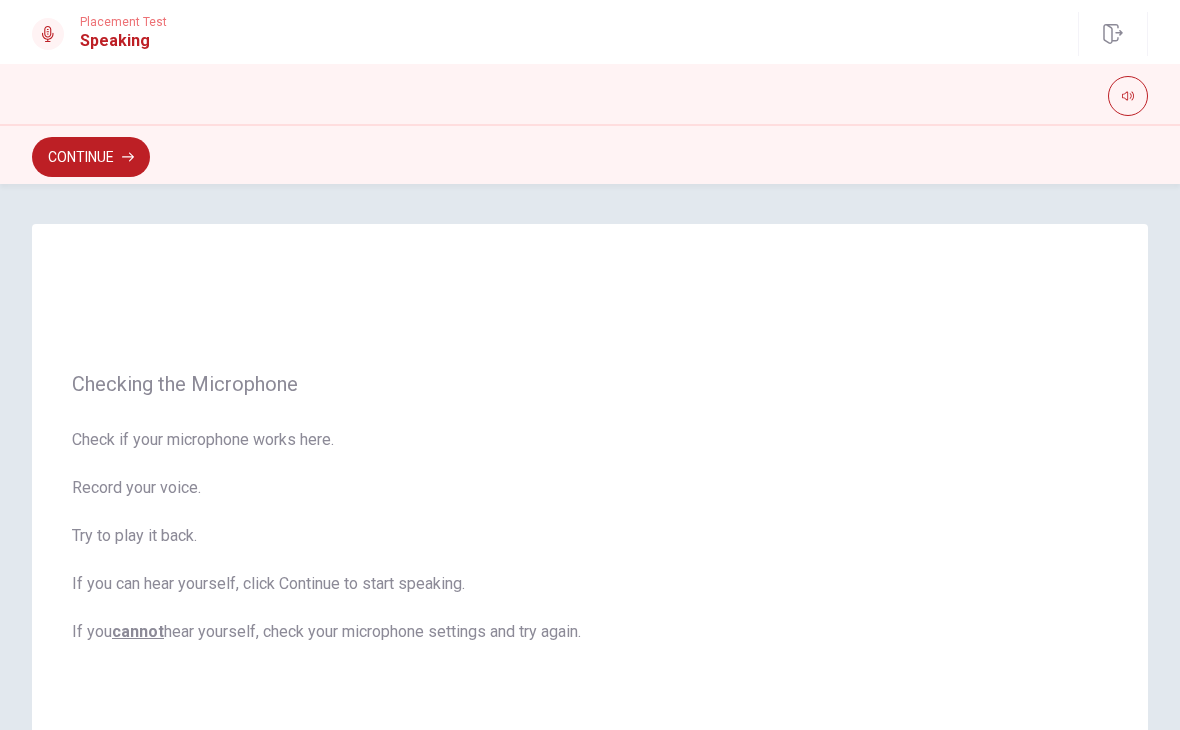 scroll, scrollTop: -2, scrollLeft: 0, axis: vertical 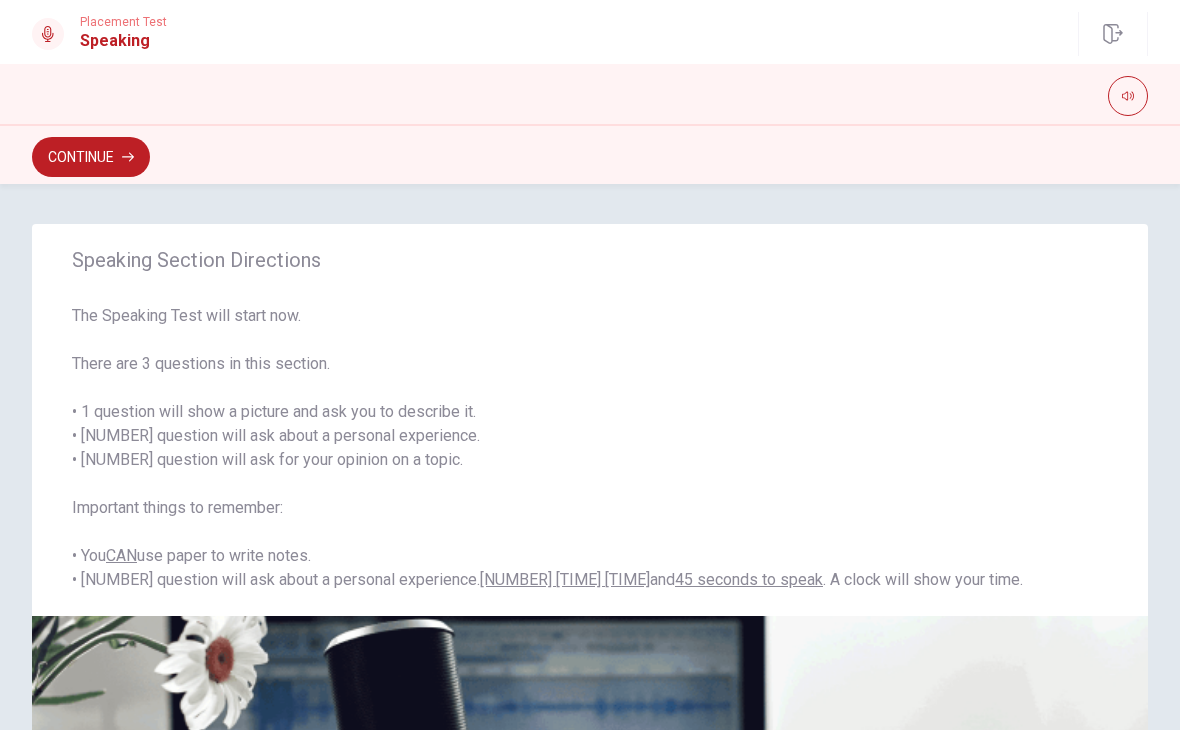 click on "Continue" at bounding box center [91, 157] 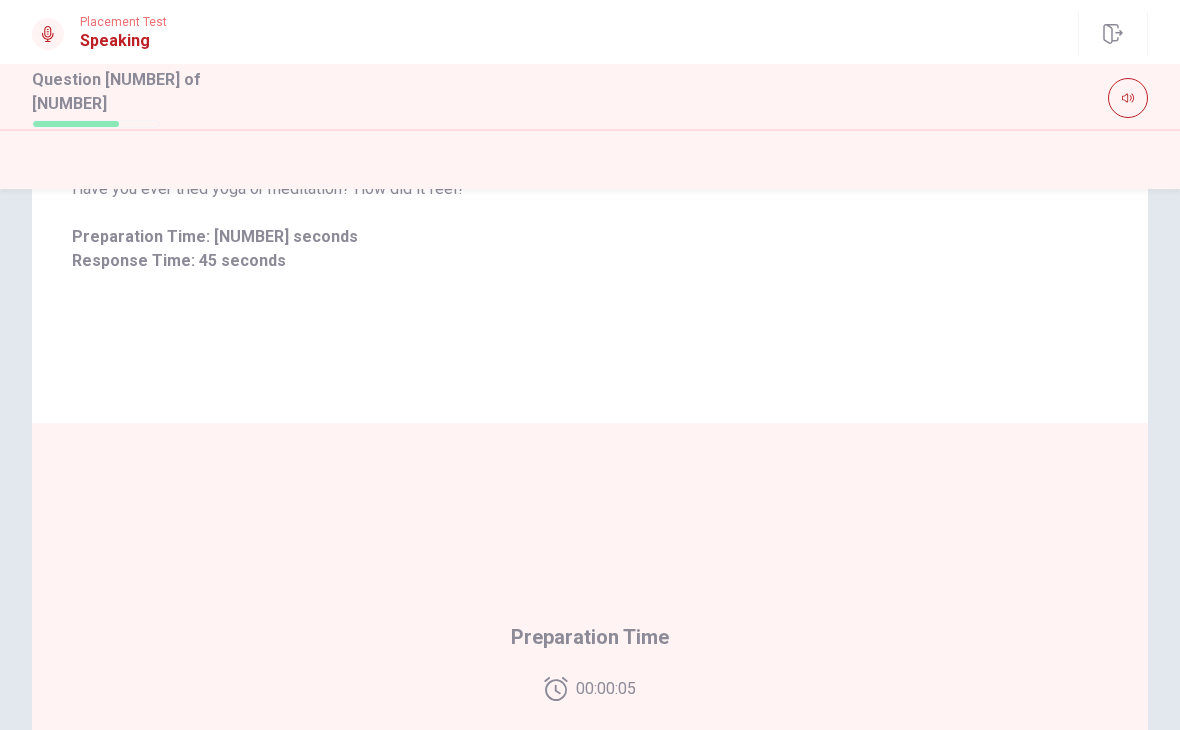 scroll, scrollTop: 197, scrollLeft: 0, axis: vertical 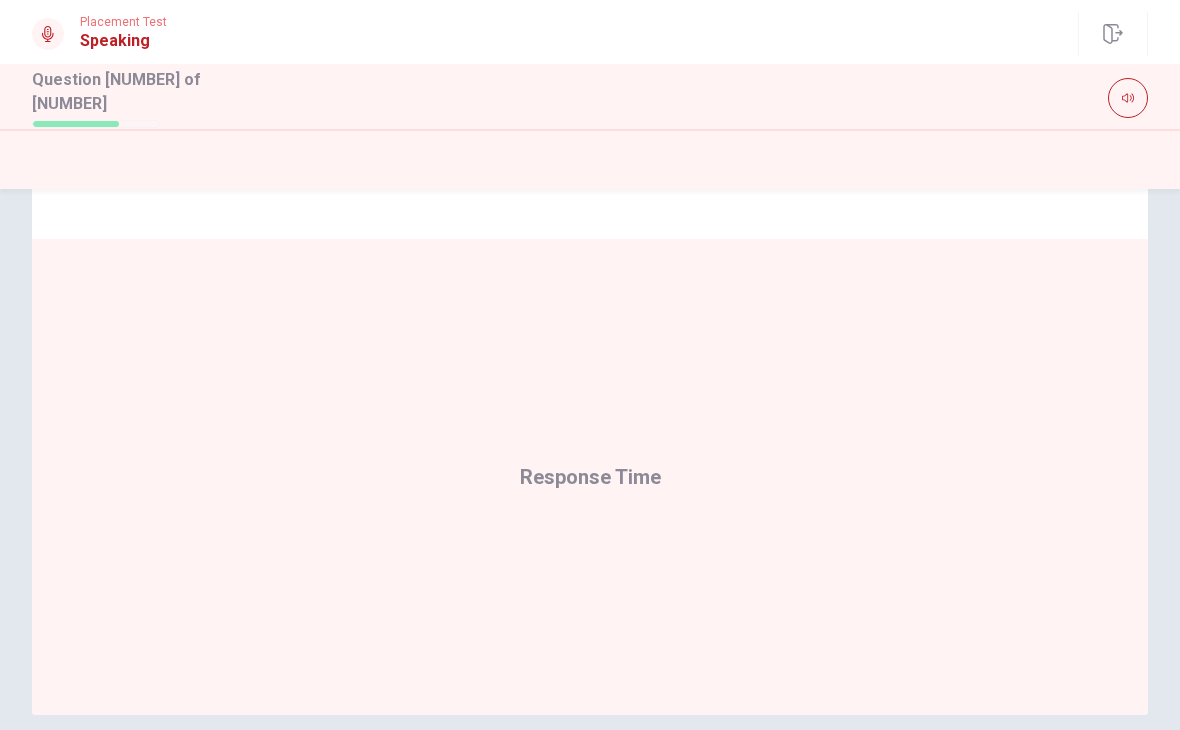 click on "Response Time" at bounding box center [590, 477] 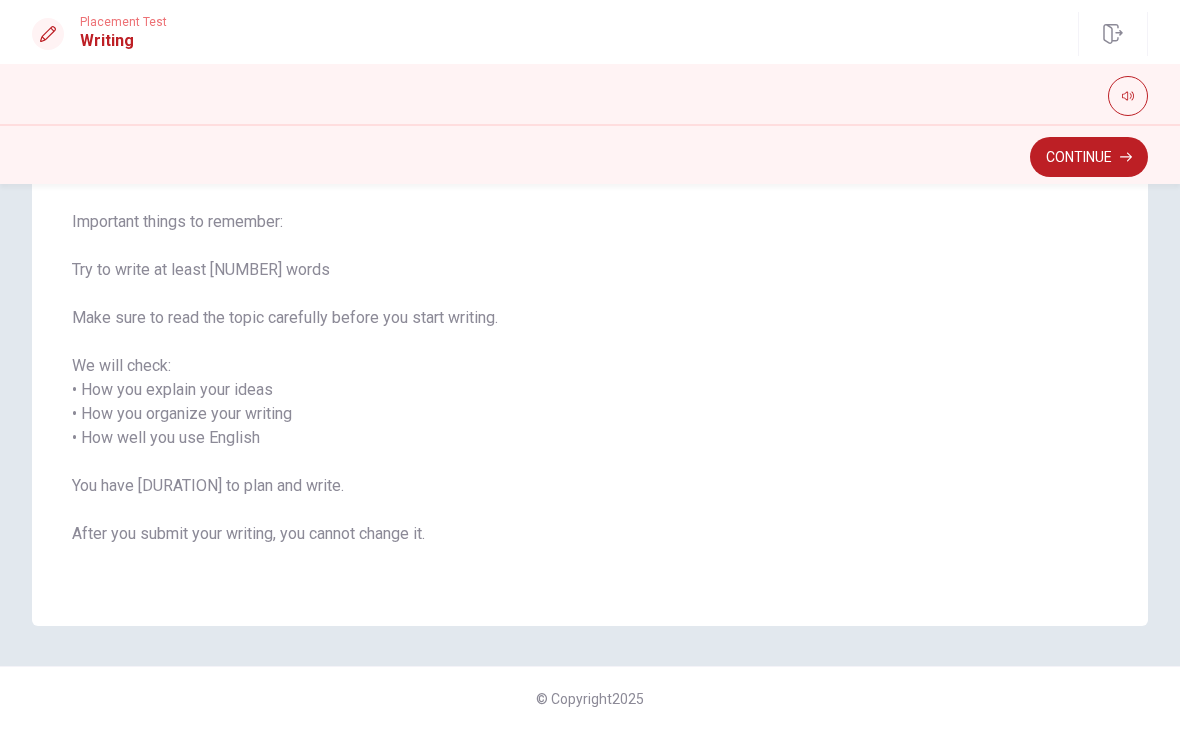 scroll, scrollTop: 190, scrollLeft: 0, axis: vertical 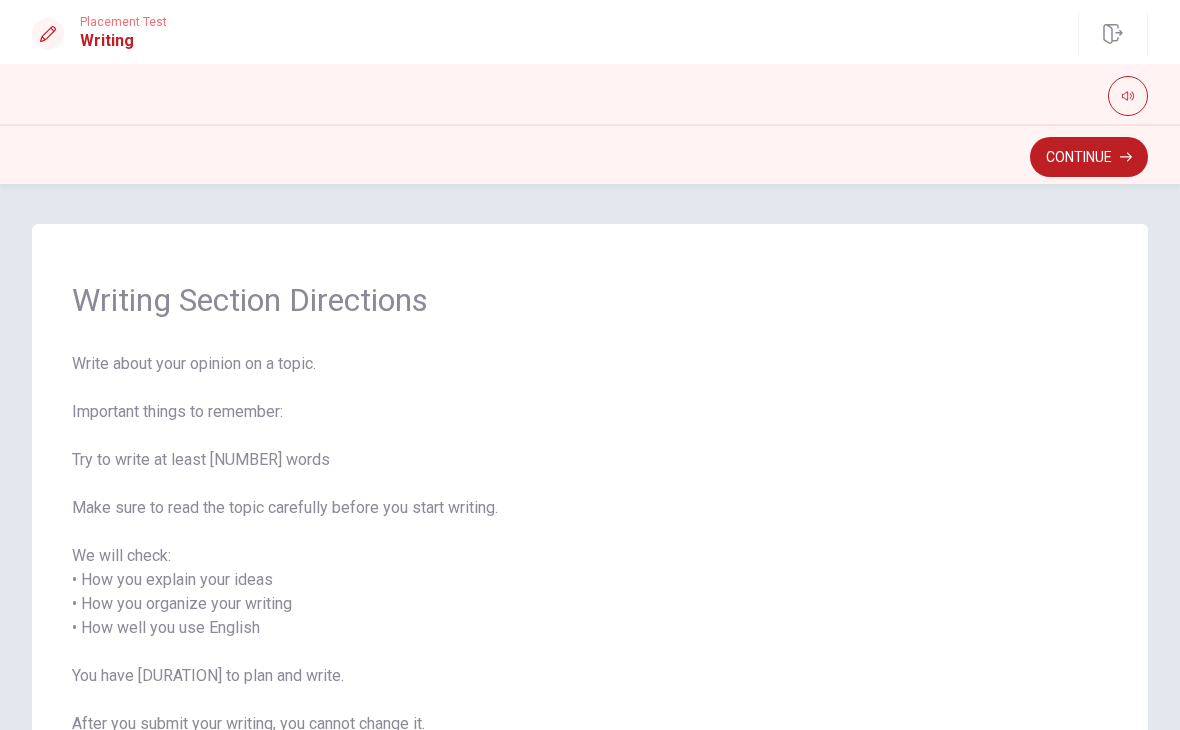 click on "Continue" at bounding box center (1089, 157) 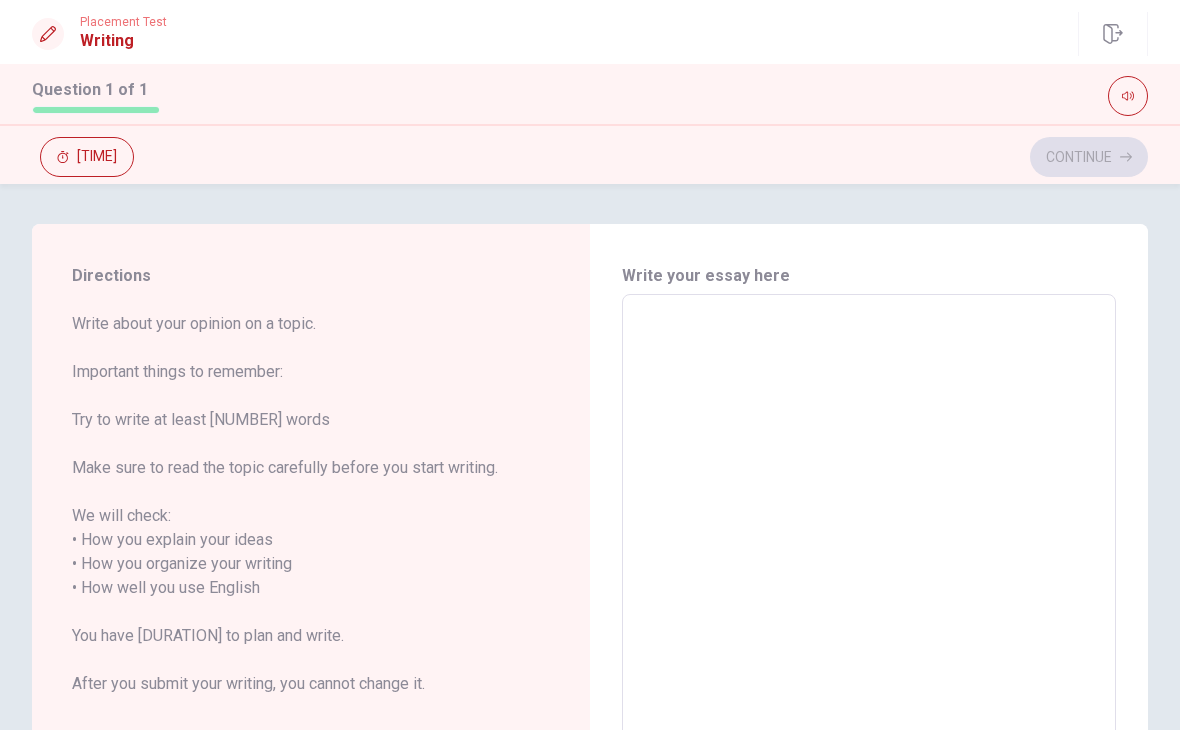 scroll, scrollTop: 0, scrollLeft: 0, axis: both 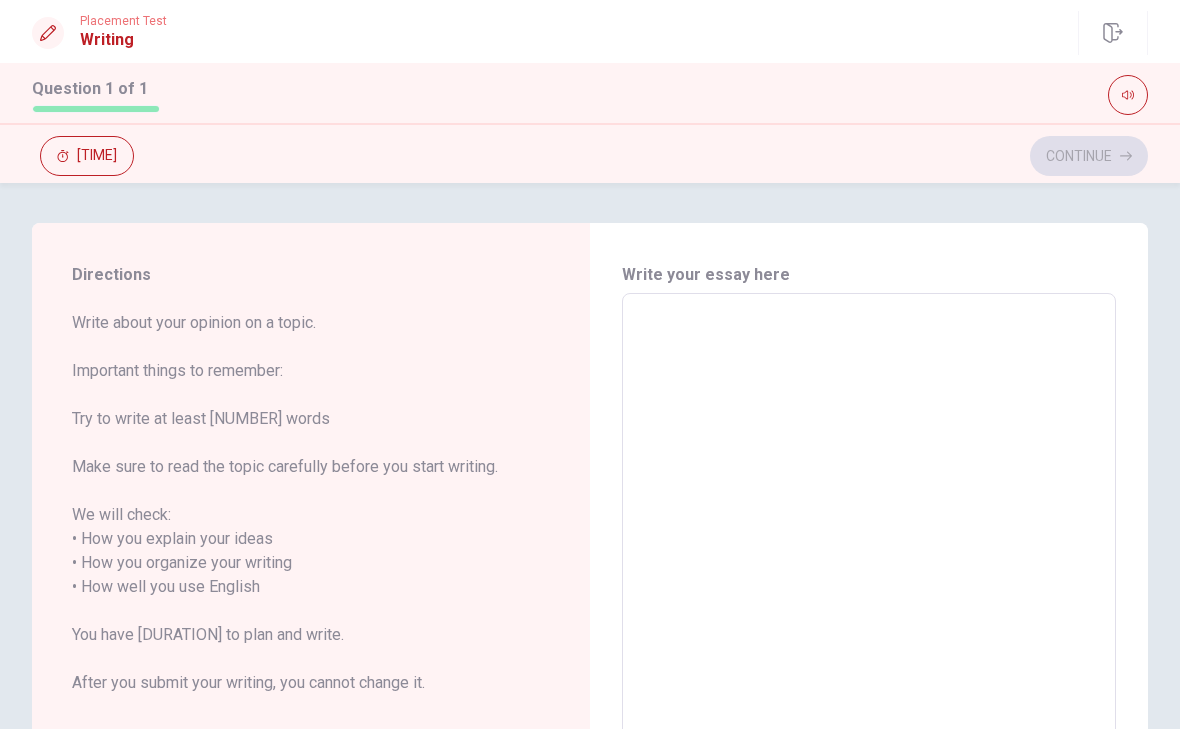 click at bounding box center (869, 588) 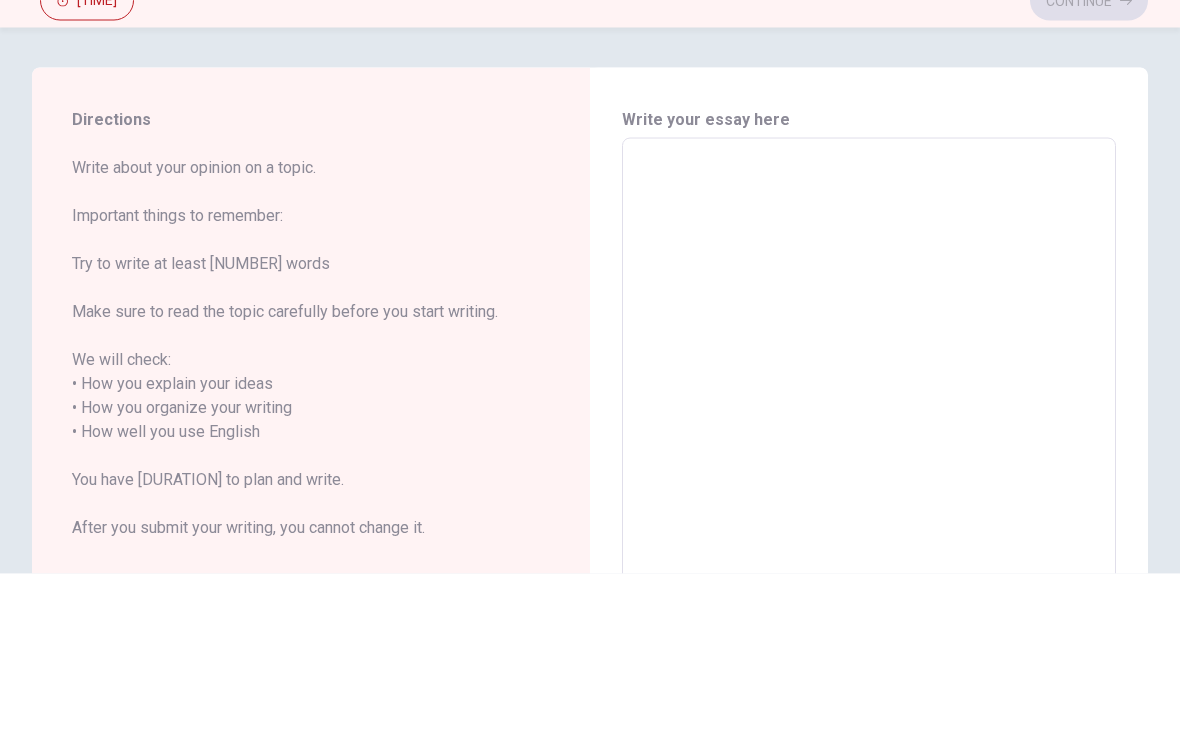 type on "I" 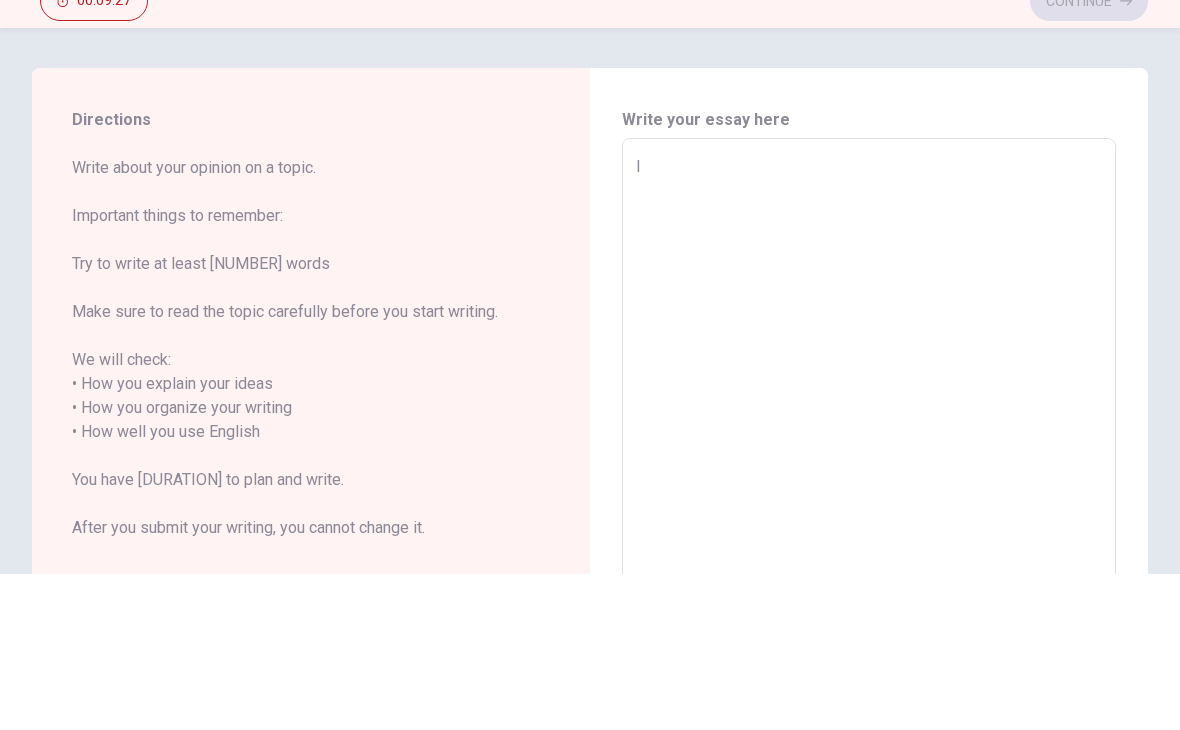 type on "x" 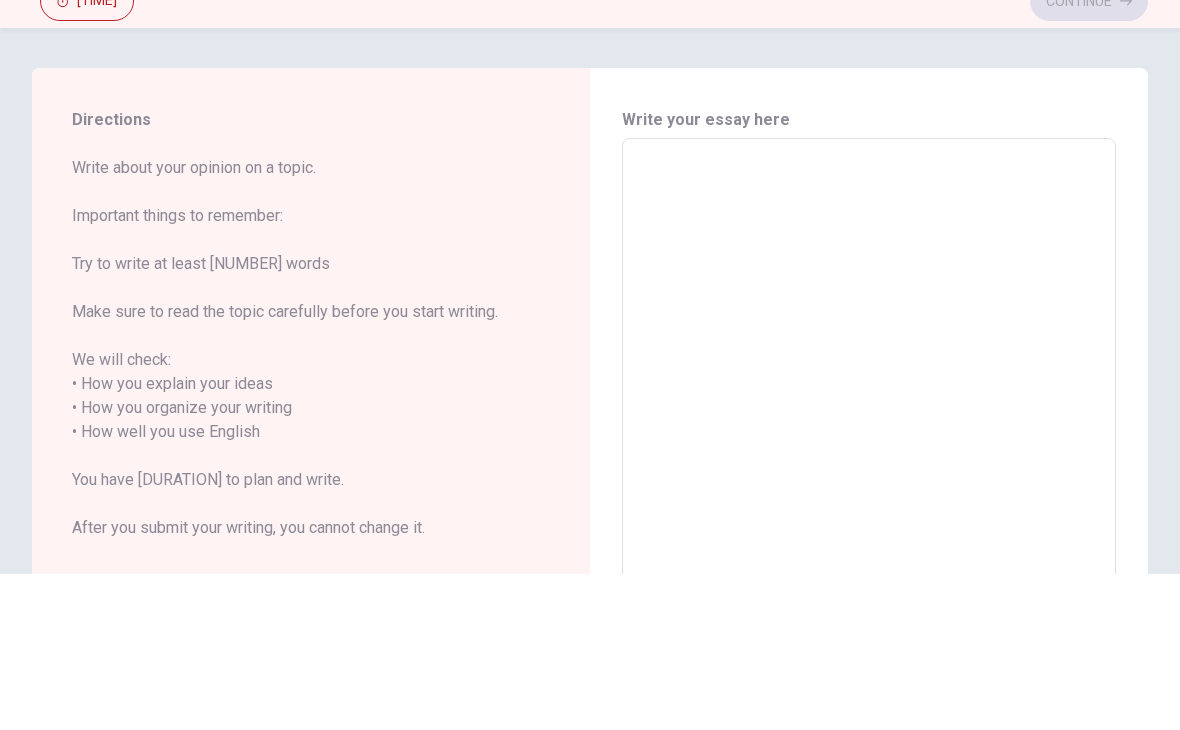 type on "I" 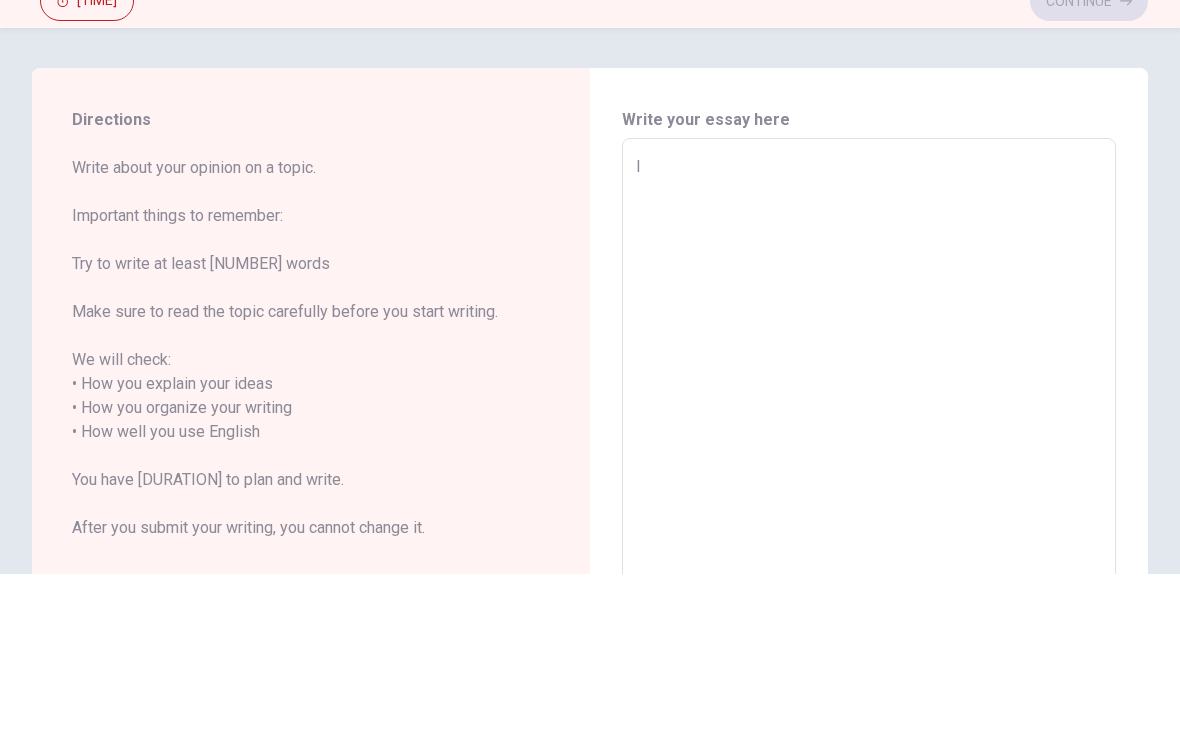 type on "x" 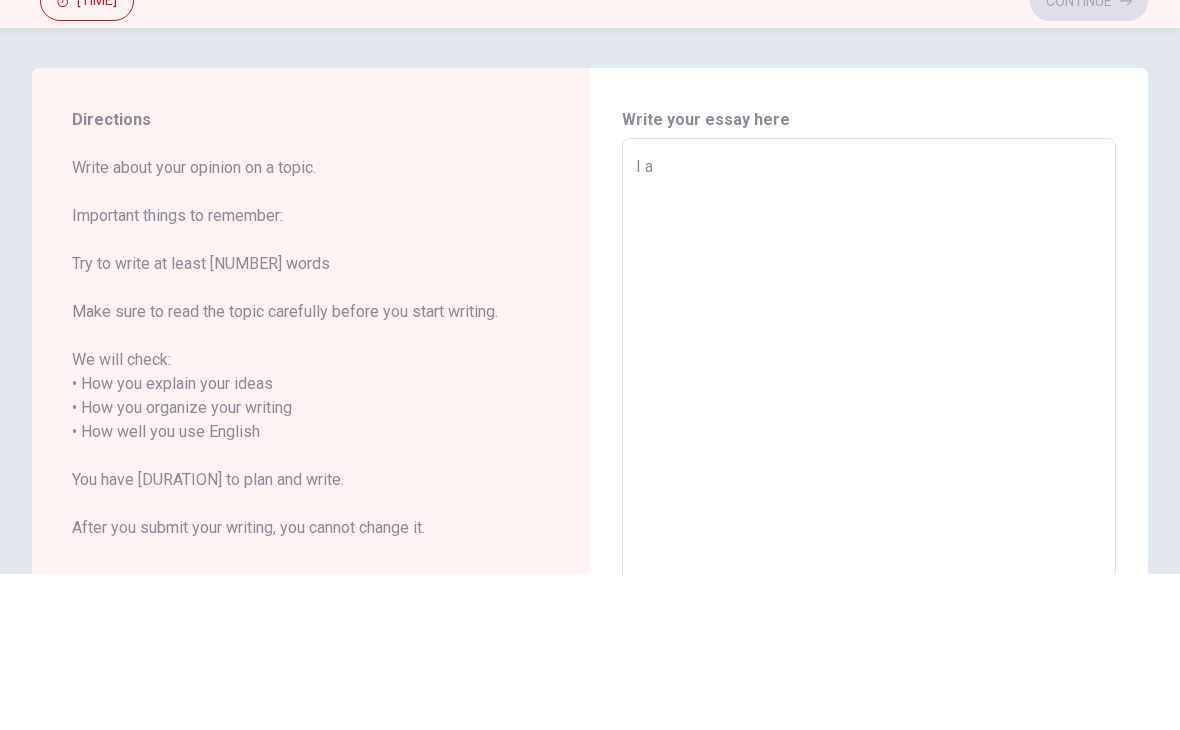 type on "x" 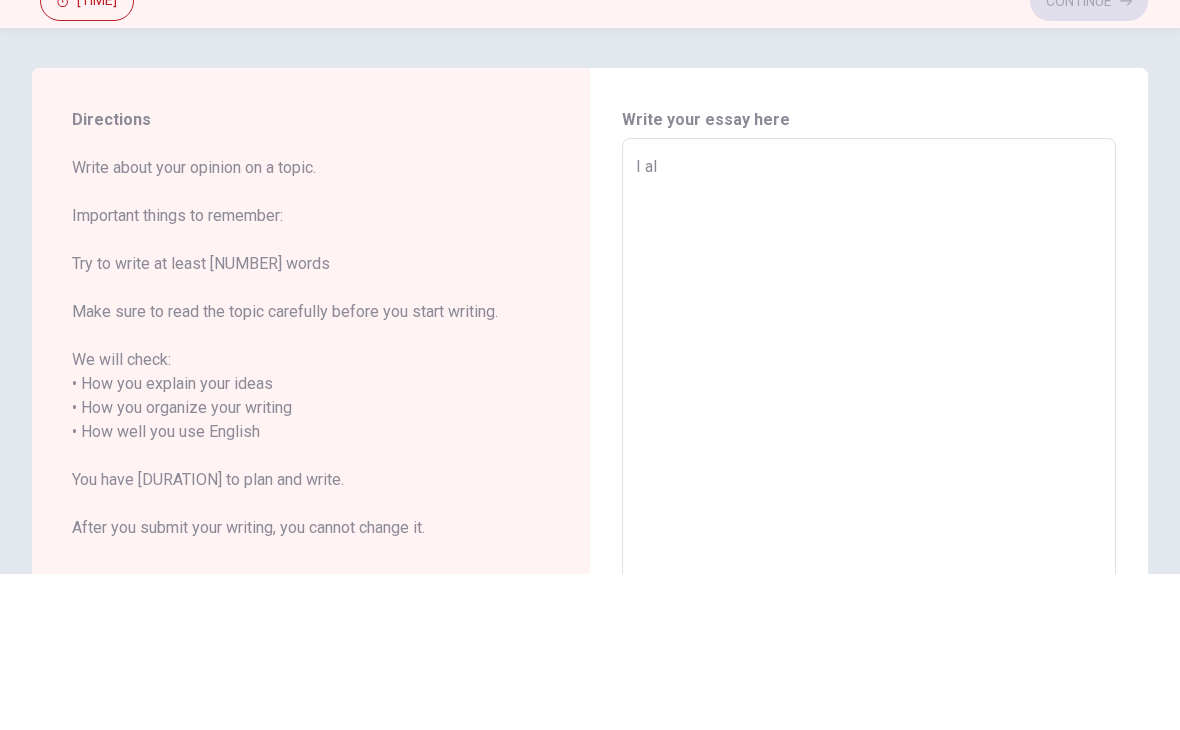type on "x" 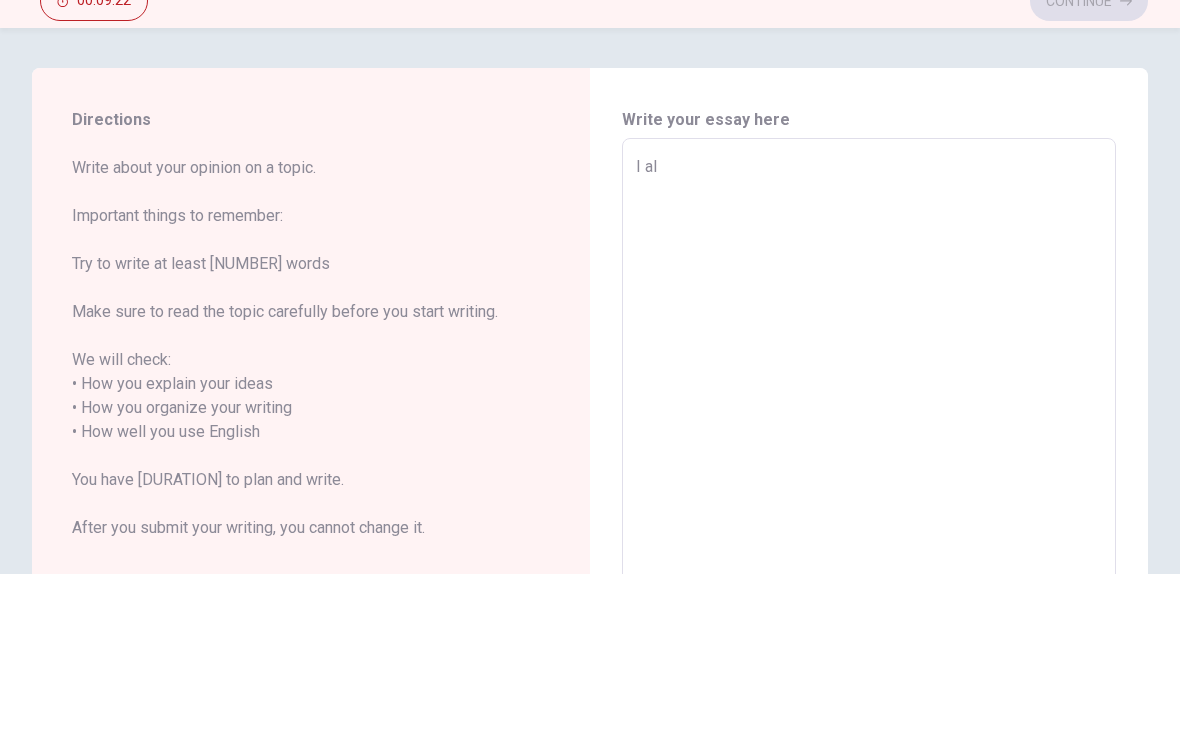 type on "I alw" 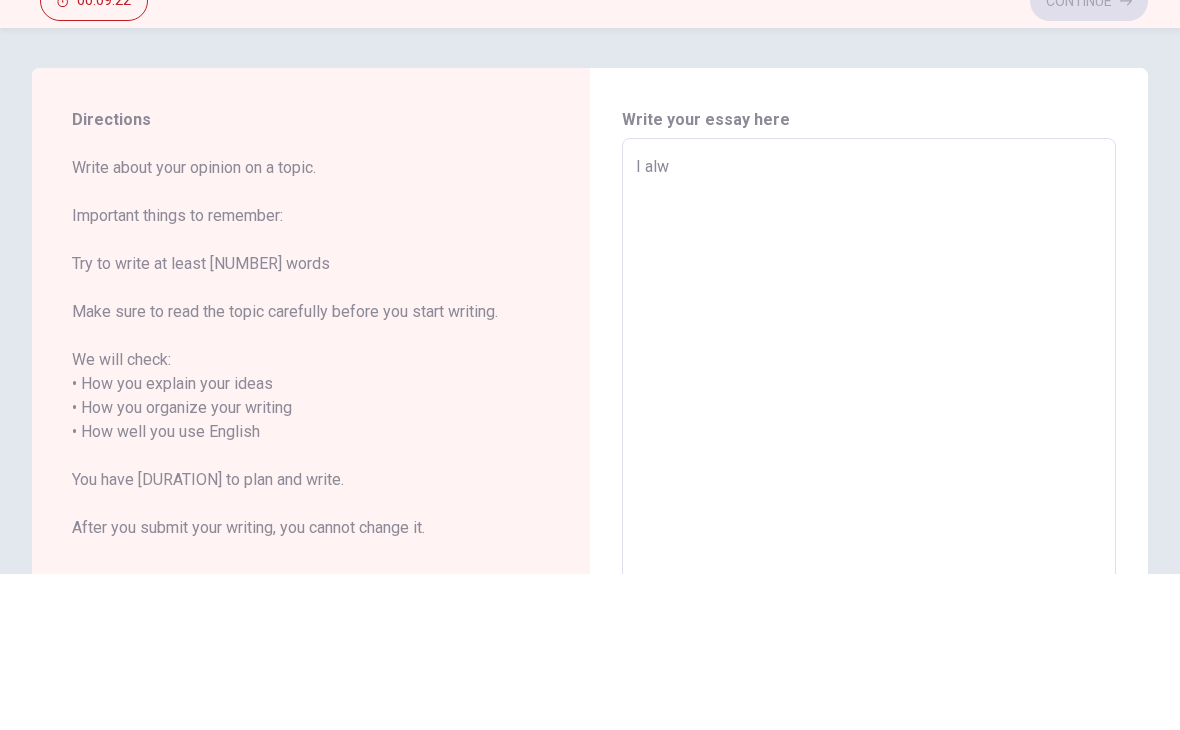 type on "x" 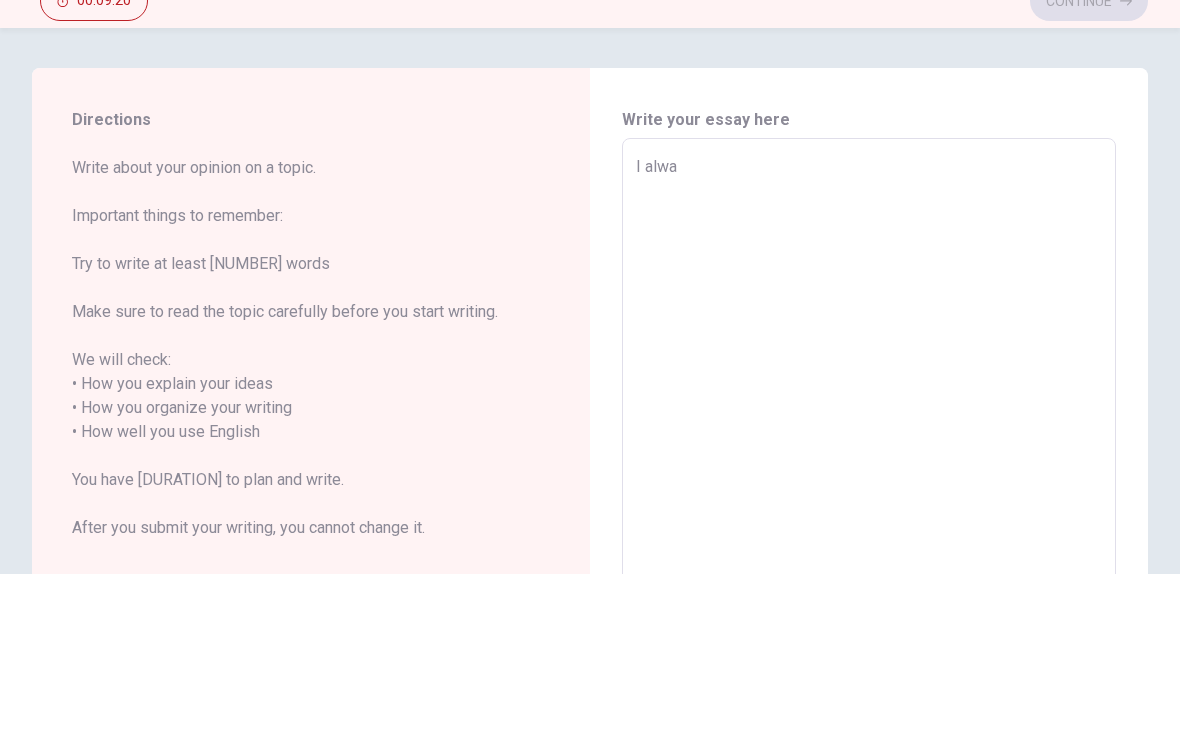 type on "x" 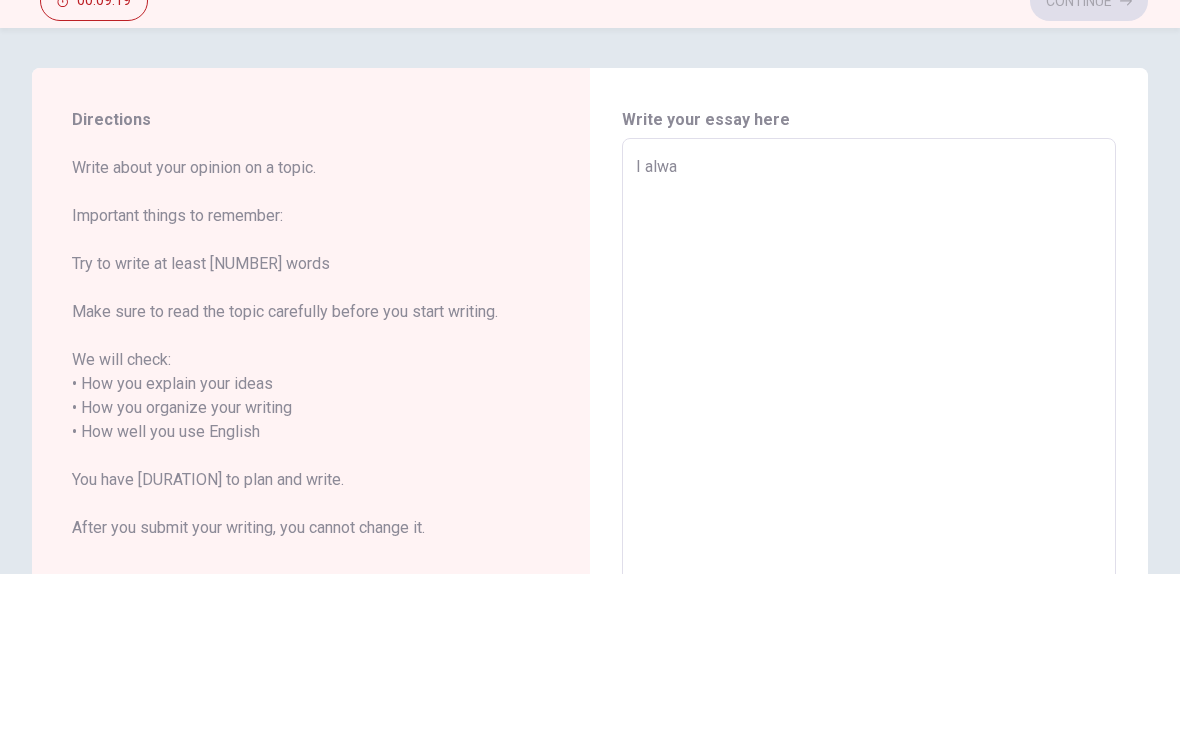 type on "I alway" 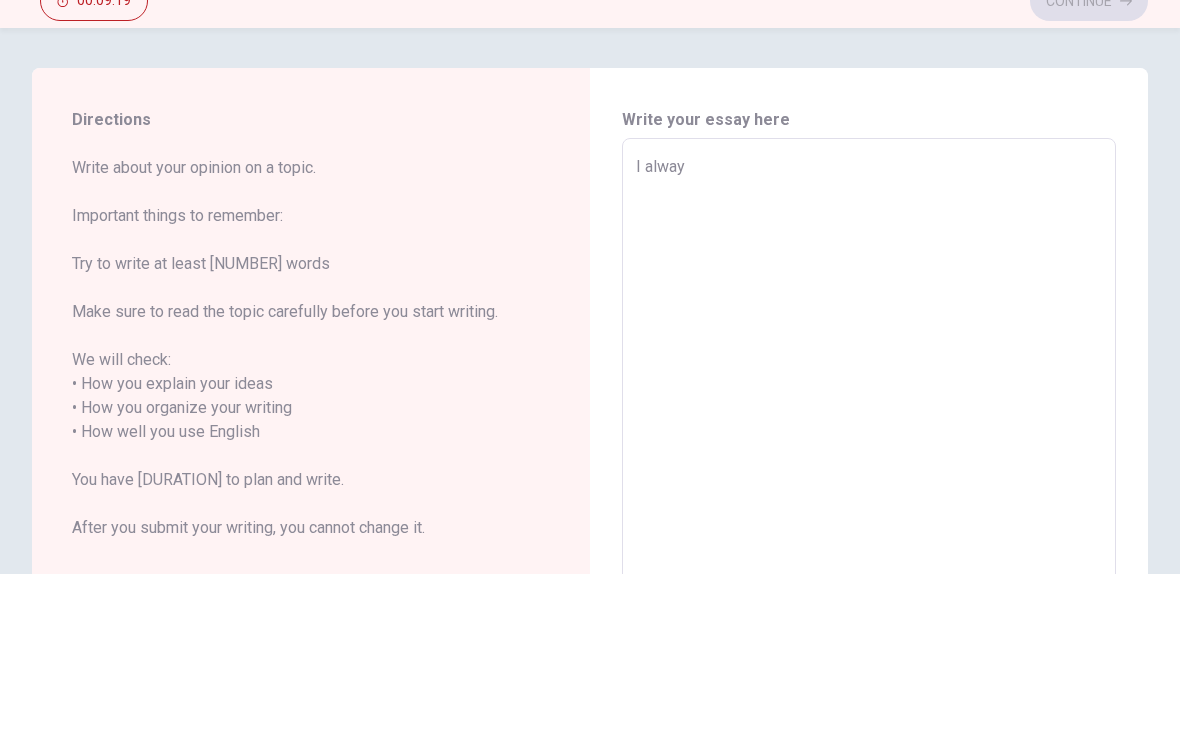 type on "x" 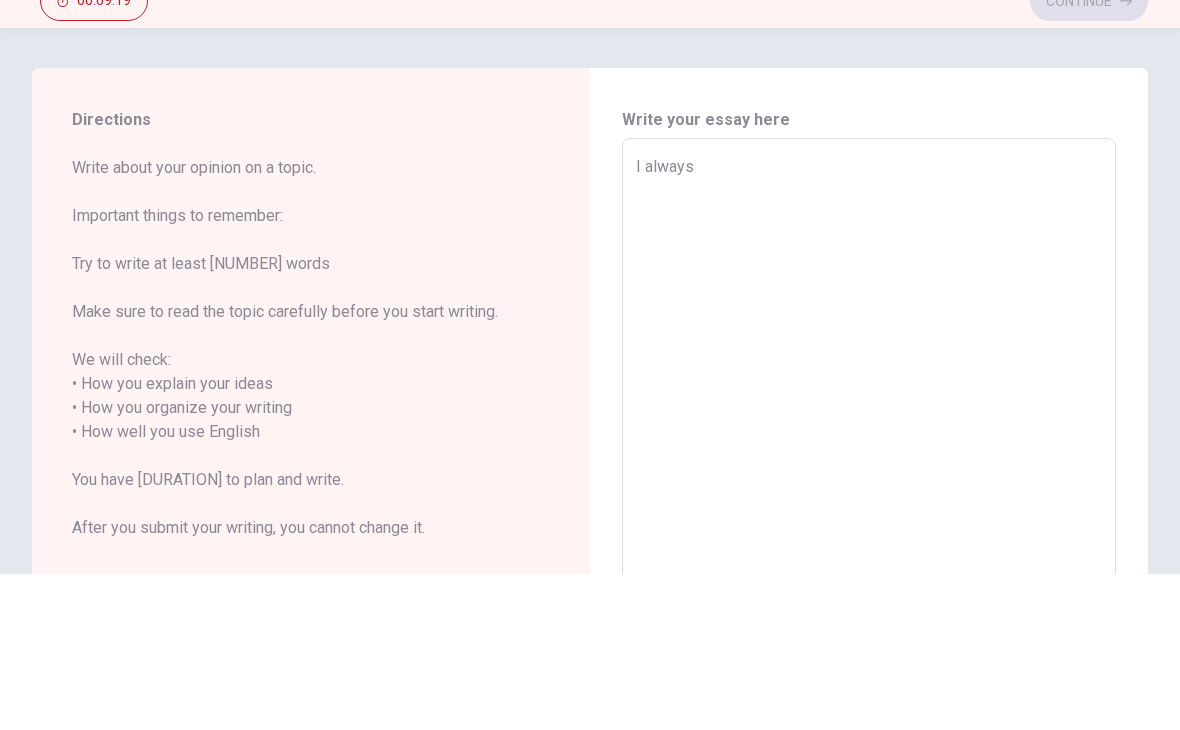 type on "x" 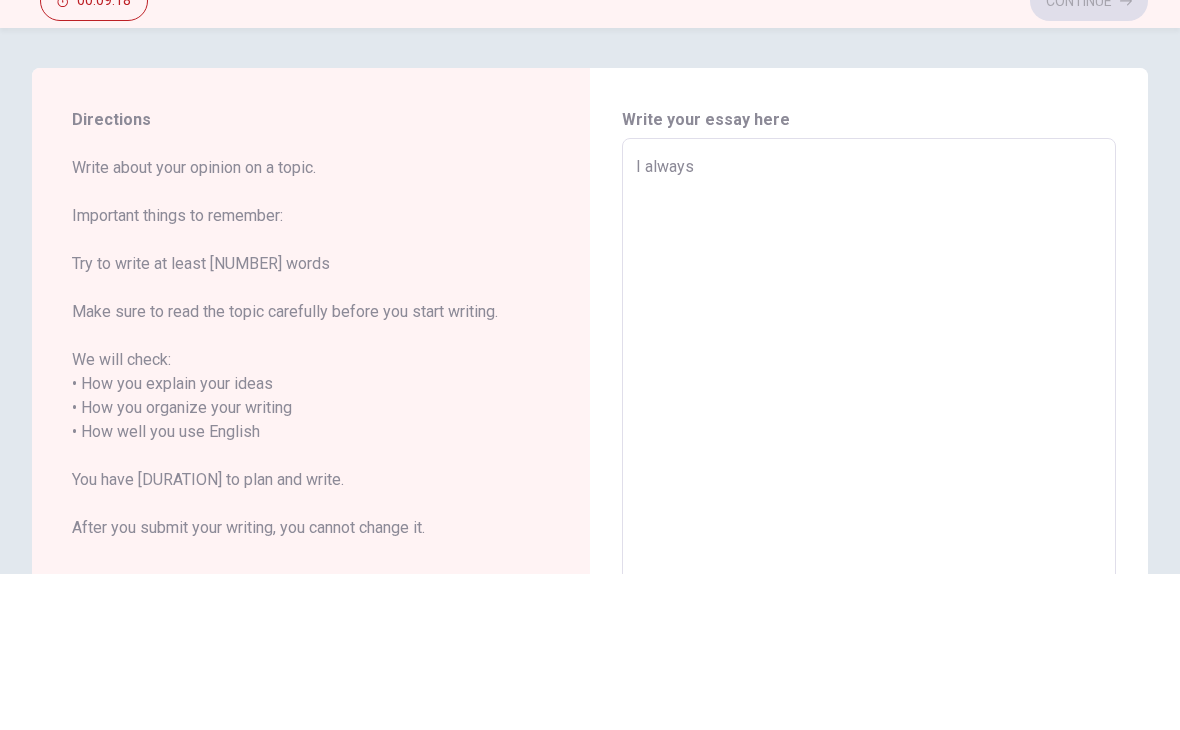 type on "I always" 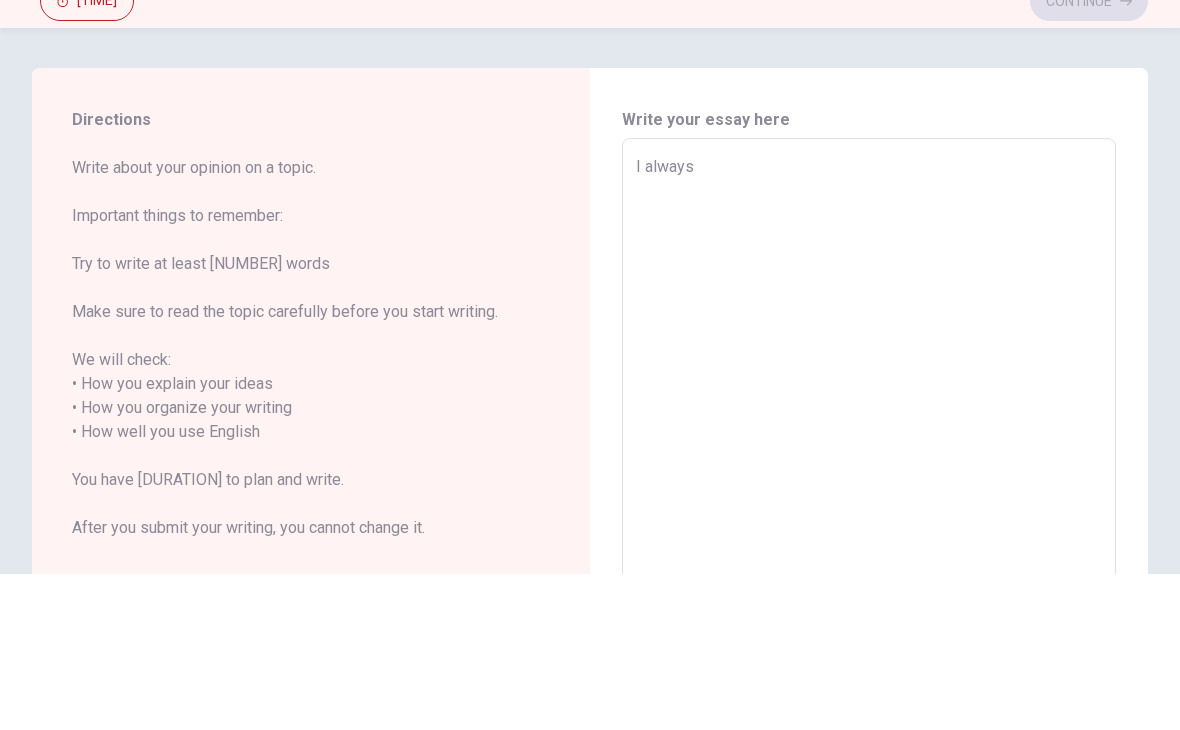 type on "I always h" 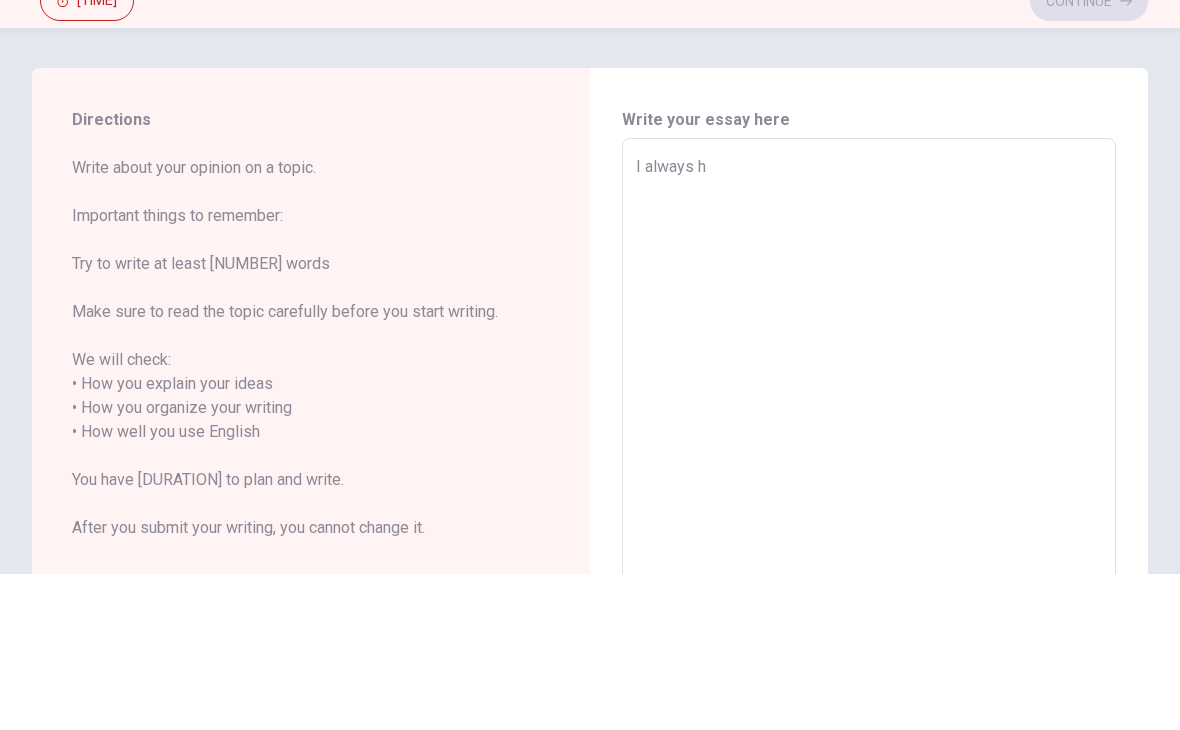 type on "x" 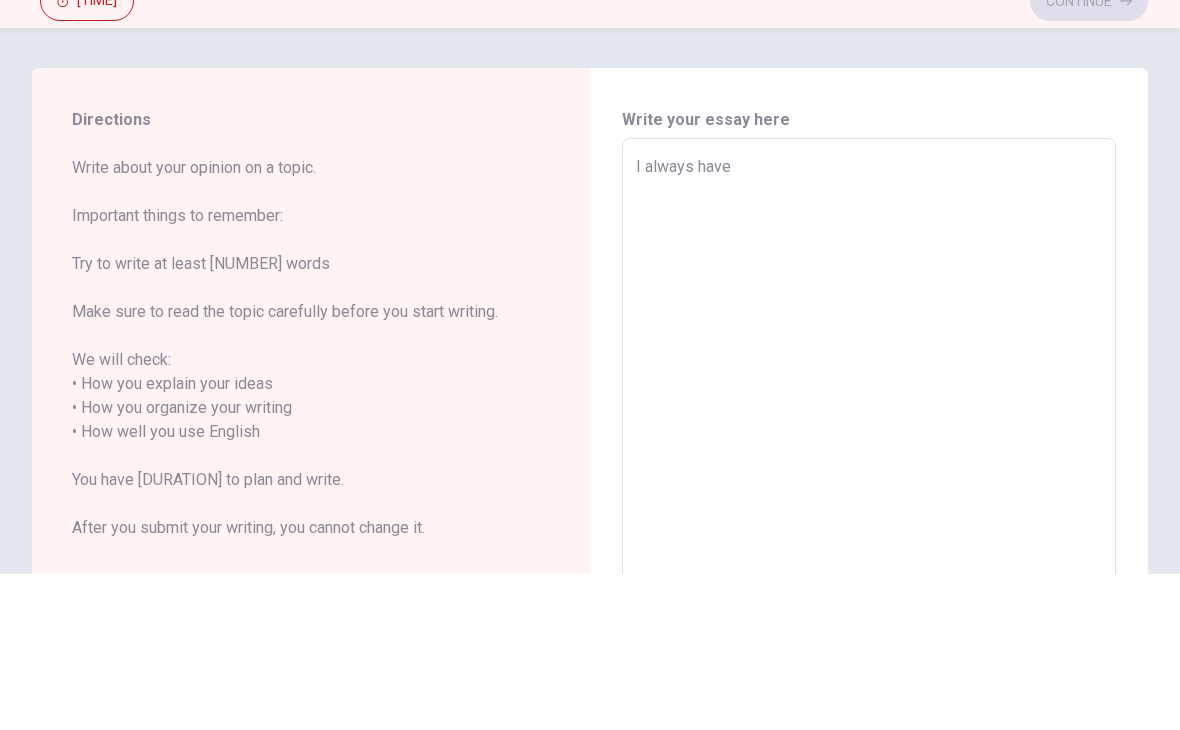 type on "x" 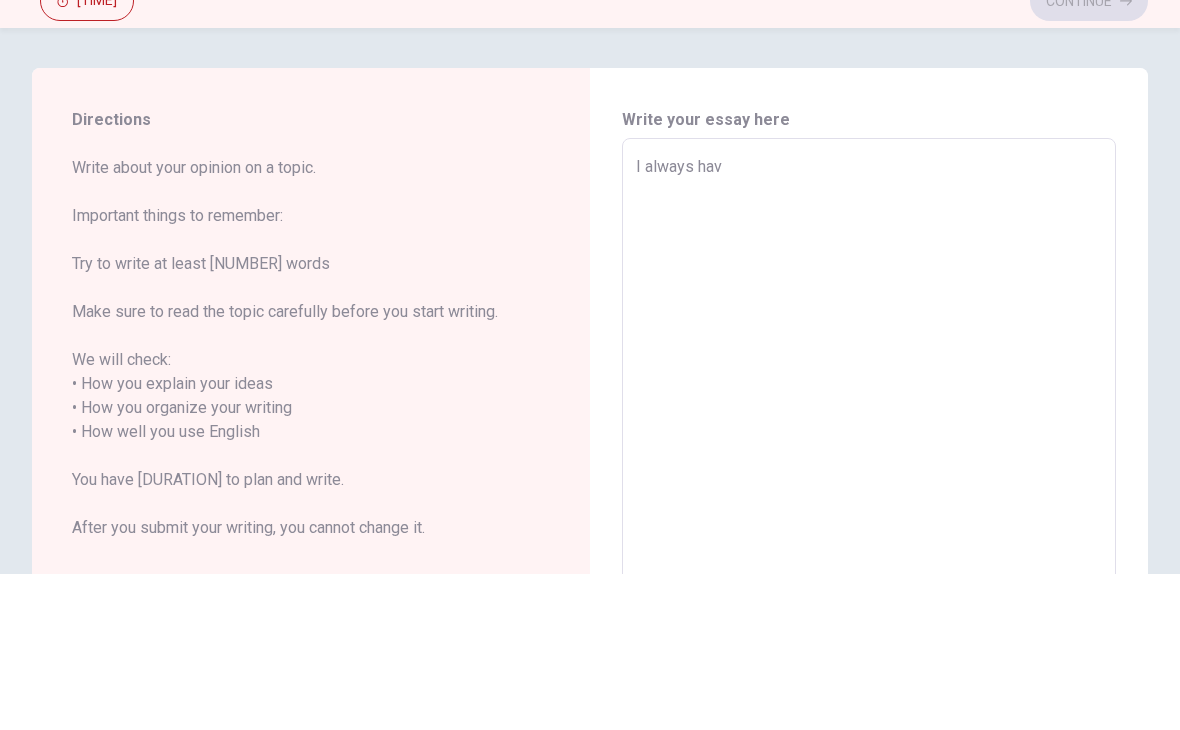 type on "x" 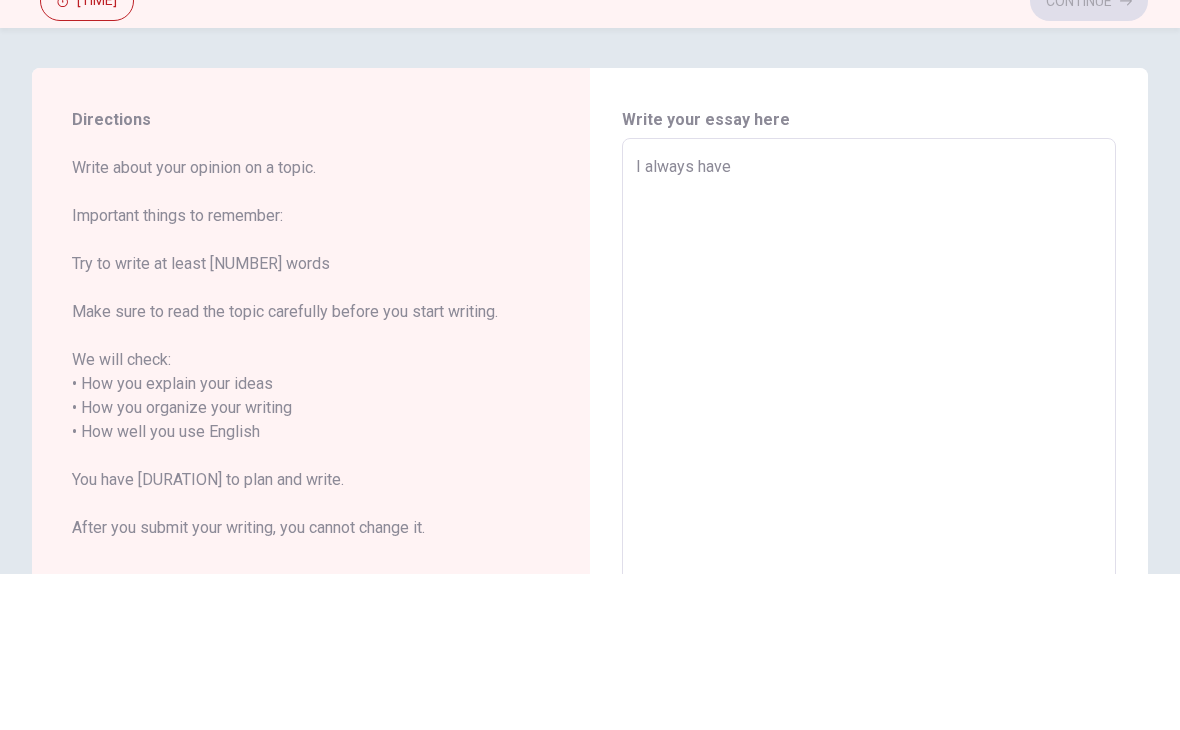 type on "x" 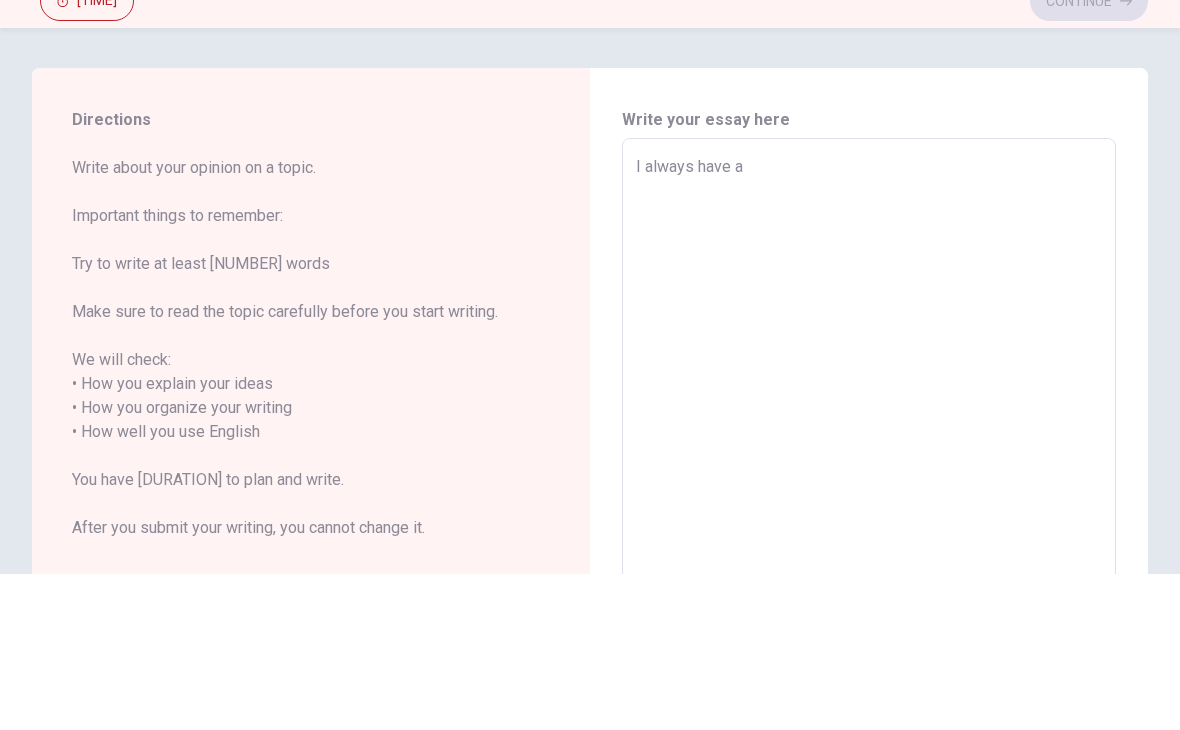 type on "x" 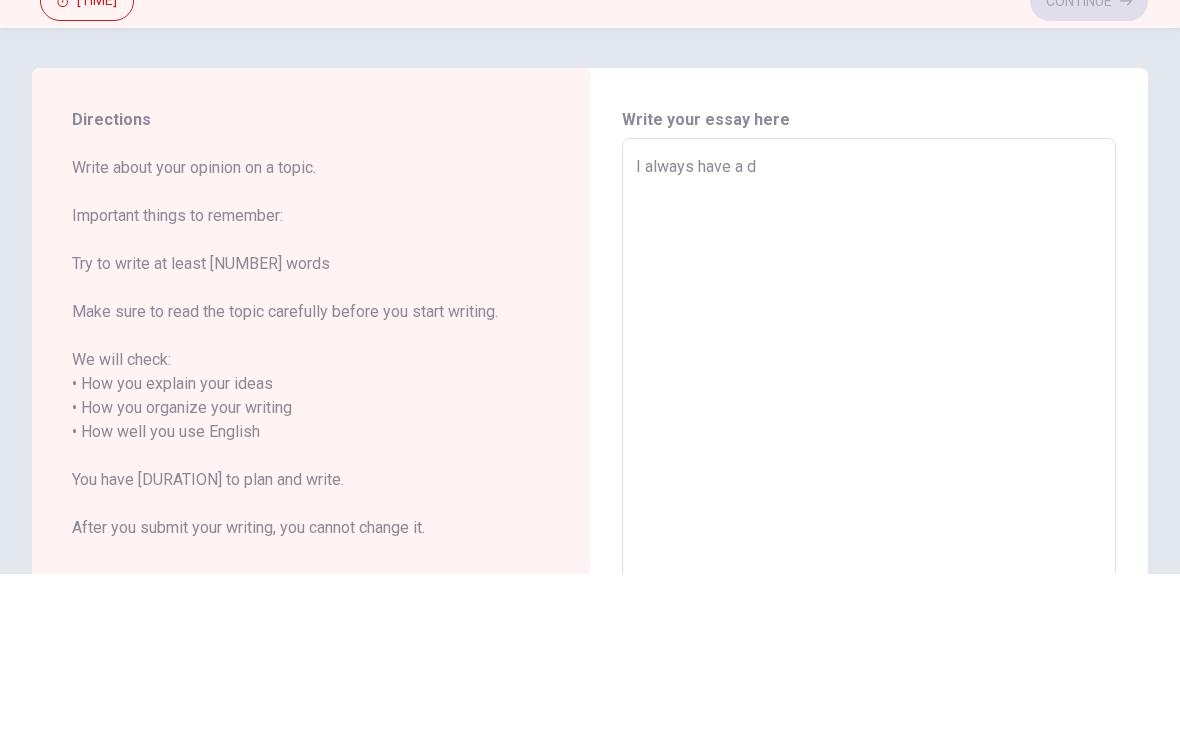 type on "x" 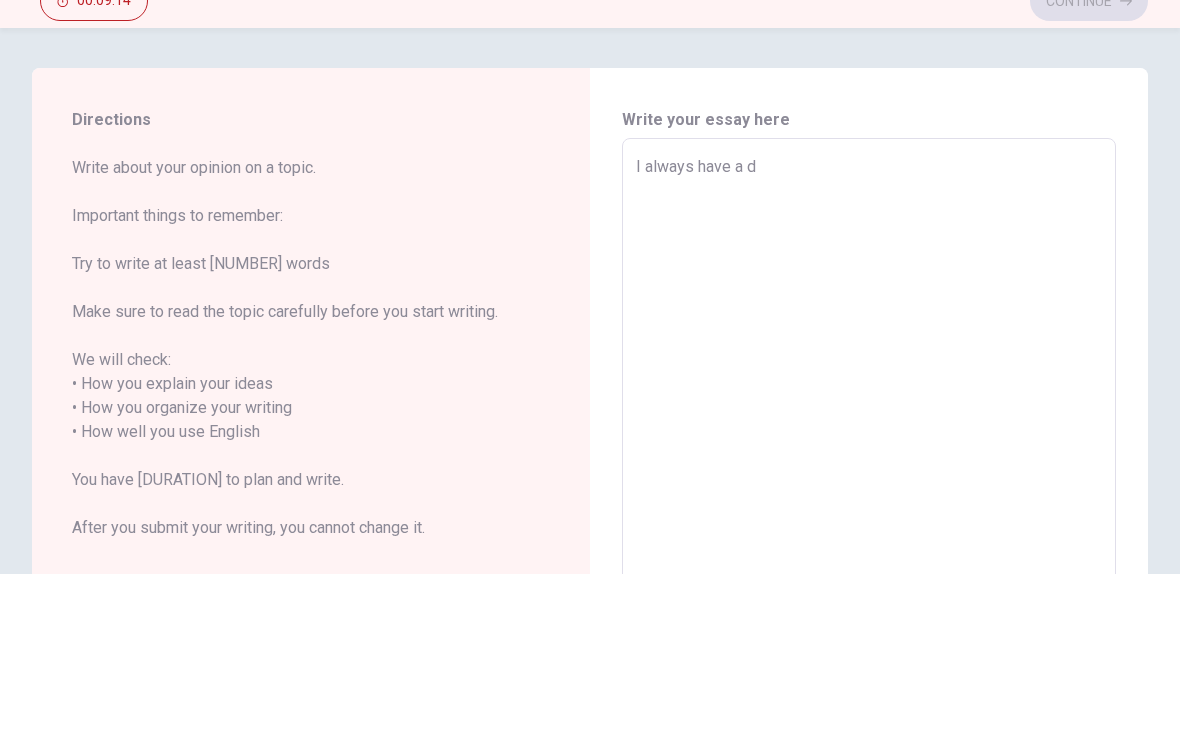 type on "I always have a dr" 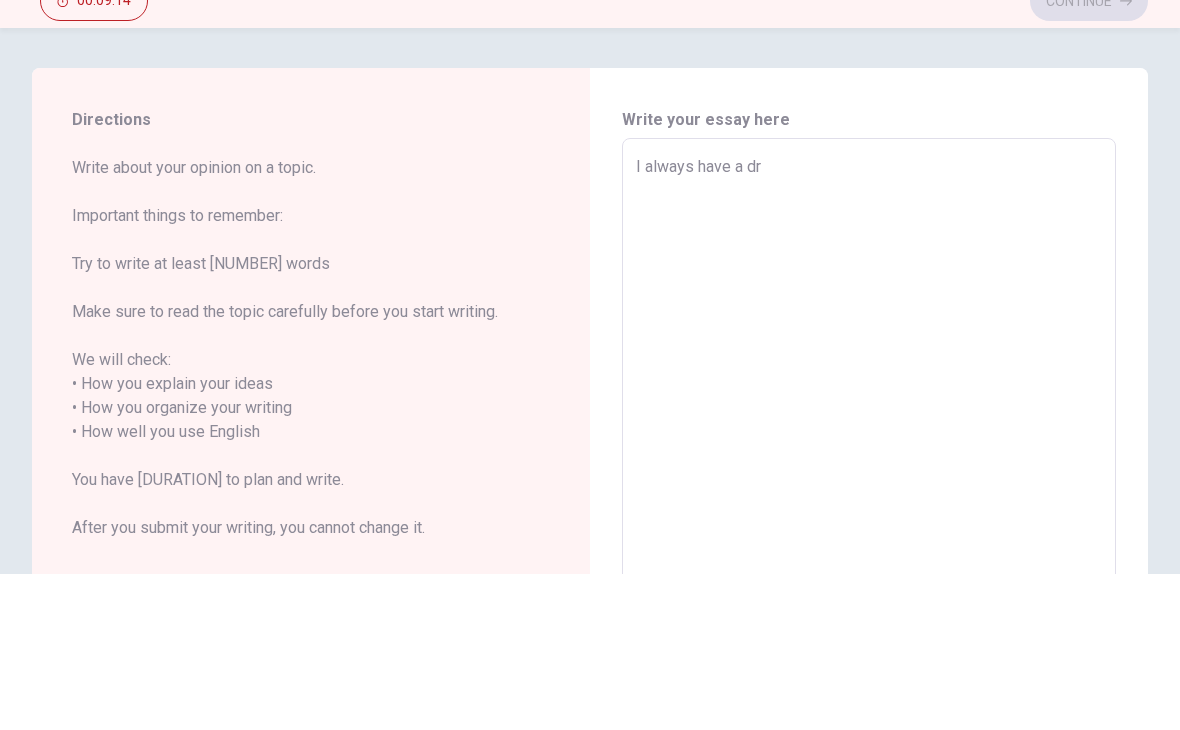type on "x" 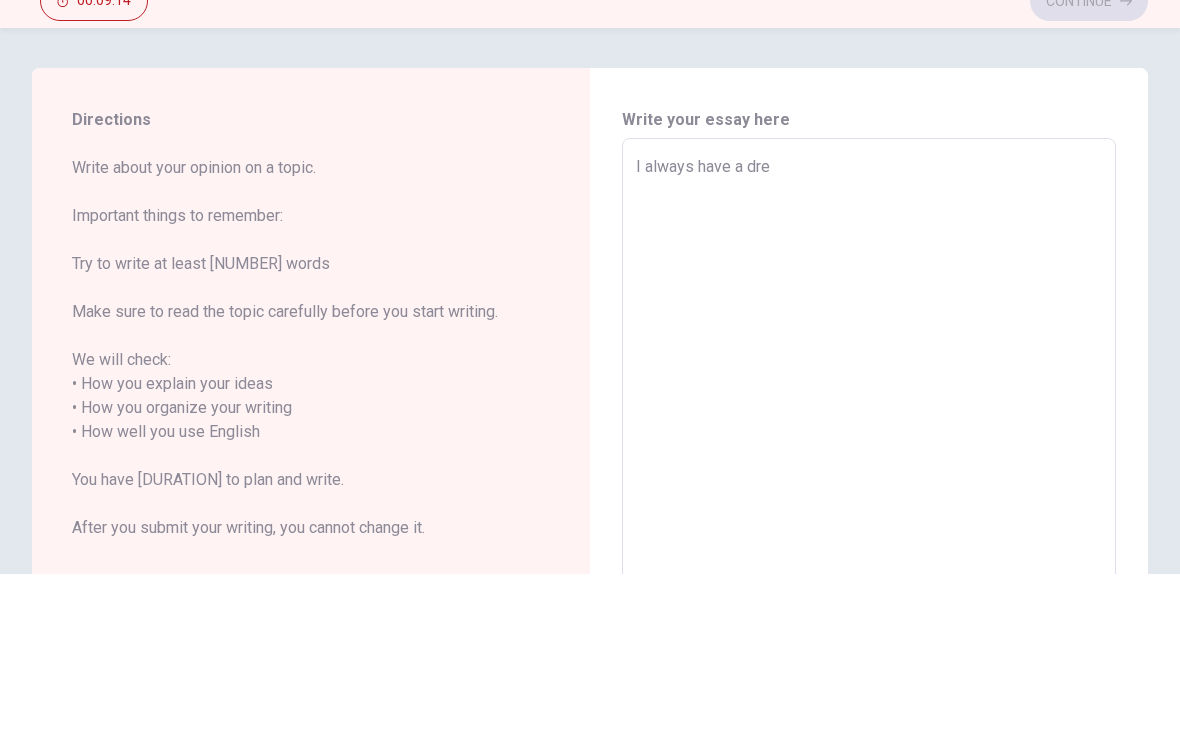 type on "x" 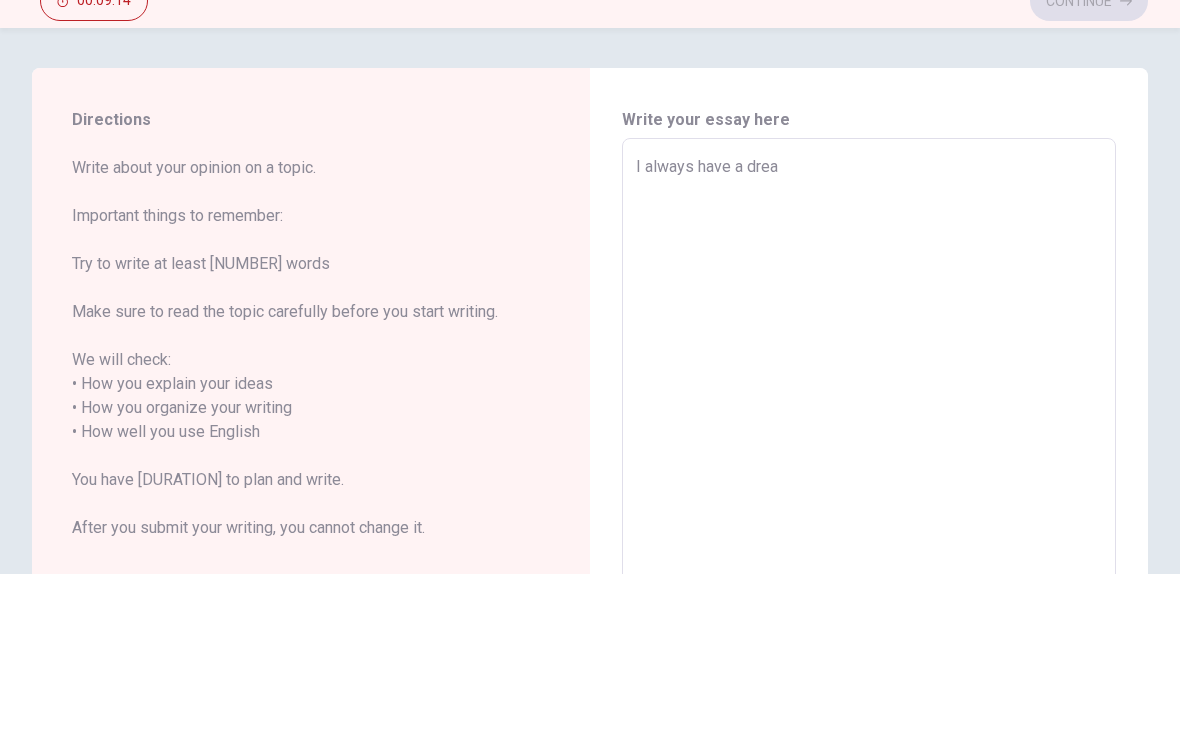 type on "x" 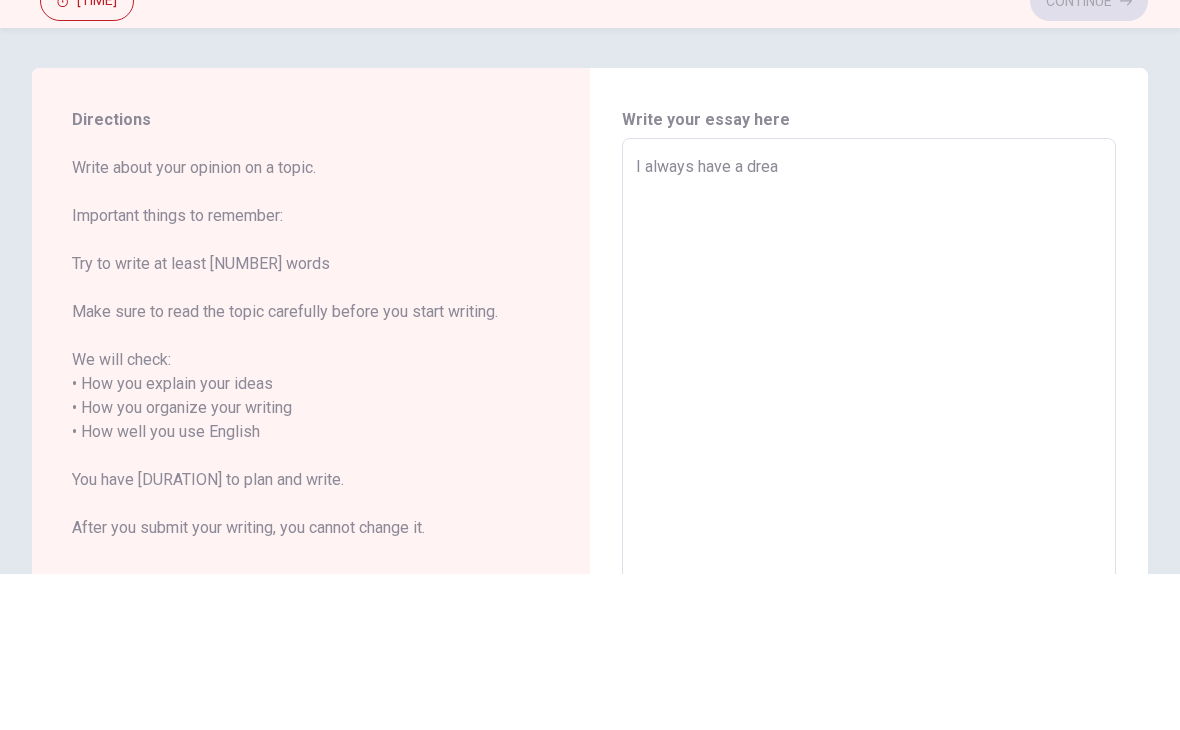 type on "I always have a dream" 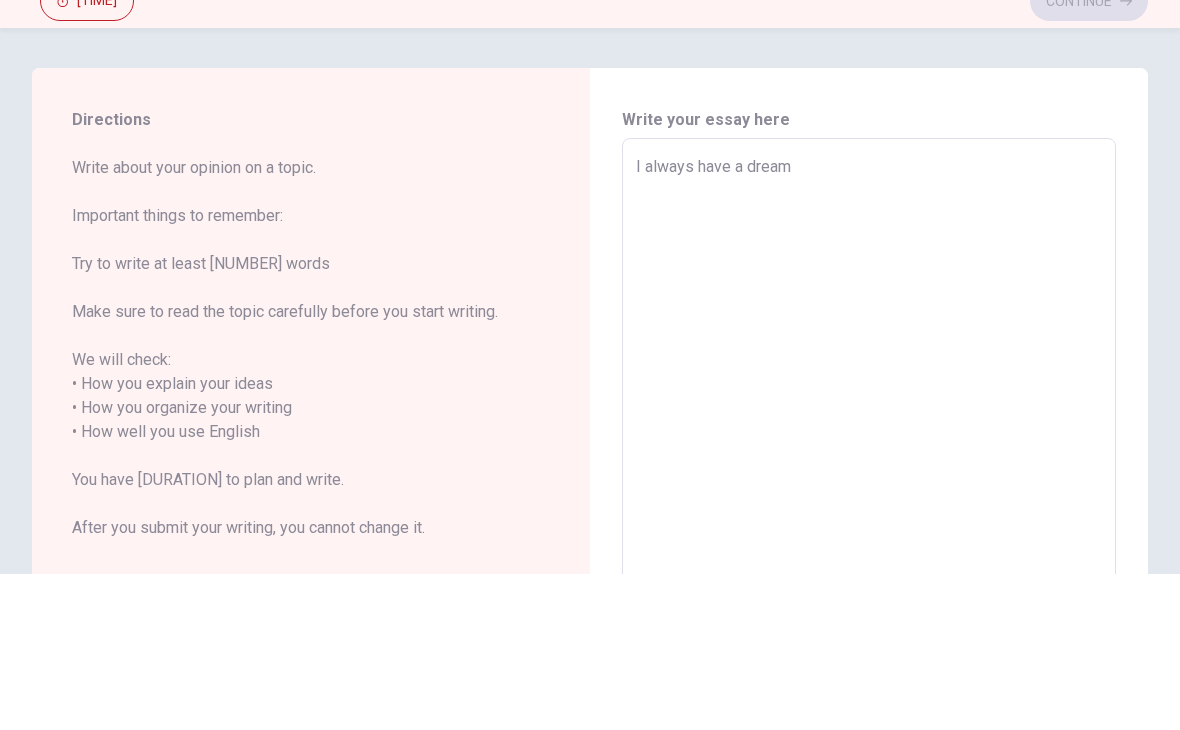 type on "x" 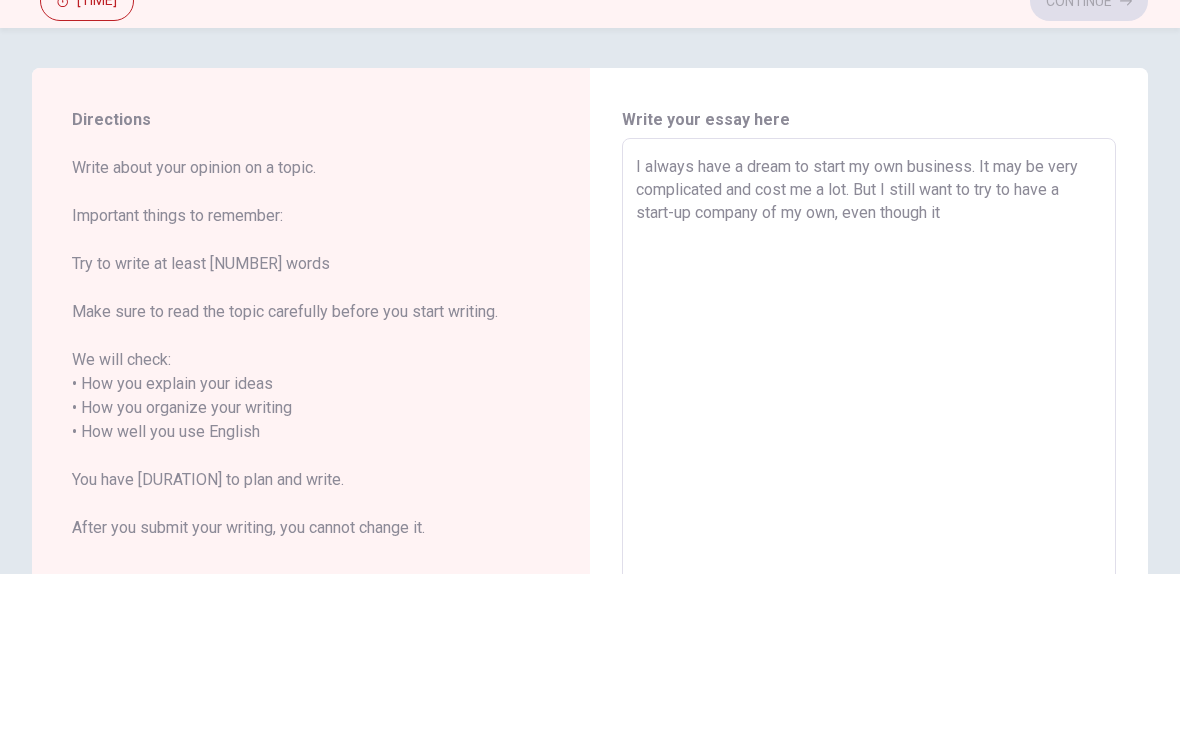 type on "x" 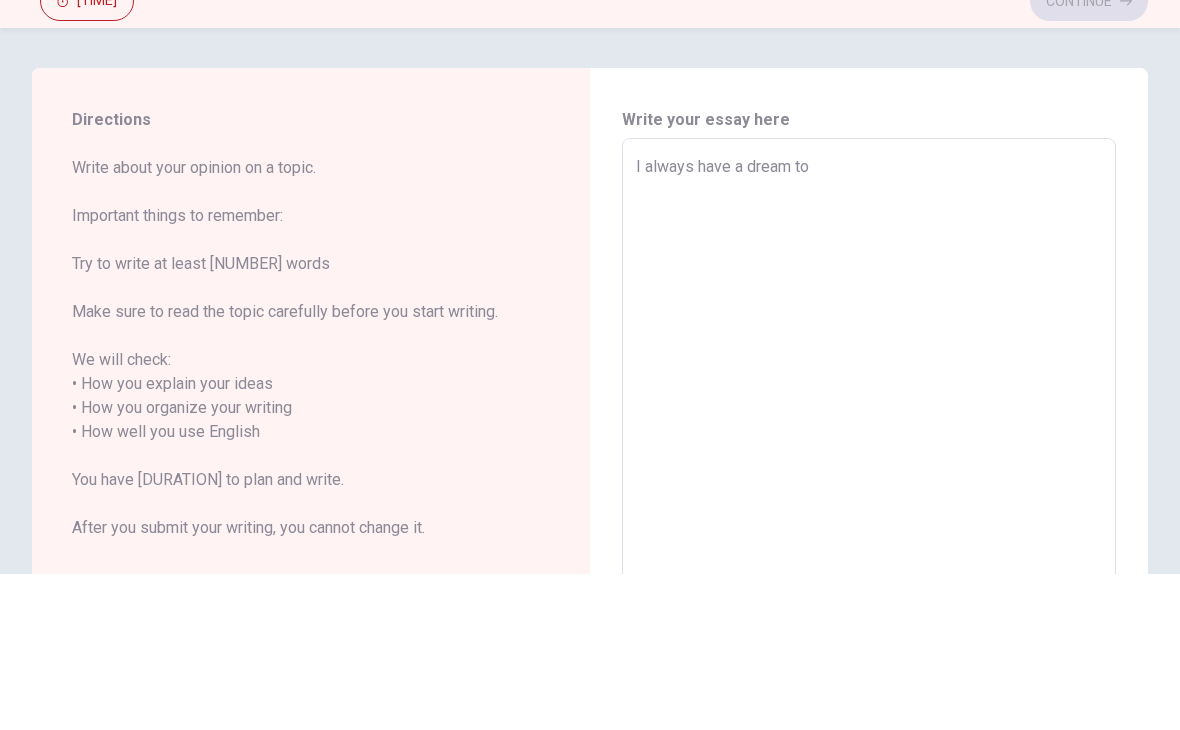 type on "x" 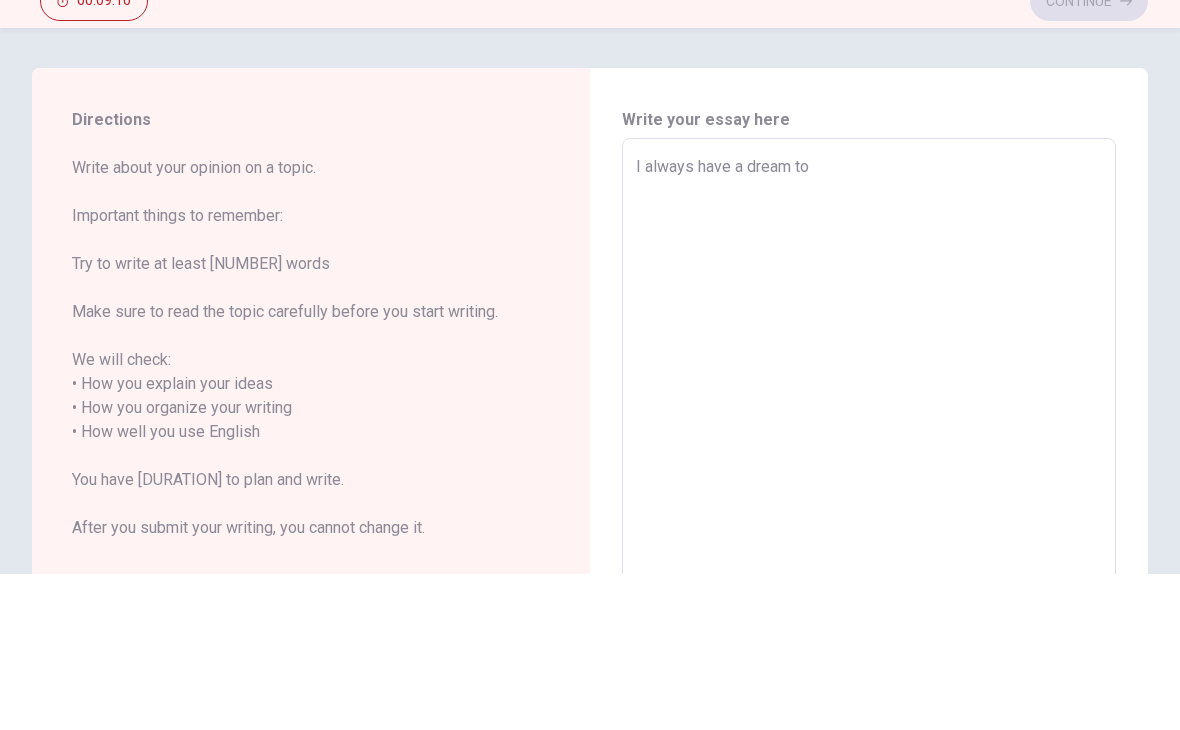 type on "I always have a dream to s" 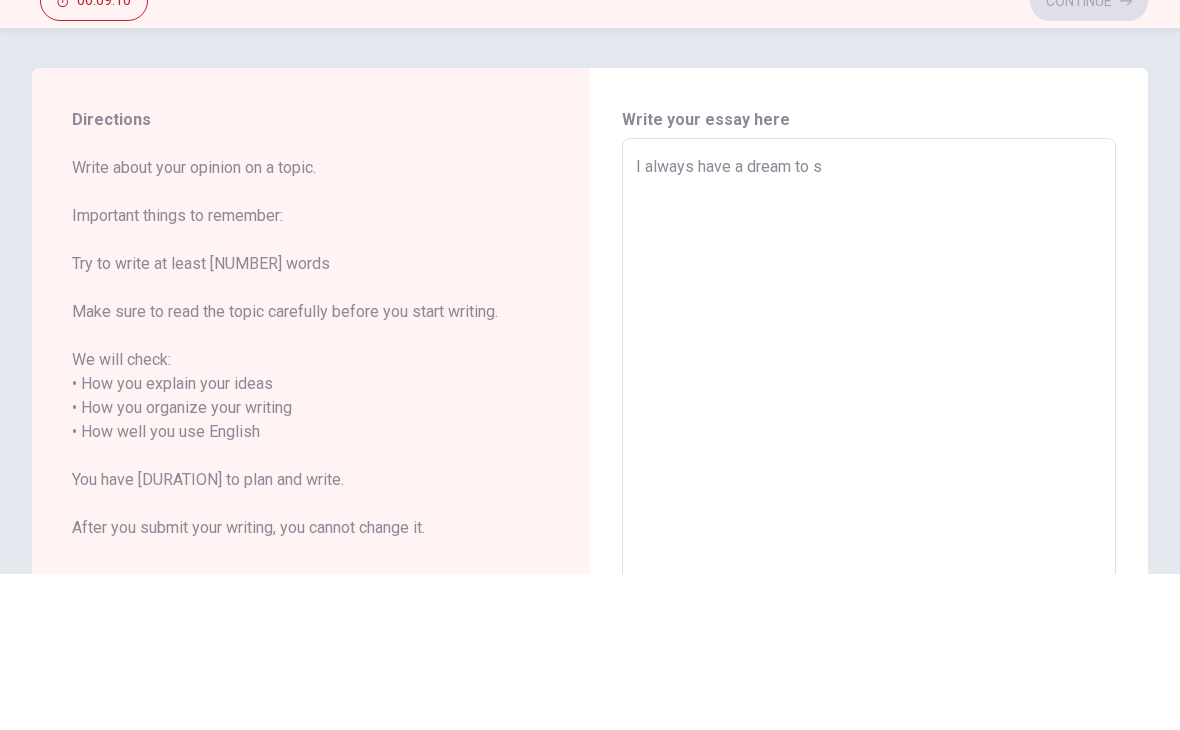 type on "x" 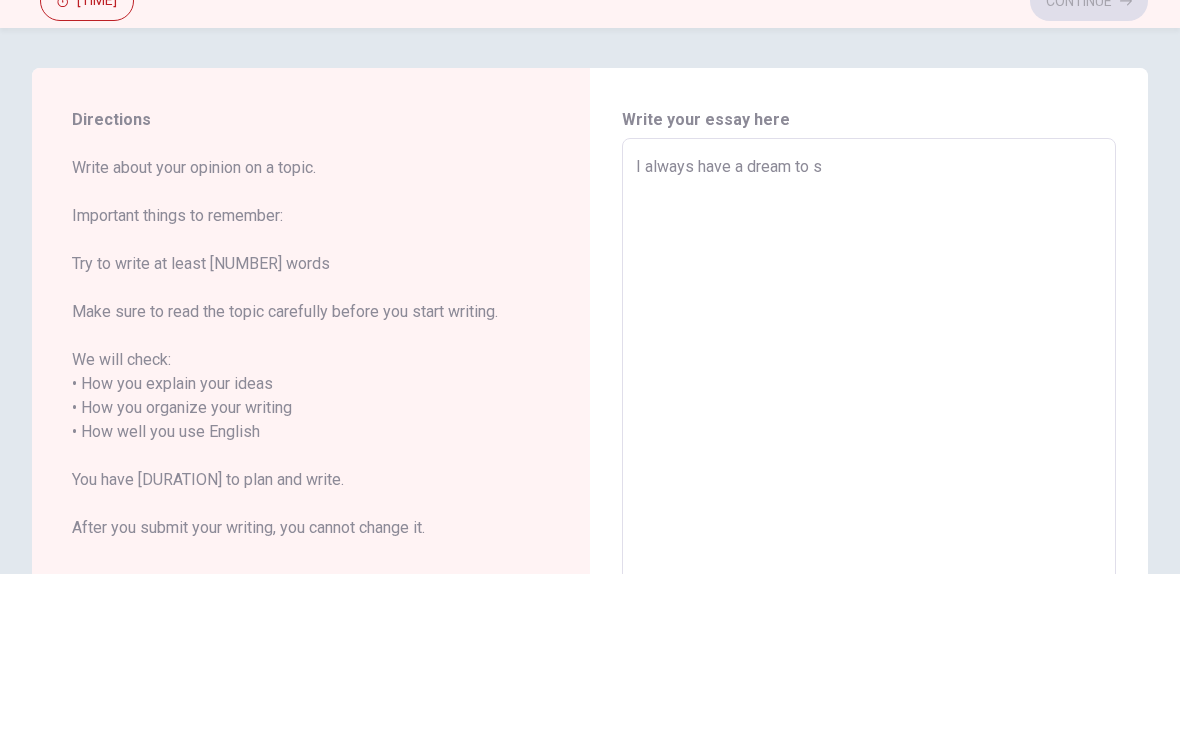 type on "I always have a dream to st" 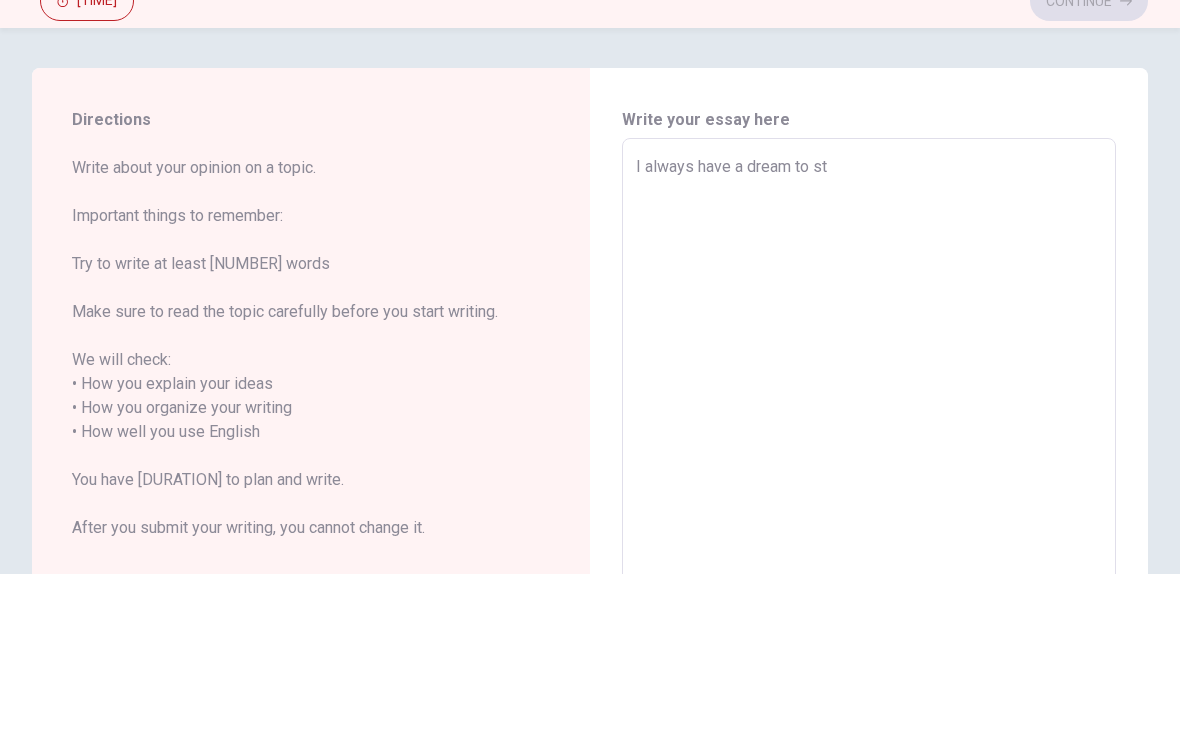 type on "x" 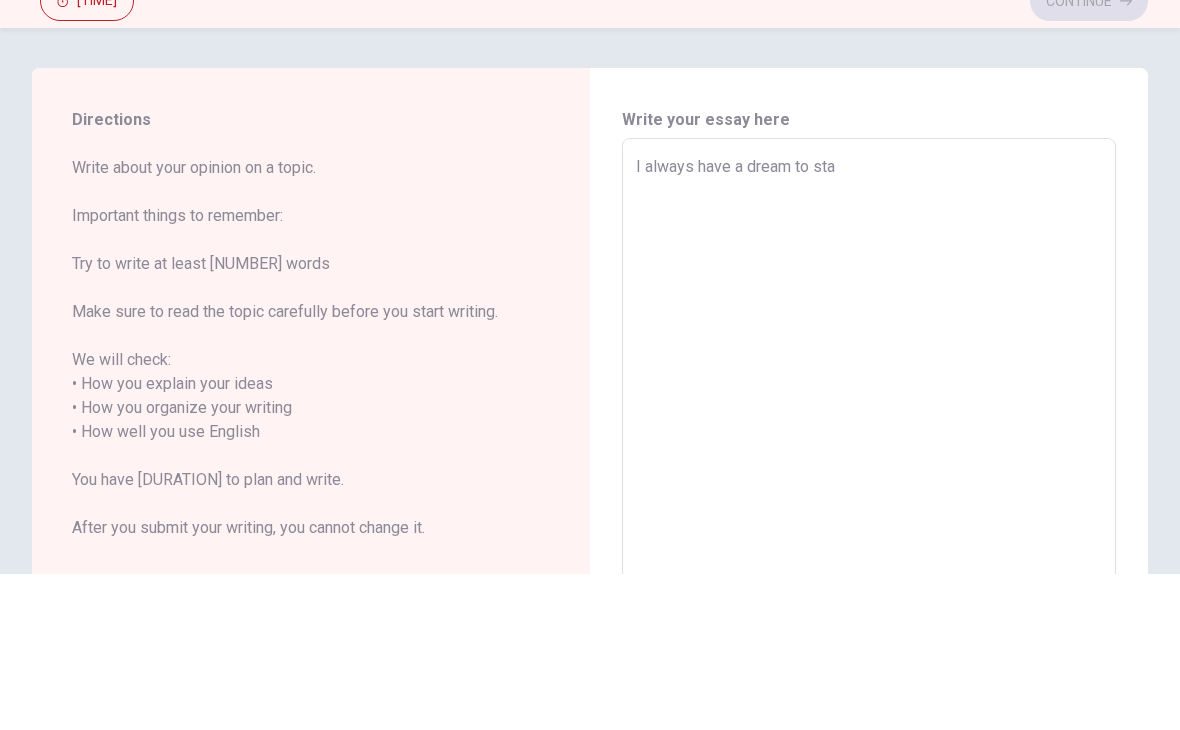 type on "x" 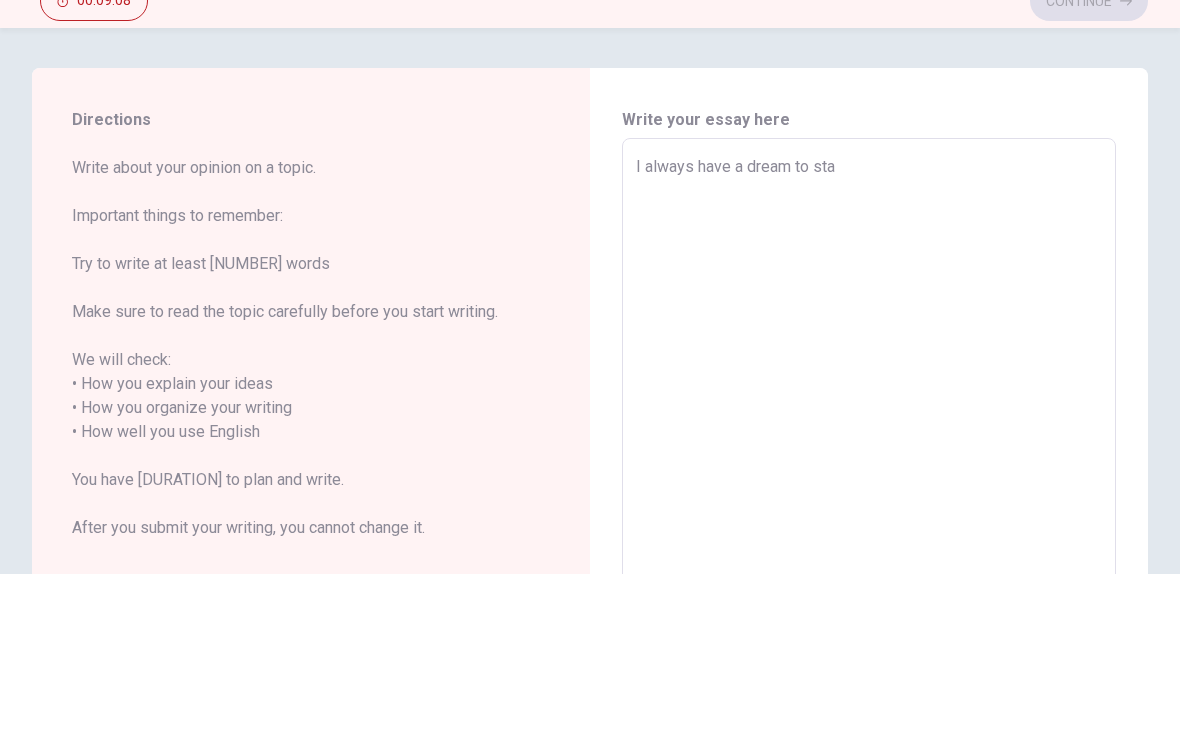 type on "I always have a dream to star" 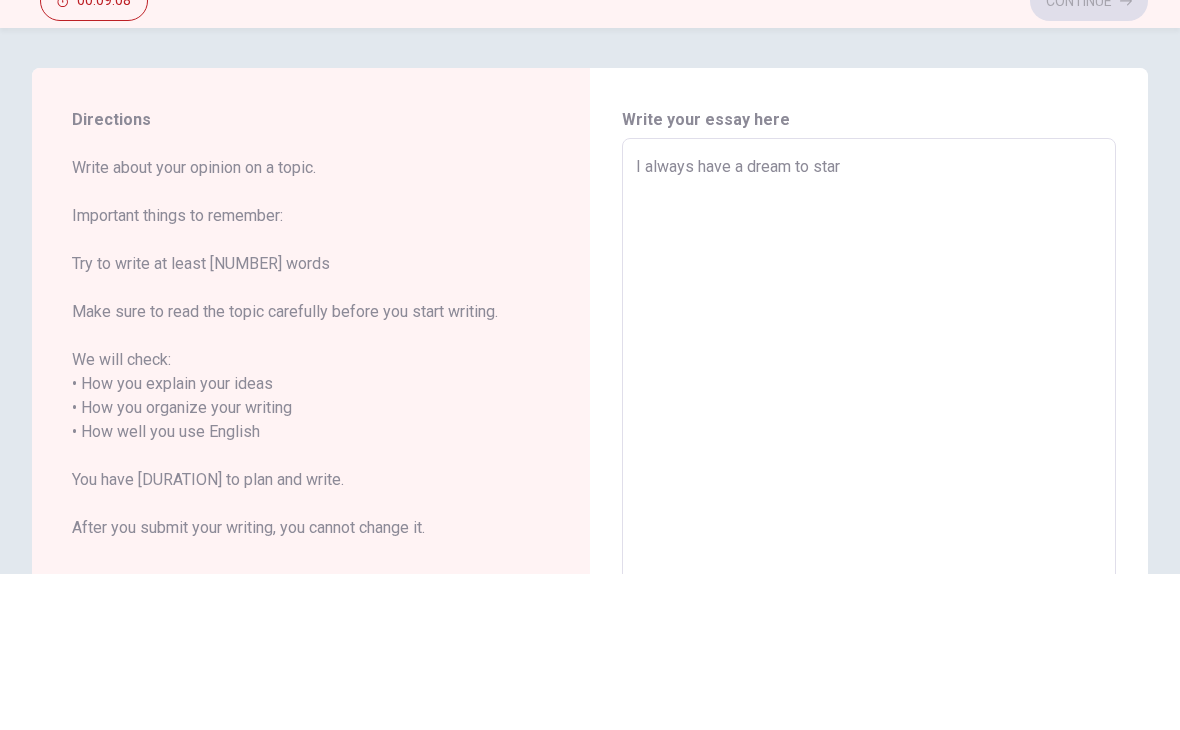 type on "x" 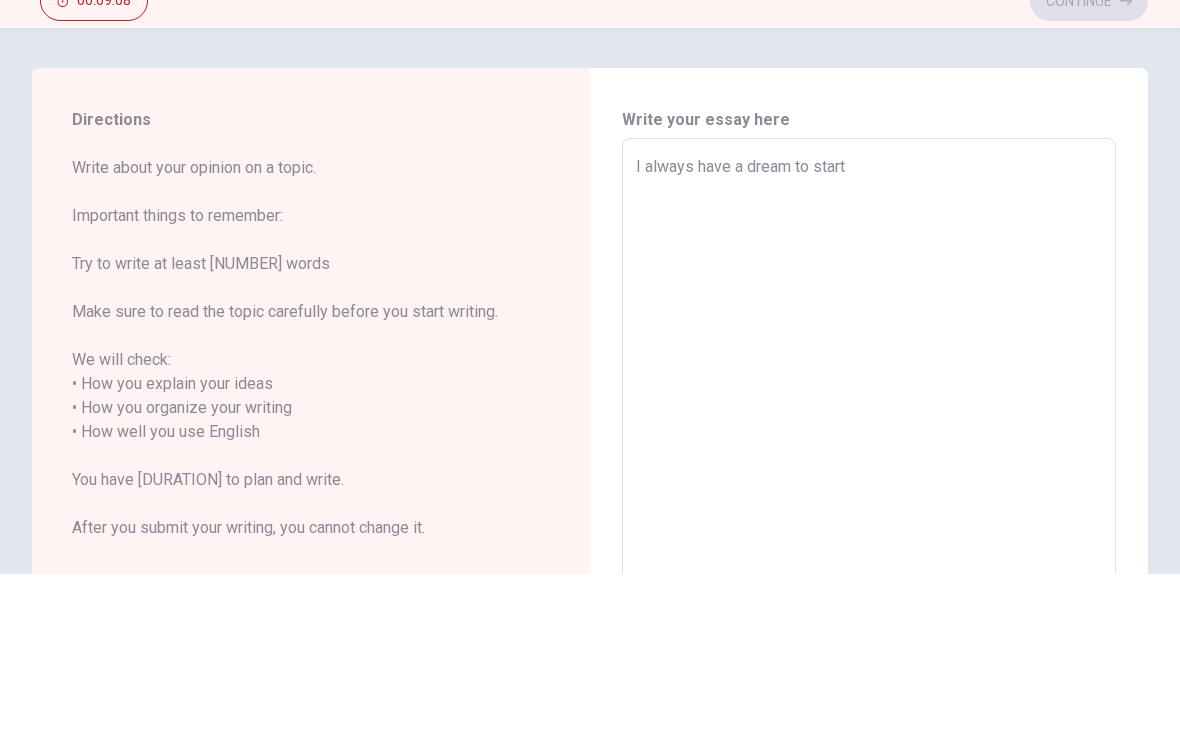 type on "x" 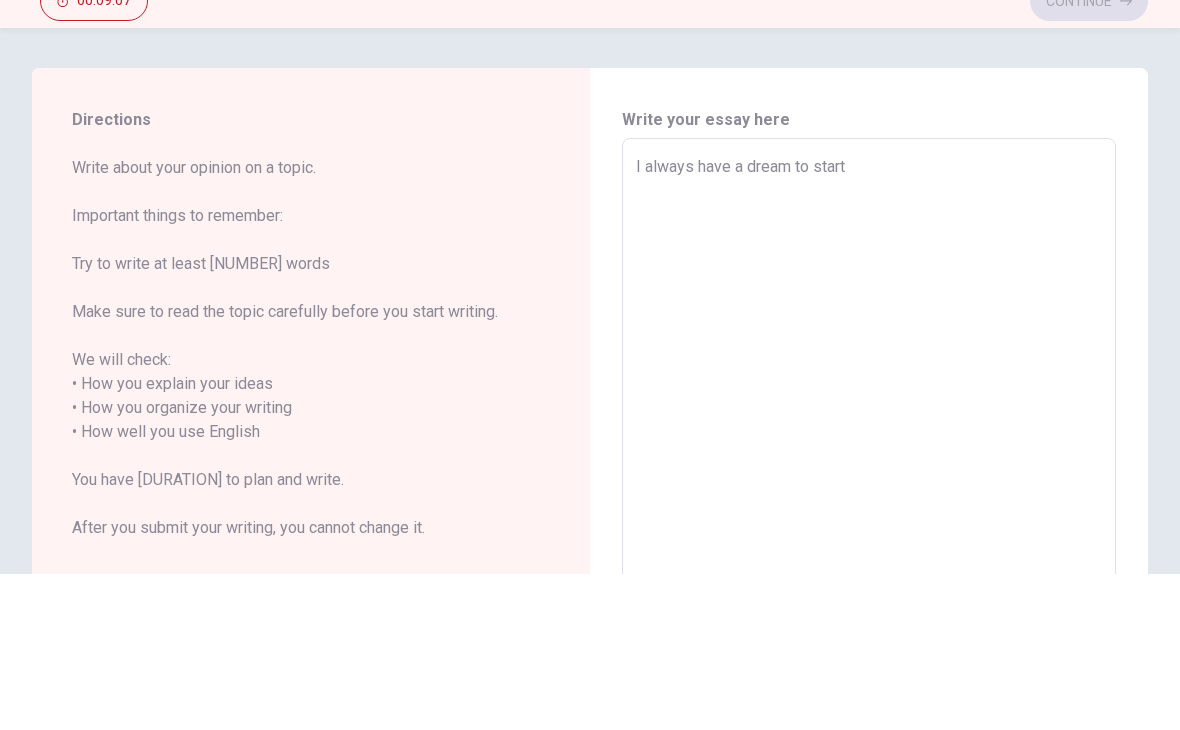 type on "x" 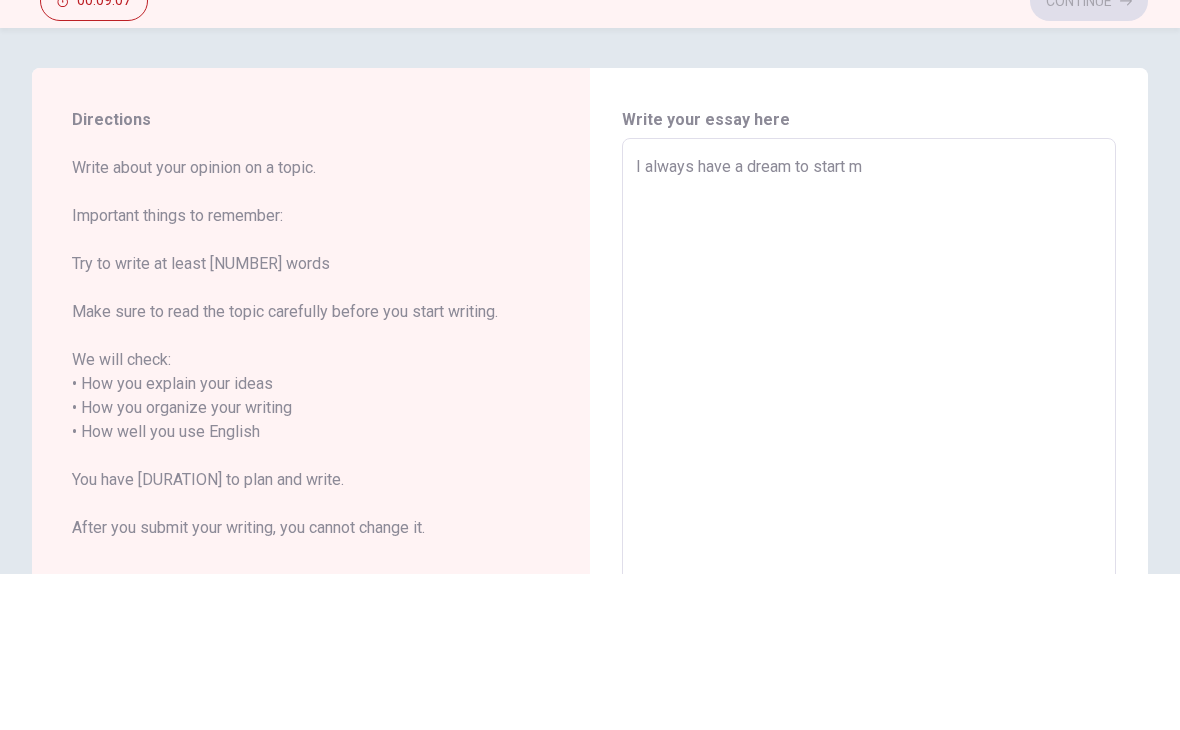 type on "x" 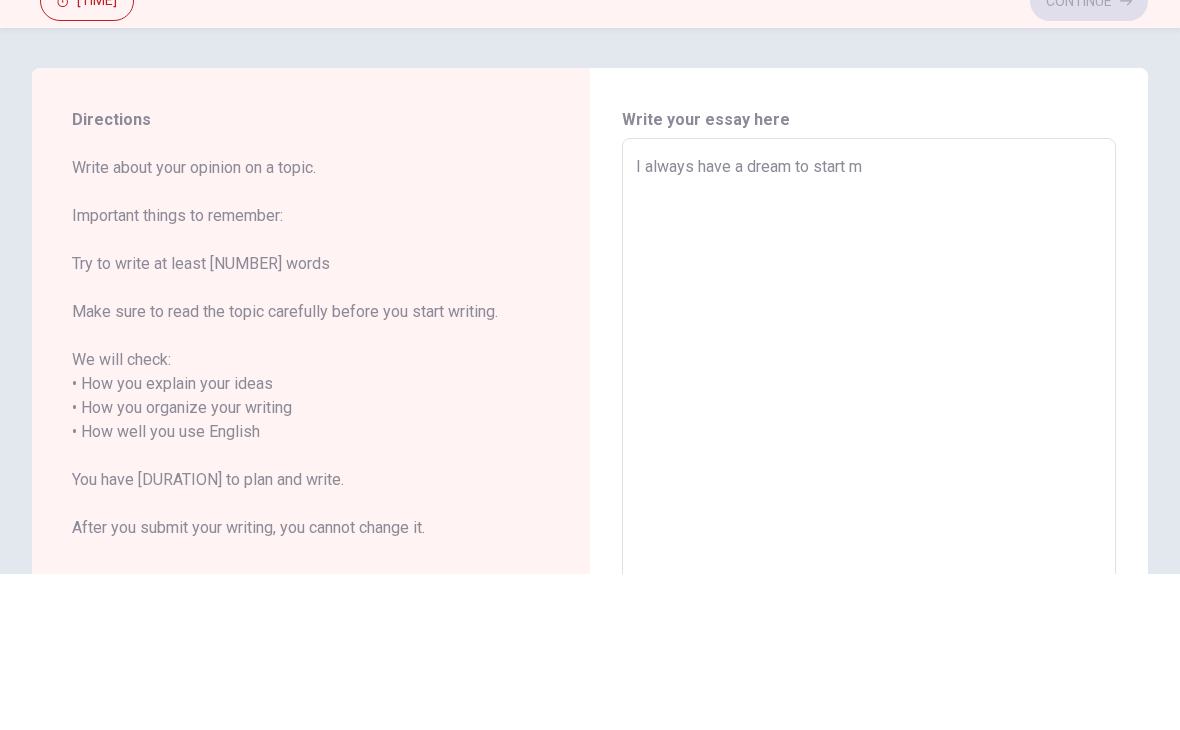 type on "I always have a dream to start my" 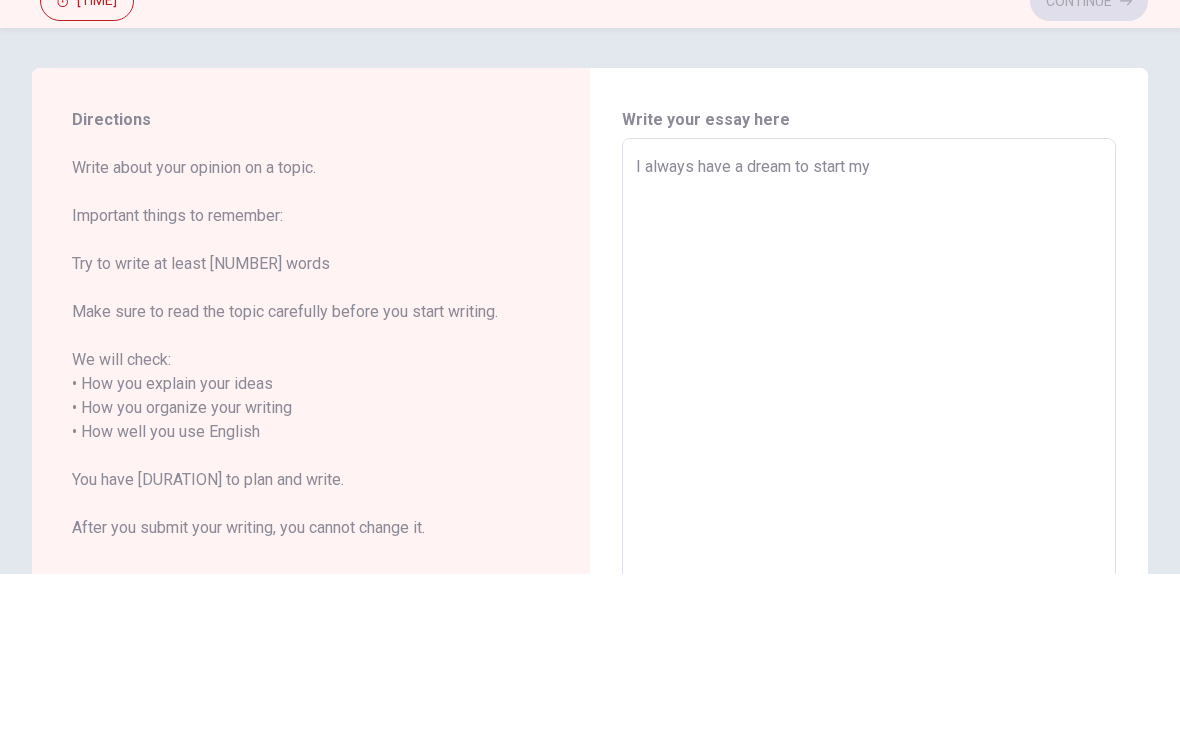 type on "x" 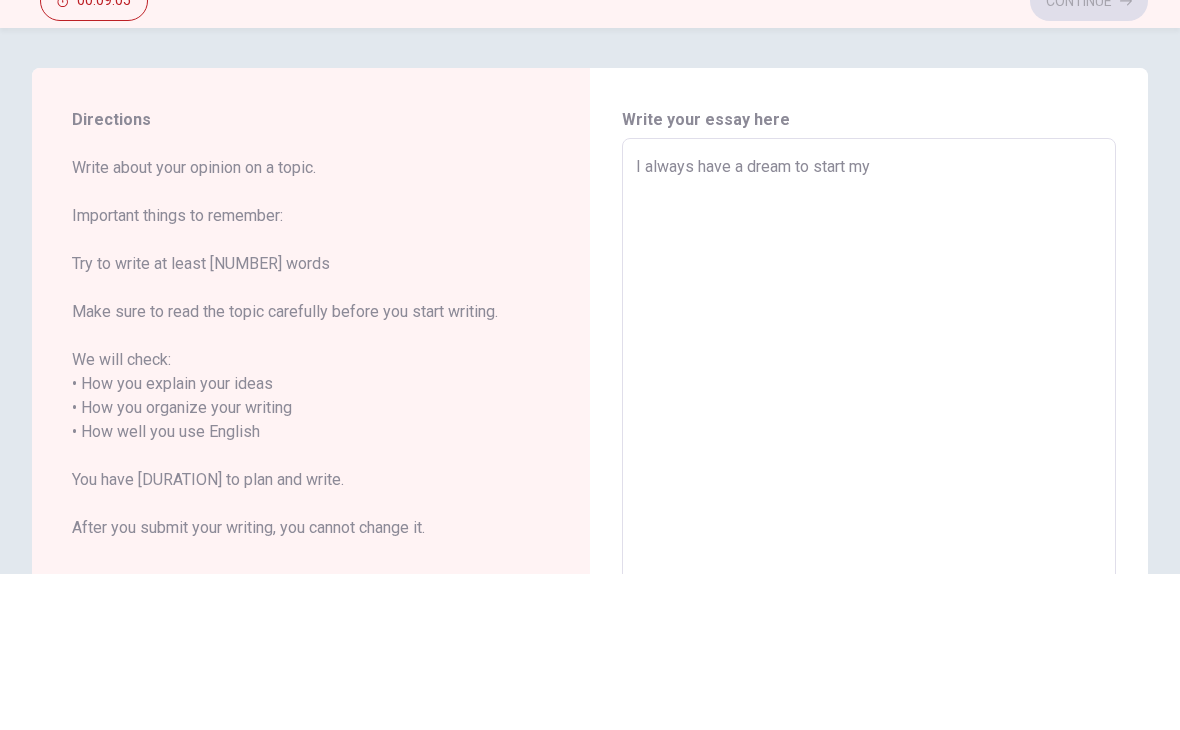 type on "I always have a dream to start my" 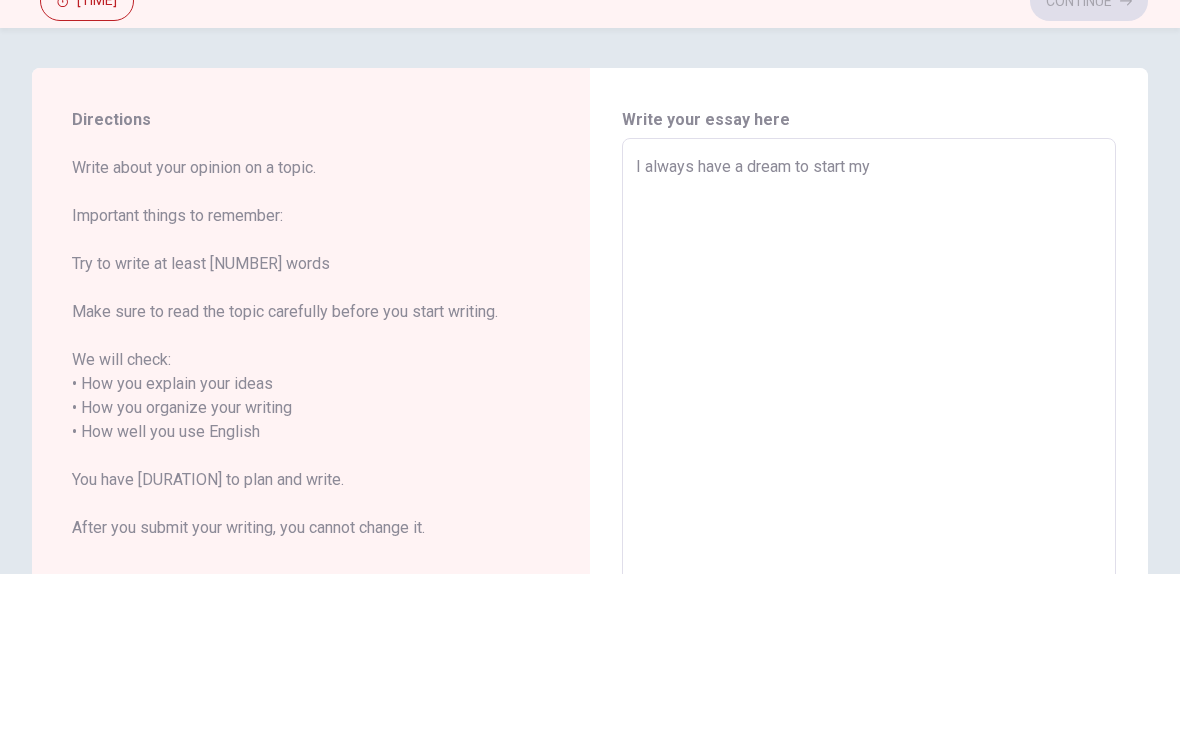 type on "I always have a dream to start my w" 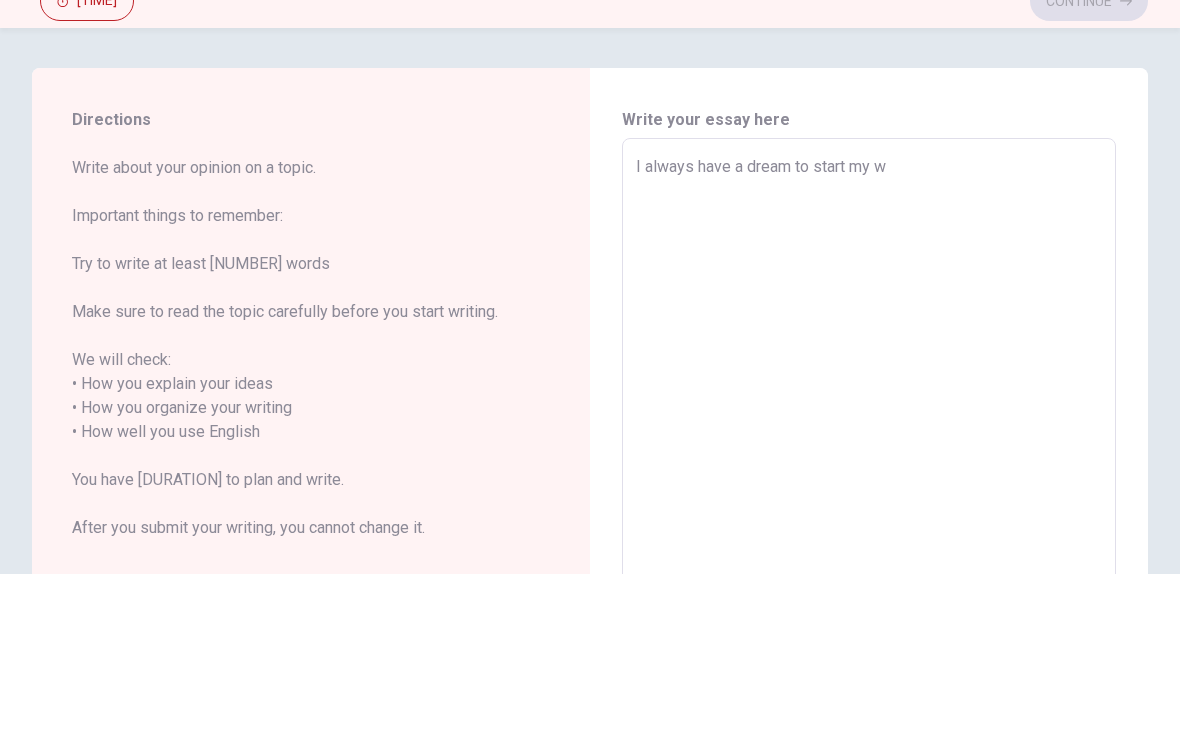 type on "x" 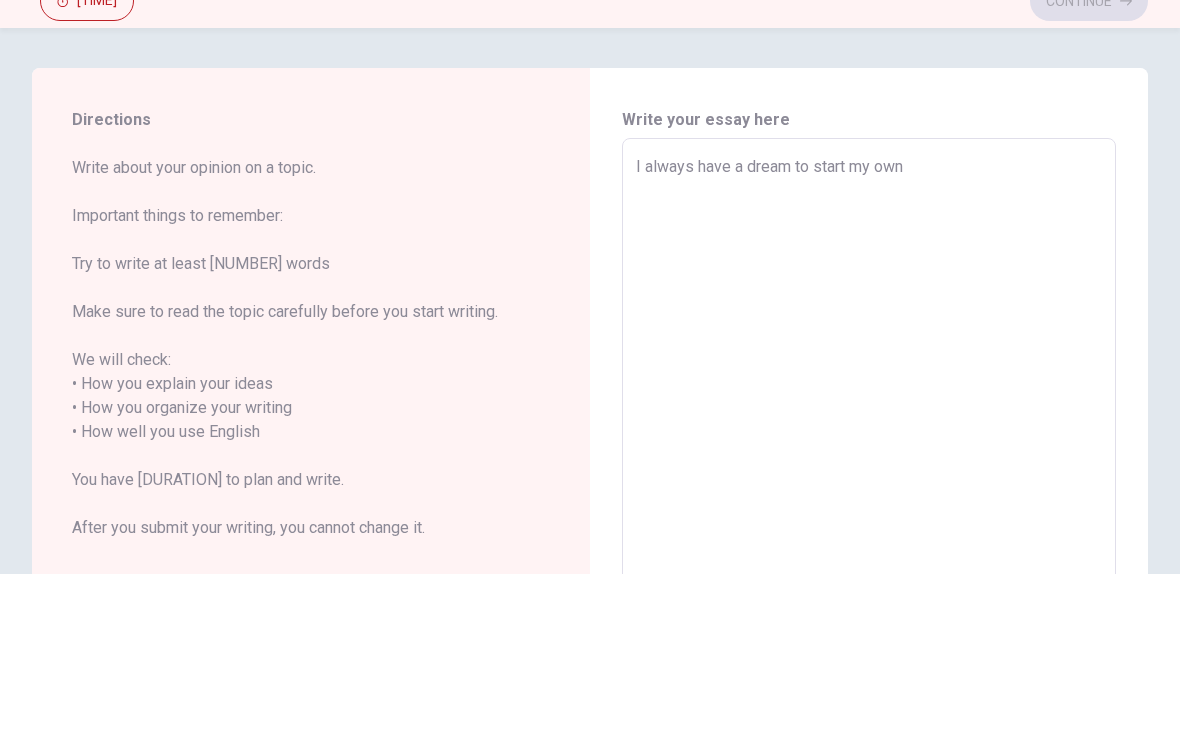 type on "x" 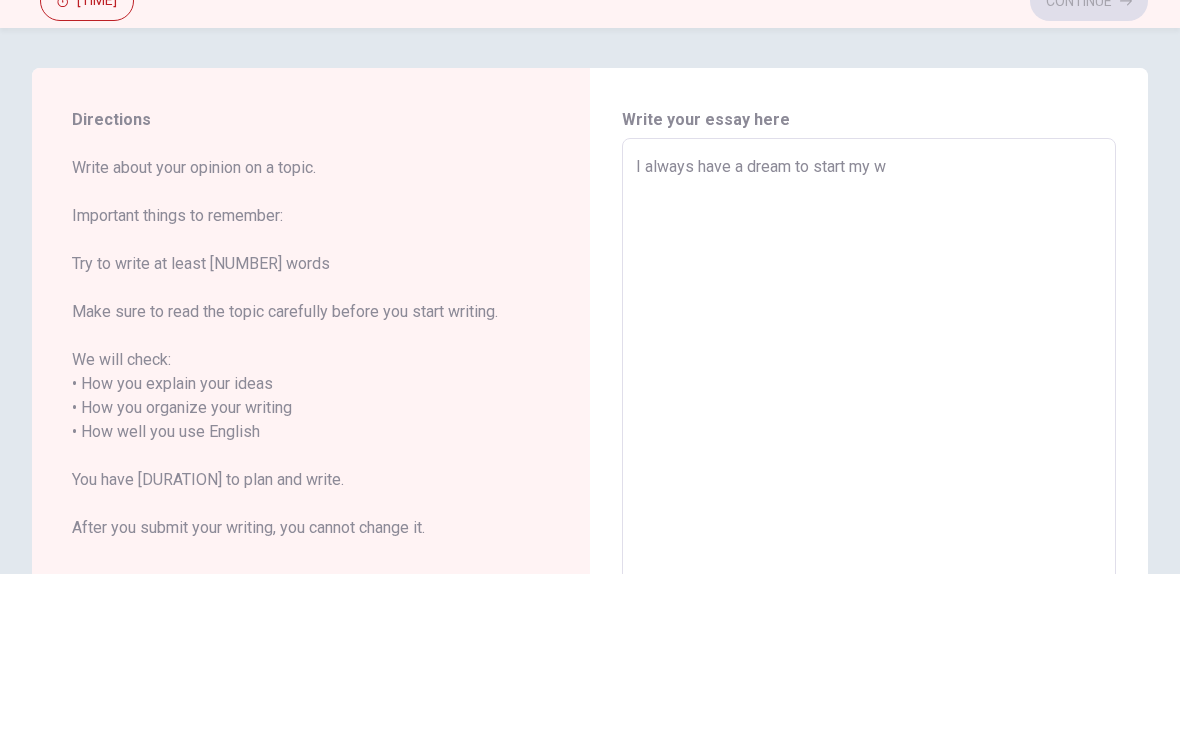 type on "x" 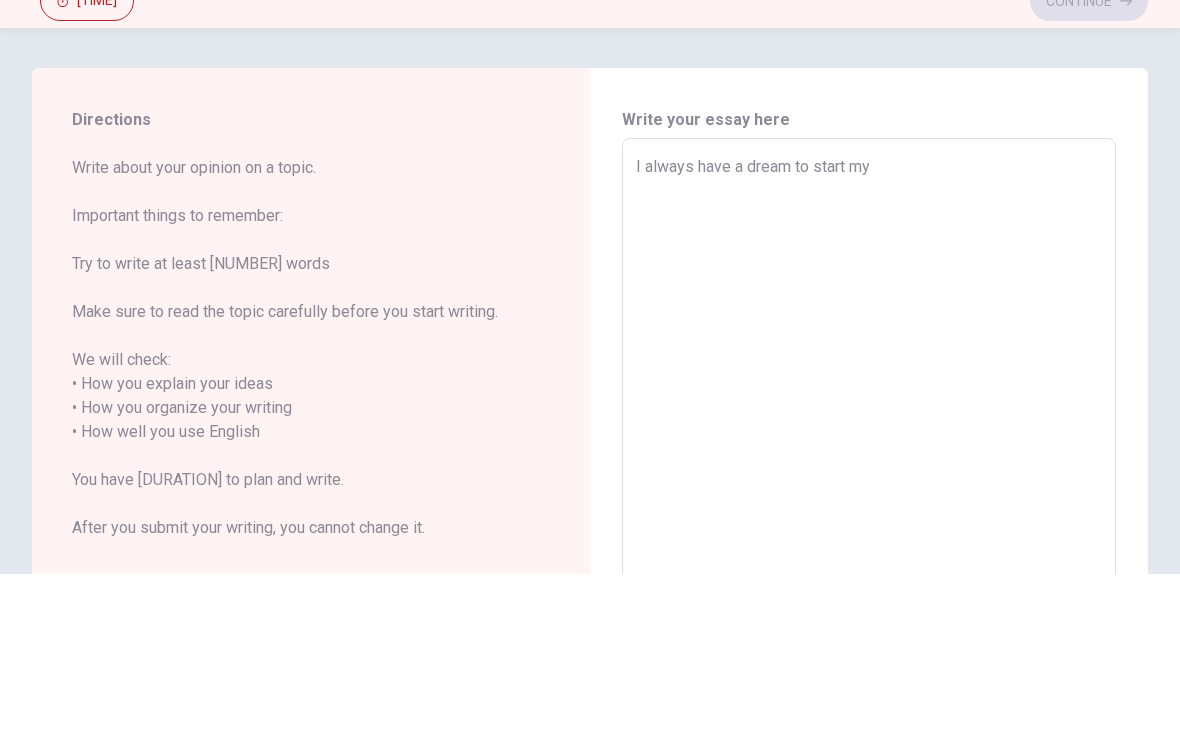 type on "x" 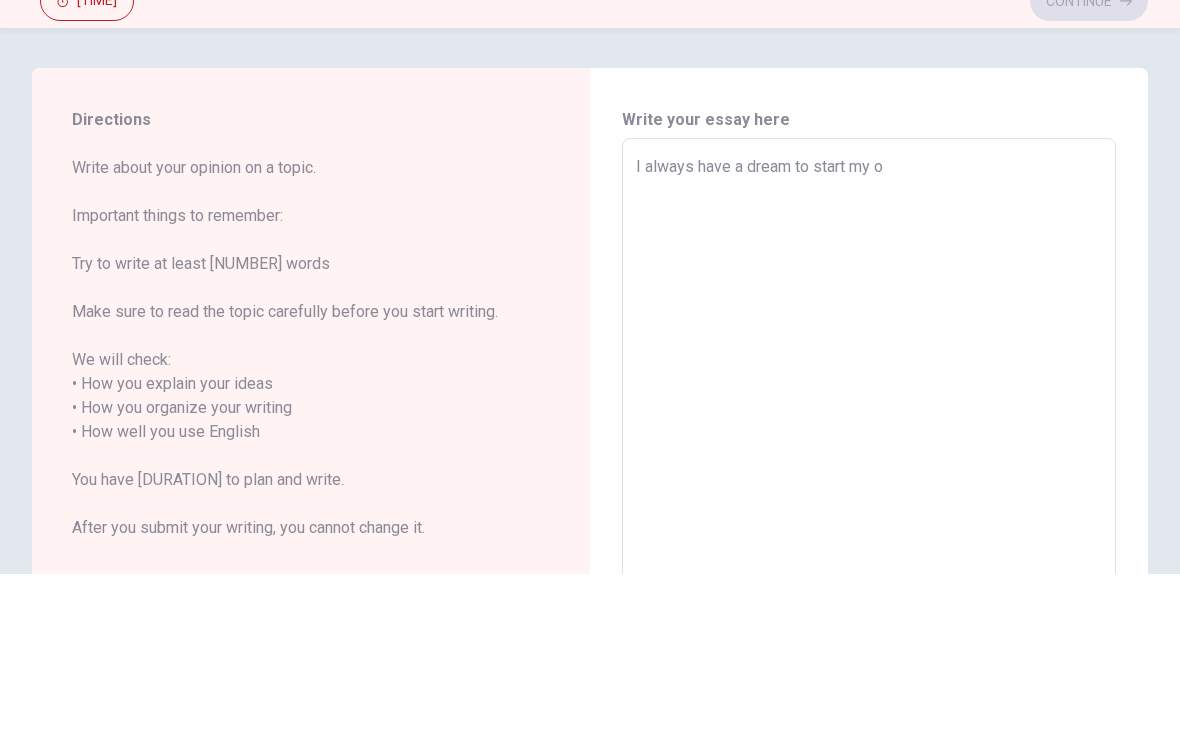 type on "x" 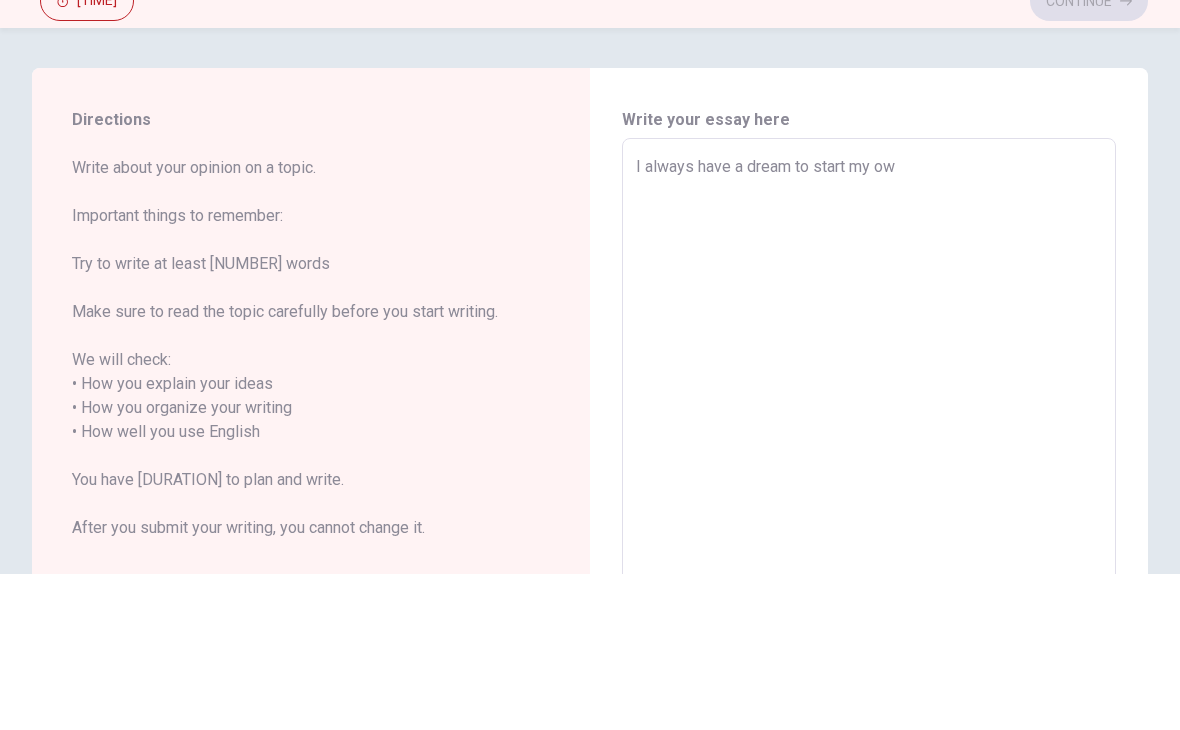 type on "x" 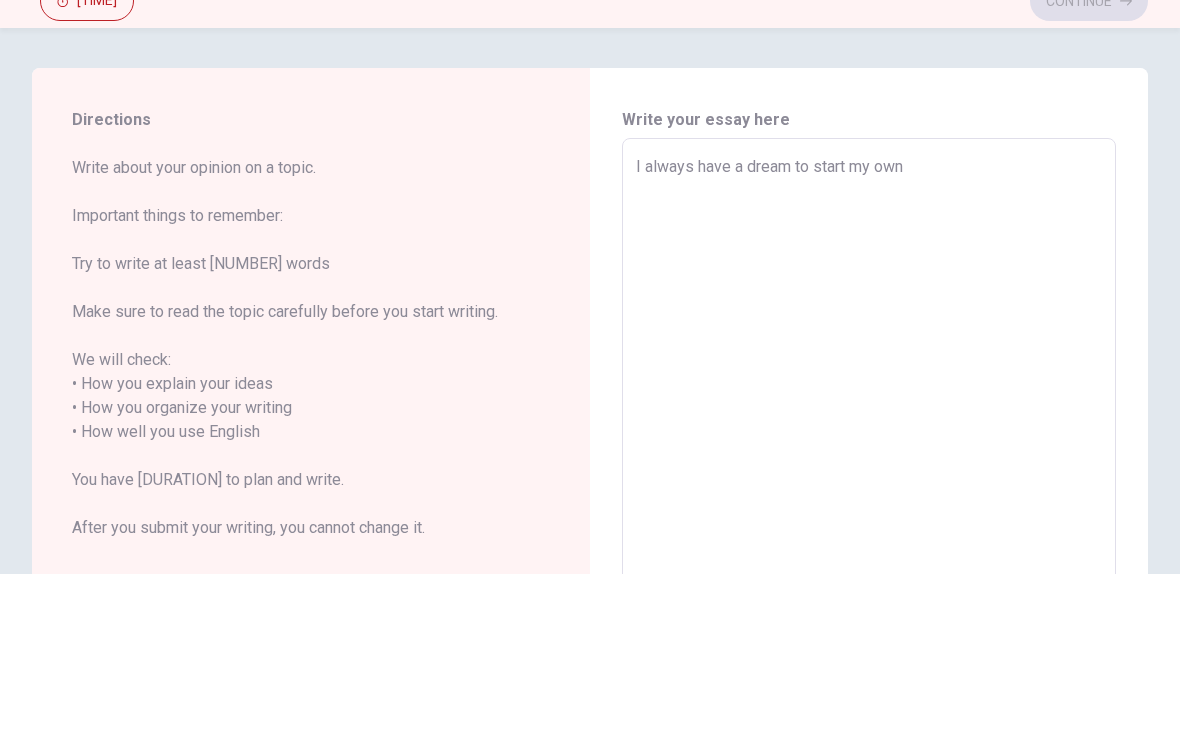 type on "x" 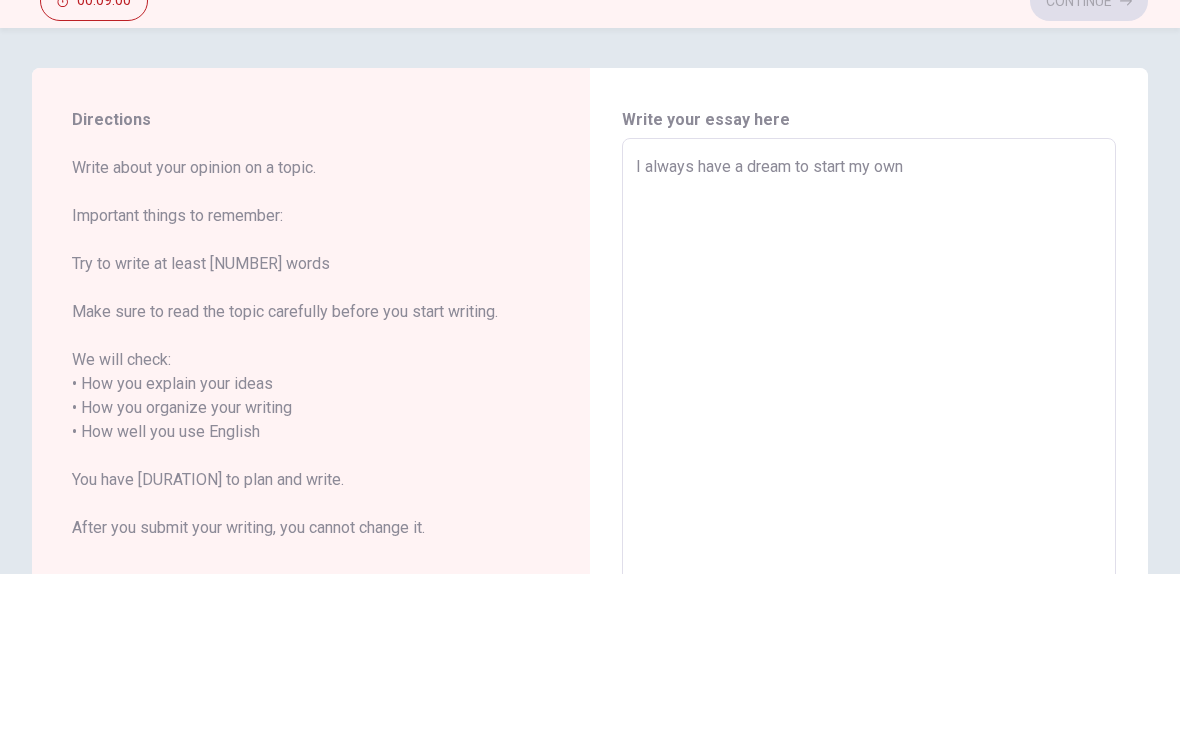 type on "I always have a dream to start my own business. It may be very complicated and cost me a lot. But I still want to try to have a start-up company of my own, even though it may fail" 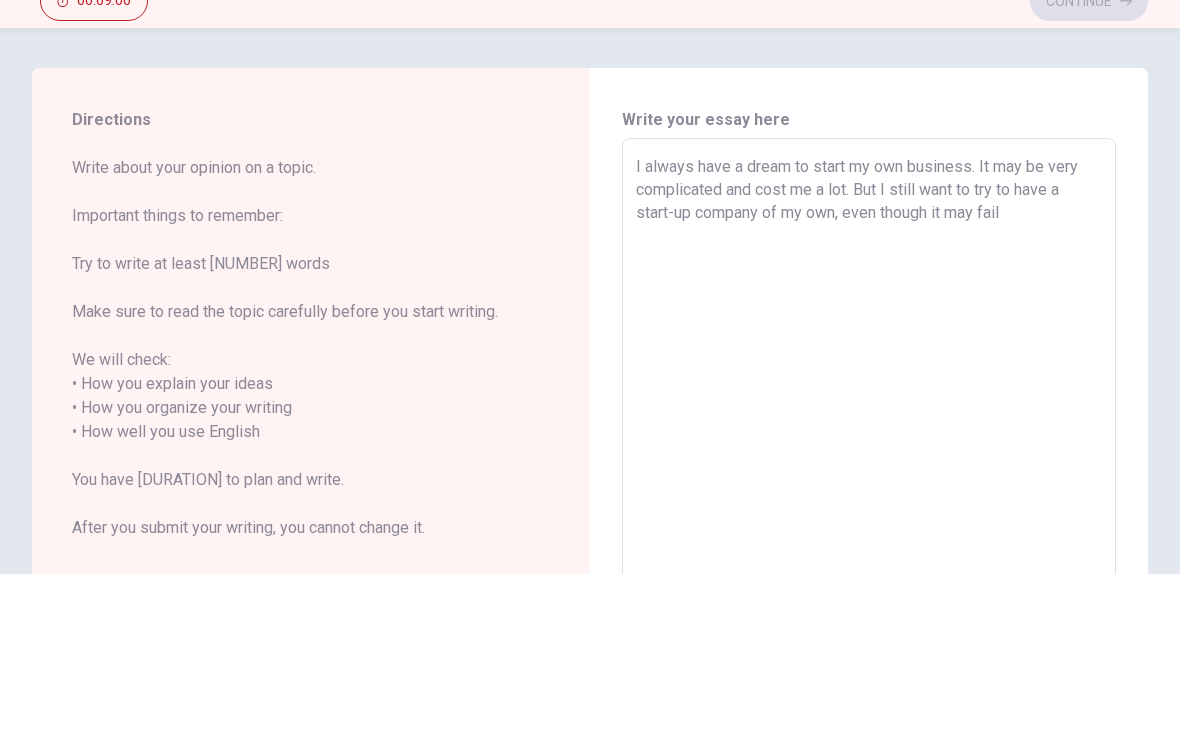 type on "x" 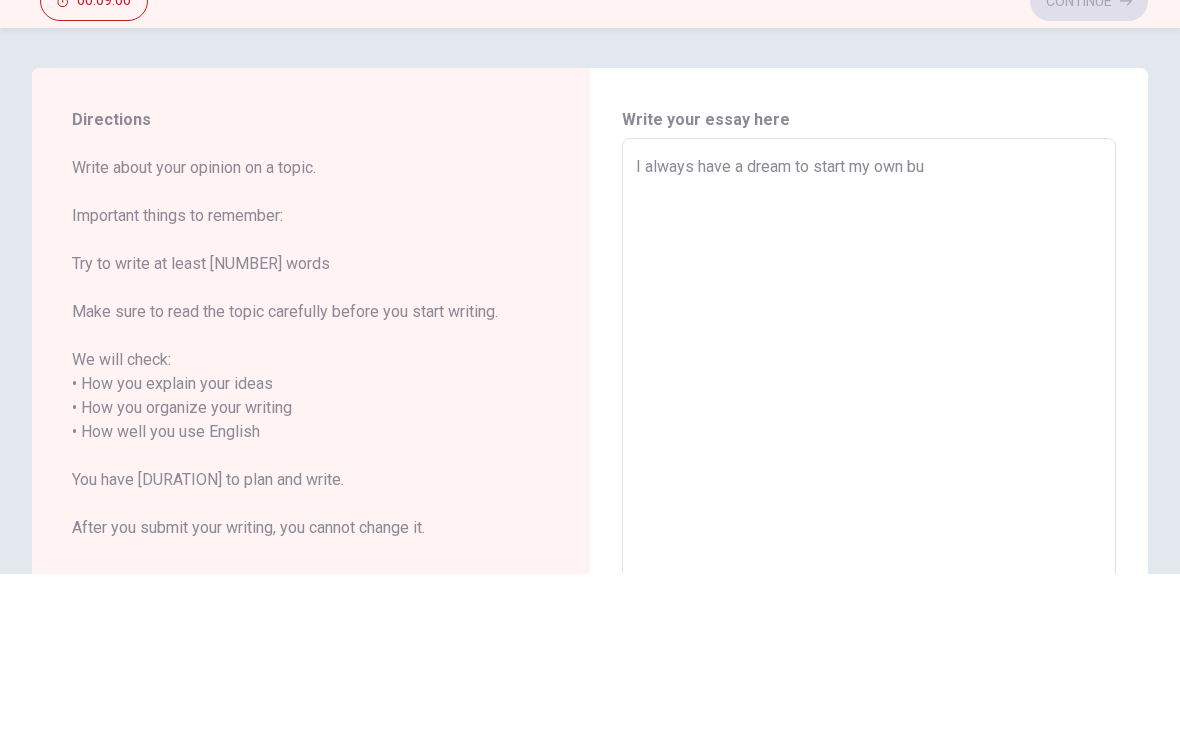 type on "x" 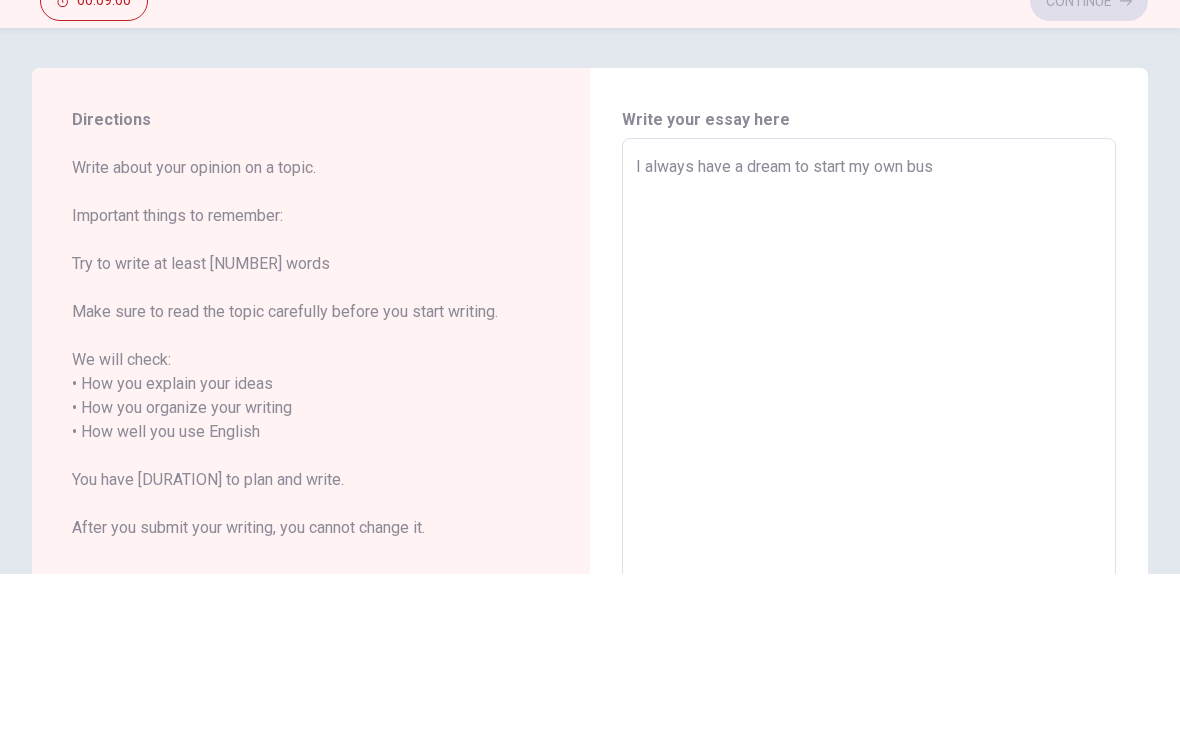 type on "x" 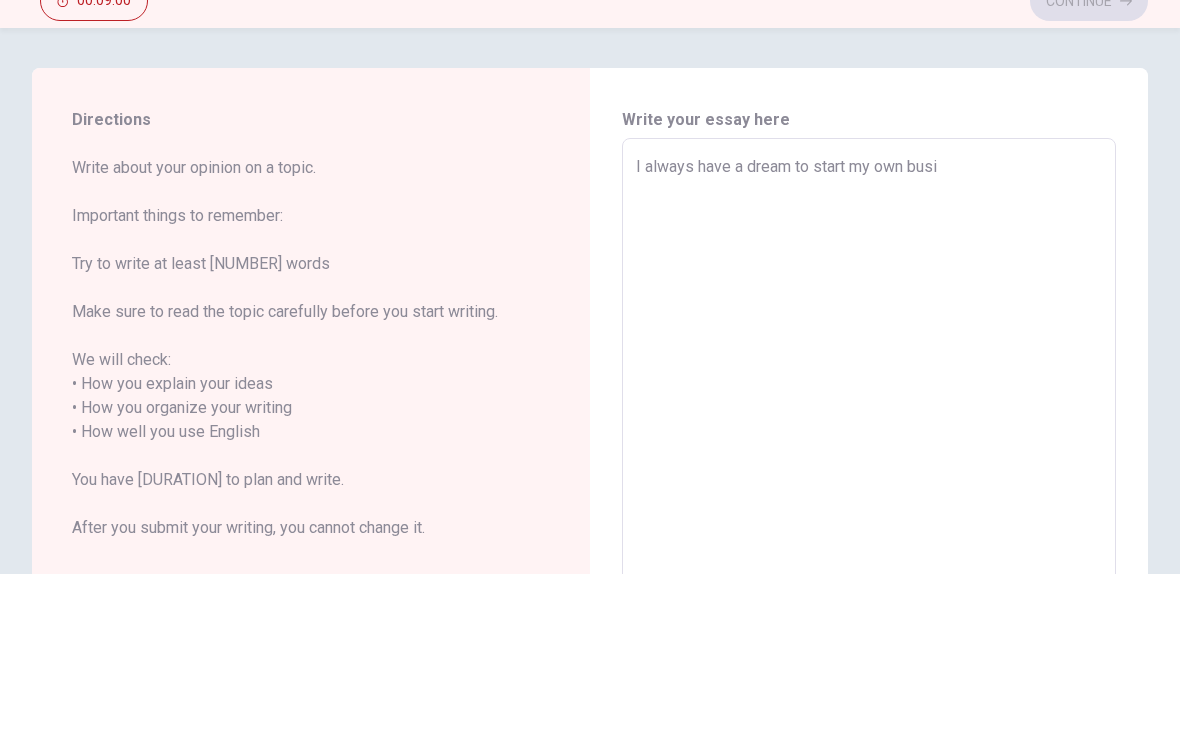 type on "x" 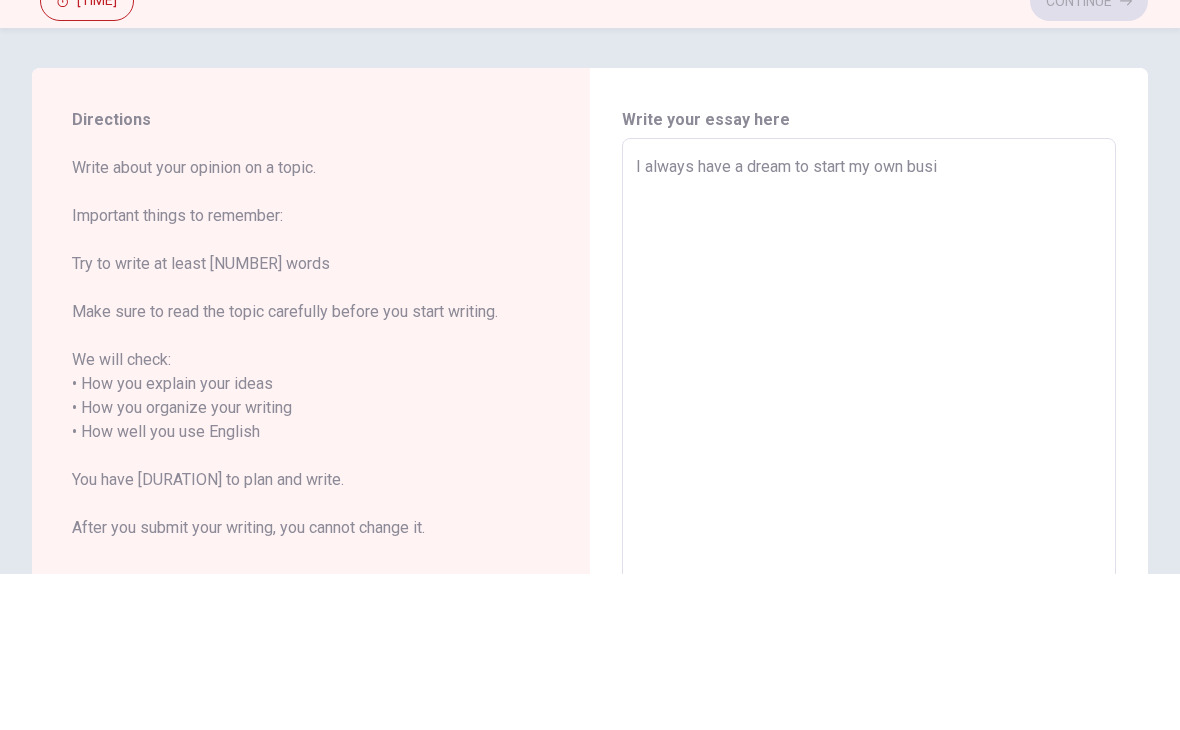 type on "I always have a dream to start my own busin" 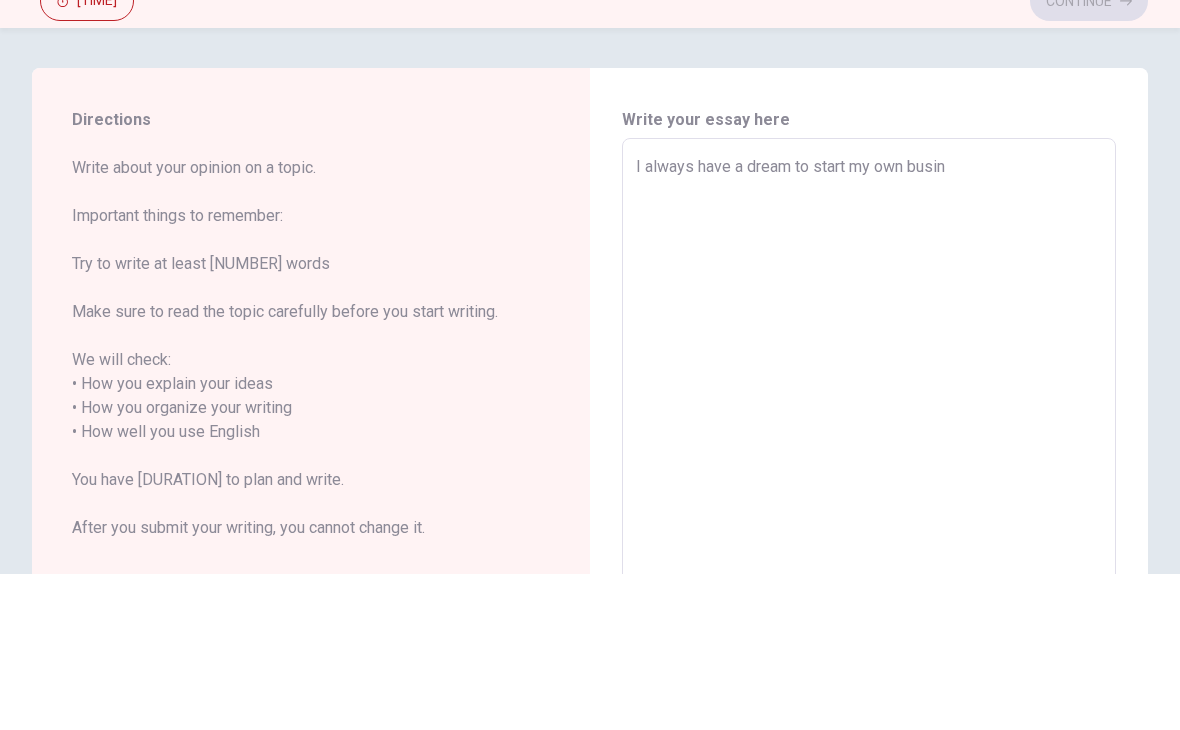 type on "x" 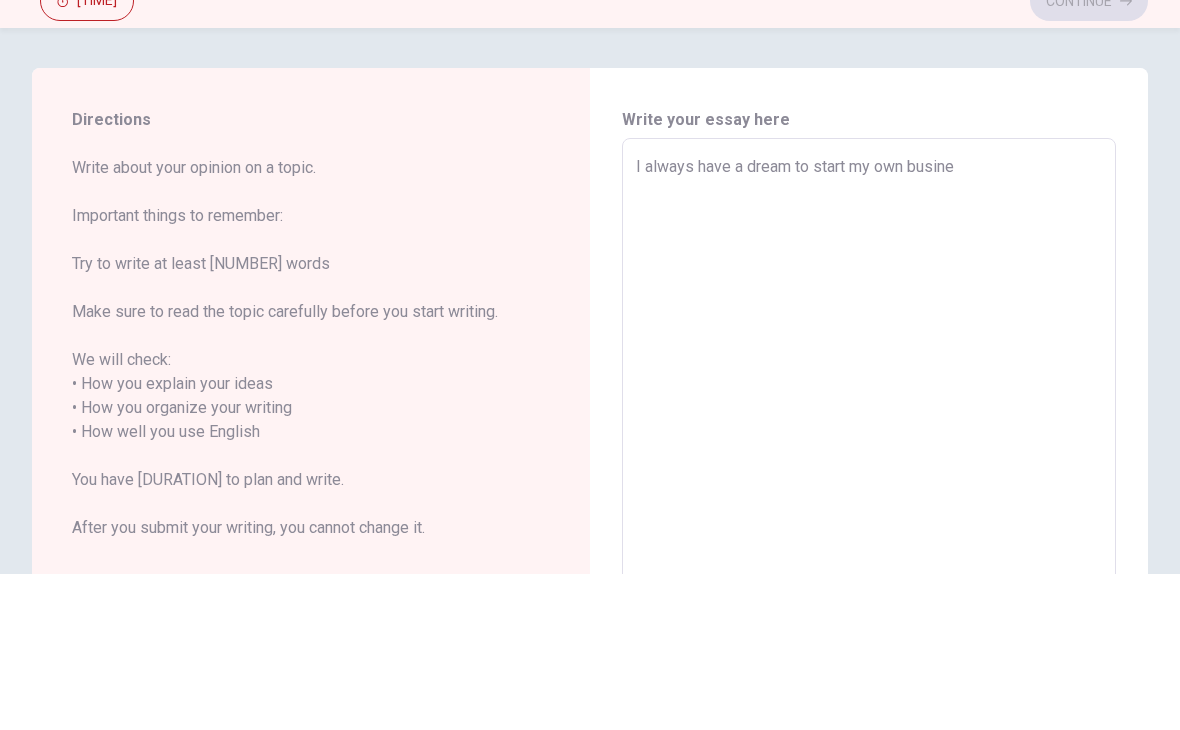 type on "x" 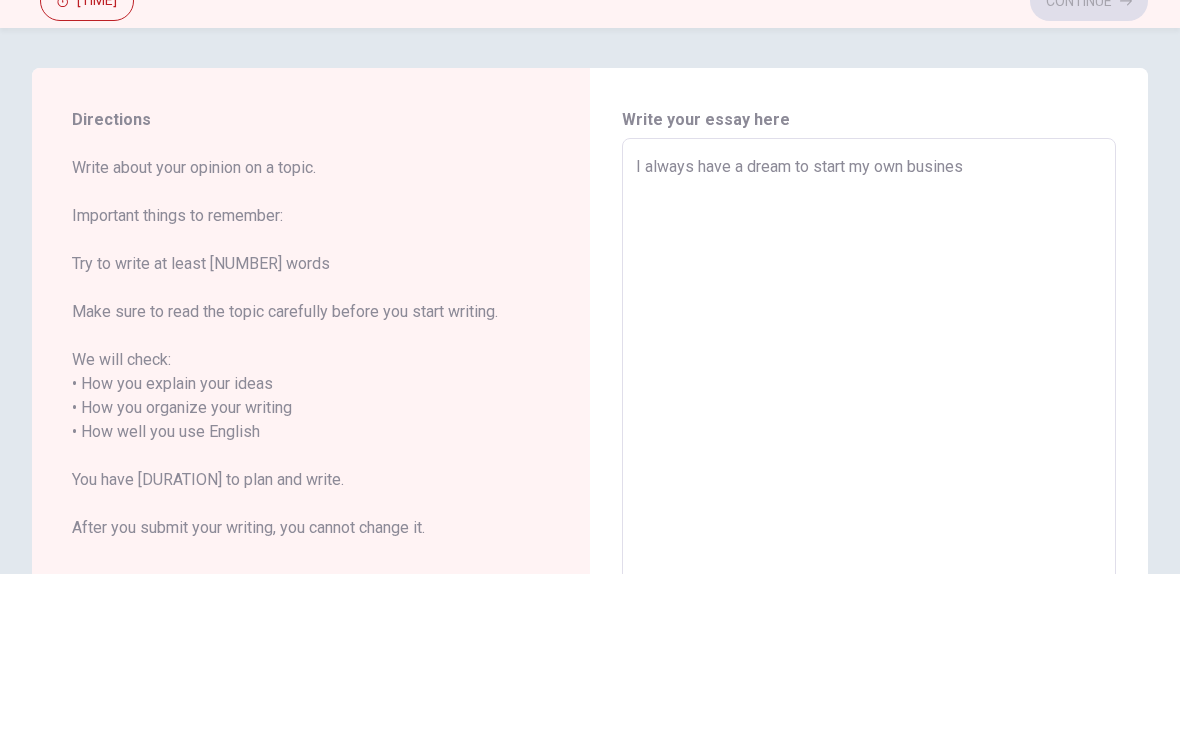 type on "x" 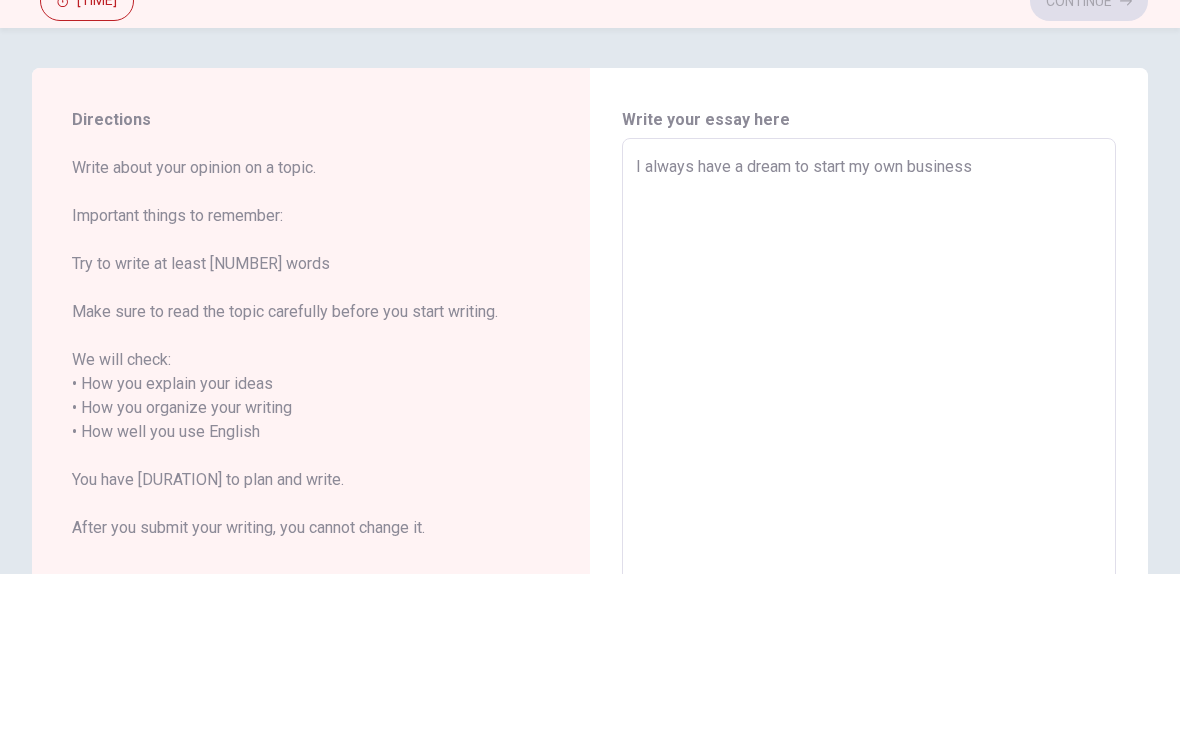 type on "x" 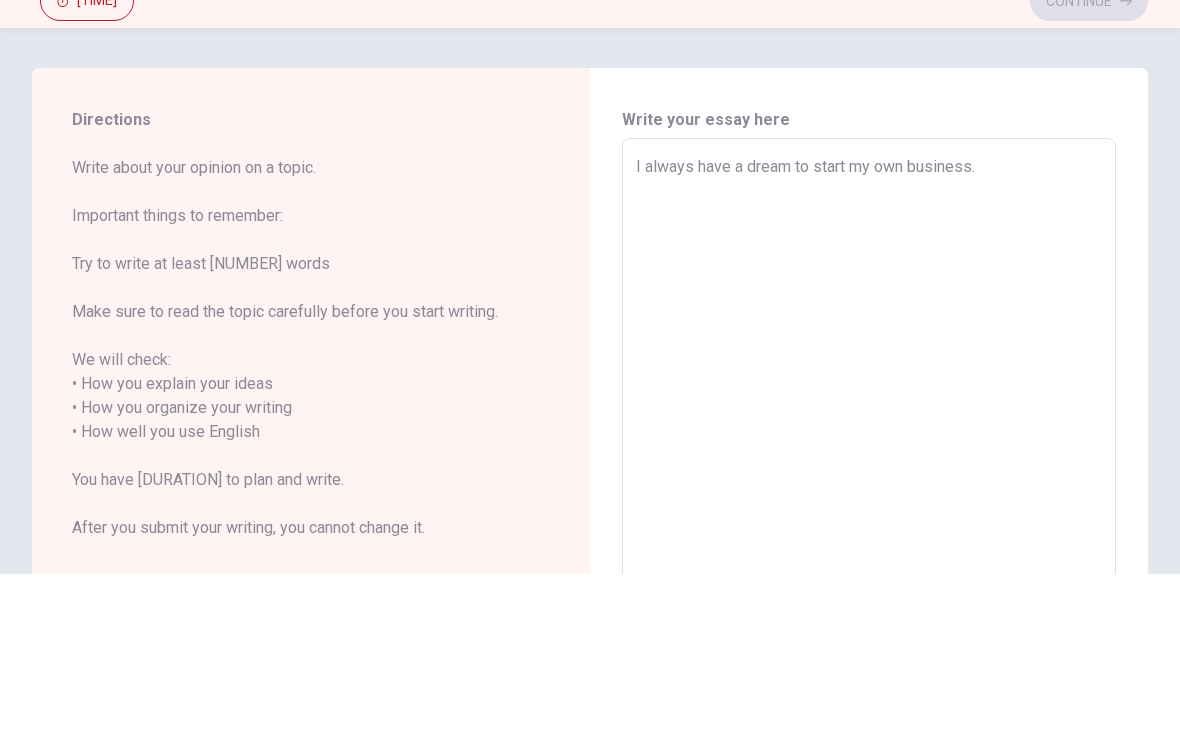 type on "x" 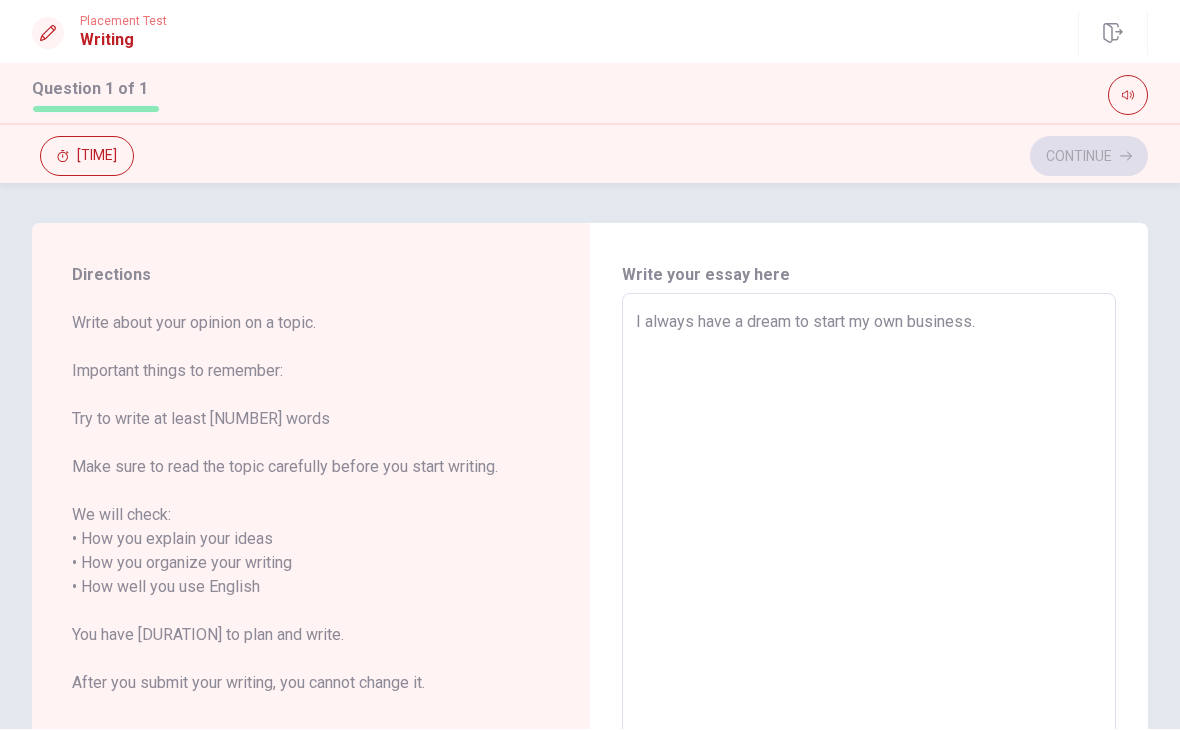 scroll, scrollTop: 0, scrollLeft: 0, axis: both 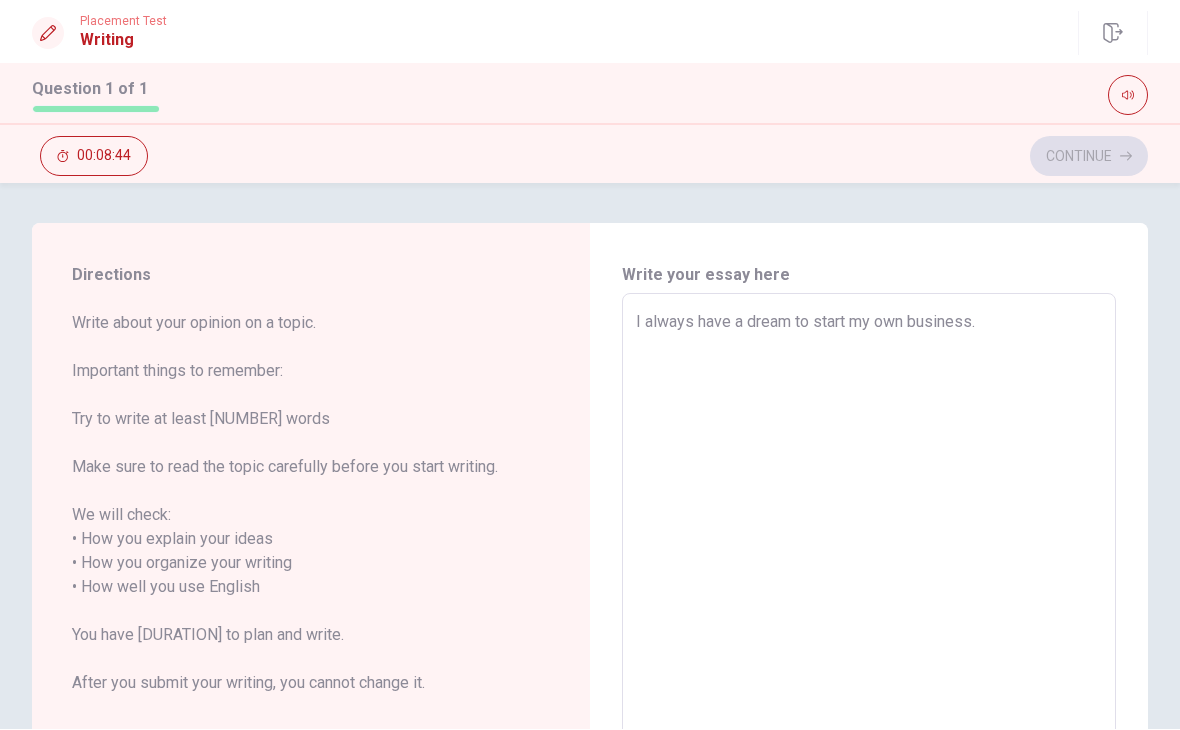 click on "I always have a dream to start my own business." at bounding box center (869, 588) 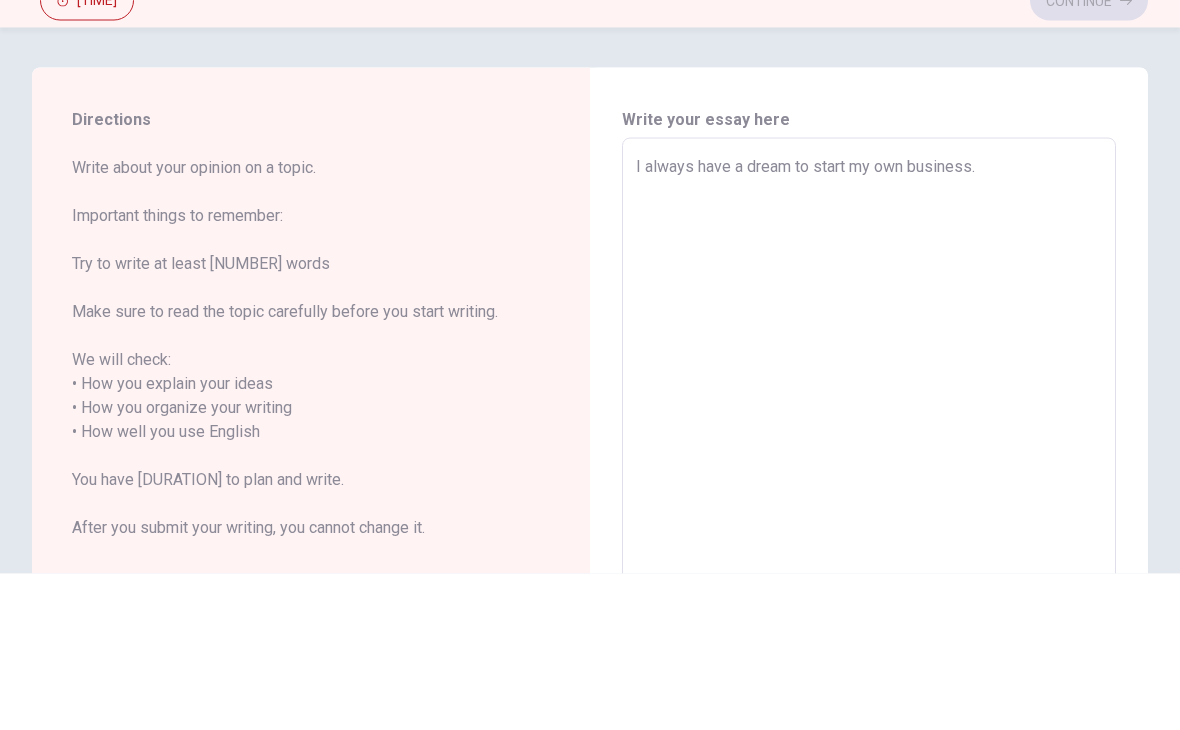 type on "x" 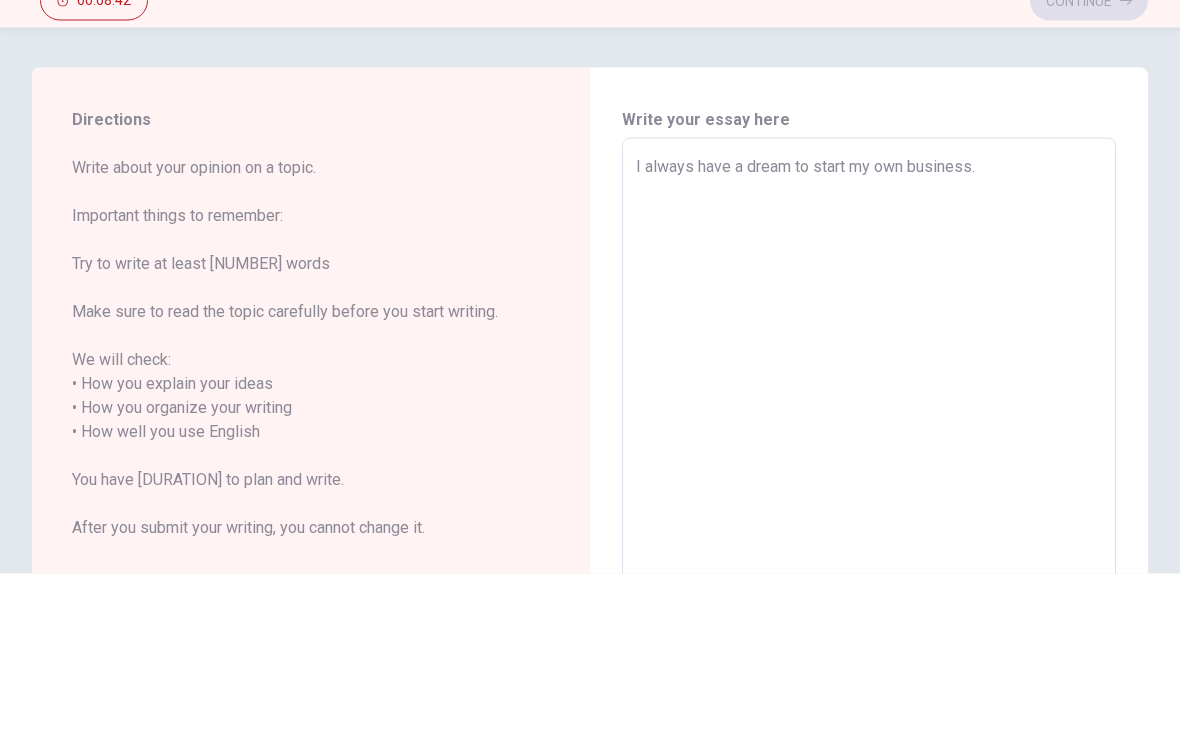 type on "I always have a dream to start my own business." 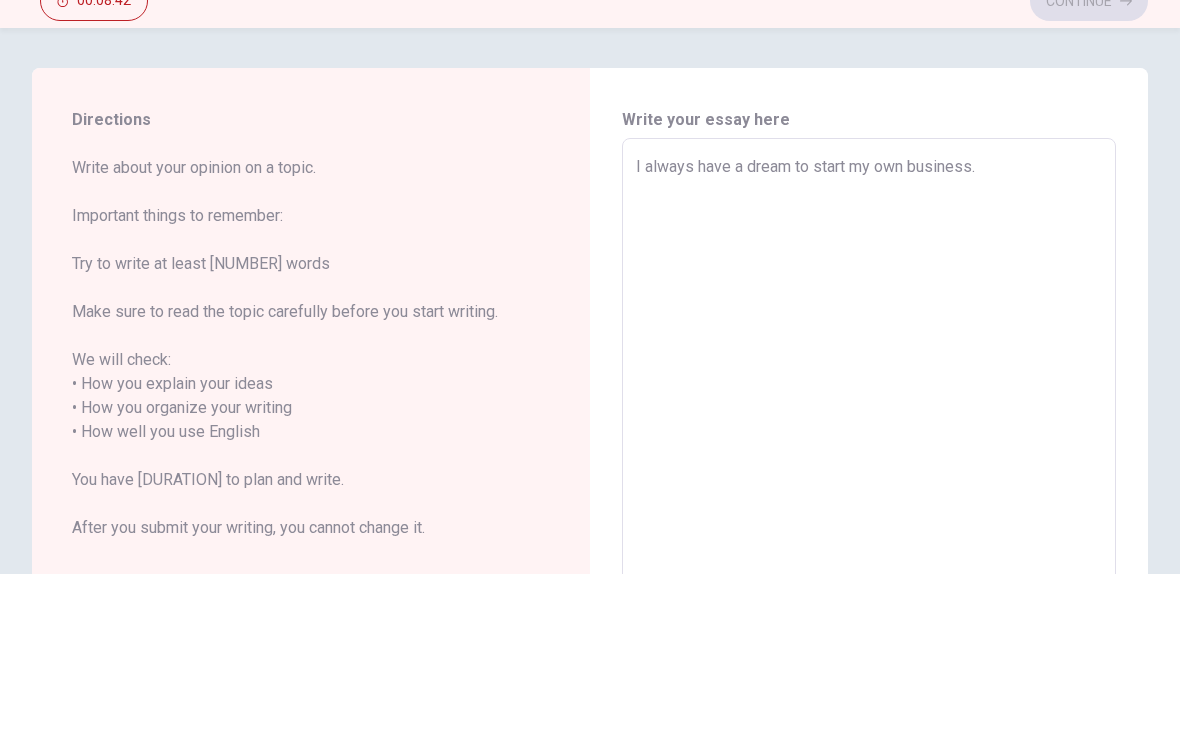 type on "x" 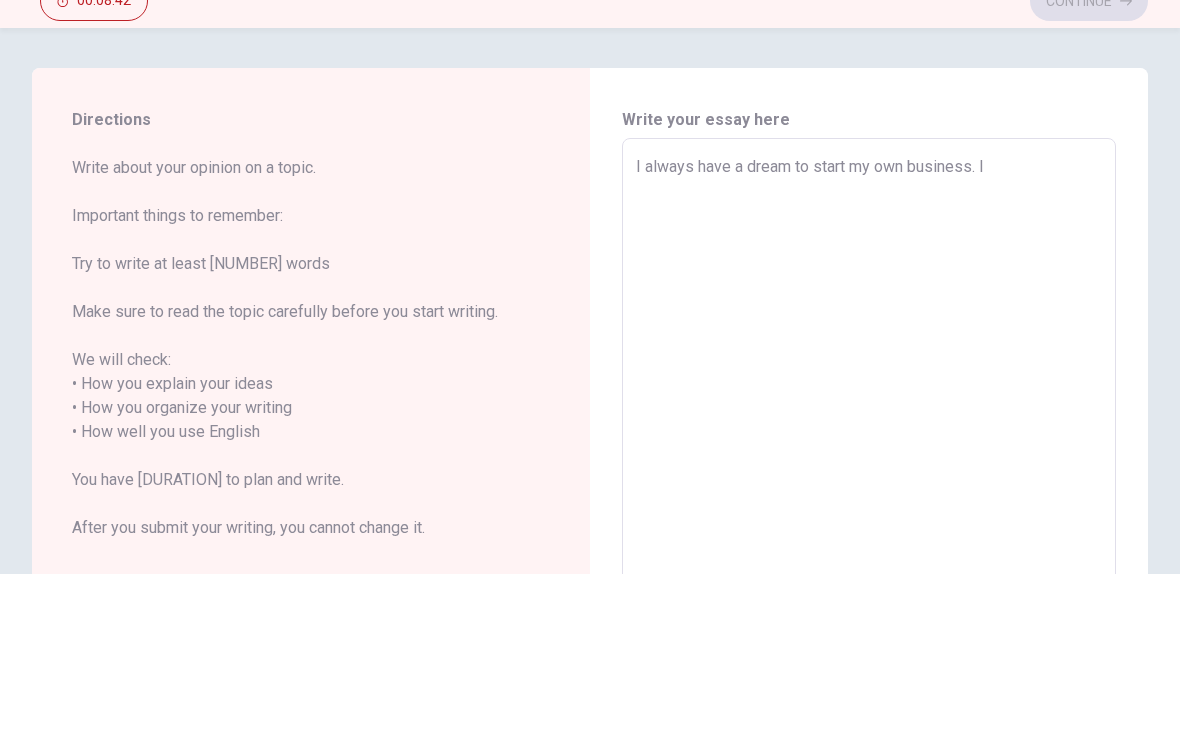 type on "x" 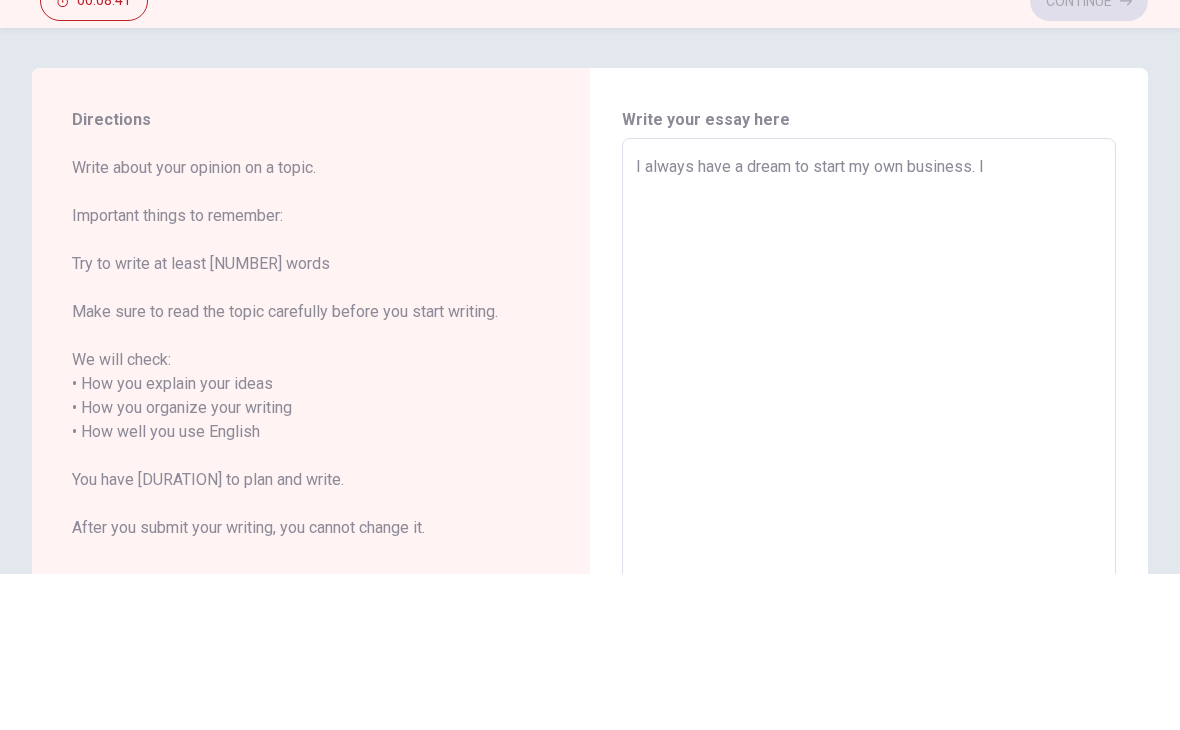 type on "I always have a dream to start my own business. It" 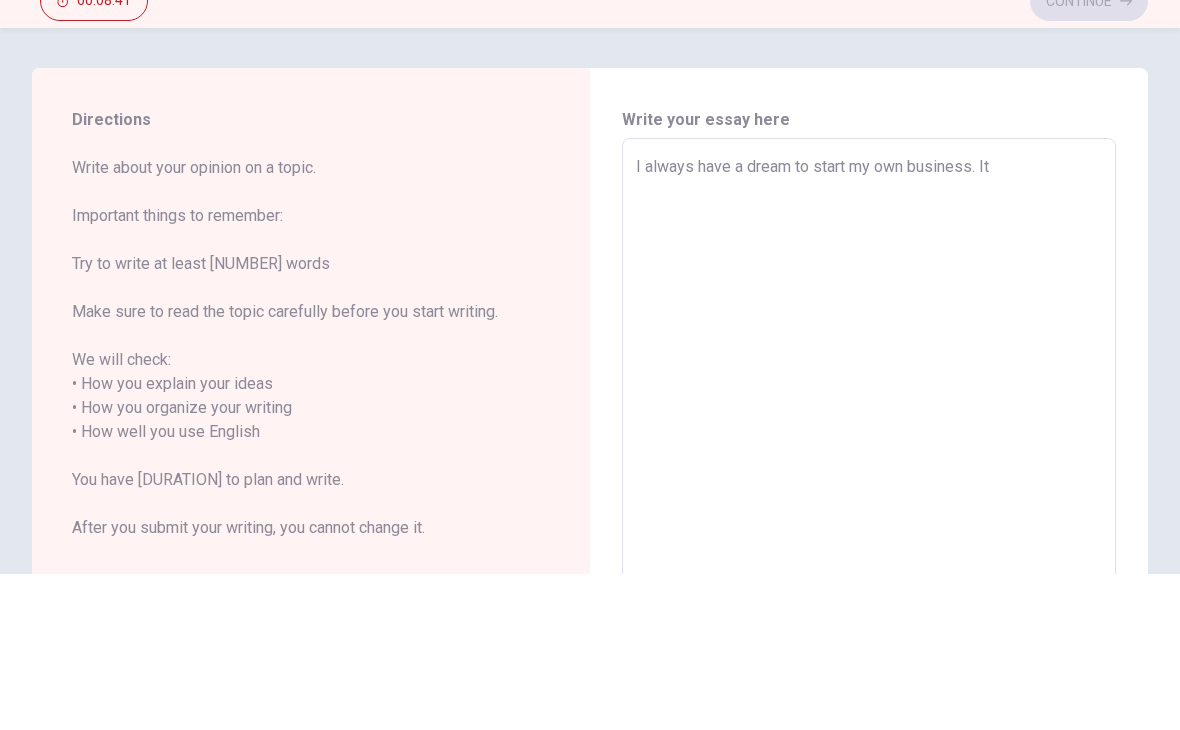 type on "x" 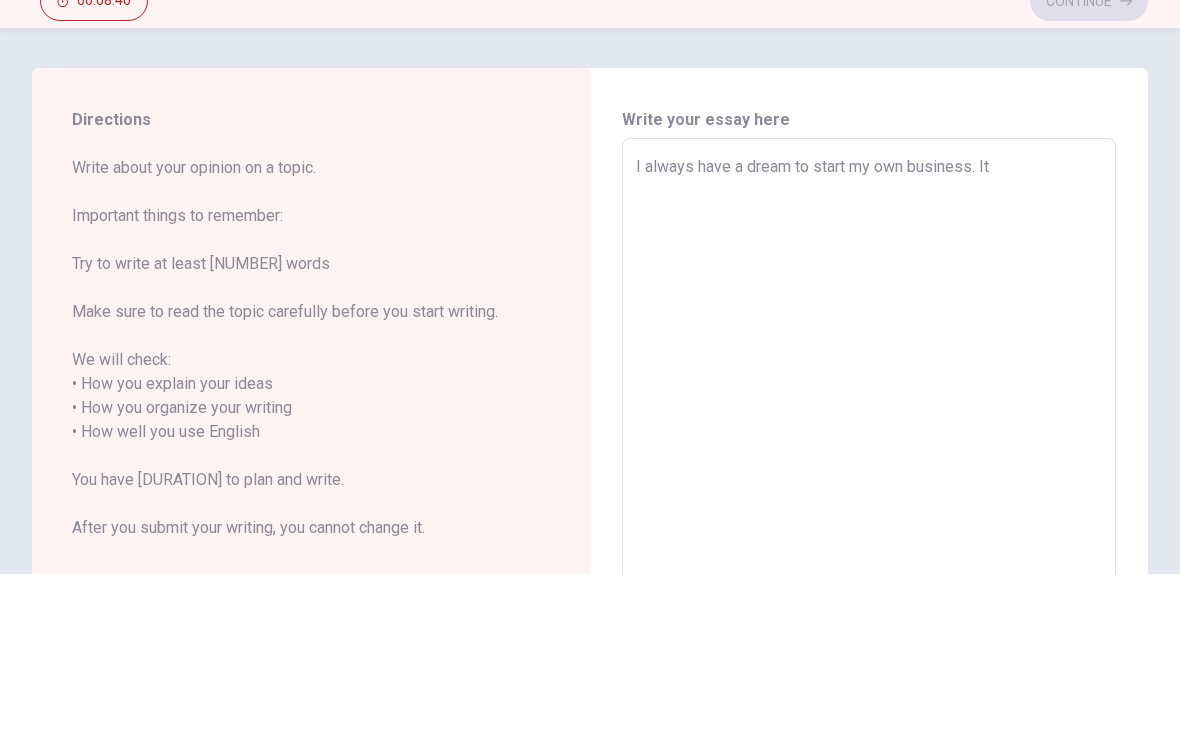 type on "I always have a dream to start my own business. It" 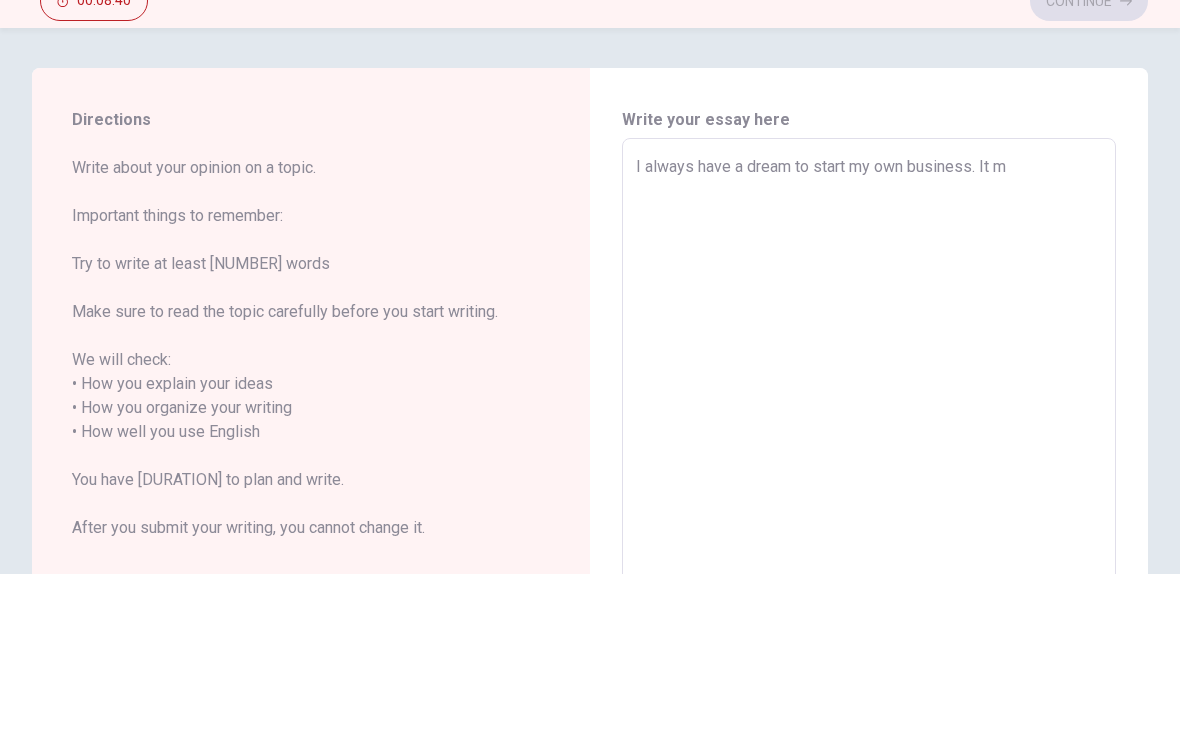 type on "x" 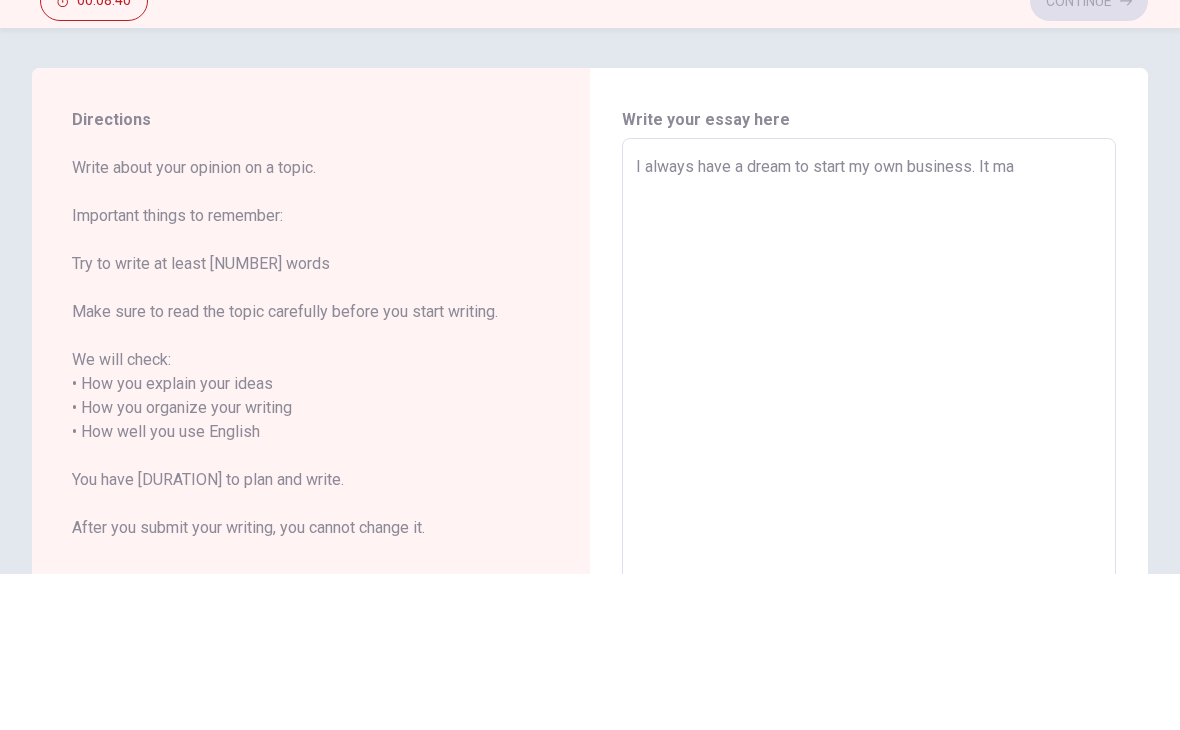 type on "x" 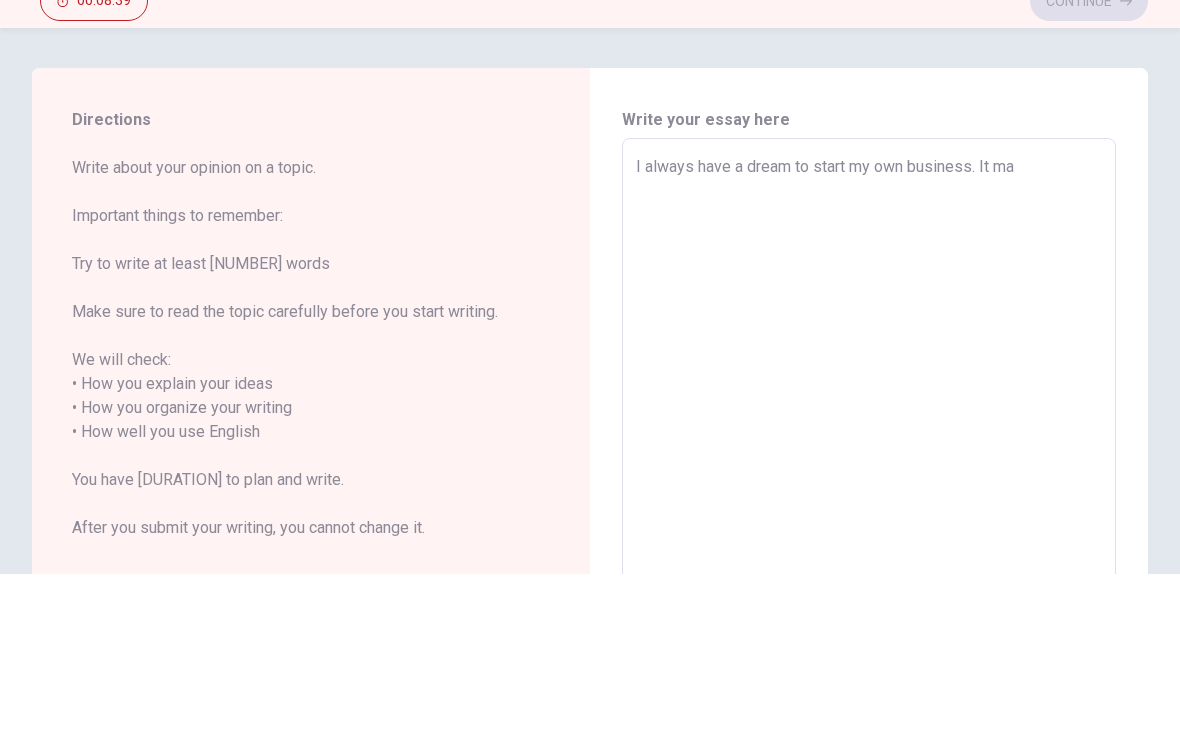 type on "I always have a dream to start my own business. It may" 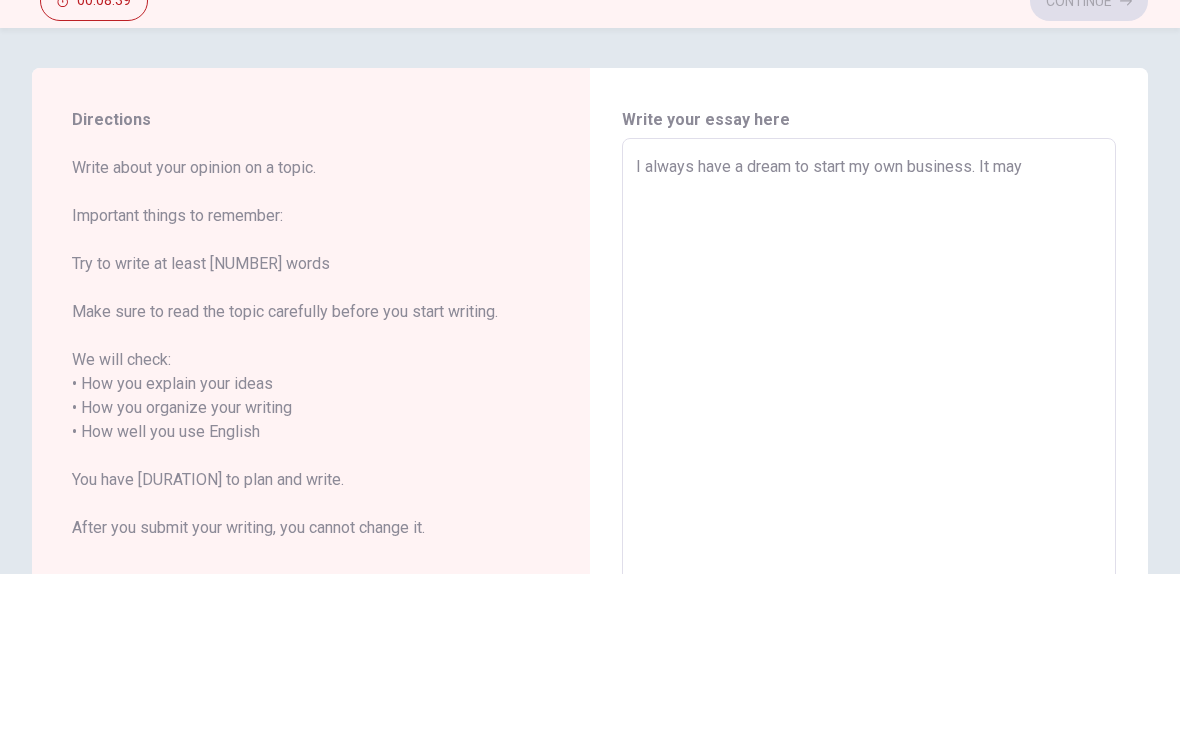 type on "x" 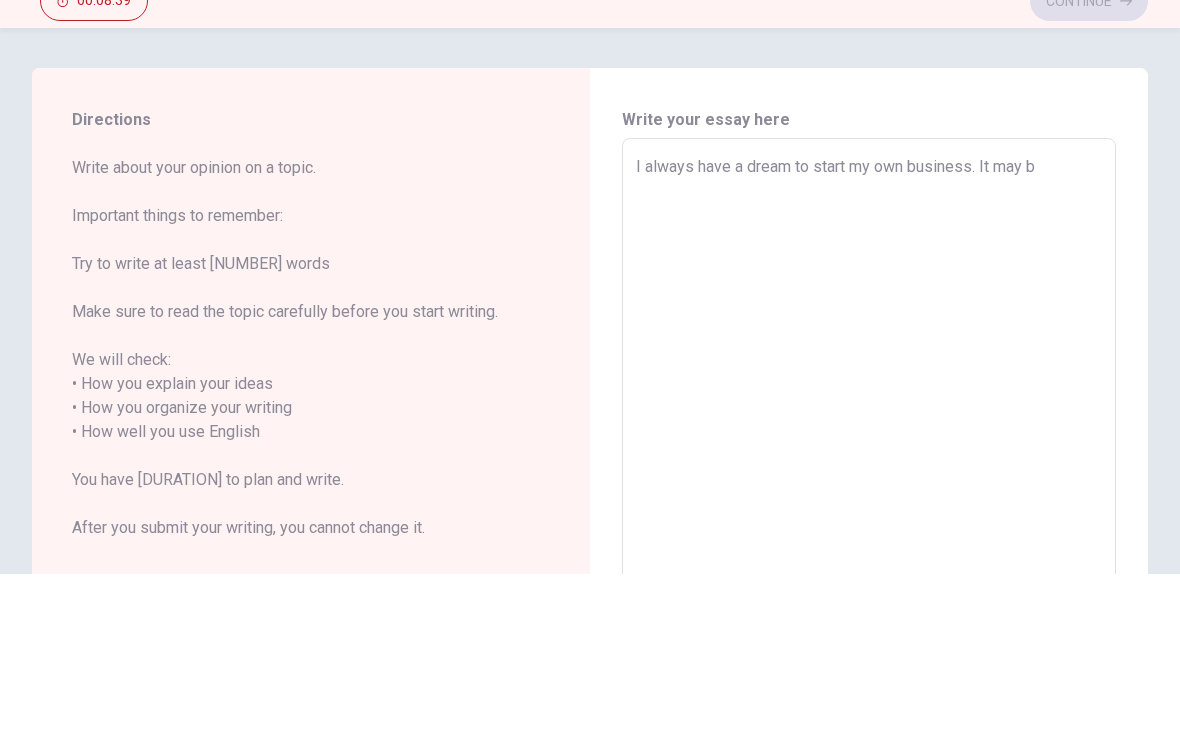 type on "x" 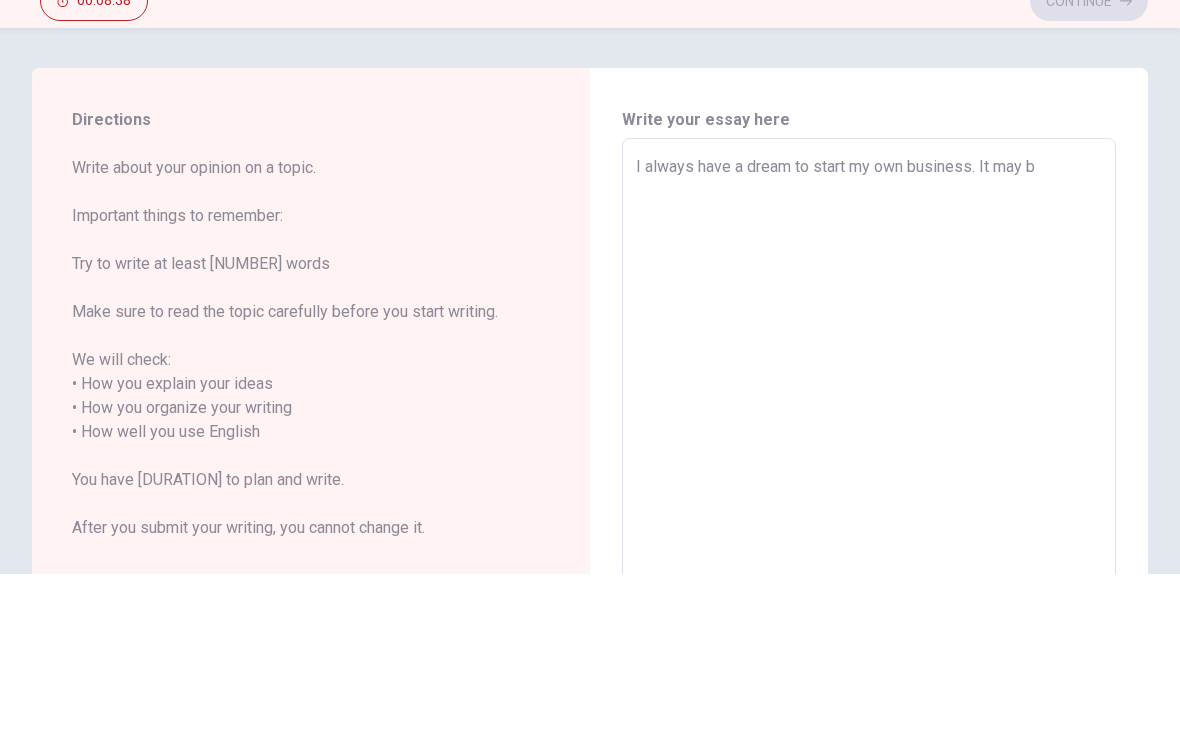 type on "I always have a dream to start my own business. It may be" 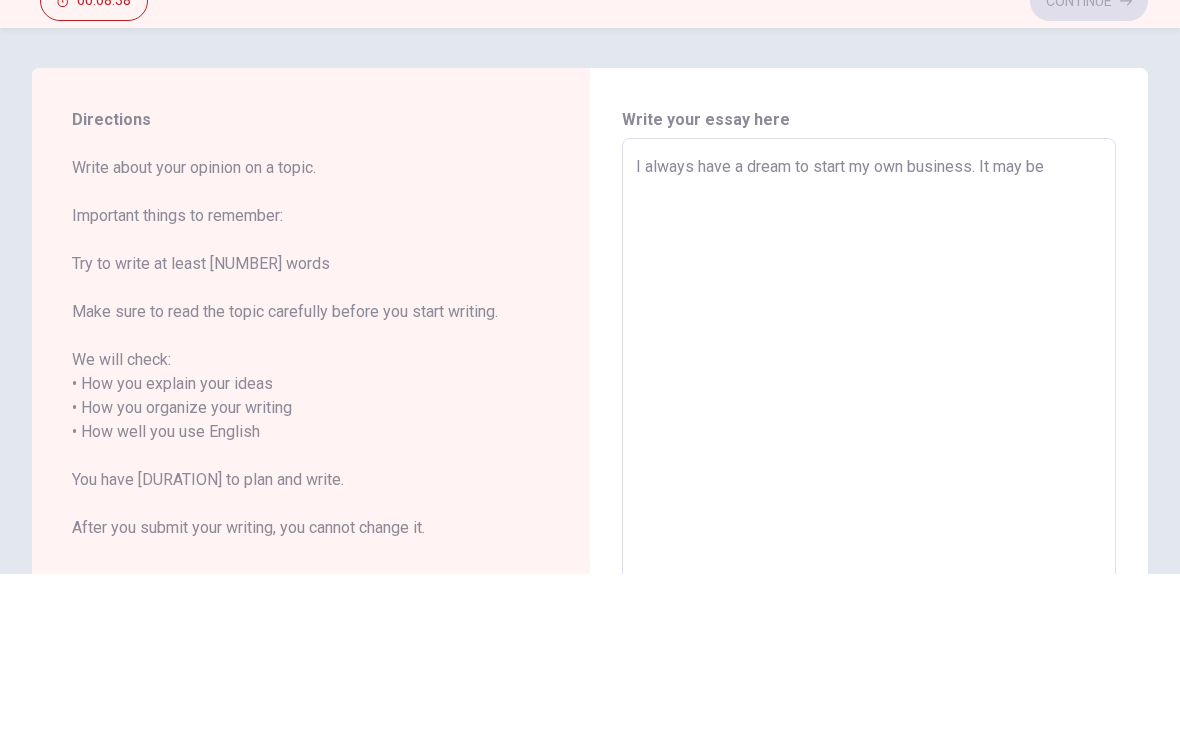 type on "x" 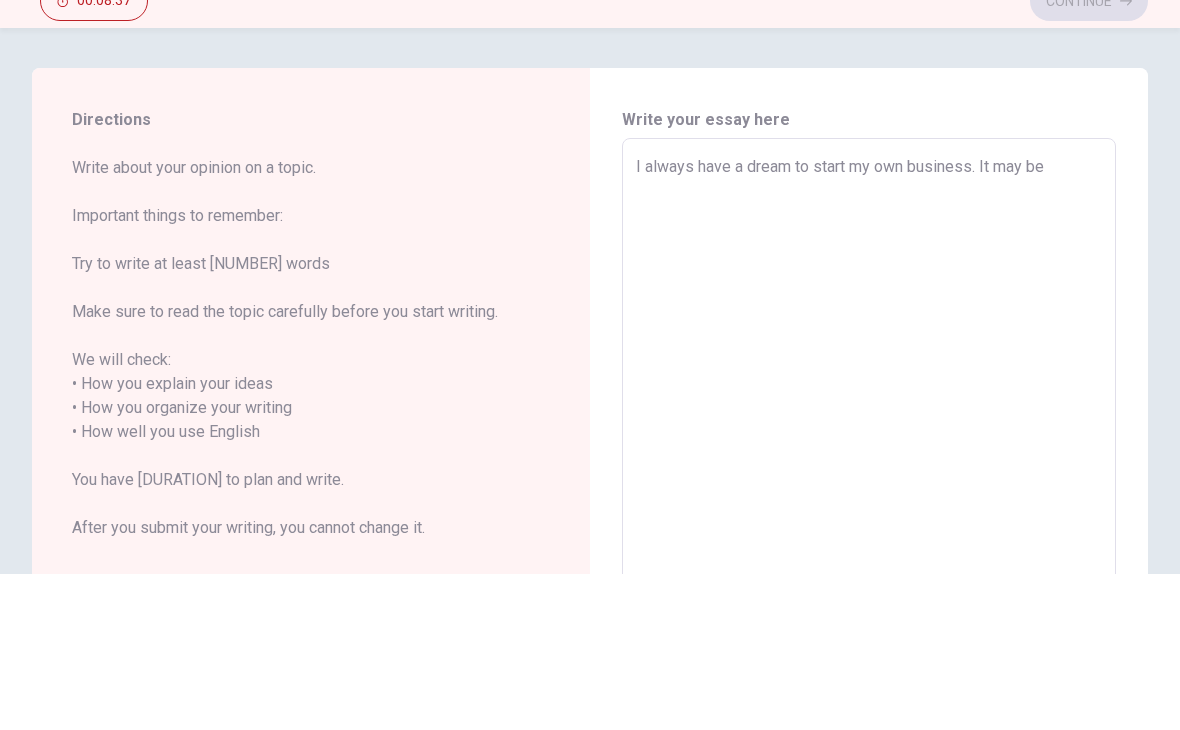 type on "x" 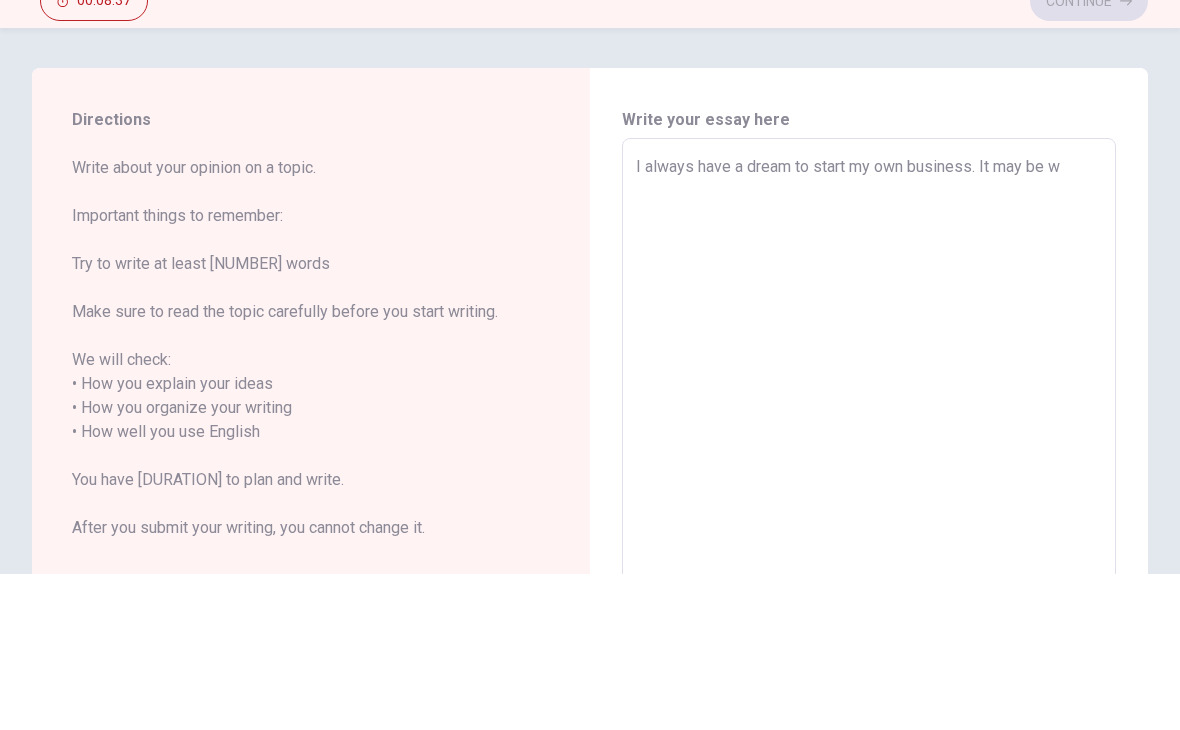 type on "x" 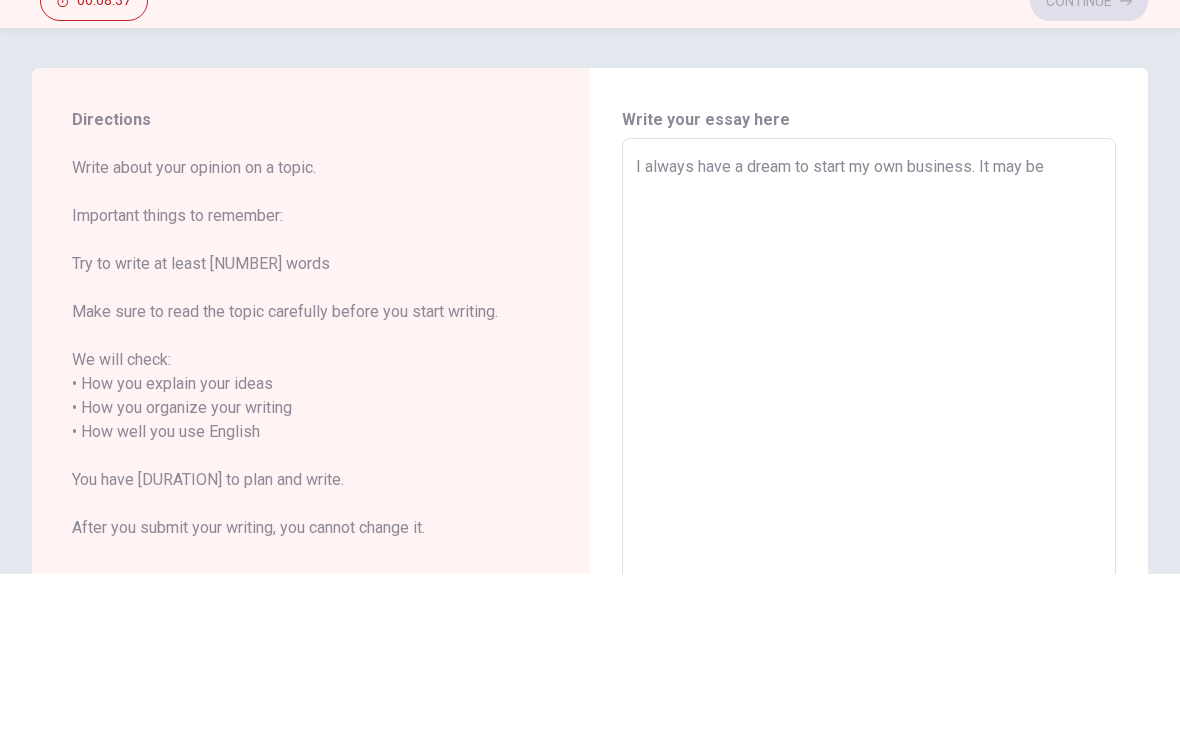 type on "x" 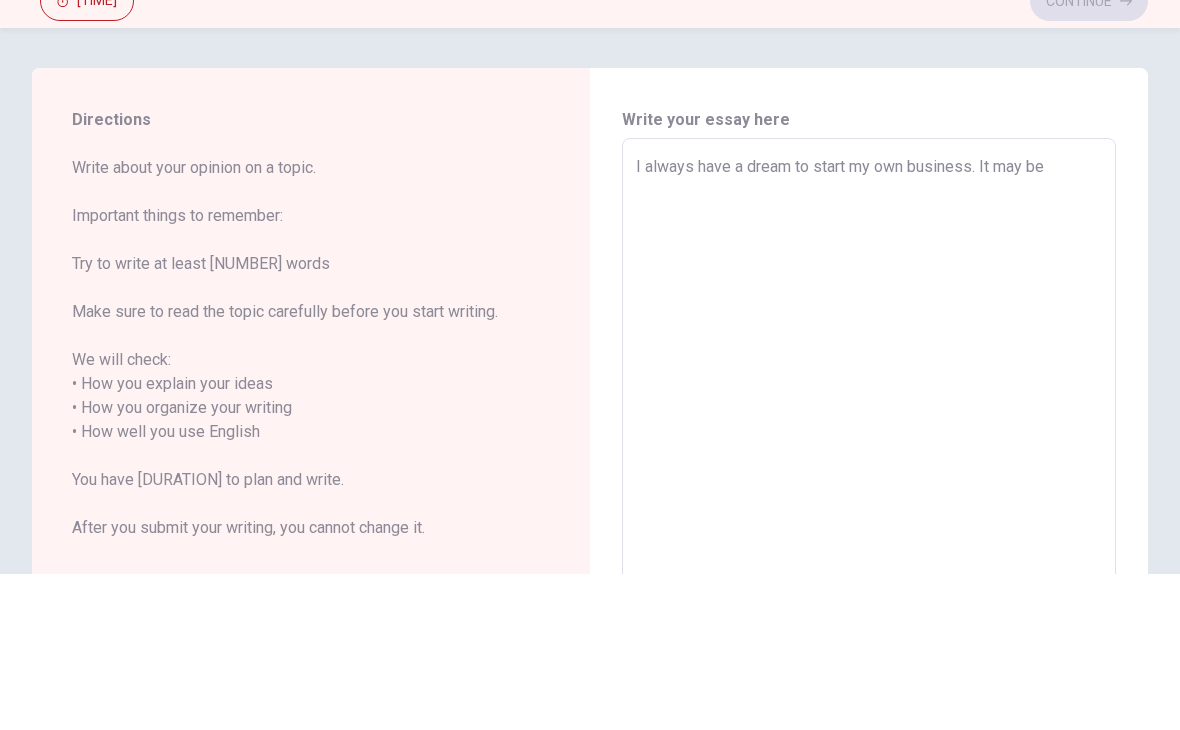 type on "I always have a dream to start my own business. It may be v" 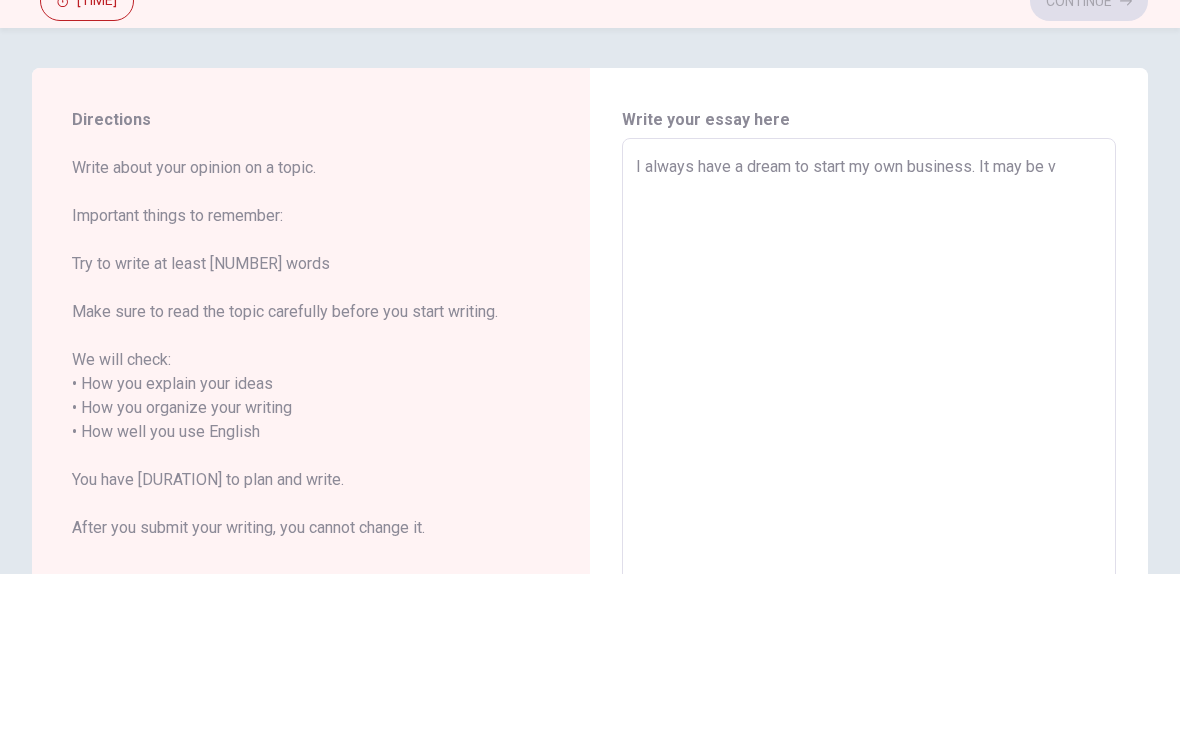 type on "x" 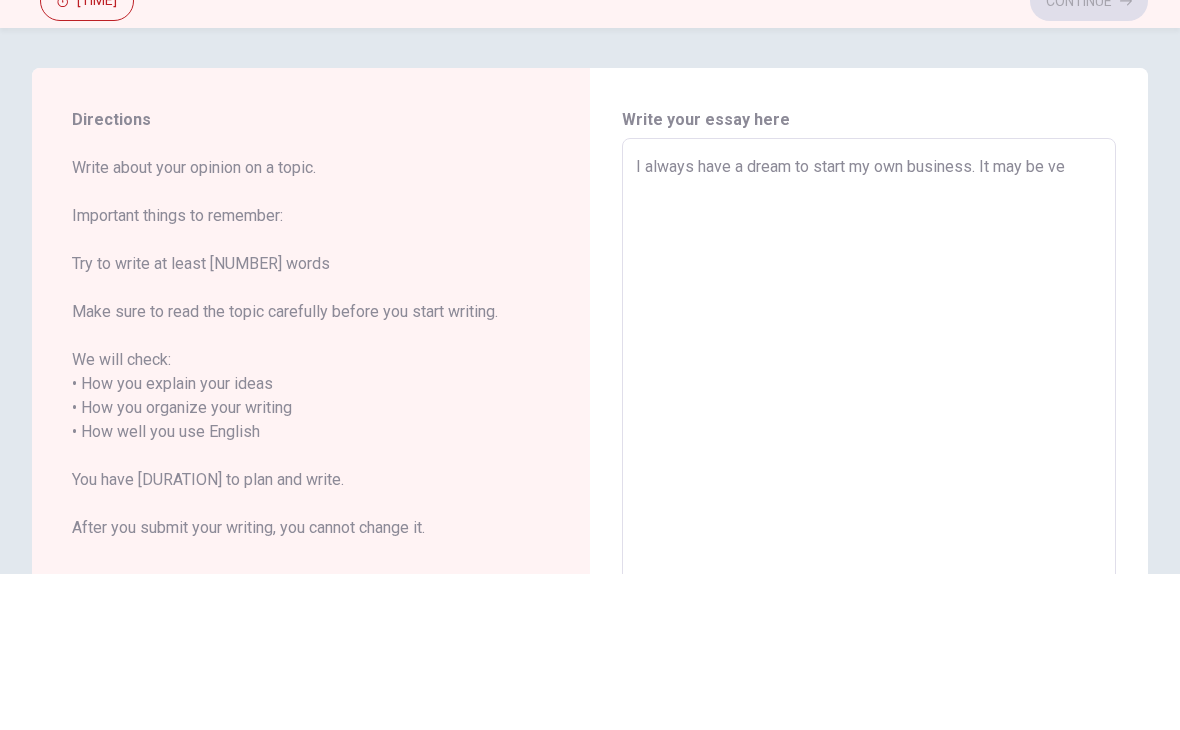type on "x" 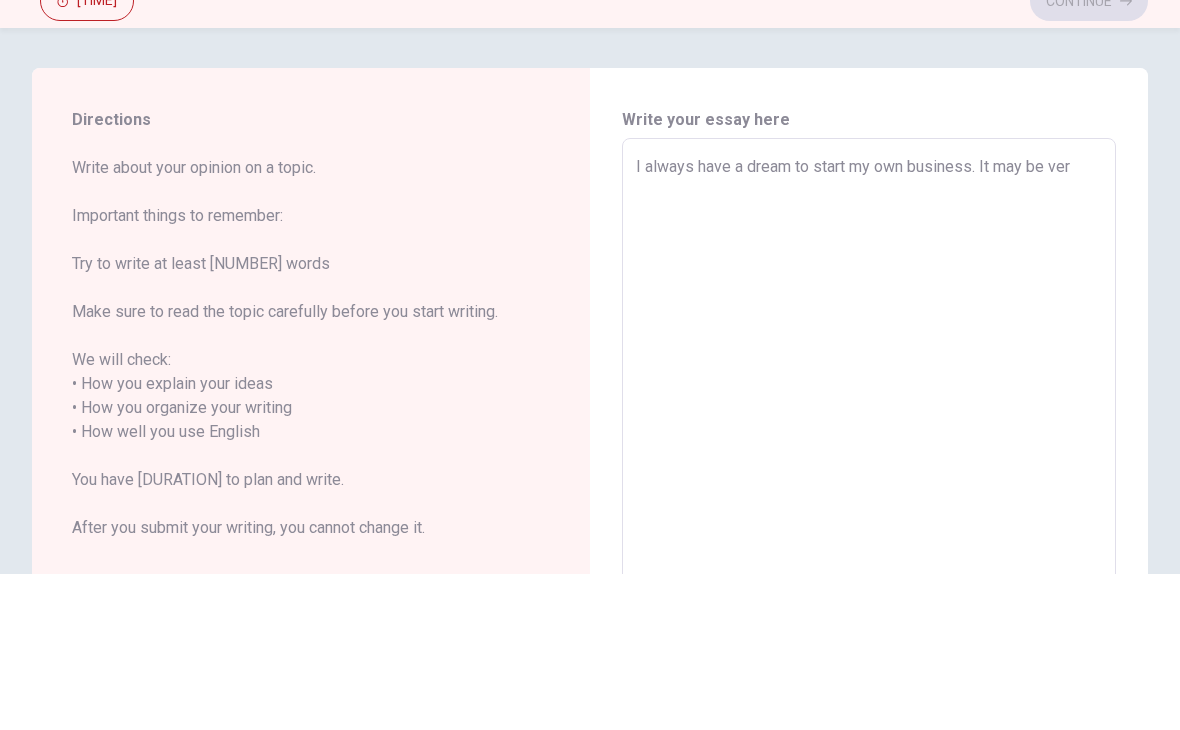 type on "x" 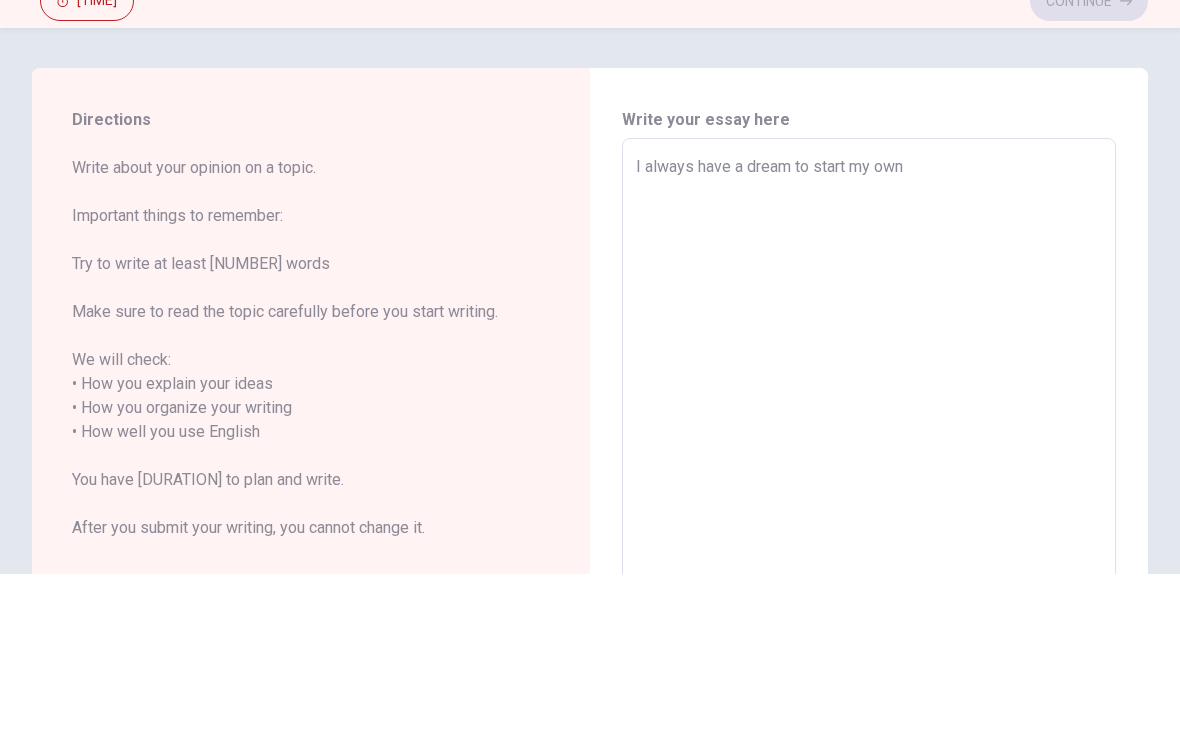 type on "x" 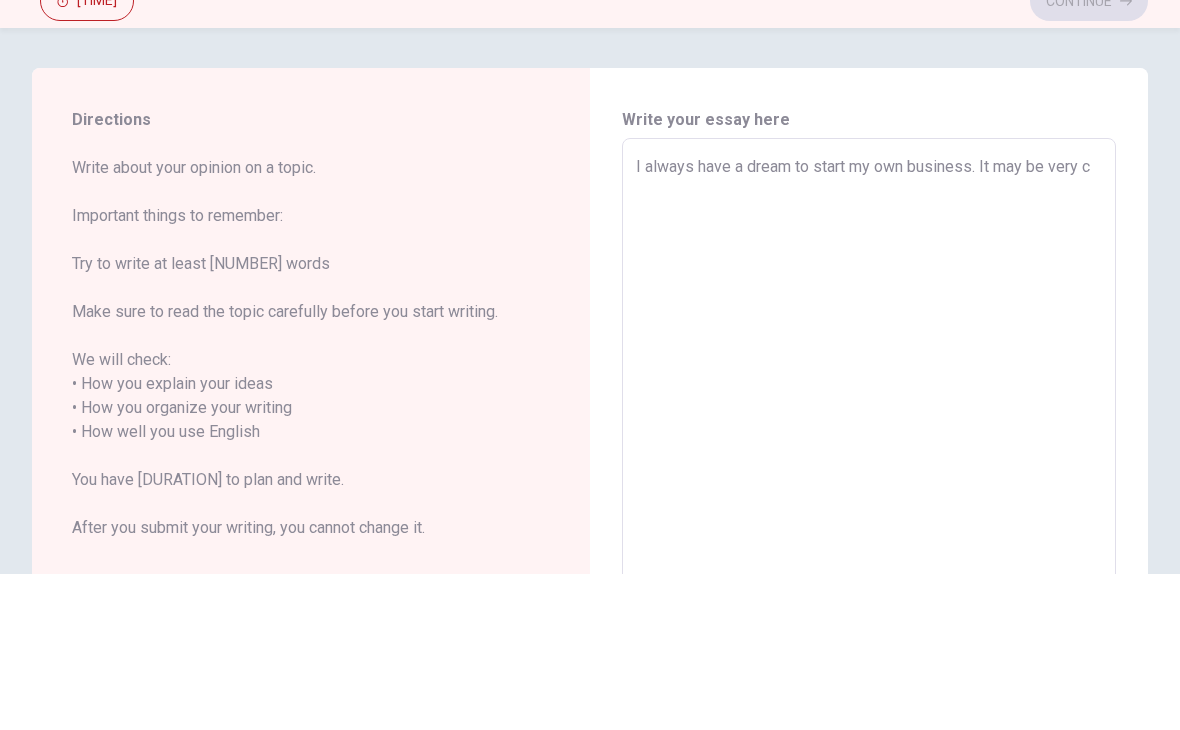 type on "x" 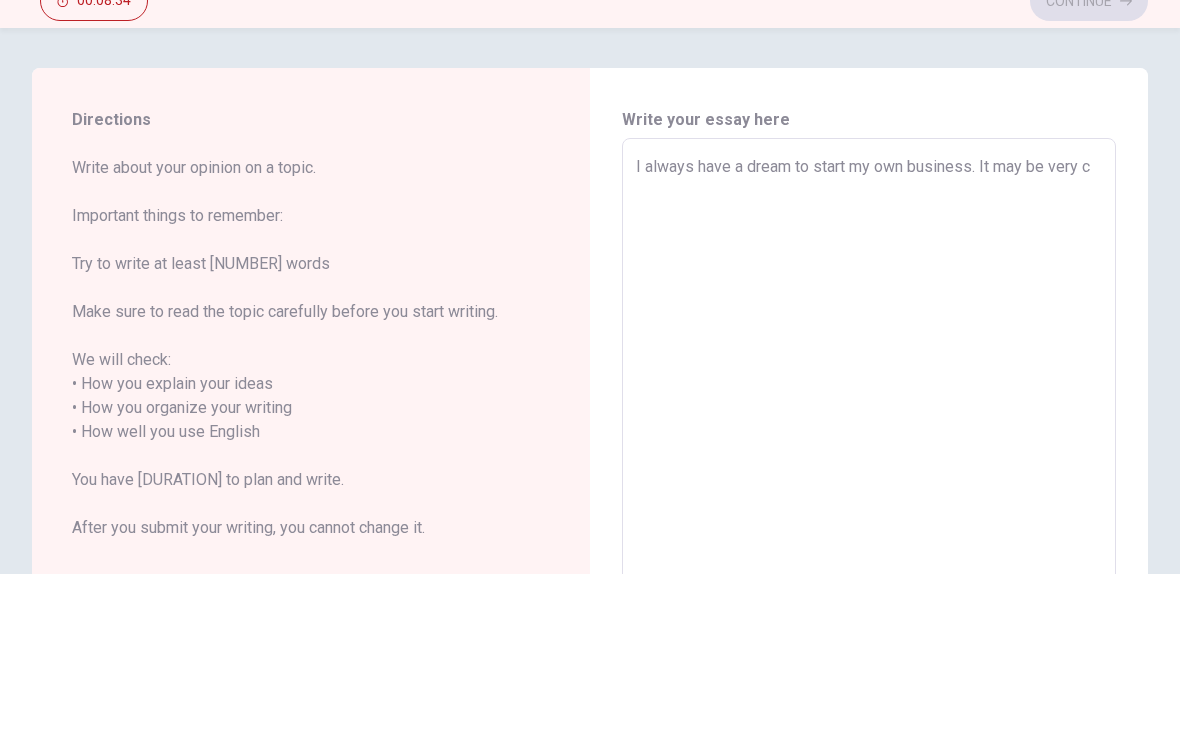 type on "I always have a dream to start my own business. It may be very co" 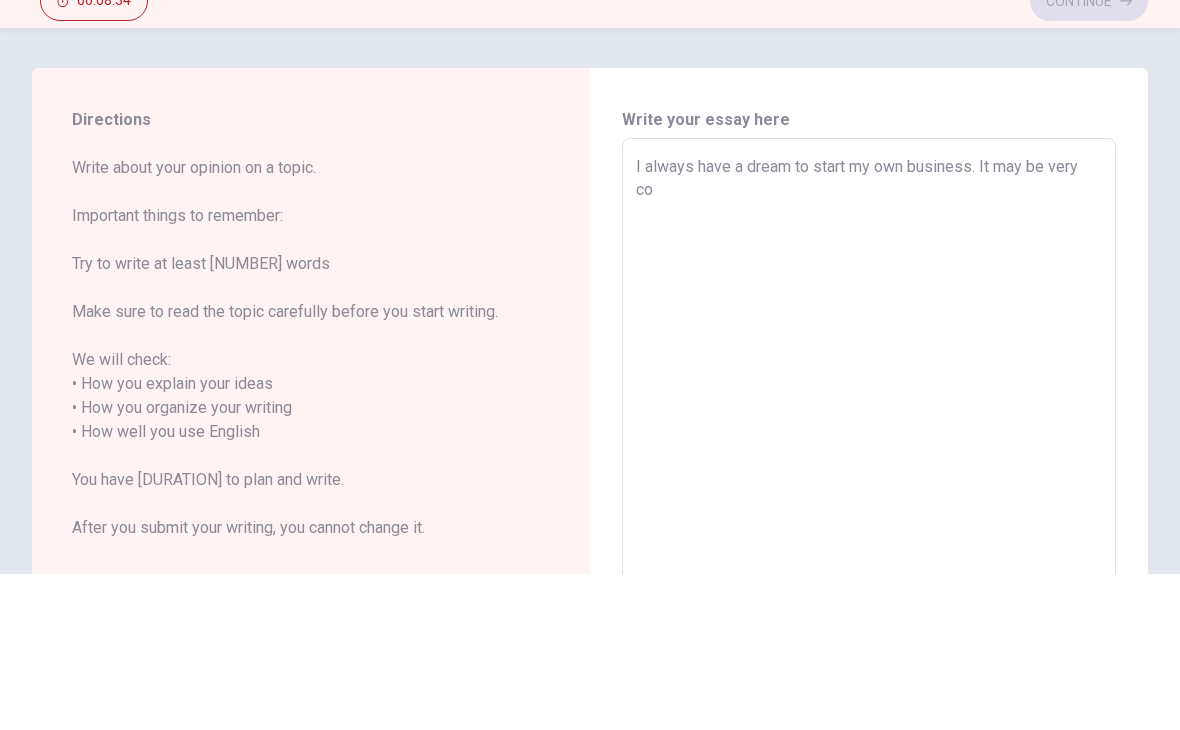 type on "x" 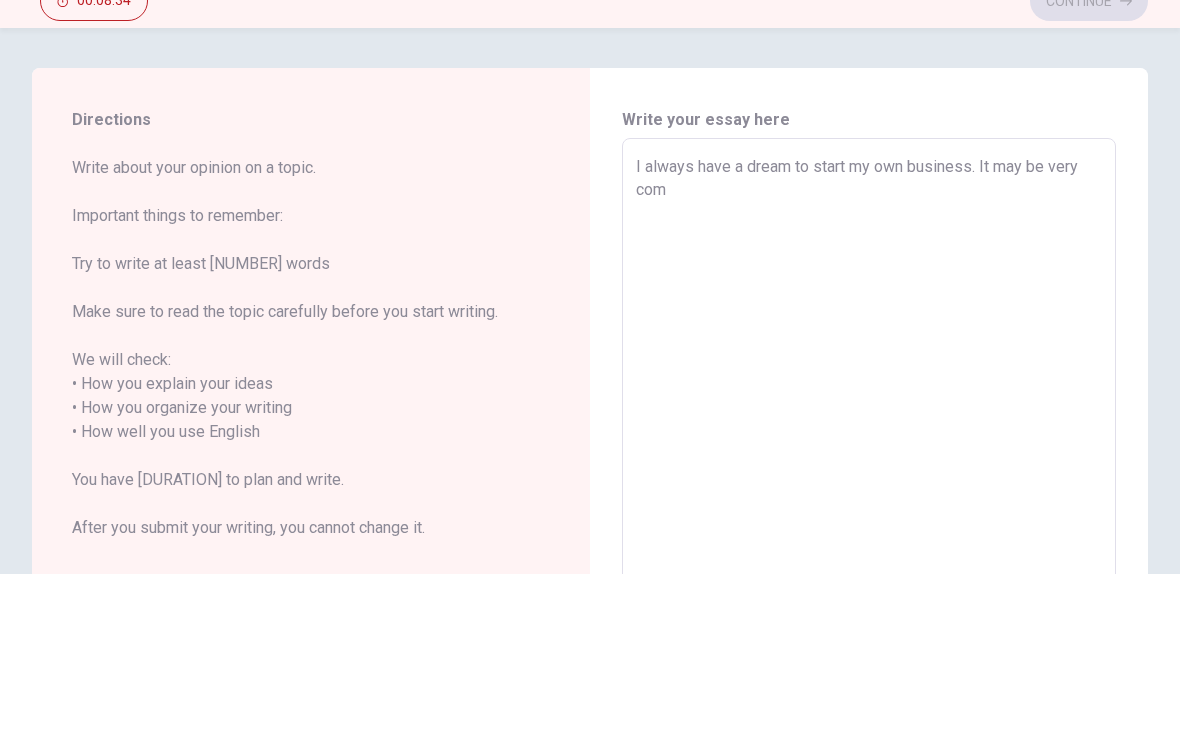 type on "x" 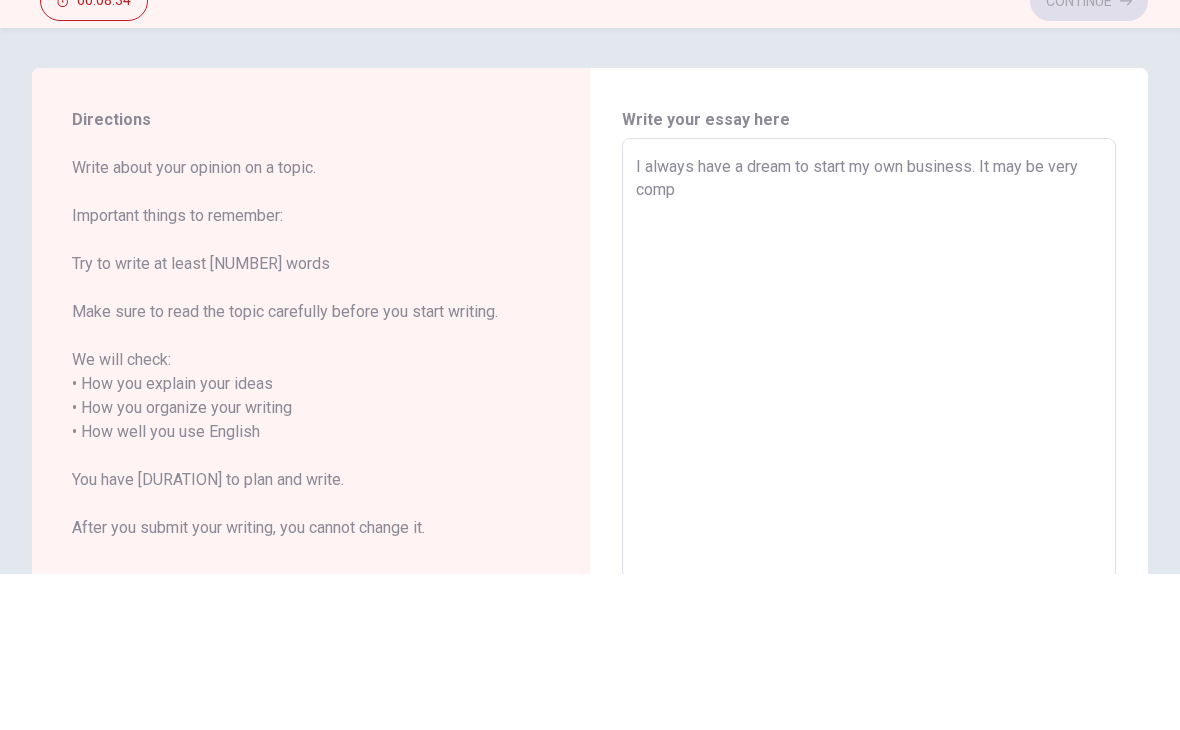 type on "x" 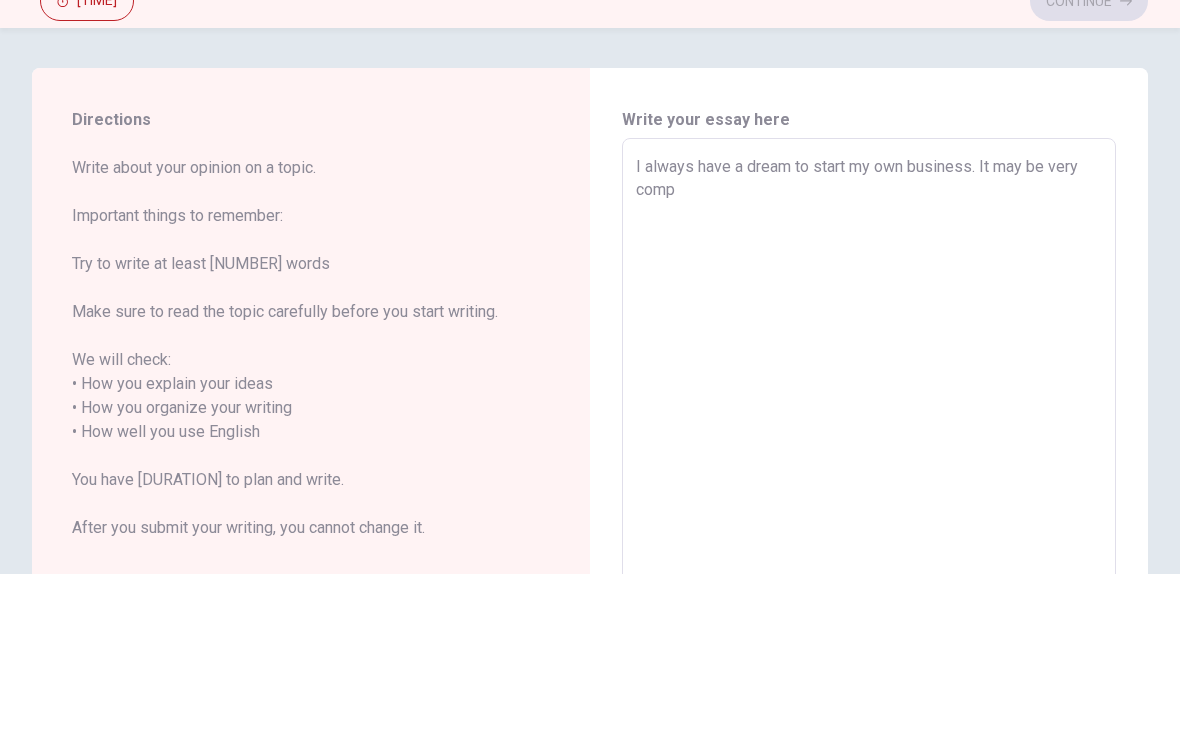 type on "I always have a dream to start my own business. It may be very compl" 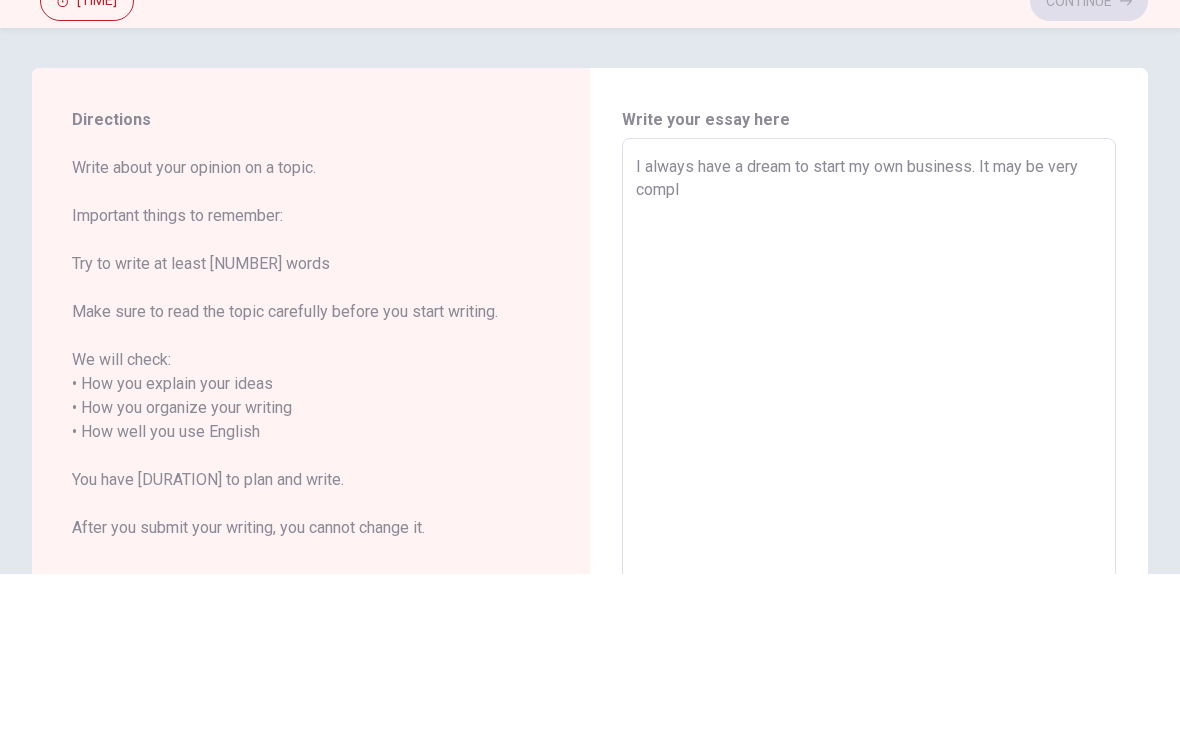 type on "x" 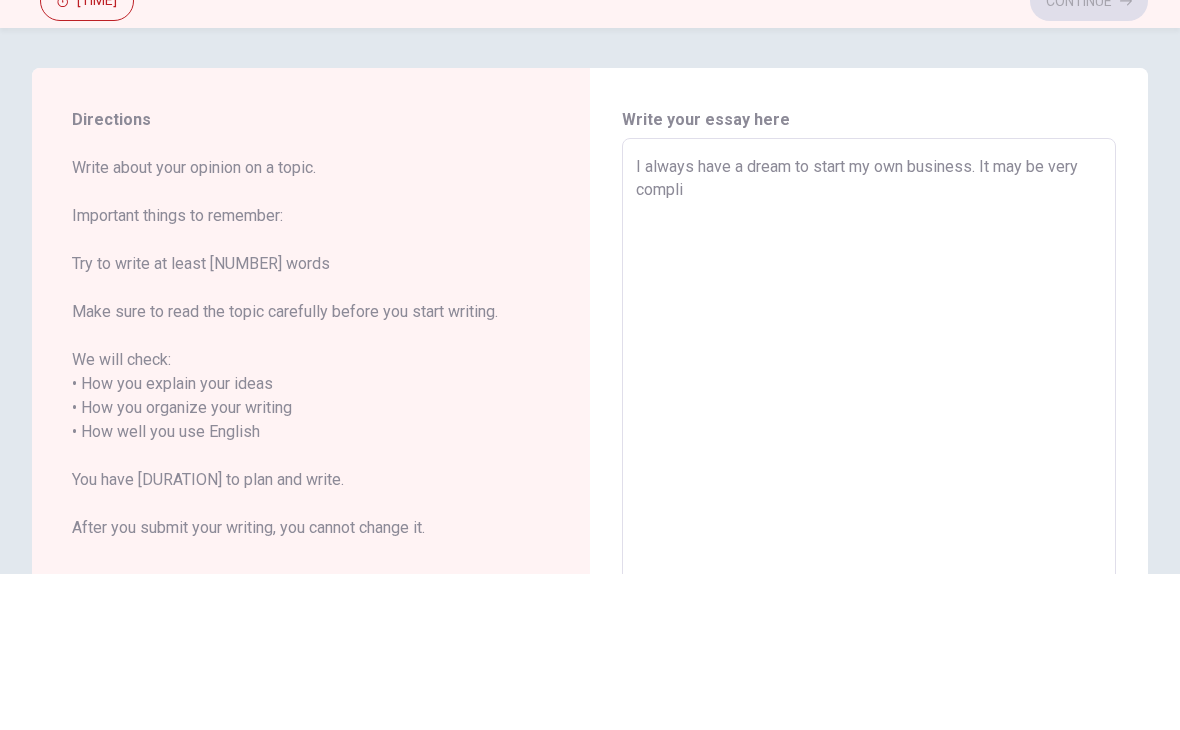 type on "x" 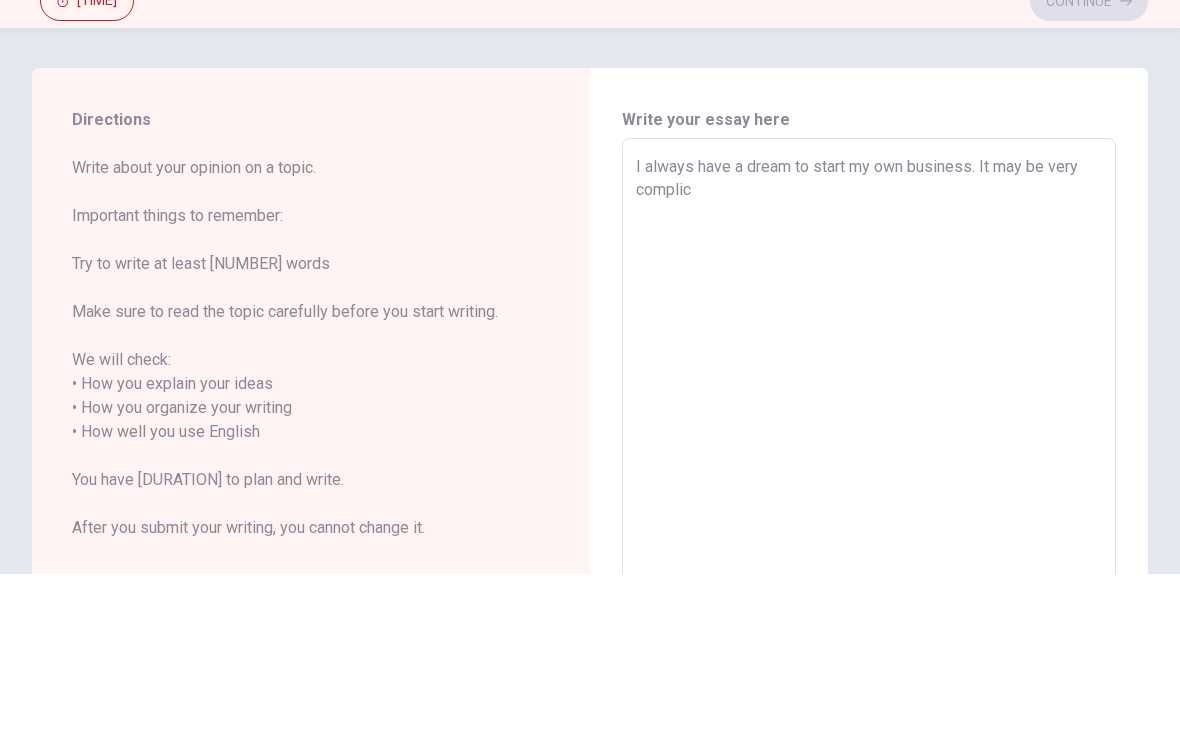 type on "x" 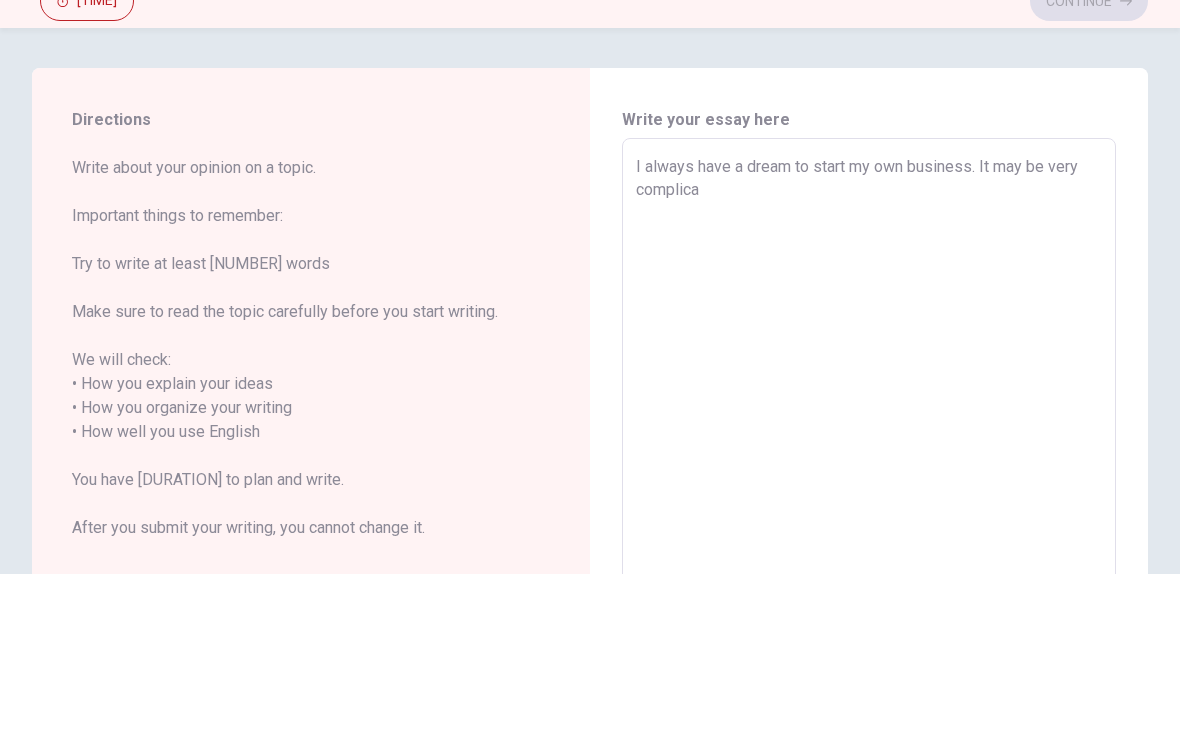 type on "x" 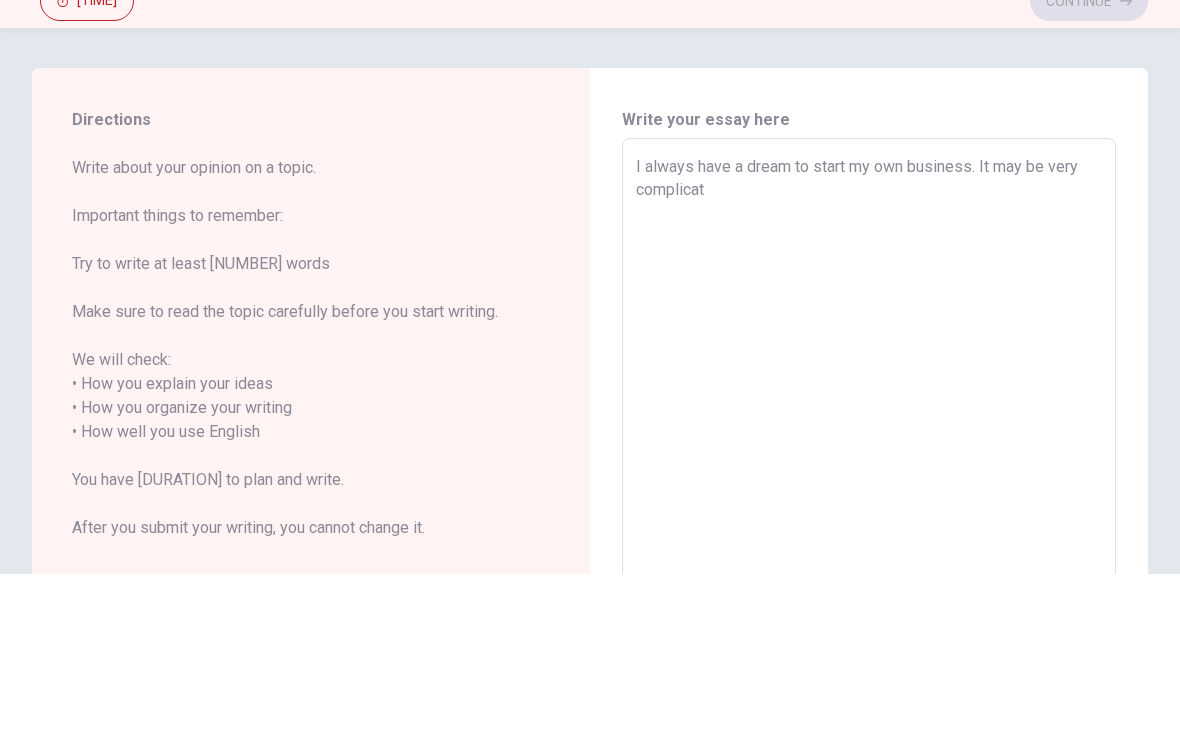type on "x" 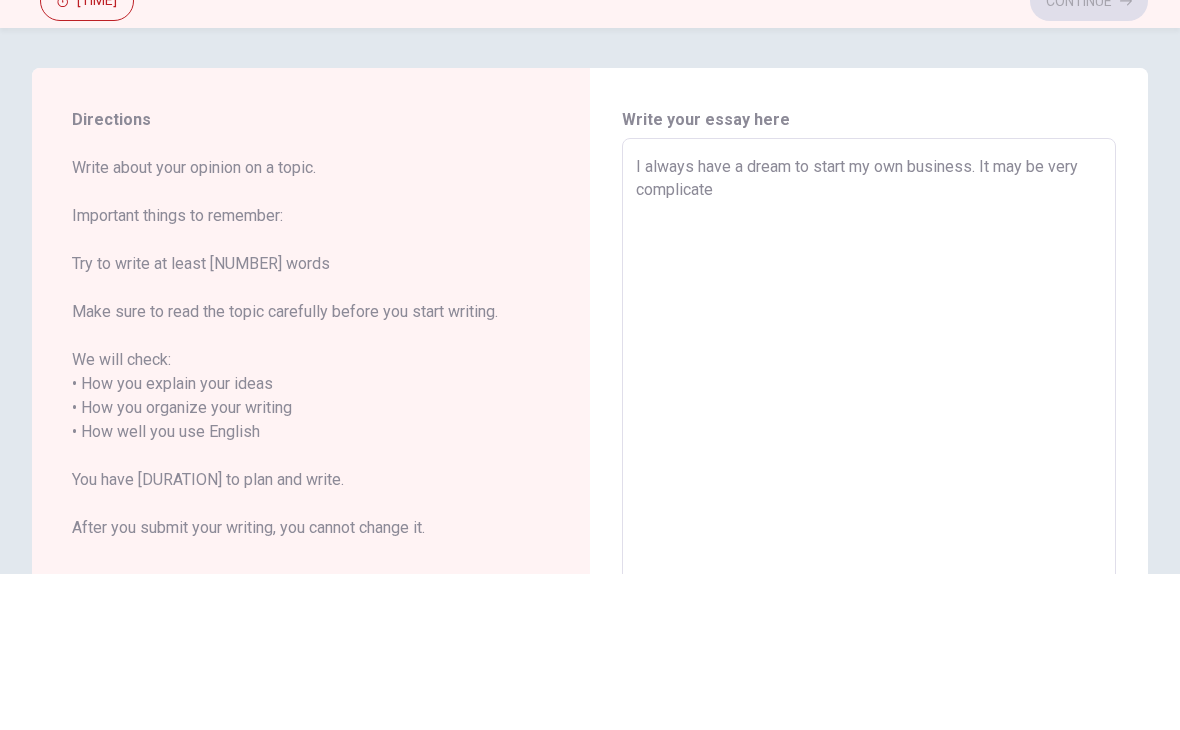 type on "x" 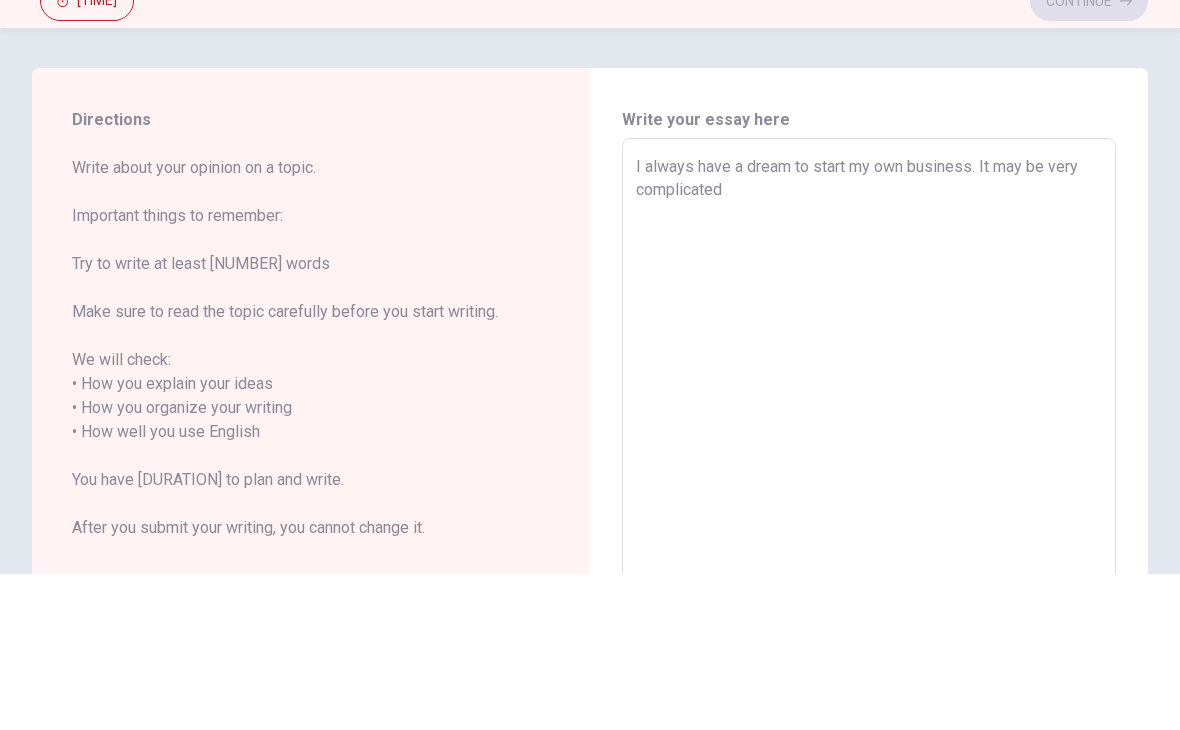 type on "x" 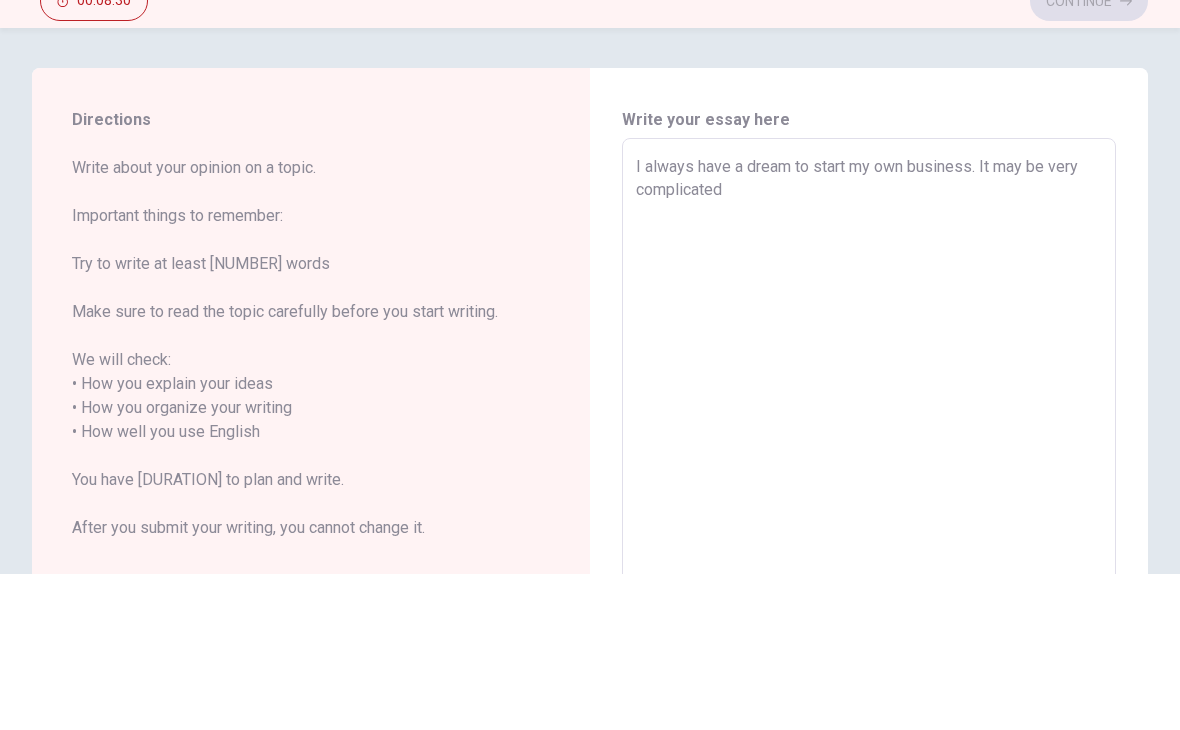 type on "I always have a dream to start my own business. It may be very complicated" 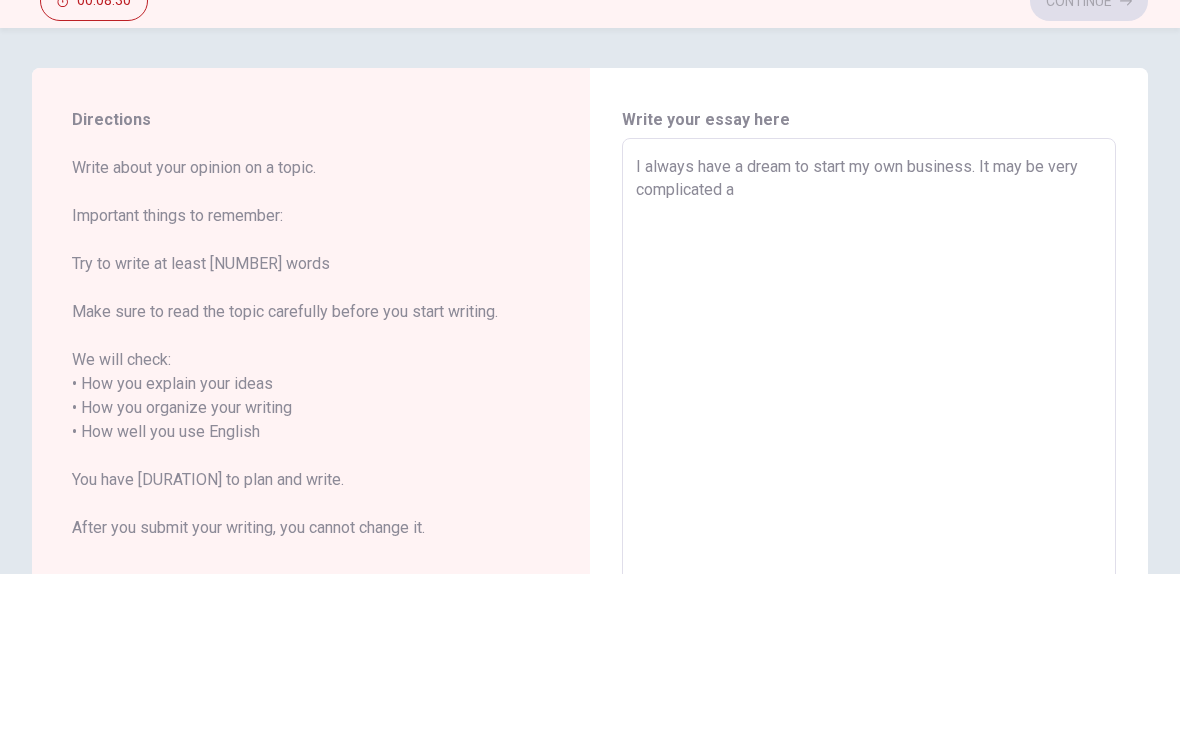 type on "x" 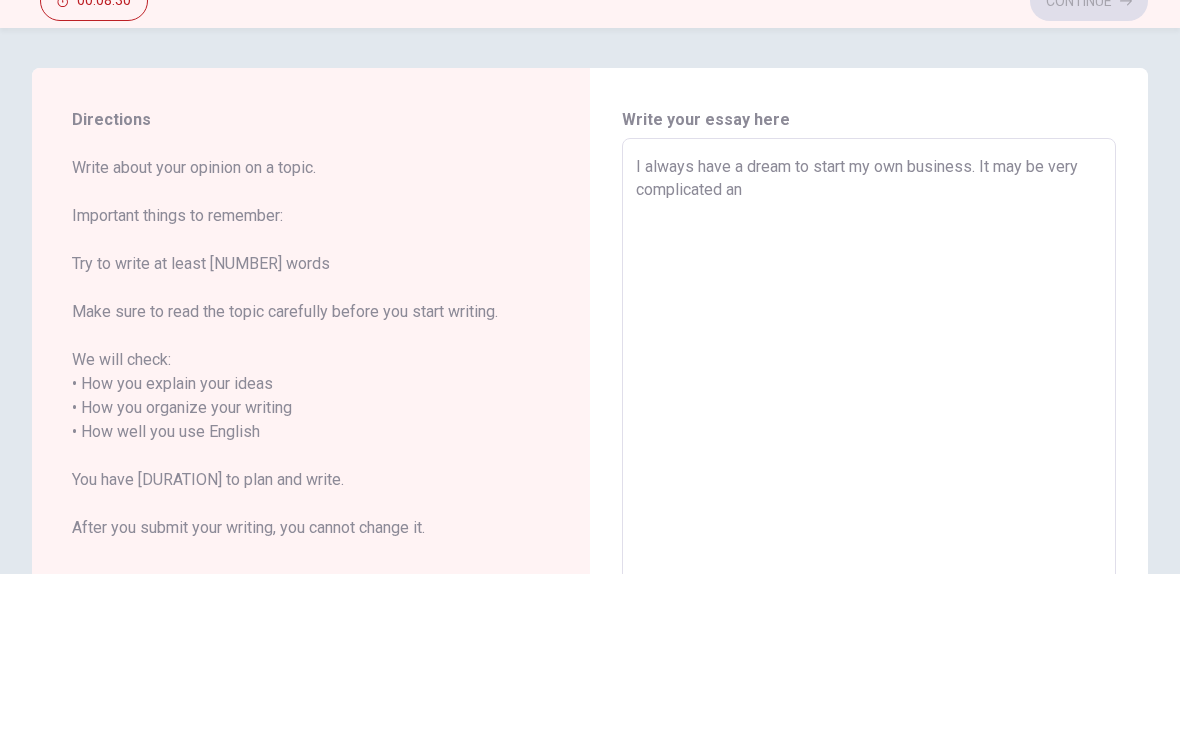 type on "x" 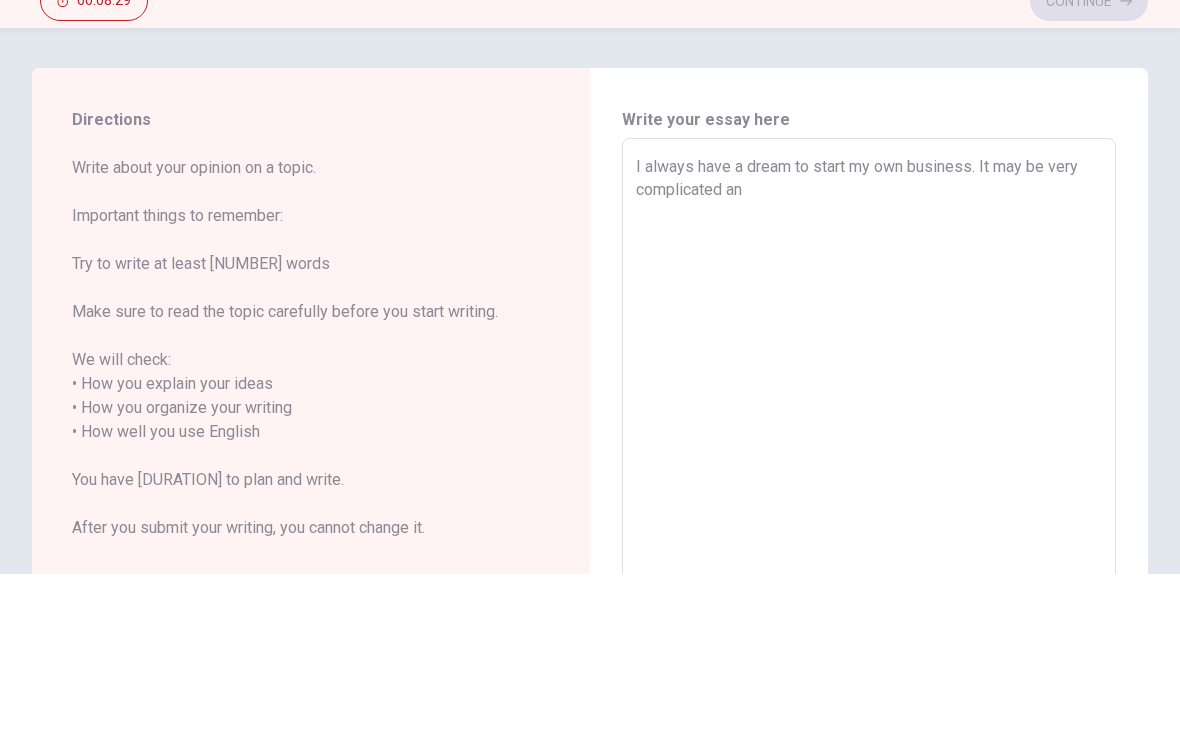 type on "I always have a dream to start my own business. It may be very complicated and" 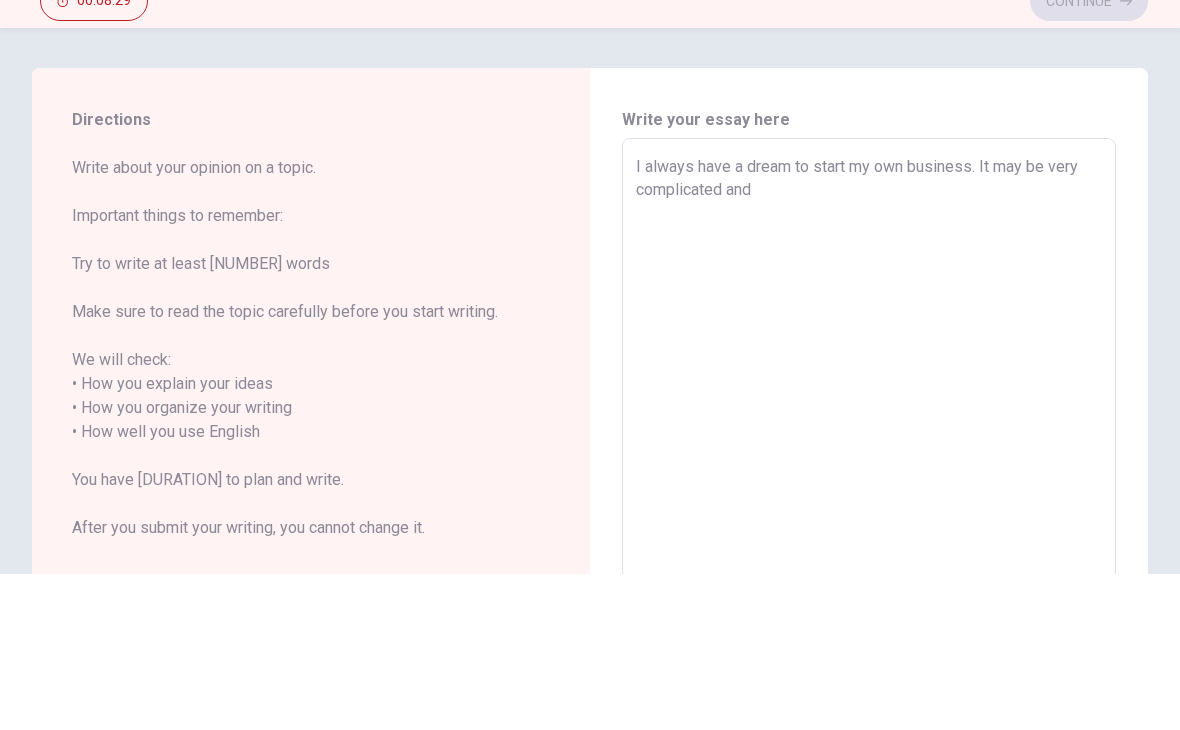 type on "x" 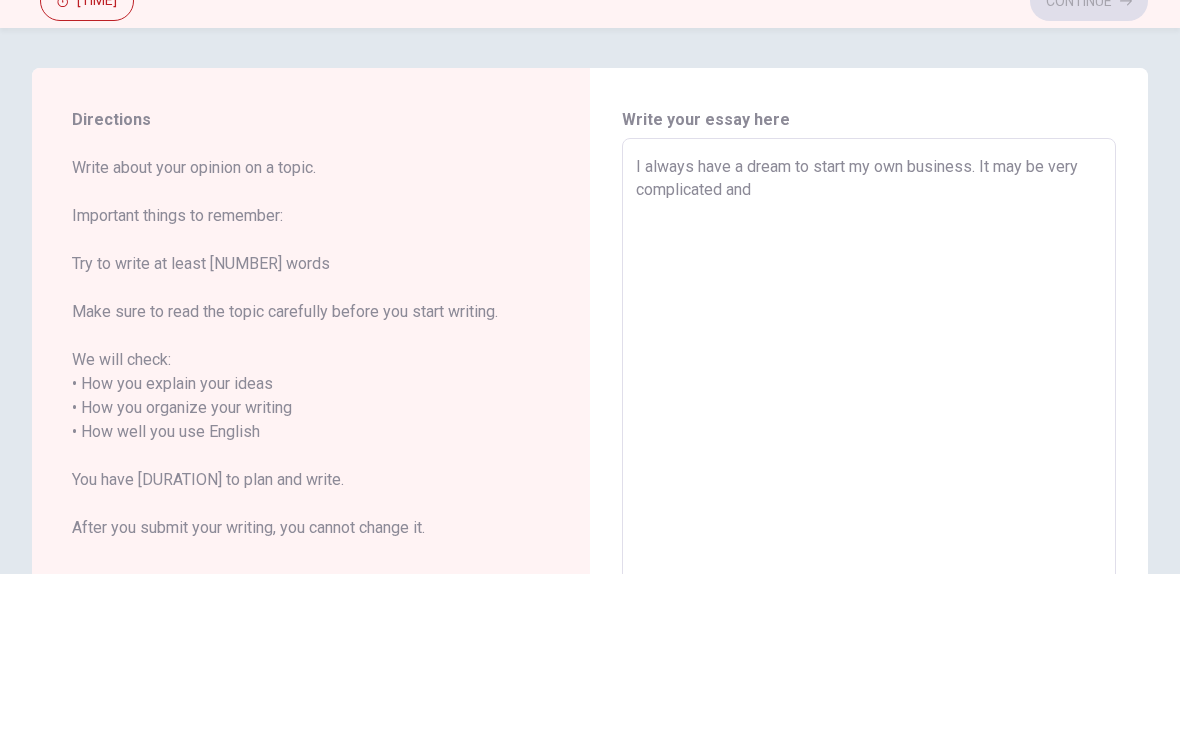 type on "I always have a dream to start my own business. It may be very complicated and f" 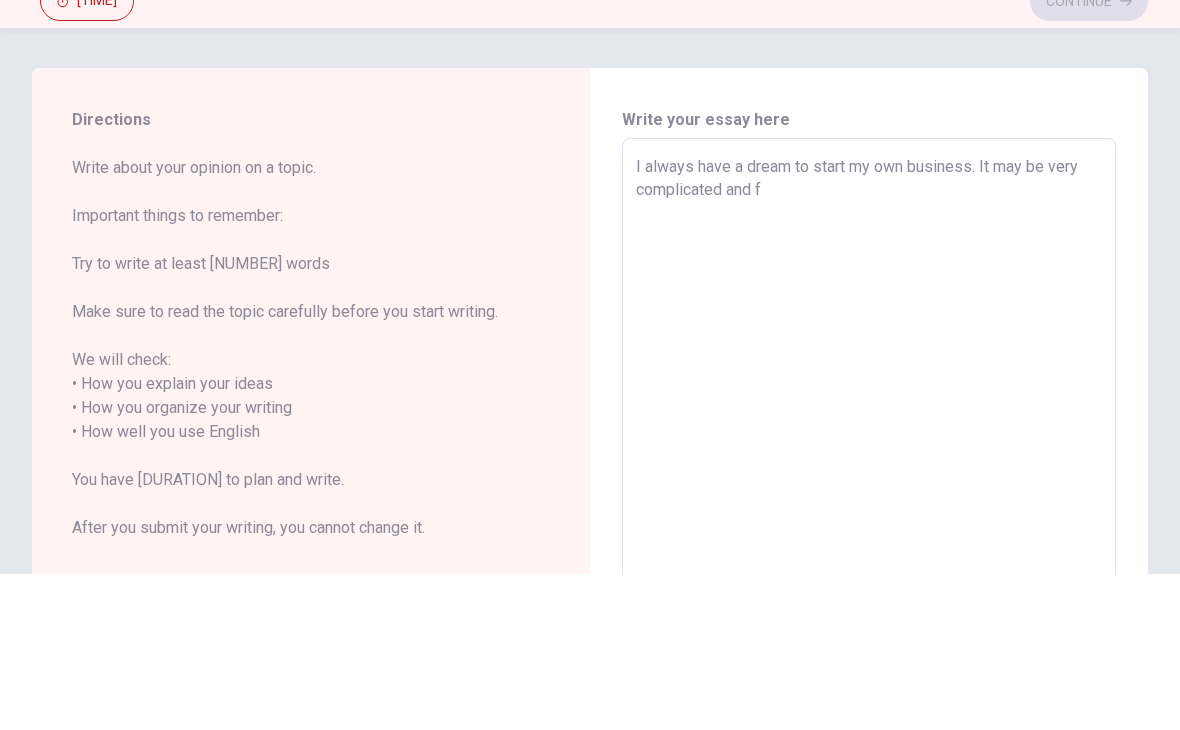 type on "x" 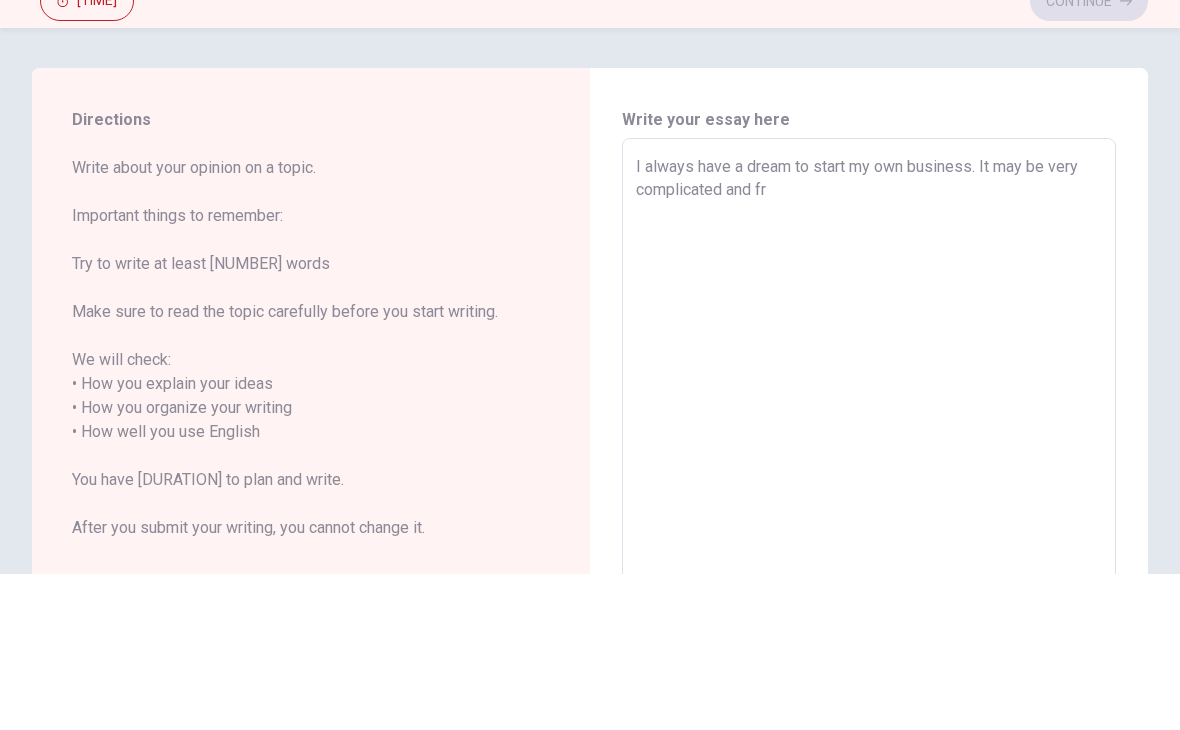 type on "x" 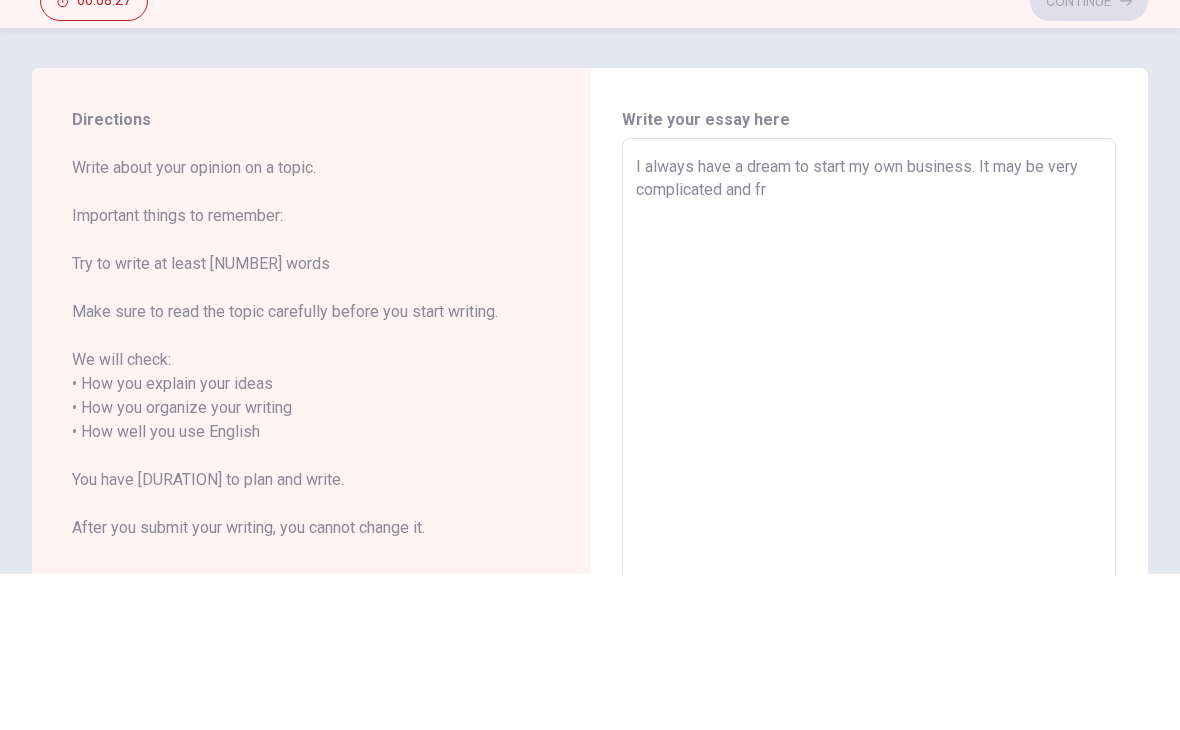 type on "I always have a dream to start my own business. It may be very complicated and fru" 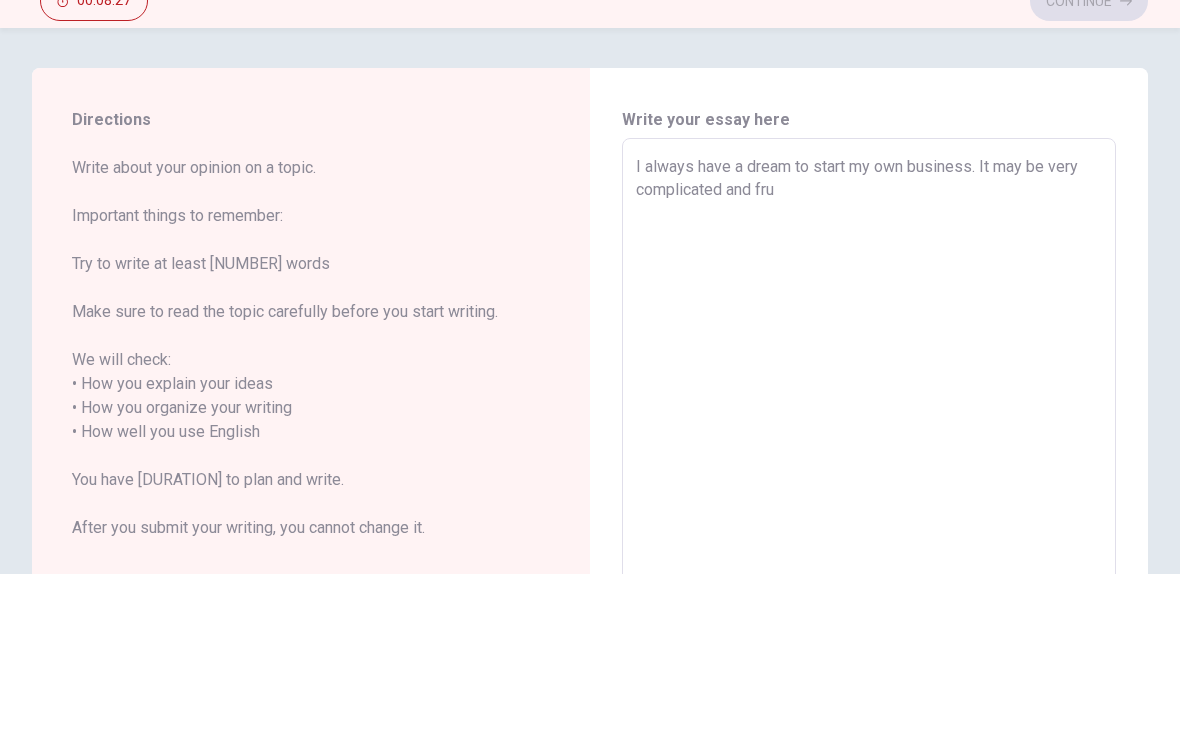 type on "x" 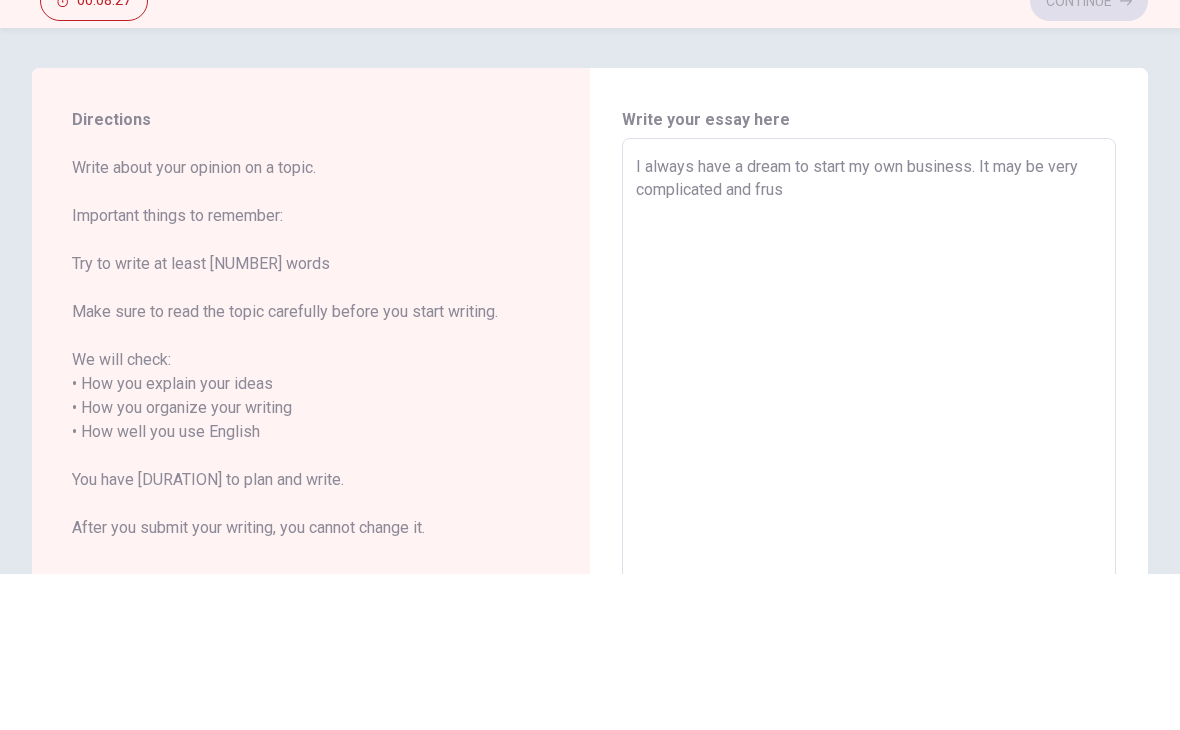 type on "x" 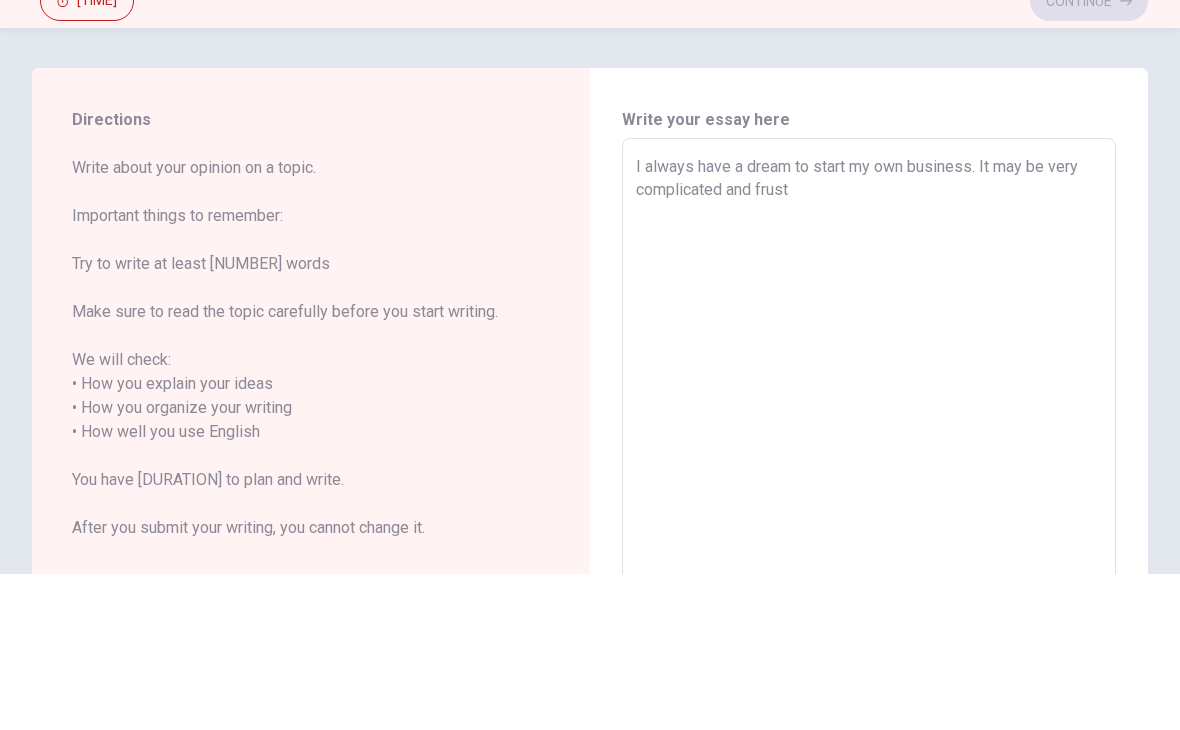 type on "x" 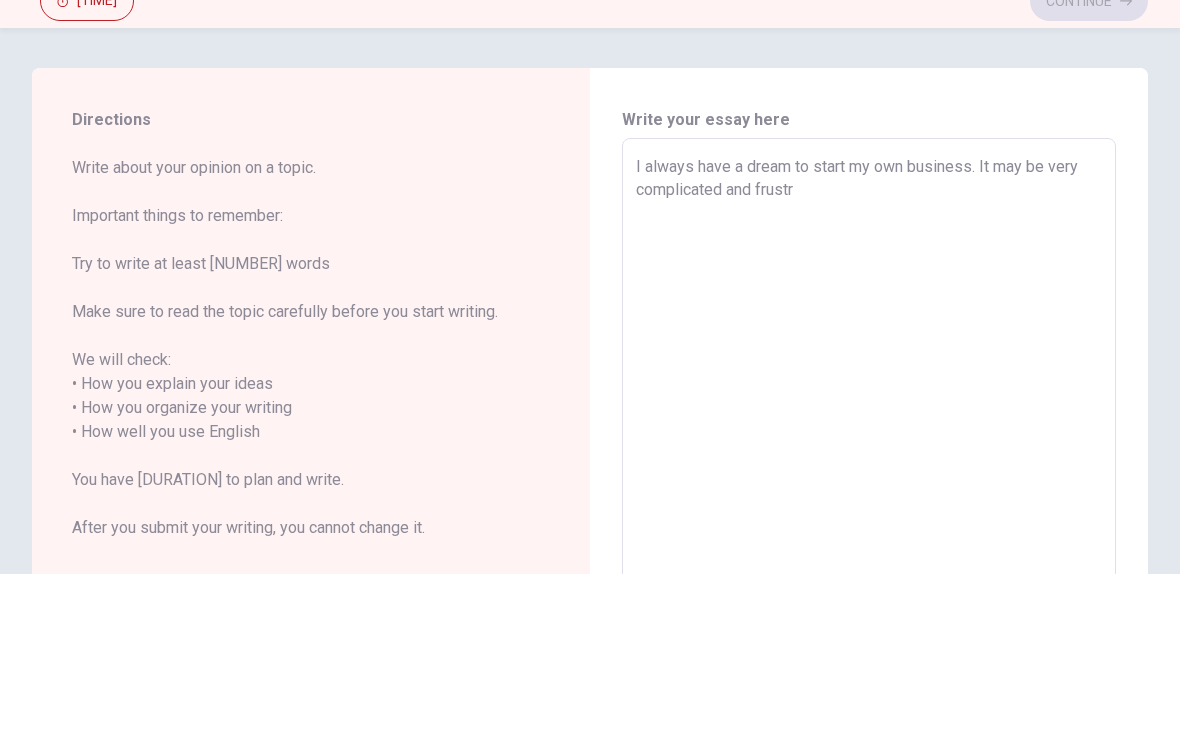 type on "x" 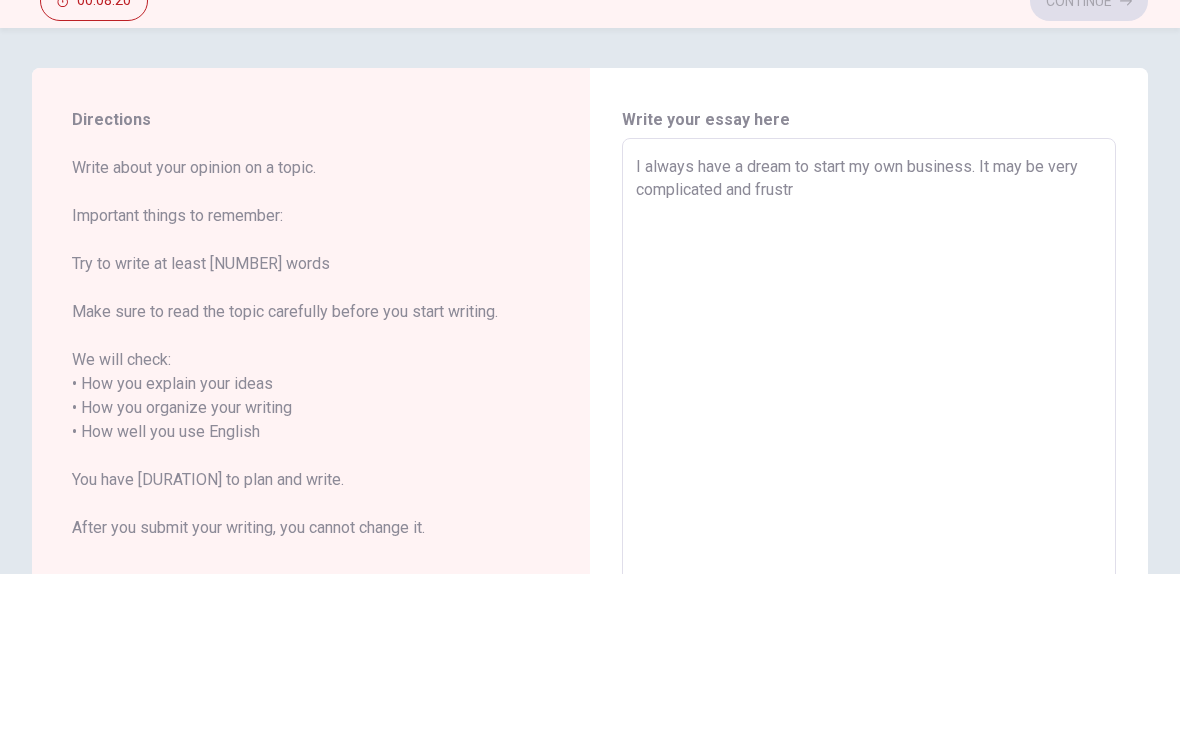 type on "I always have a dream to start my own business. It may be very complicated and frustru" 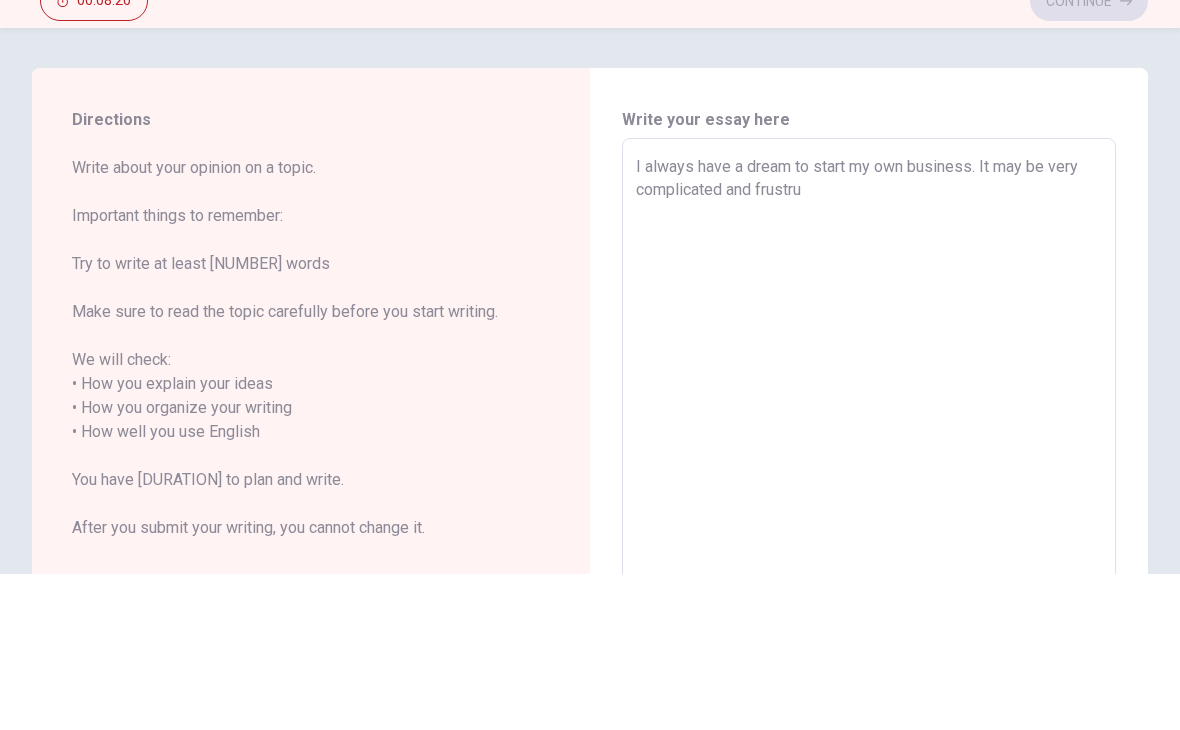 type on "x" 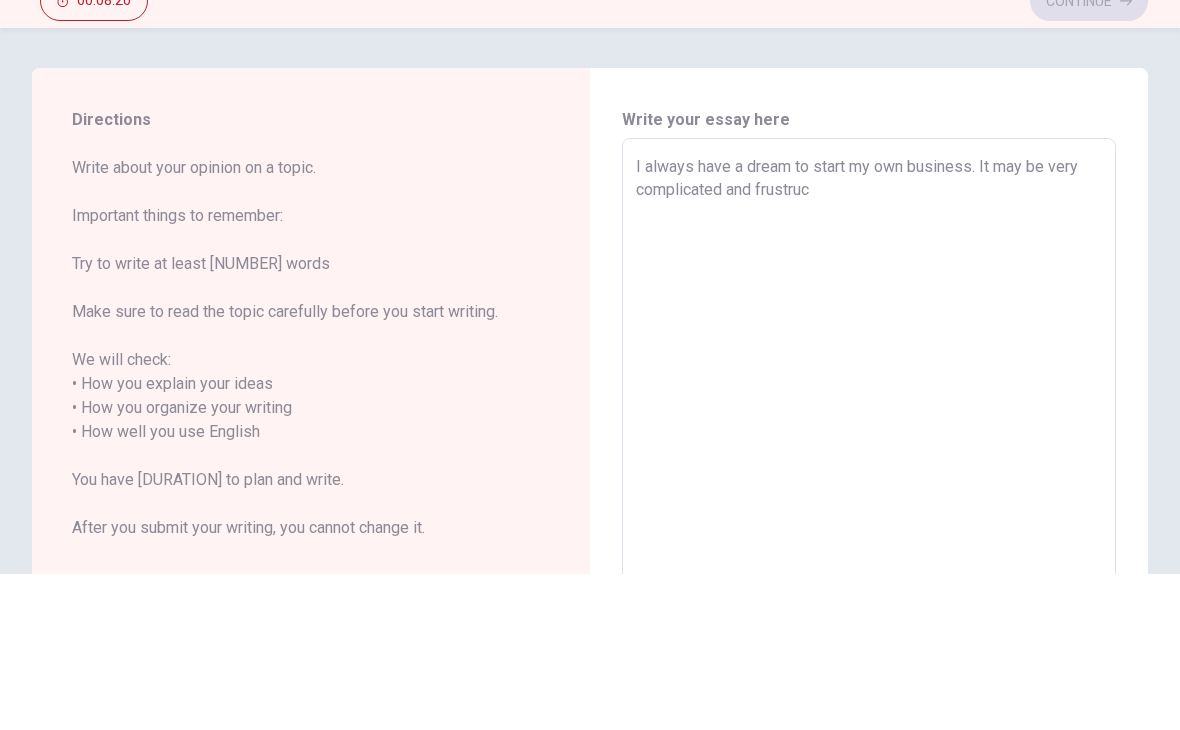 type on "x" 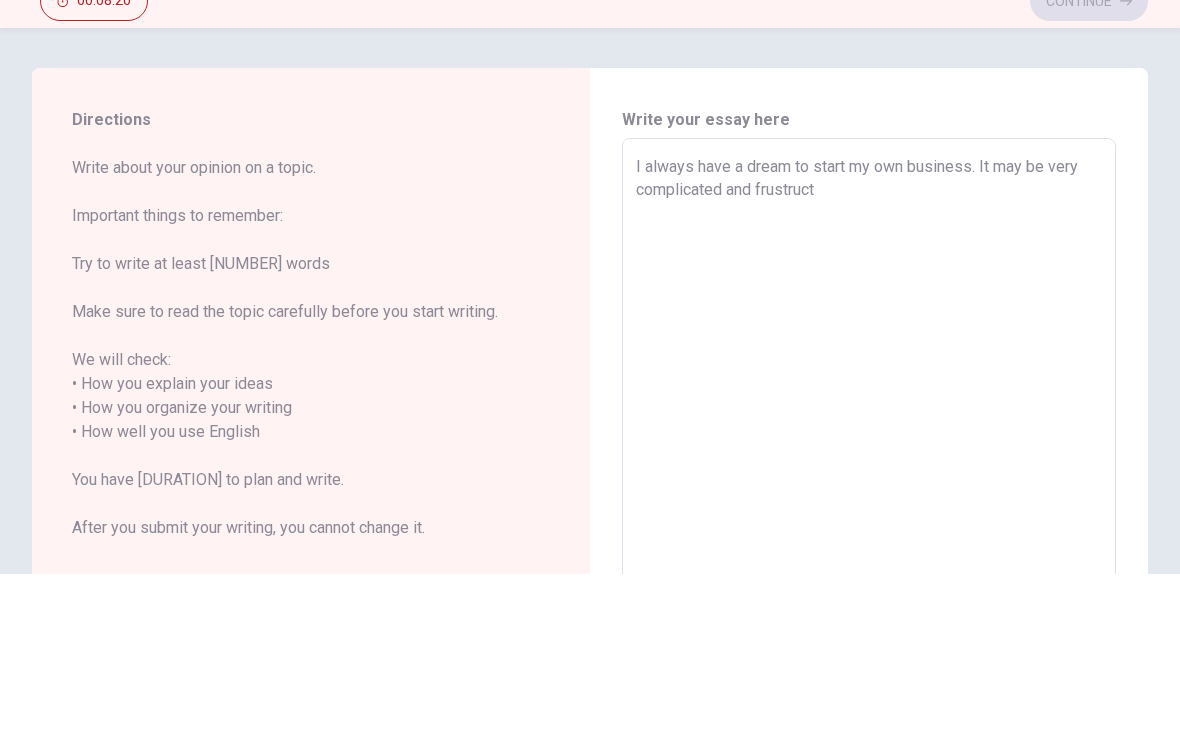 type on "x" 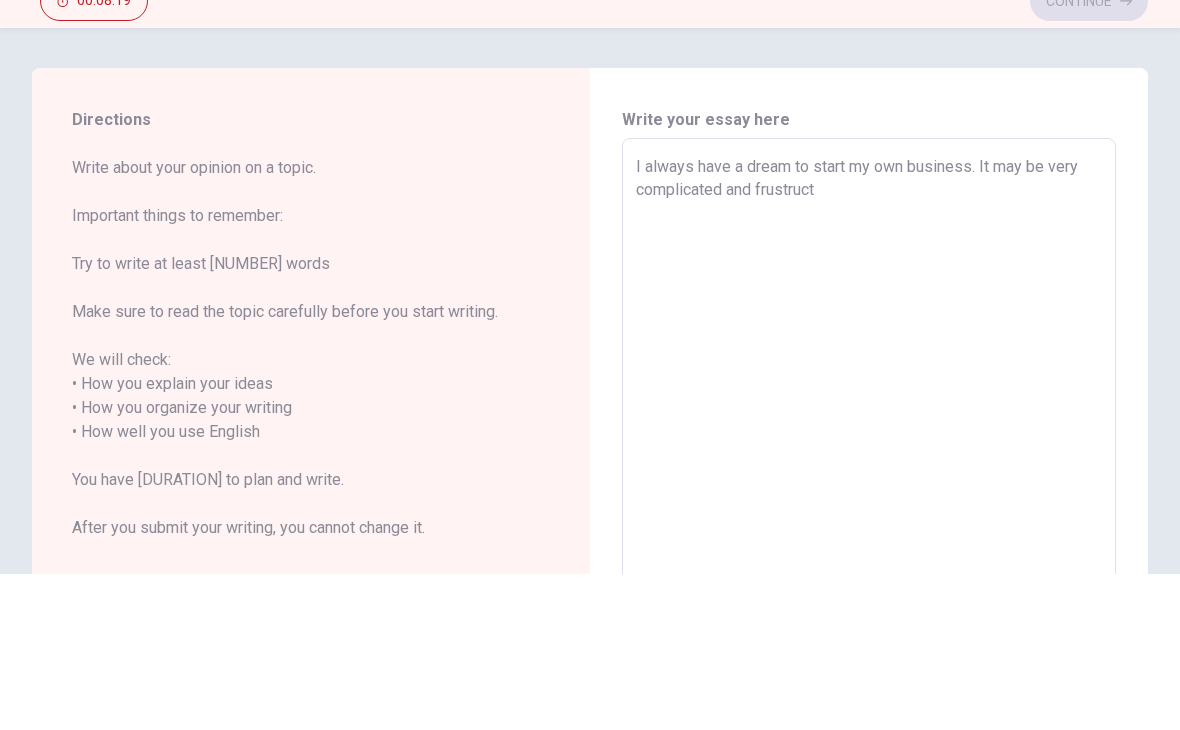 type on "I always have a dream to start my own business. It may be very complicated and frustructi" 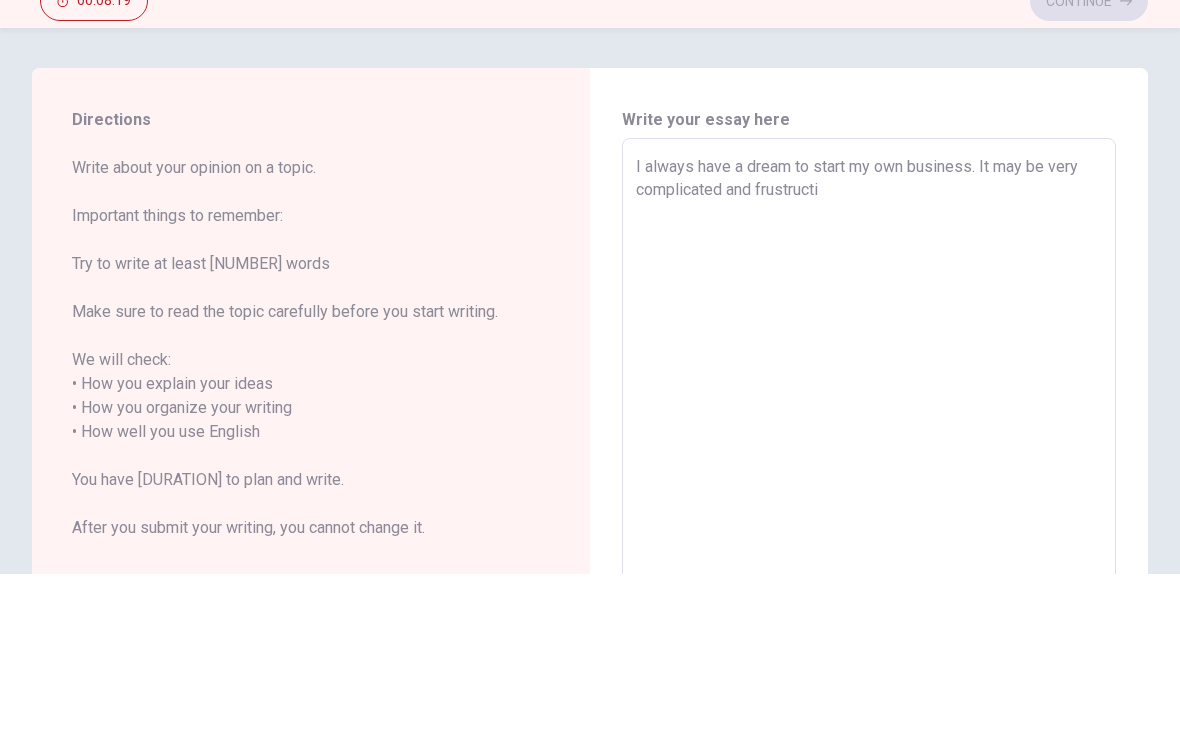 type on "x" 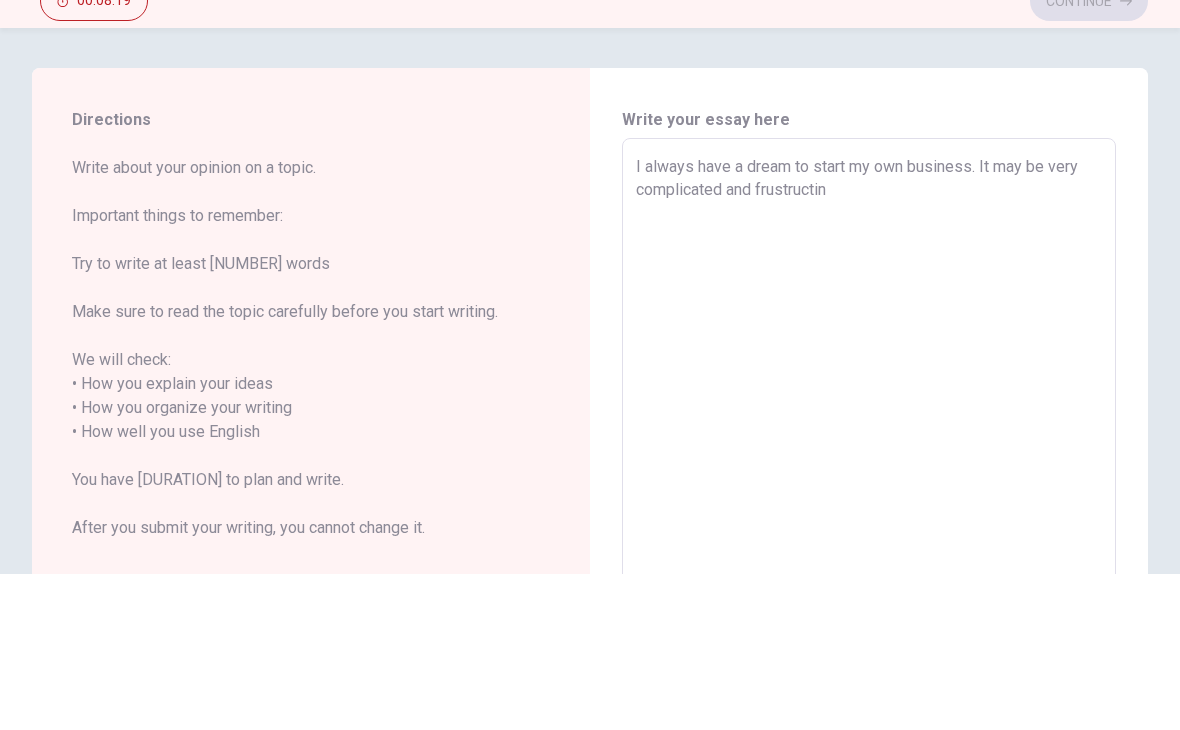 type 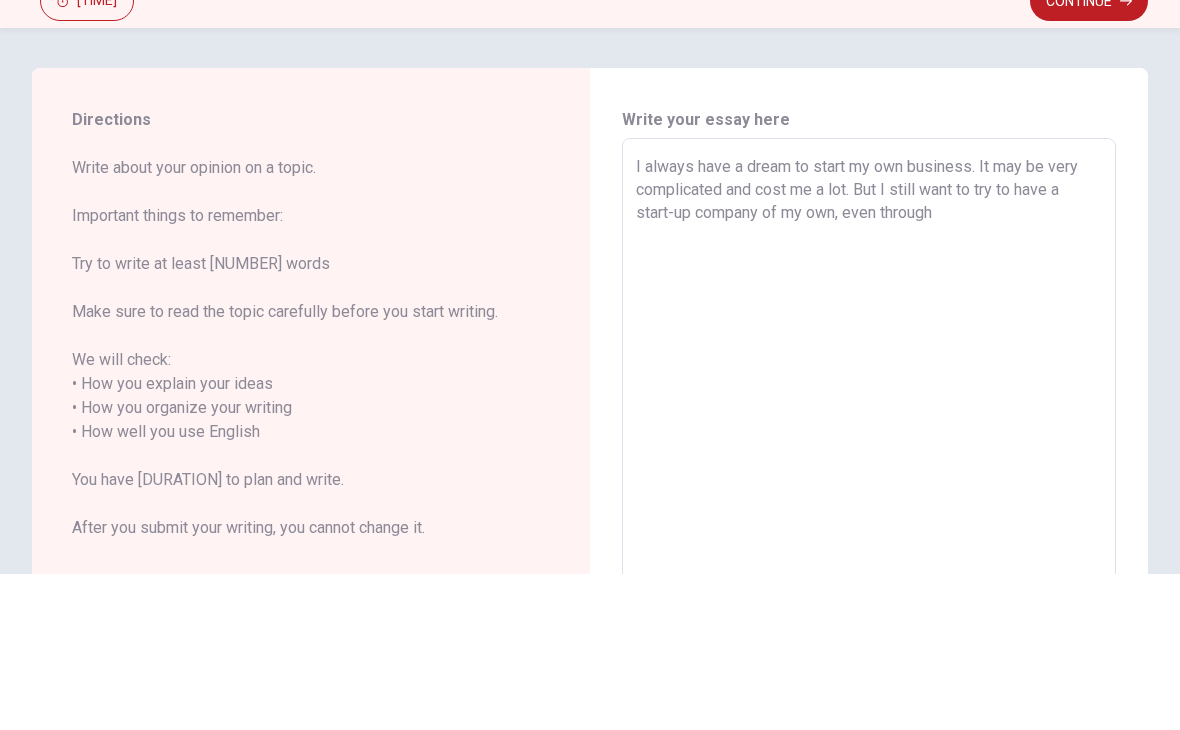 click on "I always have a dream to start my own business. It may be very complicated and cost me a lot. But I still want to try to have a start-up company of my own, even through" at bounding box center [869, 588] 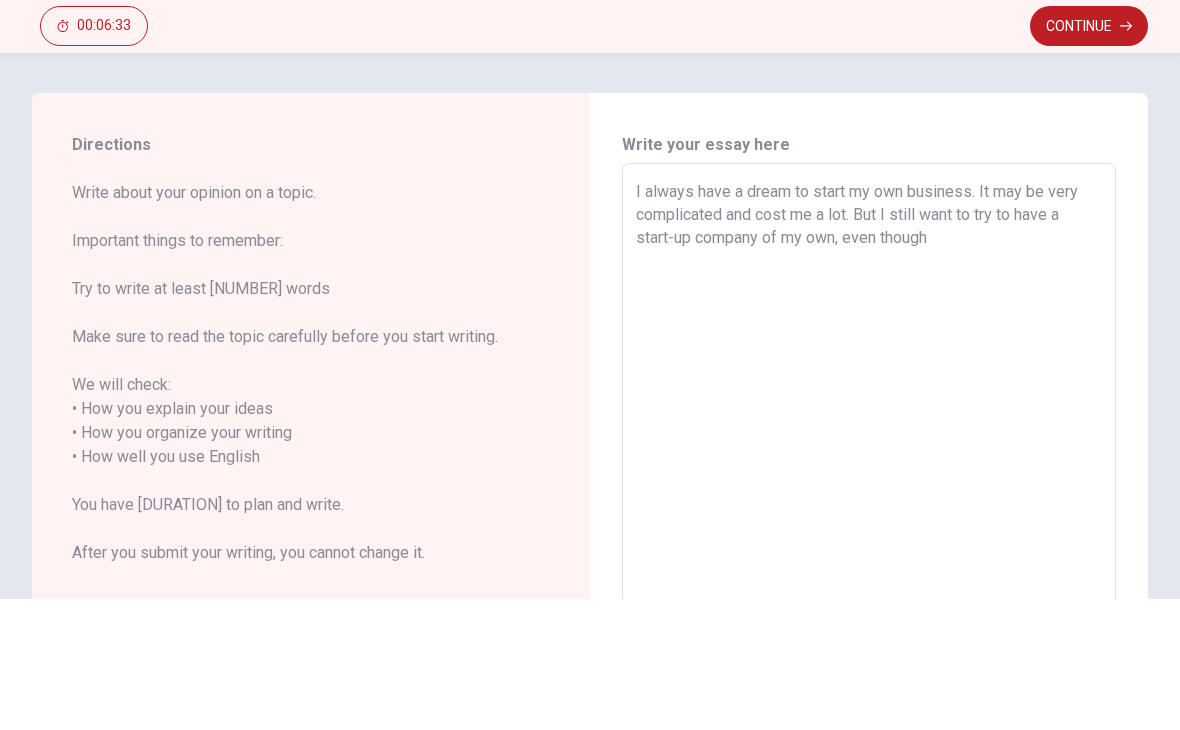 click on "I always have a dream to start my own business. It may be very complicated and cost me a lot. But I still want to try to have a start-up company of my own, even though" at bounding box center (869, 588) 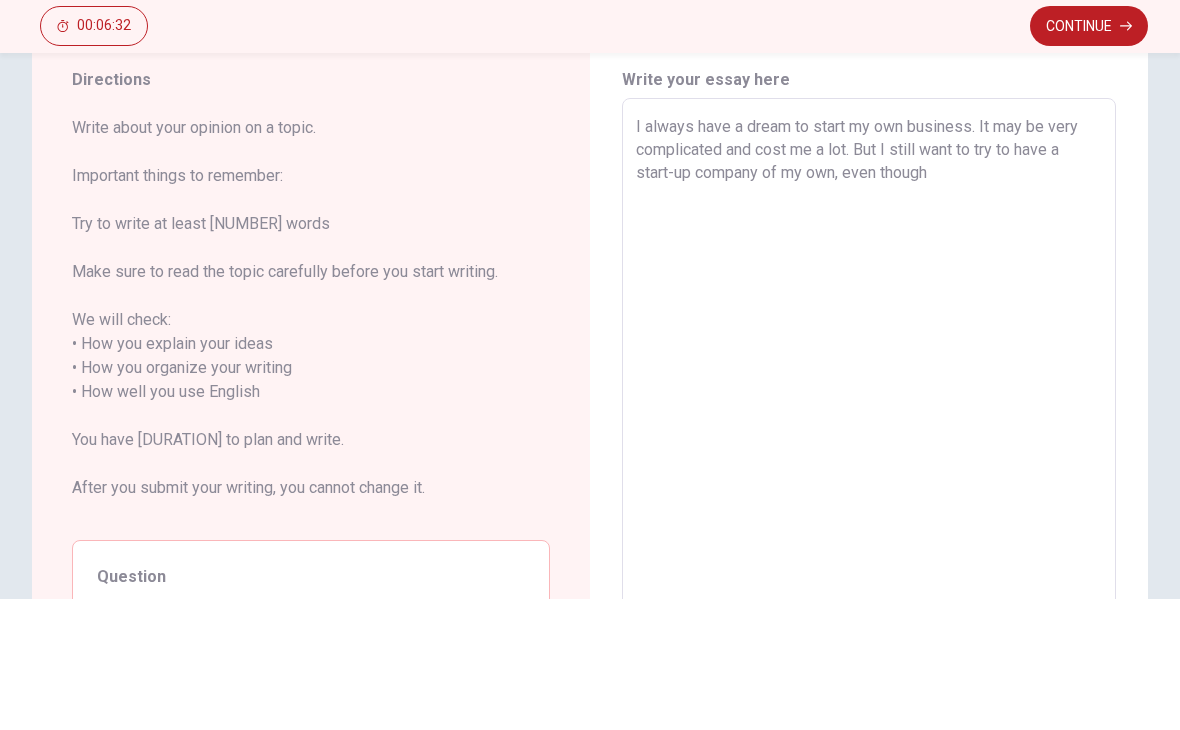 scroll, scrollTop: 88, scrollLeft: 0, axis: vertical 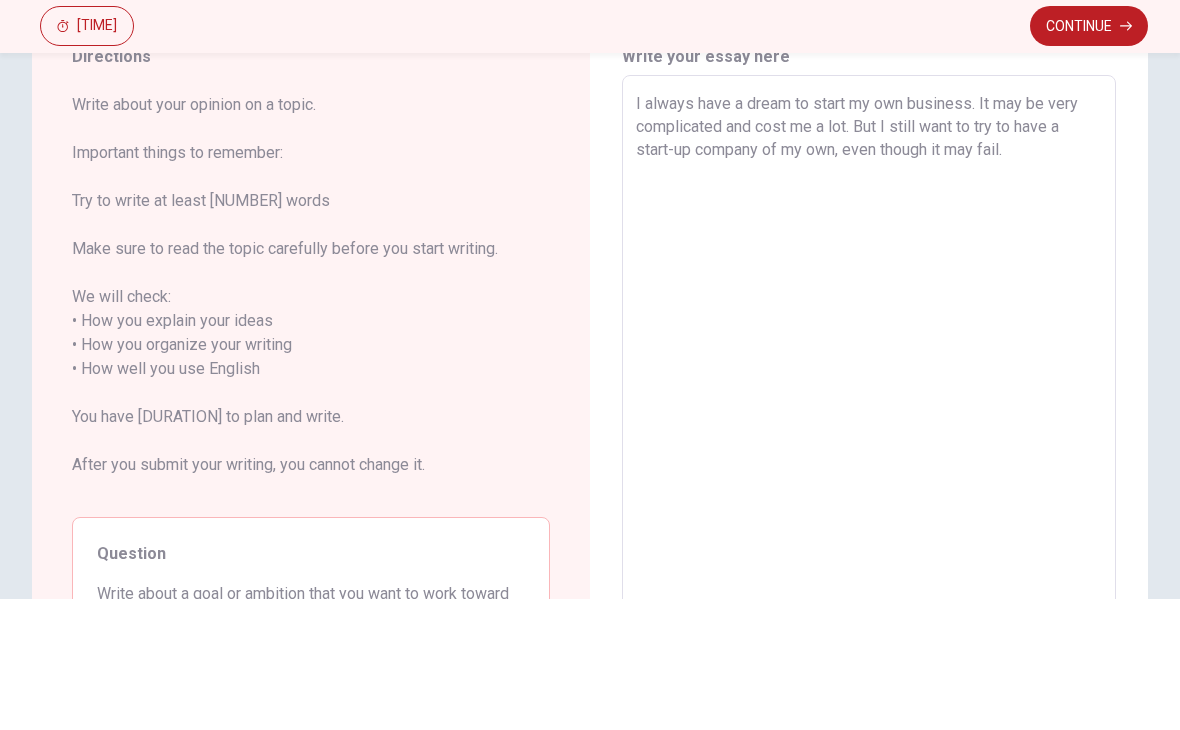 click on "I always have a dream to start my own business. It may be very complicated and cost me a lot. But I still want to try to have a start-up company of my own, even though it may fail." at bounding box center (869, 500) 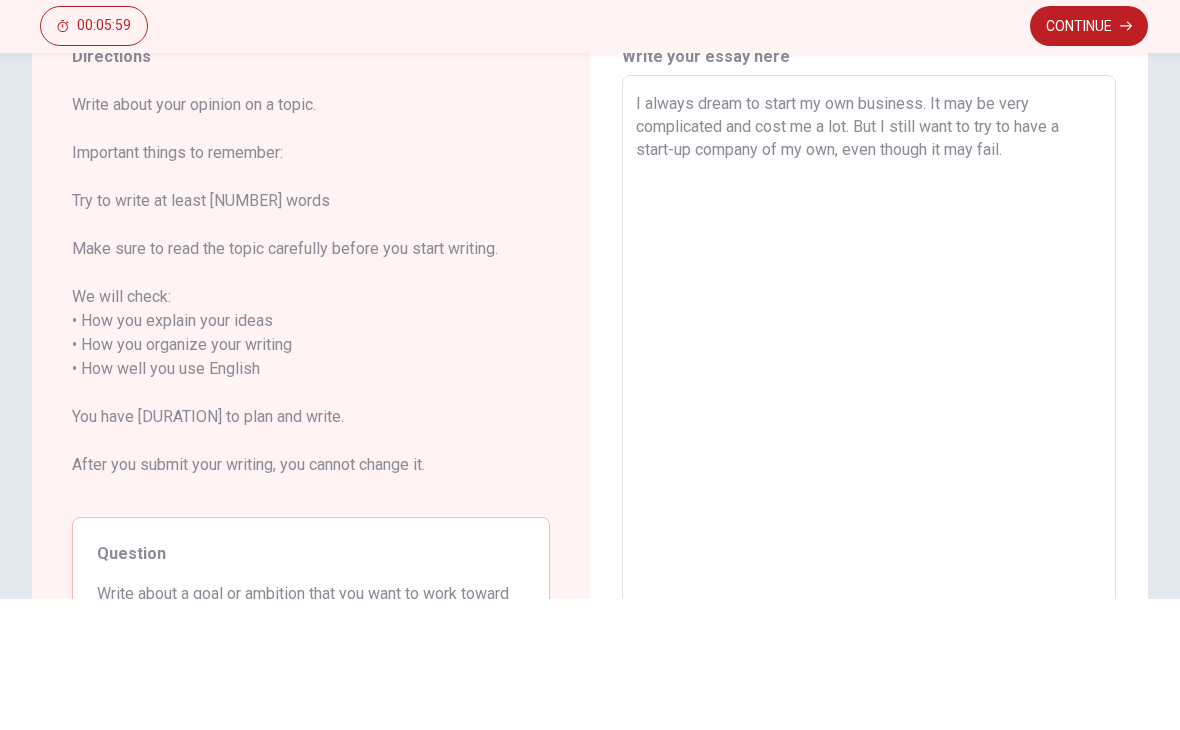 click on "I always dream to start my own business. It may be very complicated and cost me a lot. But I still want to try to have a start-up company of my own, even though it may fail." at bounding box center (869, 500) 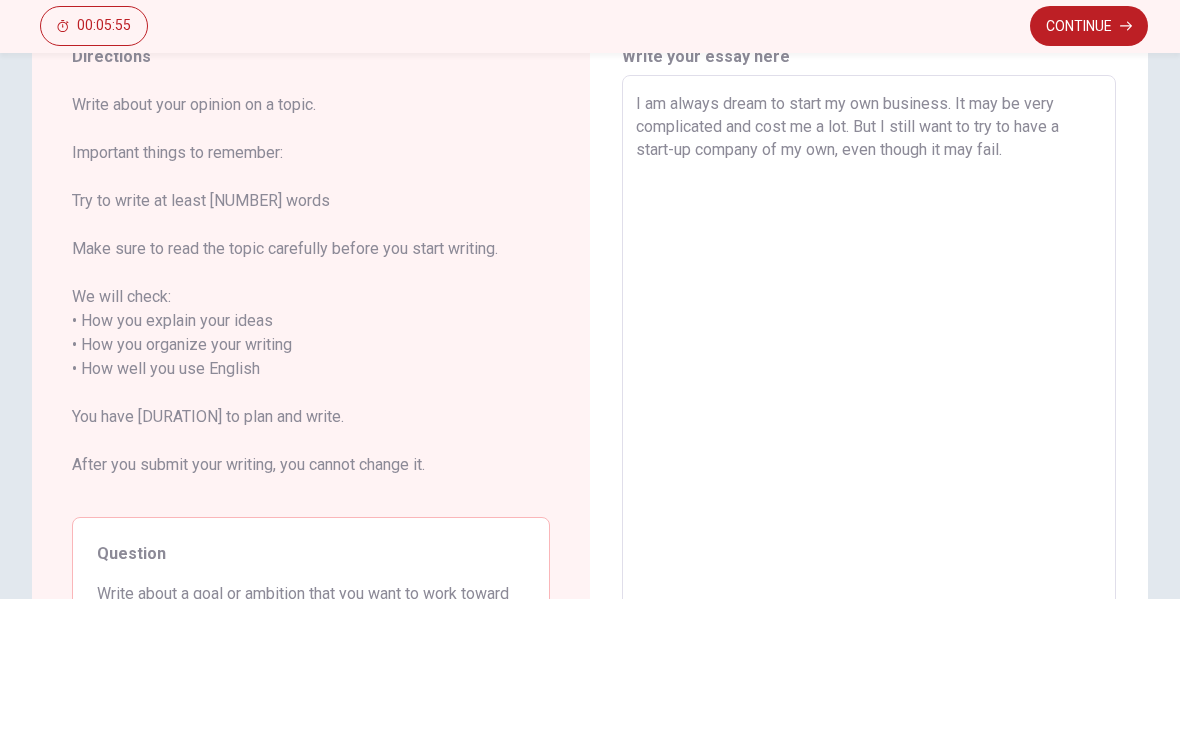 click on "I am always dream to start my own business. It may be very complicated and cost me a lot. But I still want to try to have a start-up company of my own, even though it may fail." at bounding box center [869, 500] 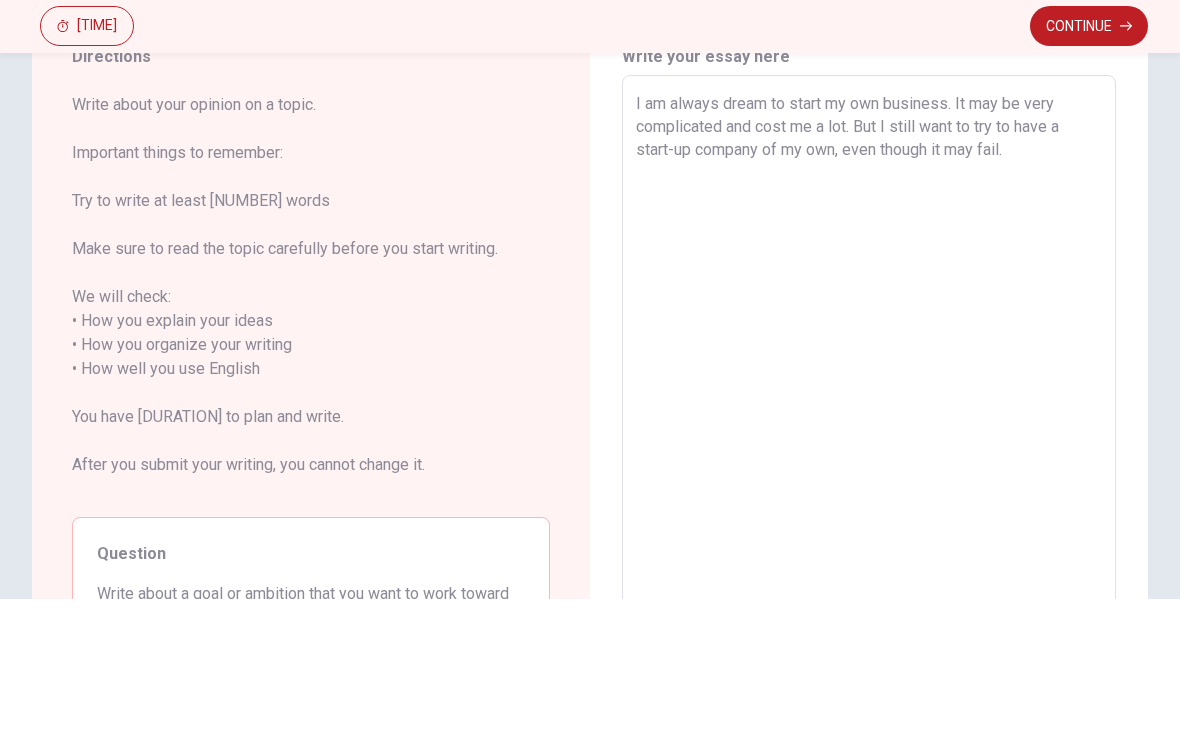 click on "I am always dream to start my own business. It may be very complicated and cost me a lot. But I still want to try to have a start-up company of my own, even though it may fail." at bounding box center [869, 500] 